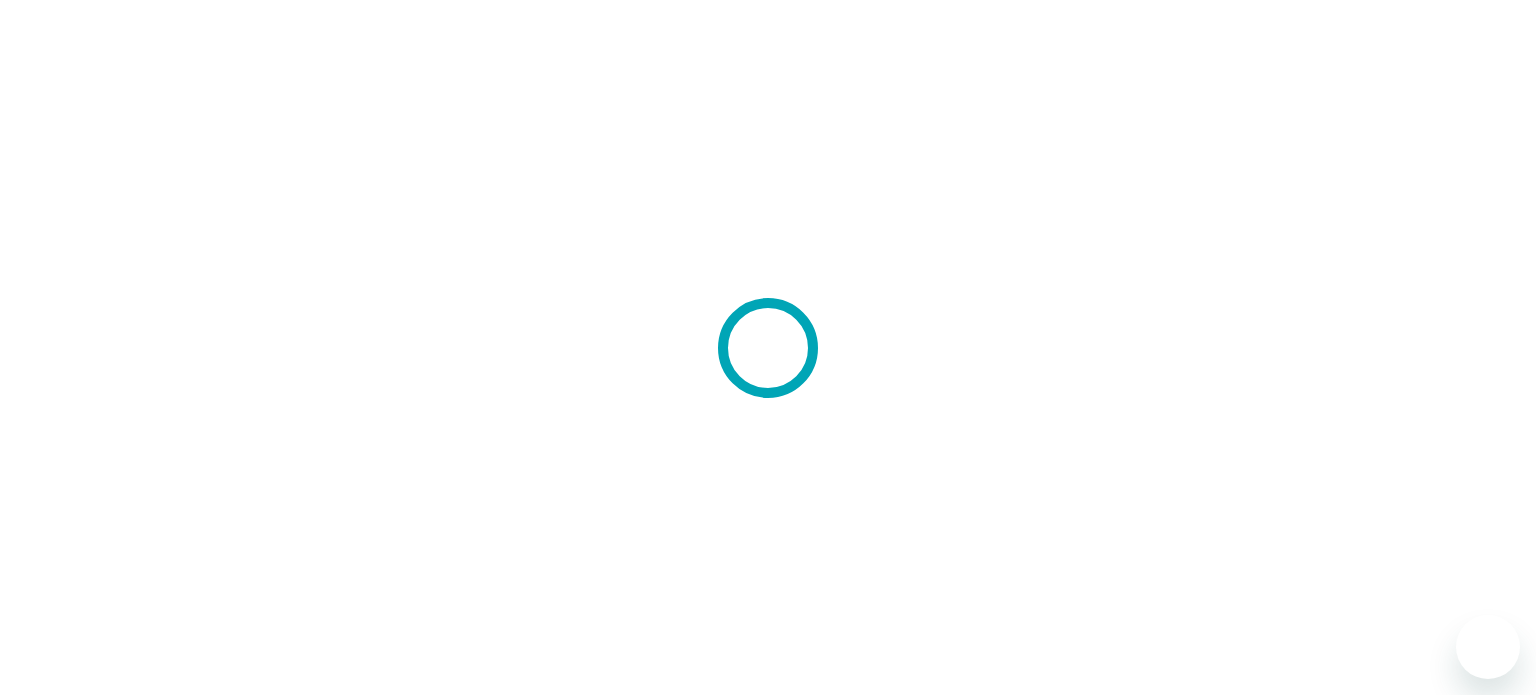 scroll, scrollTop: 0, scrollLeft: 0, axis: both 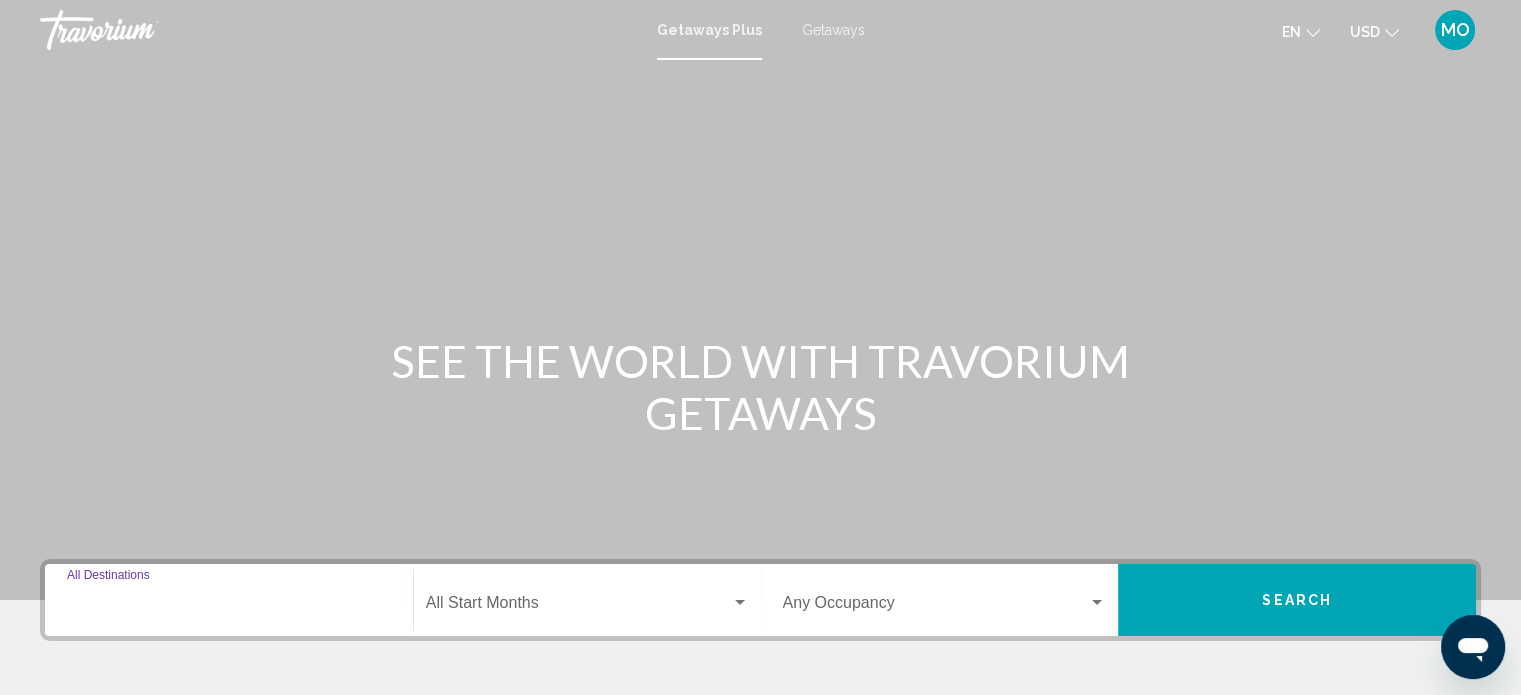 click on "Destination All Destinations" at bounding box center (229, 607) 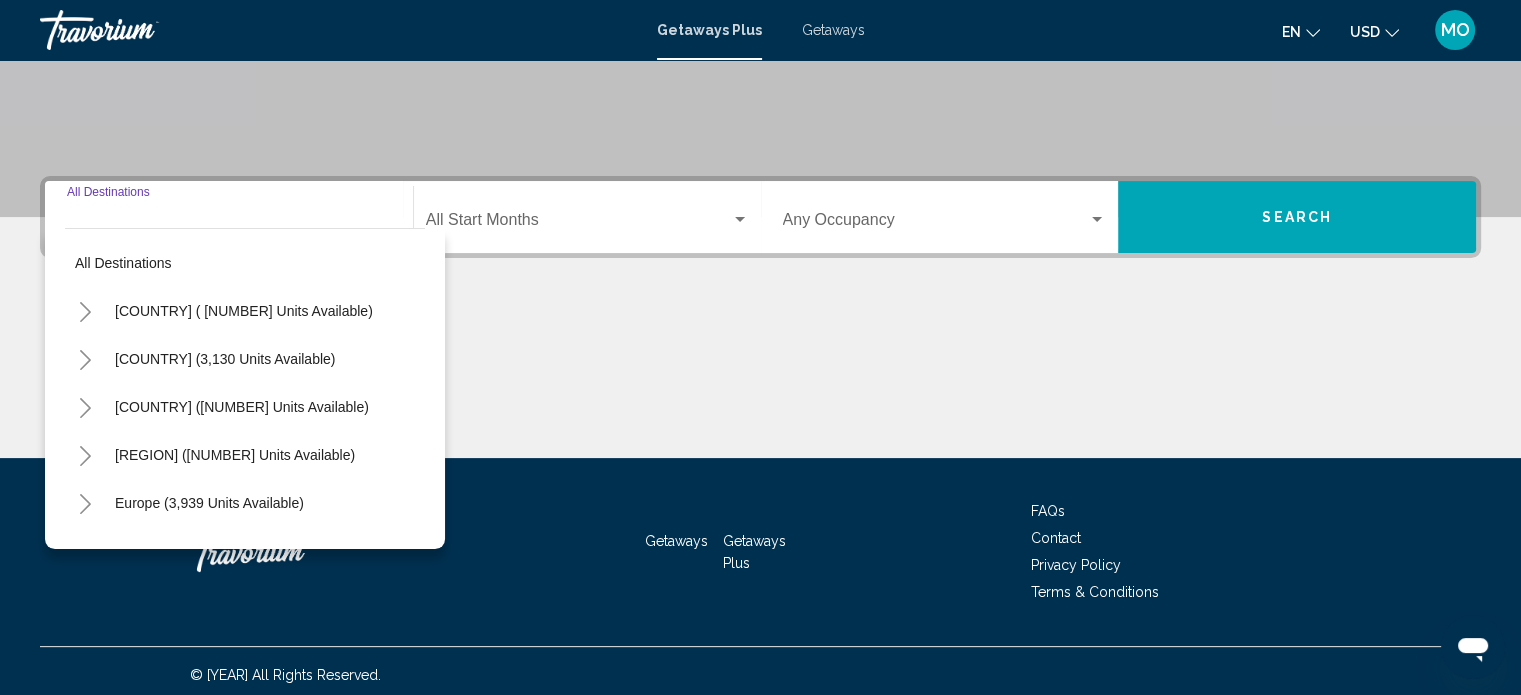 scroll, scrollTop: 390, scrollLeft: 0, axis: vertical 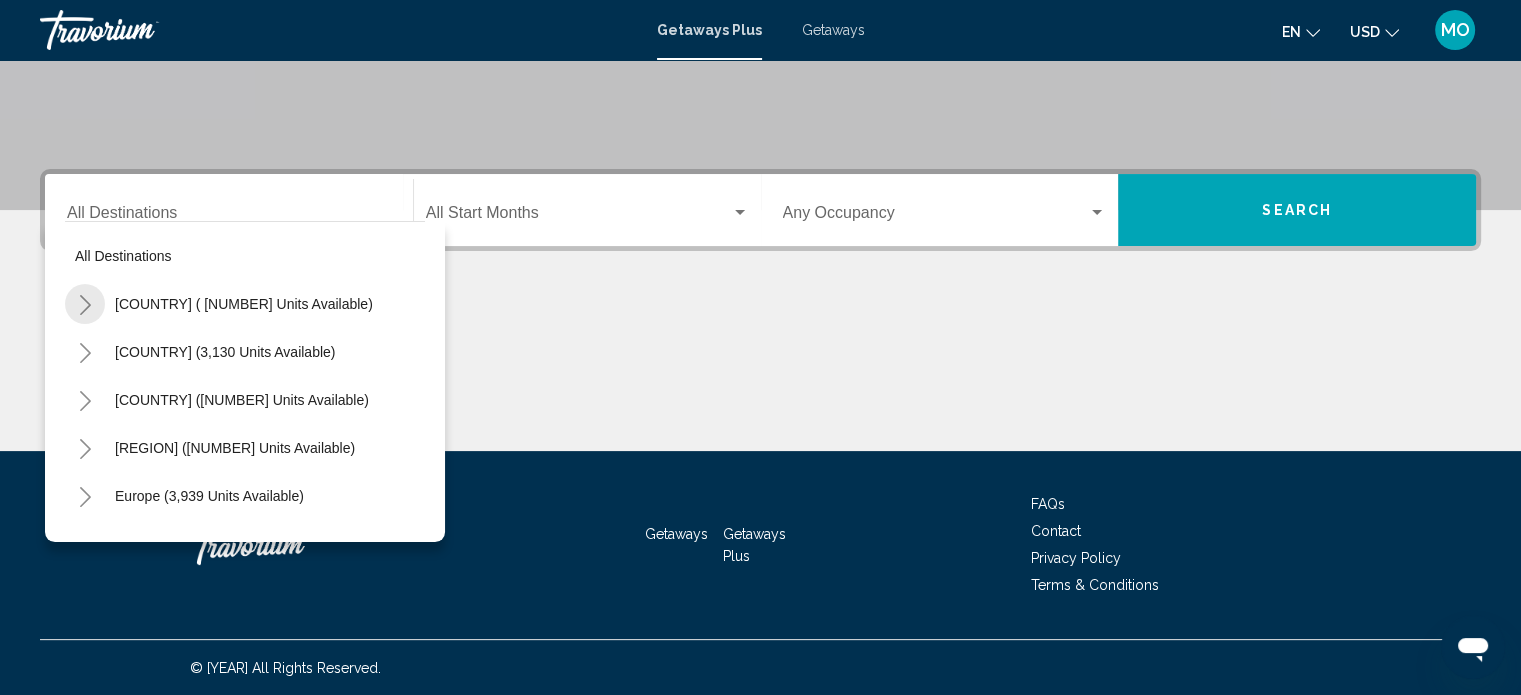 click at bounding box center [85, 305] 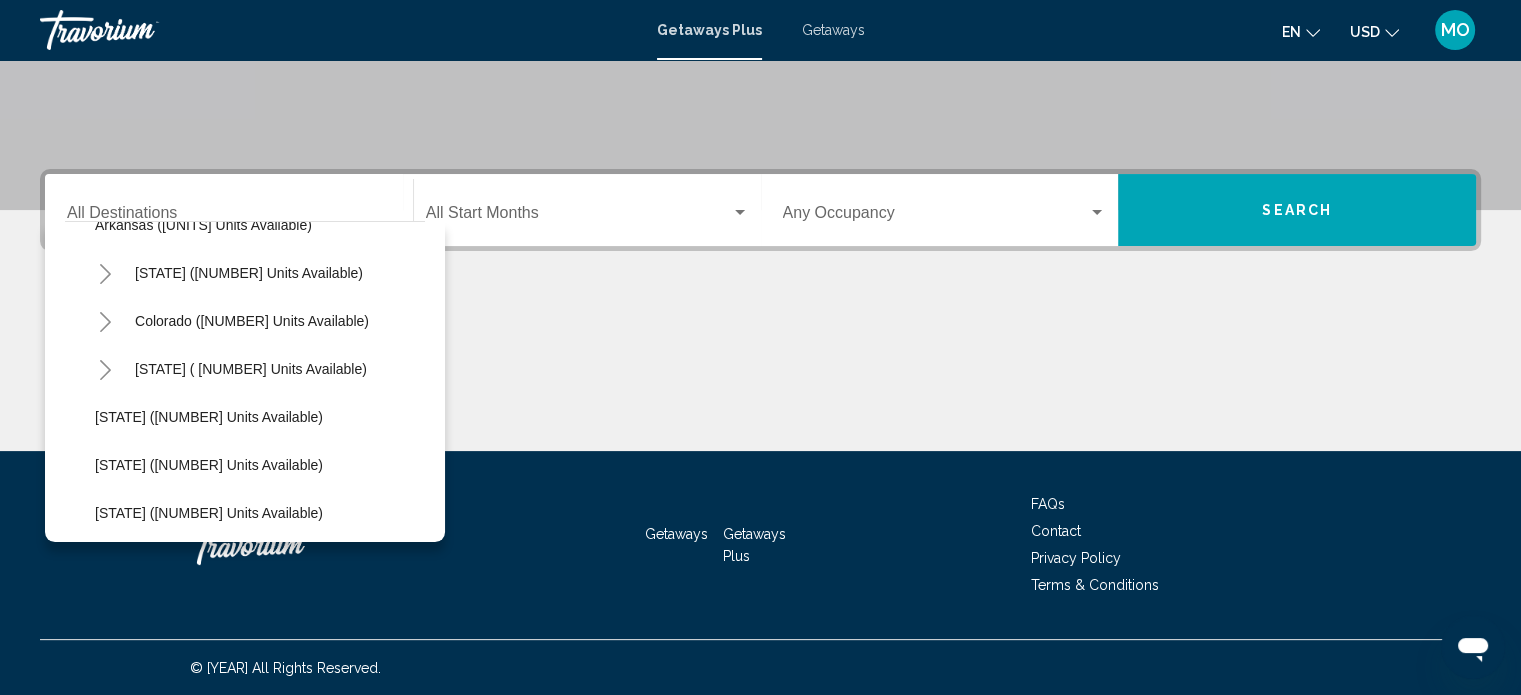 scroll, scrollTop: 176, scrollLeft: 0, axis: vertical 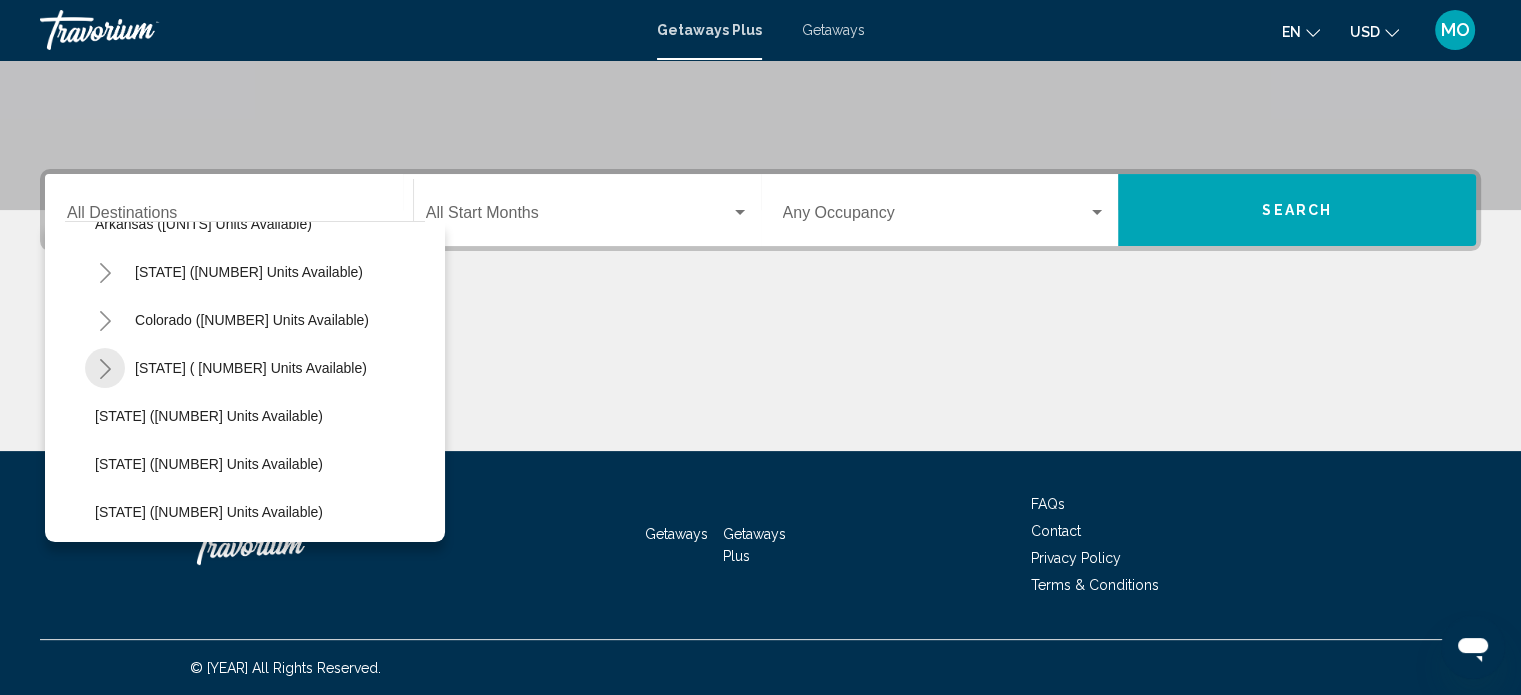 click at bounding box center (105, 369) 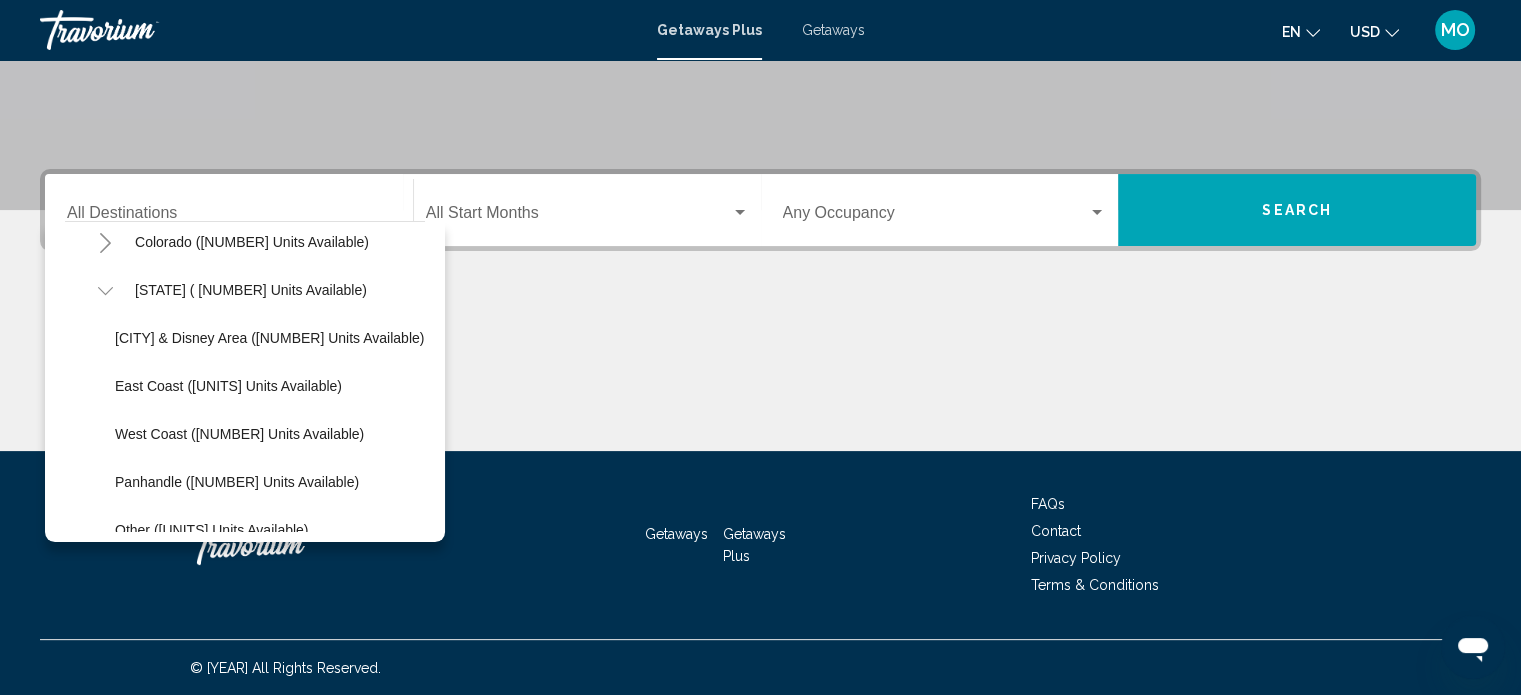 scroll, scrollTop: 266, scrollLeft: 0, axis: vertical 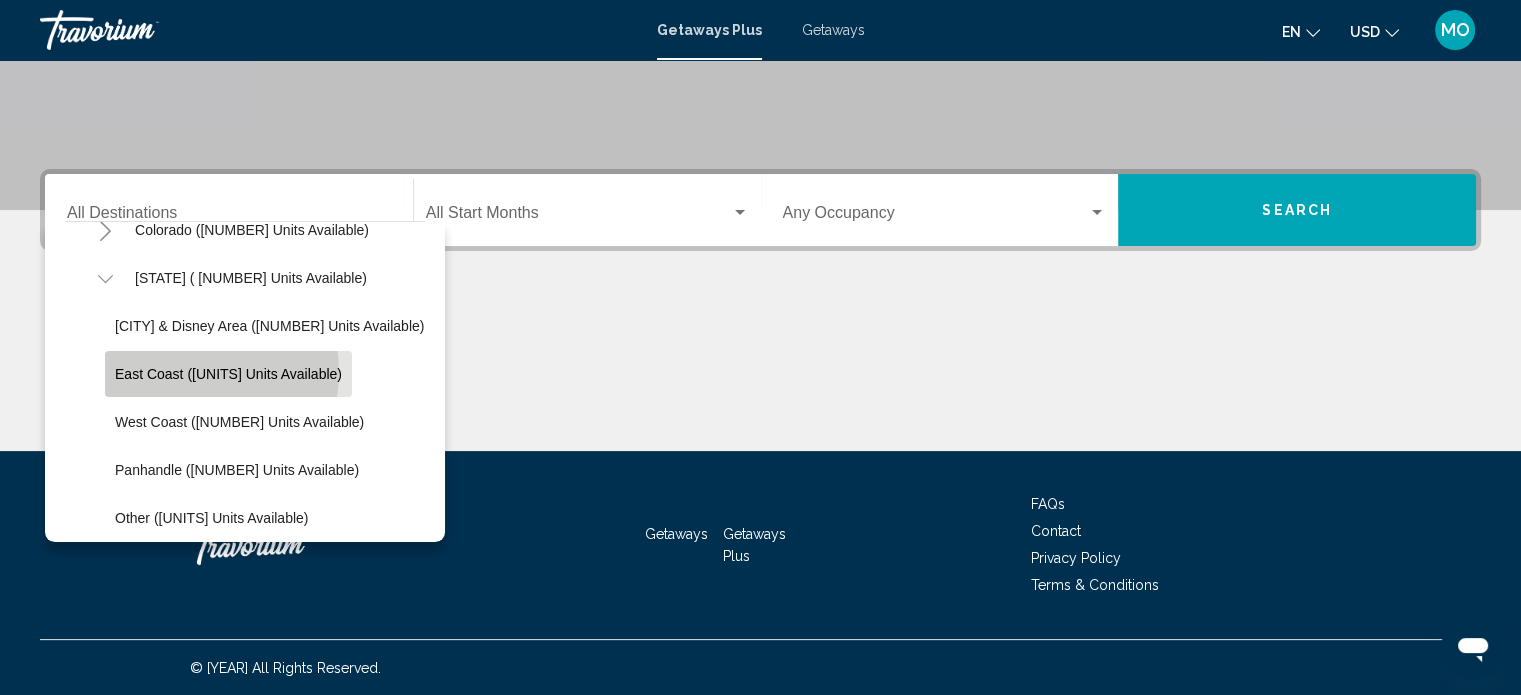 click on "East Coast (2,098 units available)" at bounding box center [228, 374] 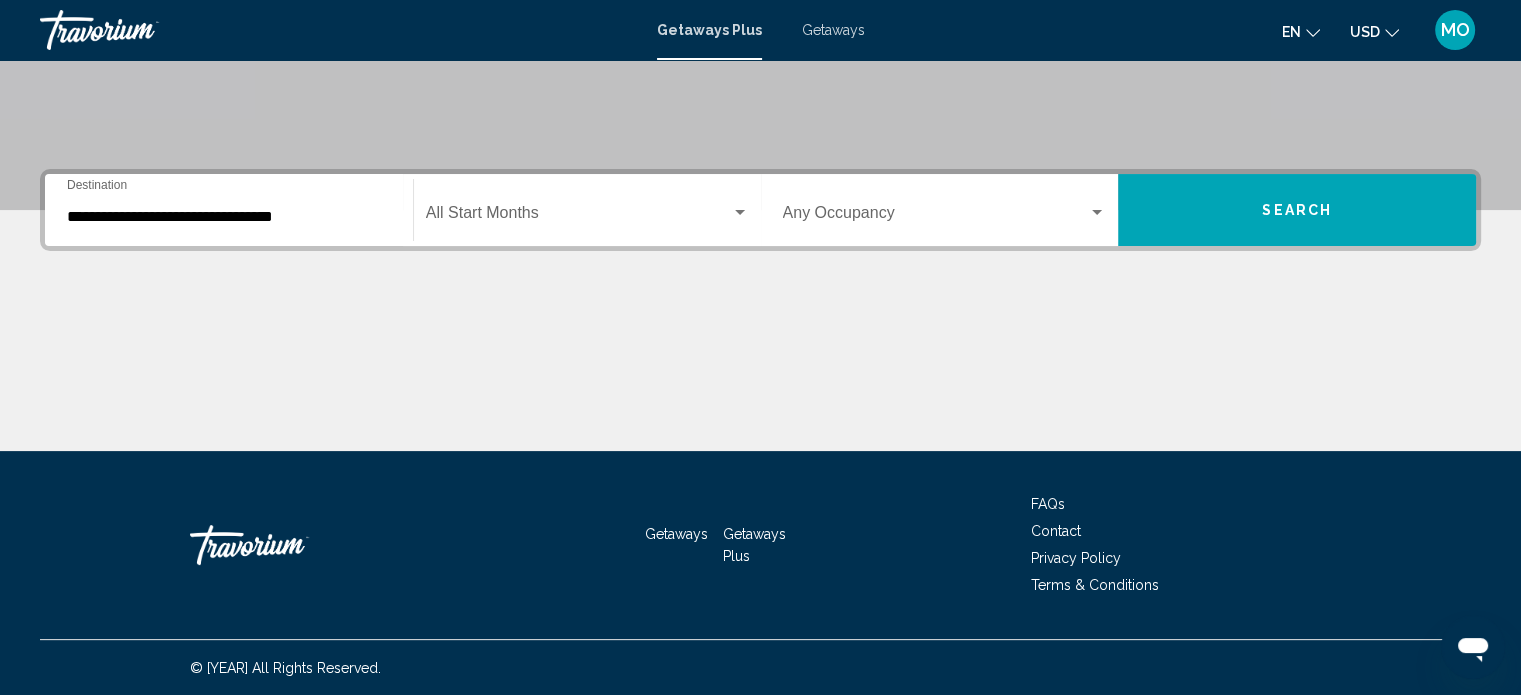 click on "**********" at bounding box center [229, 210] 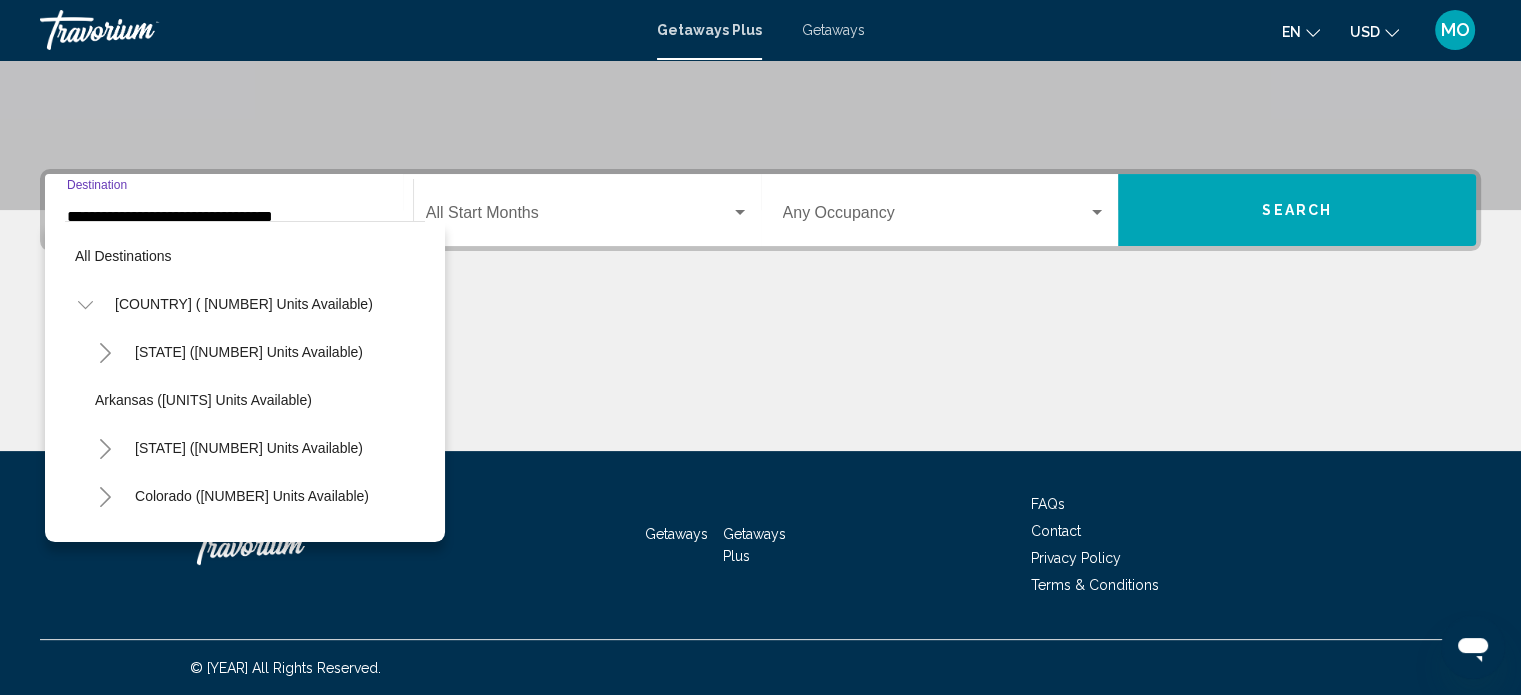 scroll, scrollTop: 270, scrollLeft: 0, axis: vertical 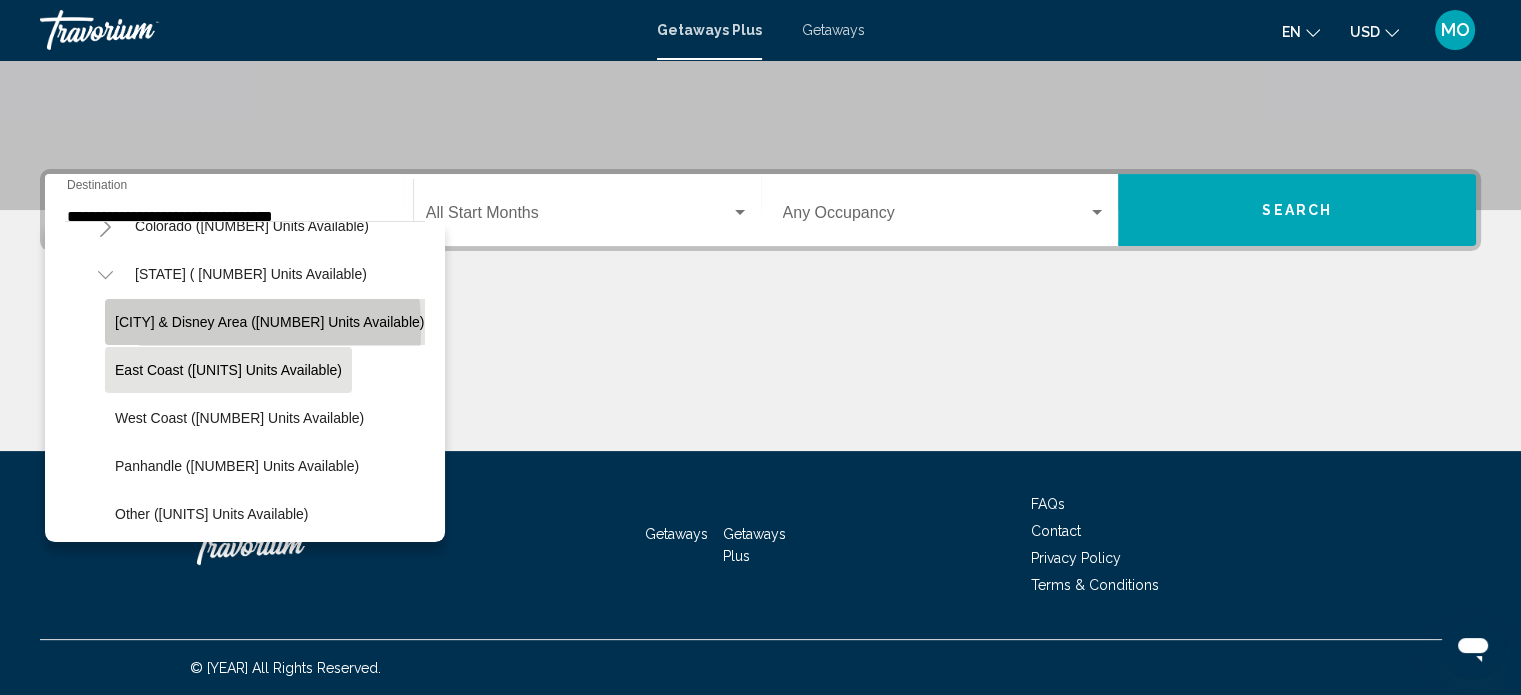 click on "[CITY] & Disney Area ([NUMBER] units available)" at bounding box center (269, 322) 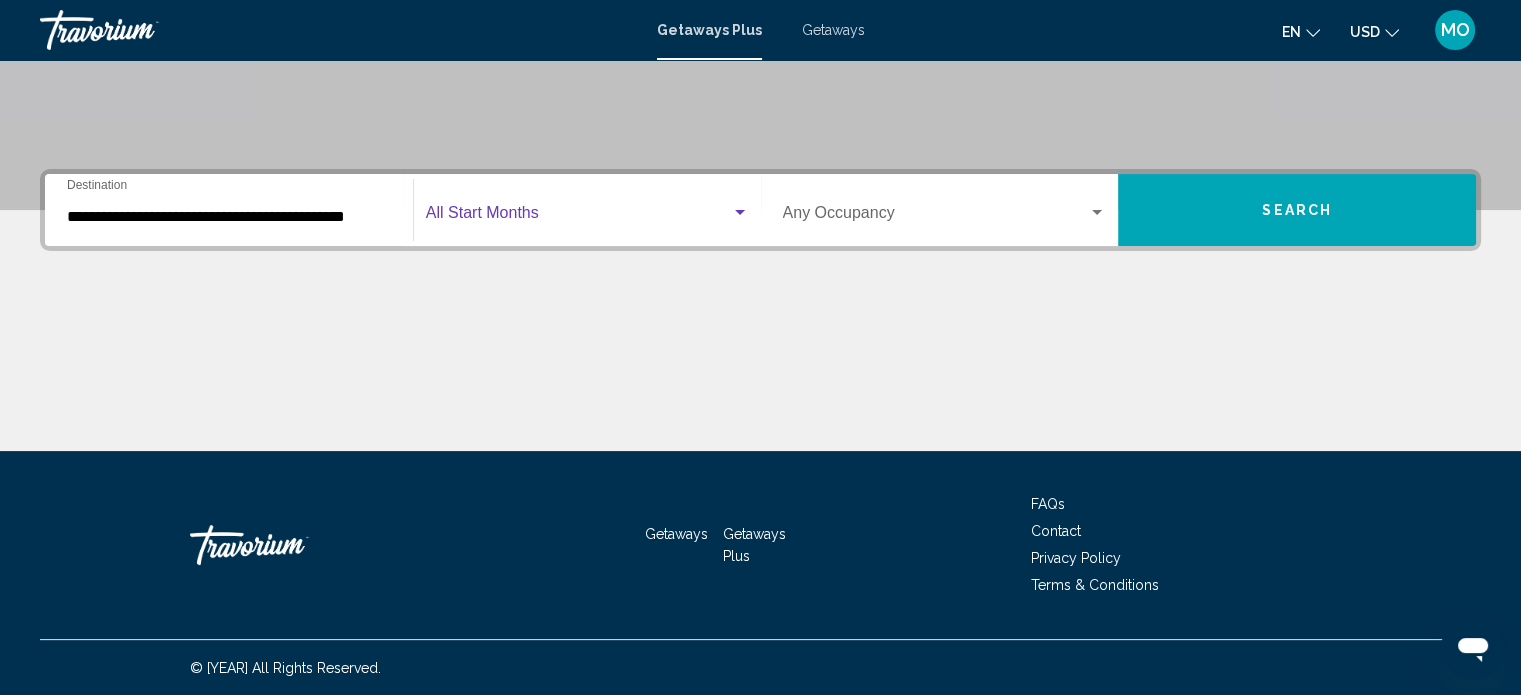 click at bounding box center [578, 217] 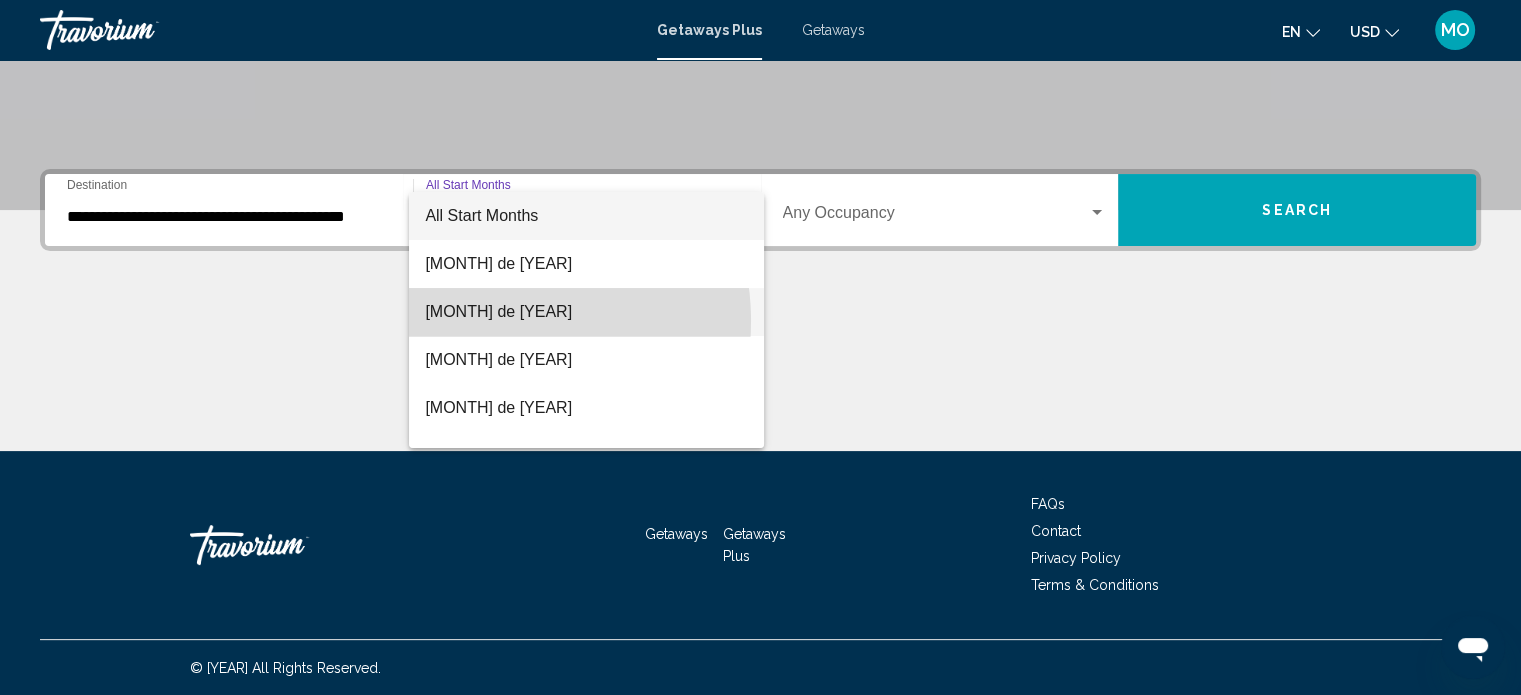 click on "agosto de 2025" at bounding box center (586, 312) 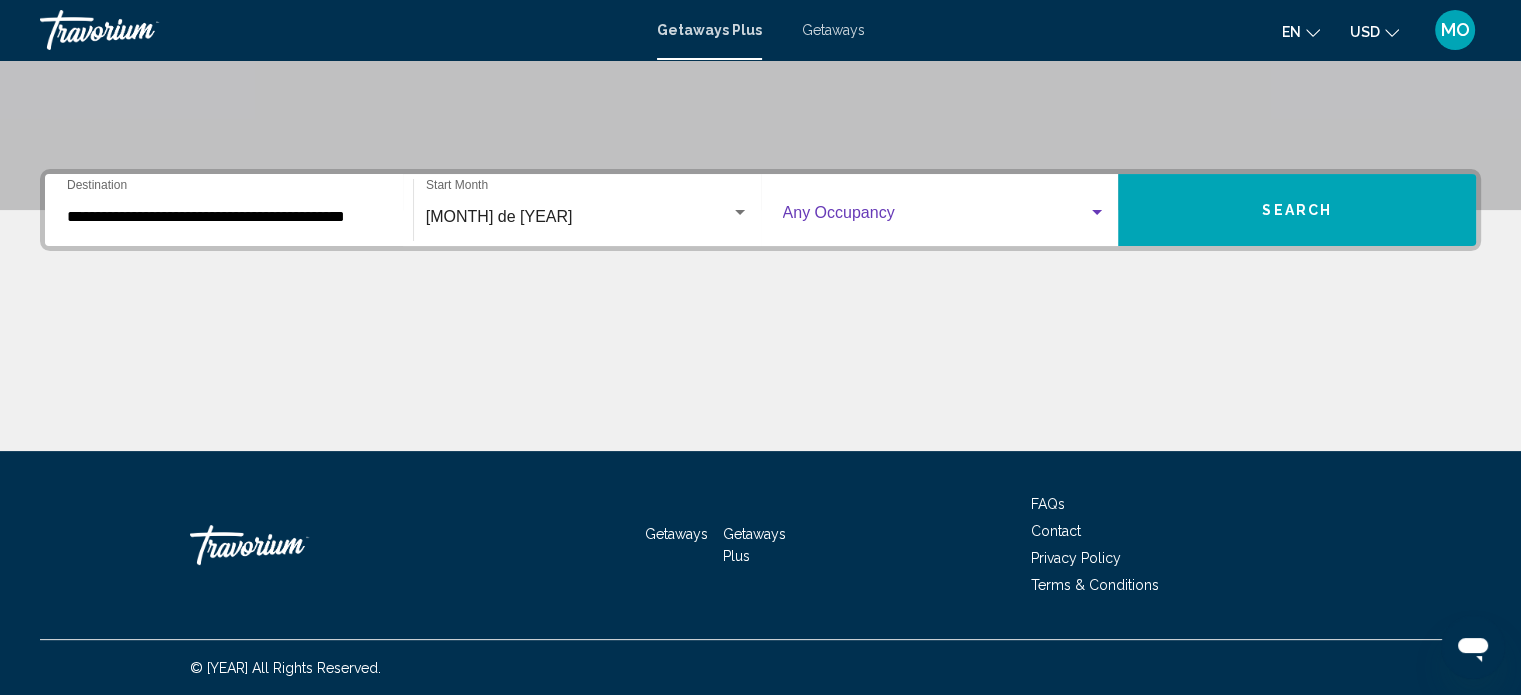 click at bounding box center [936, 217] 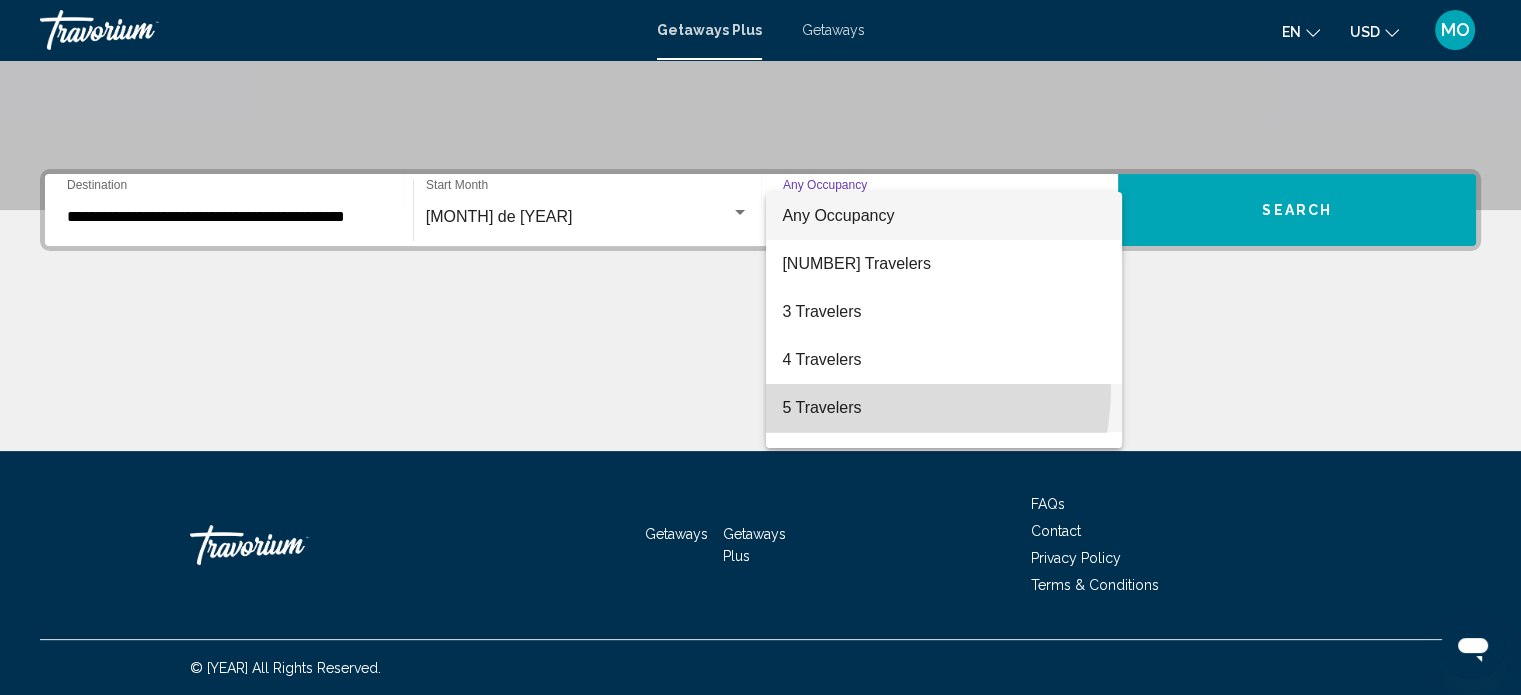 click on "[NUMBER] Travelers" at bounding box center (944, 408) 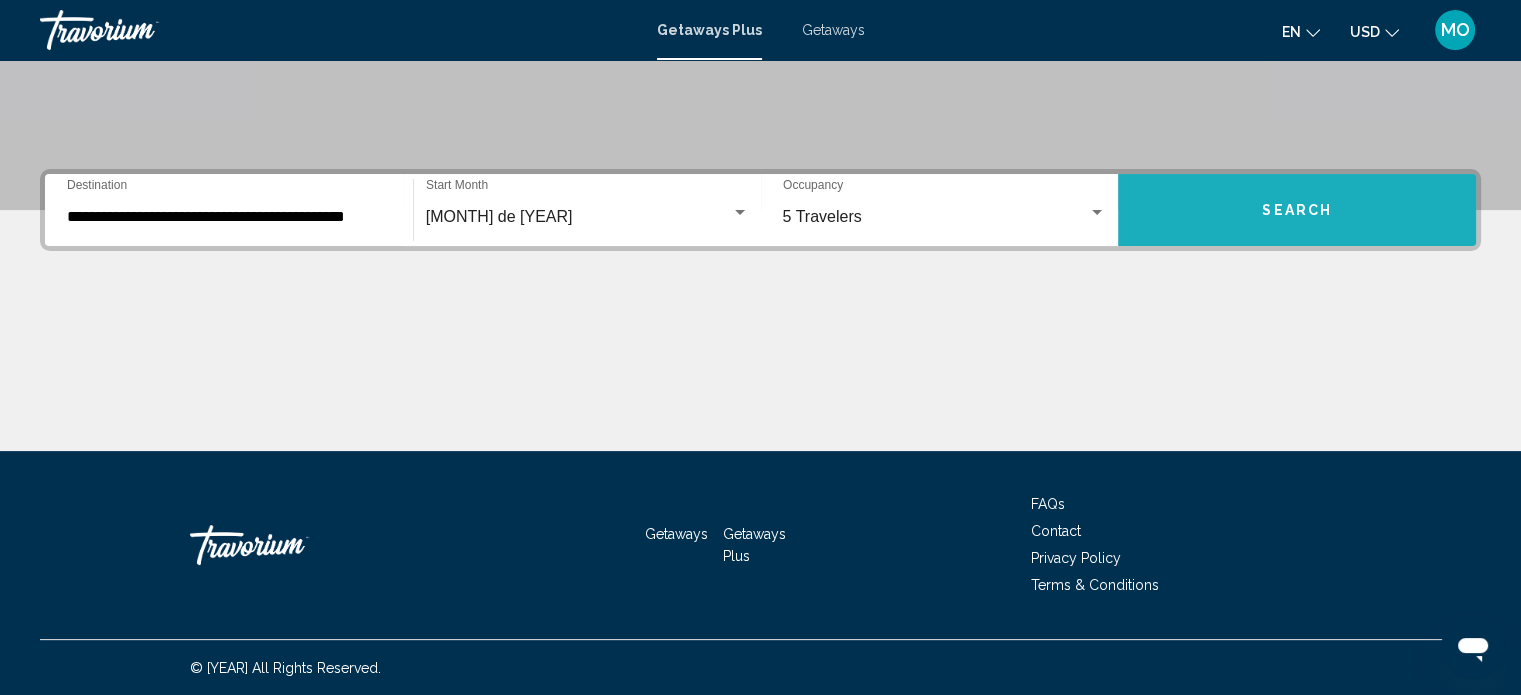 click on "Search" at bounding box center [1297, 210] 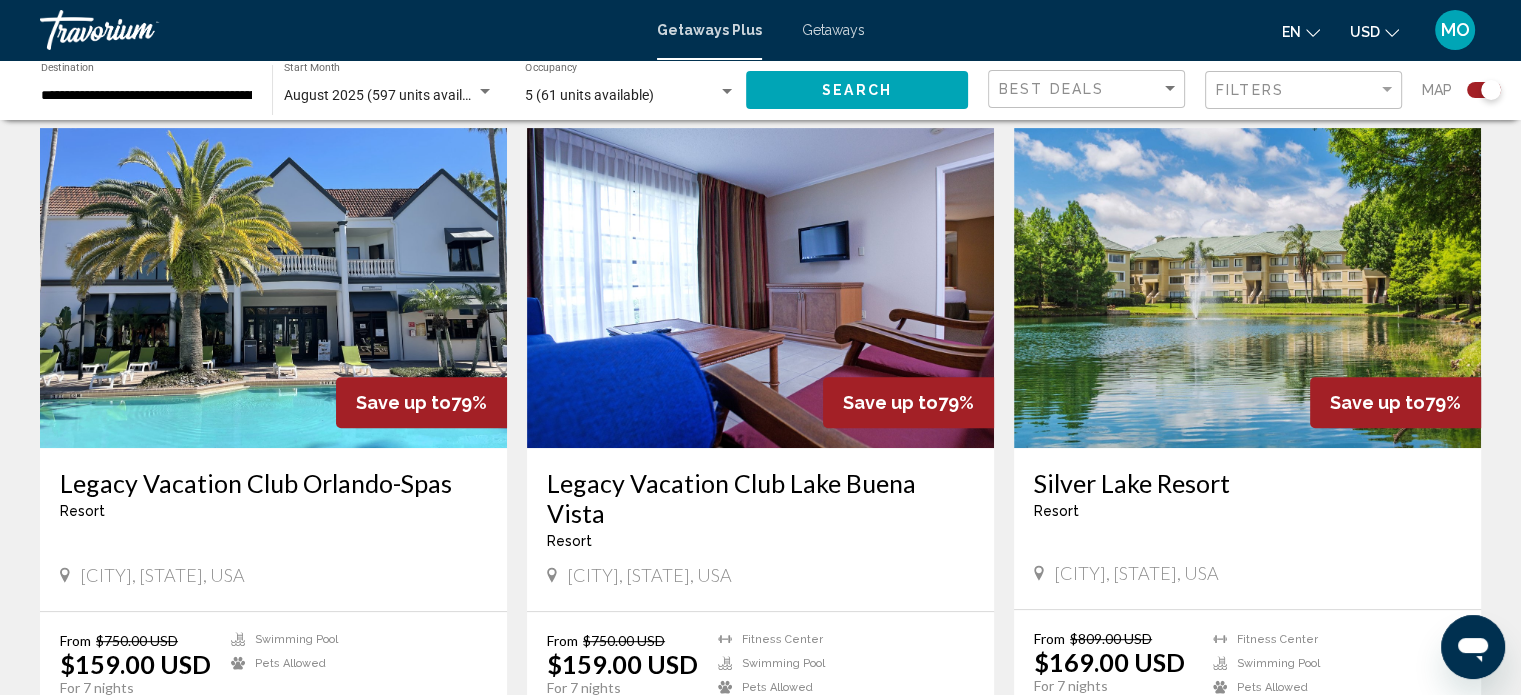 scroll, scrollTop: 700, scrollLeft: 0, axis: vertical 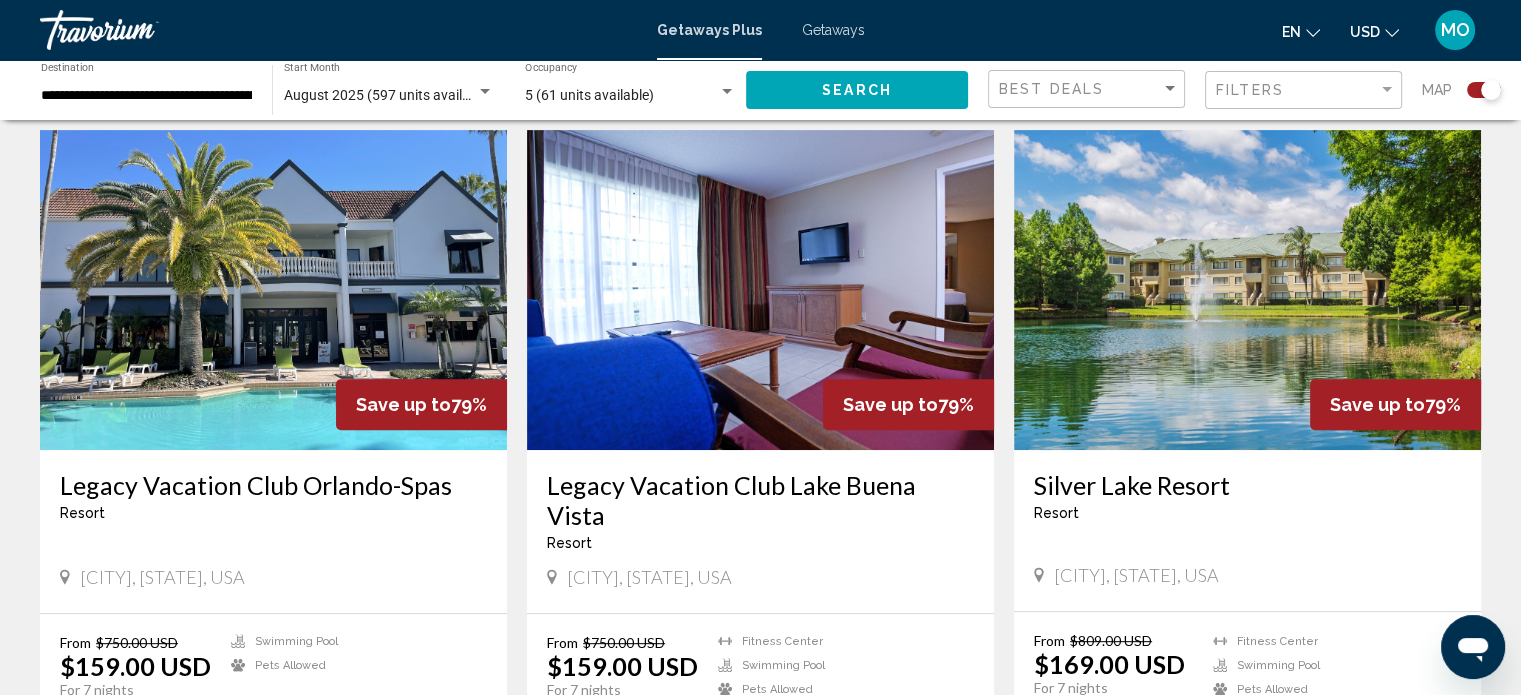 drag, startPoint x: 578, startPoint y: 495, endPoint x: 765, endPoint y: 681, distance: 263.75177 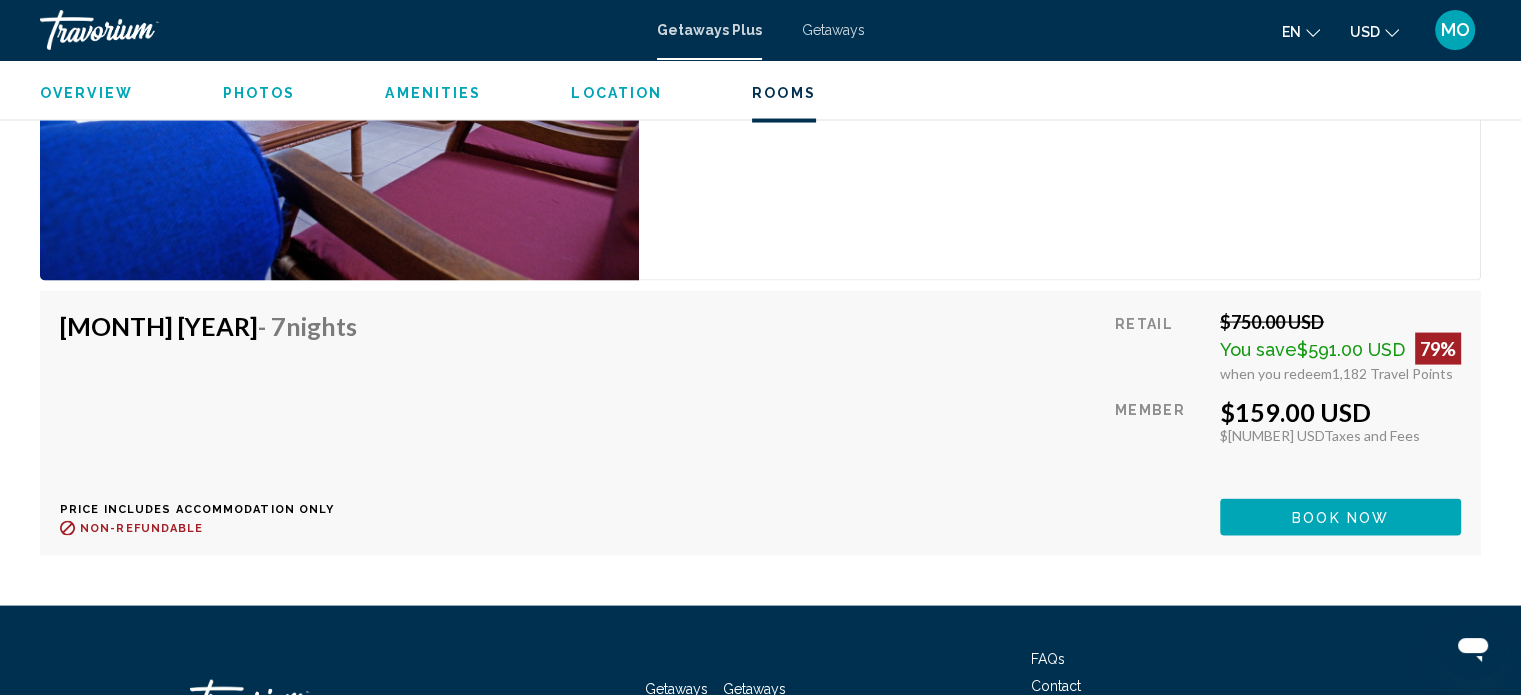 scroll, scrollTop: 4056, scrollLeft: 0, axis: vertical 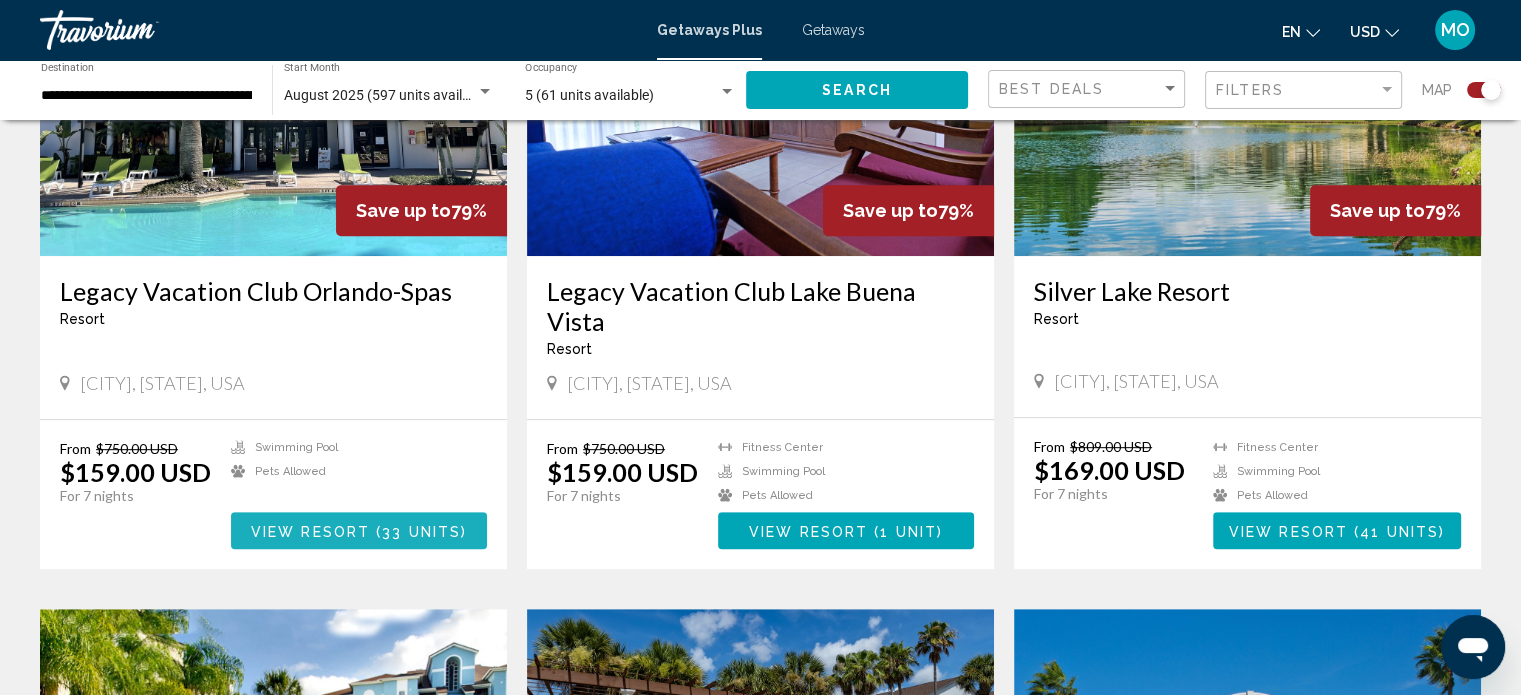 click on "View Resort" at bounding box center [310, 531] 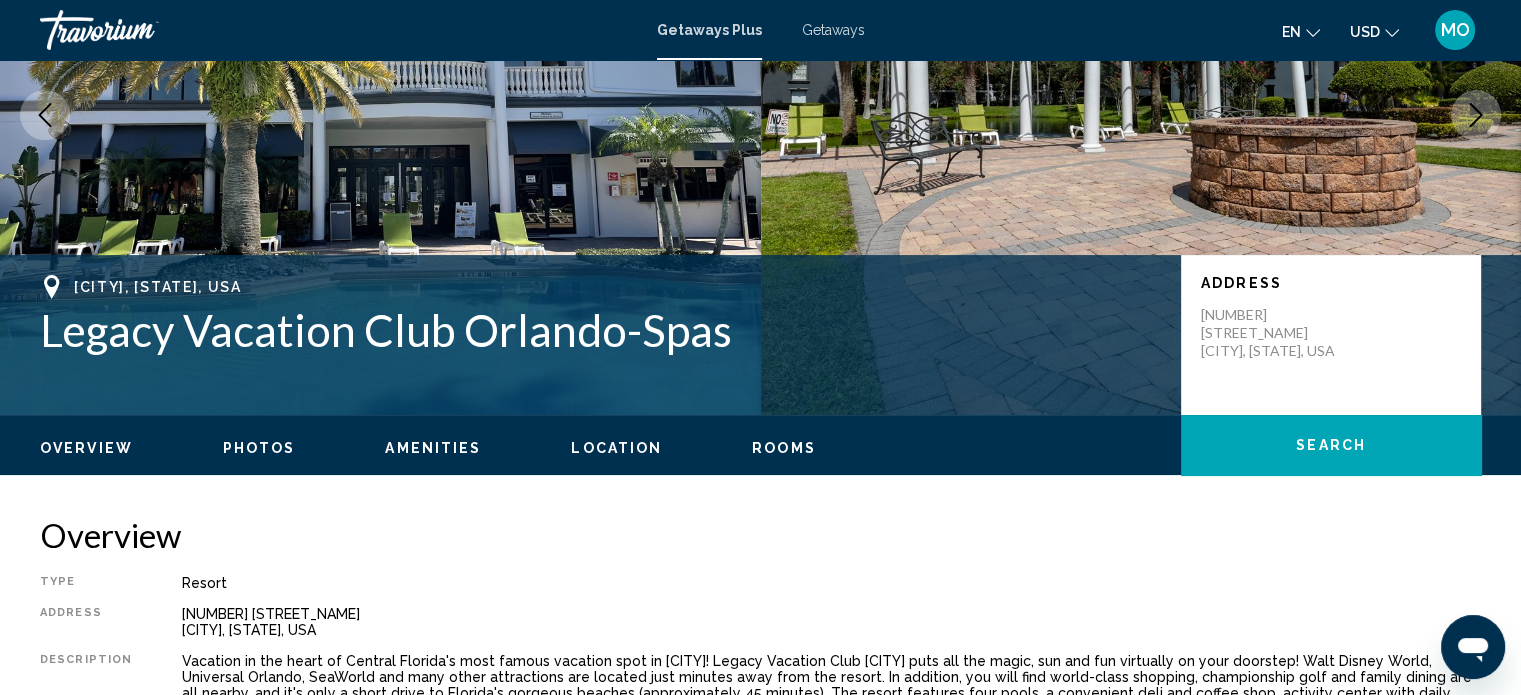 scroll, scrollTop: 244, scrollLeft: 0, axis: vertical 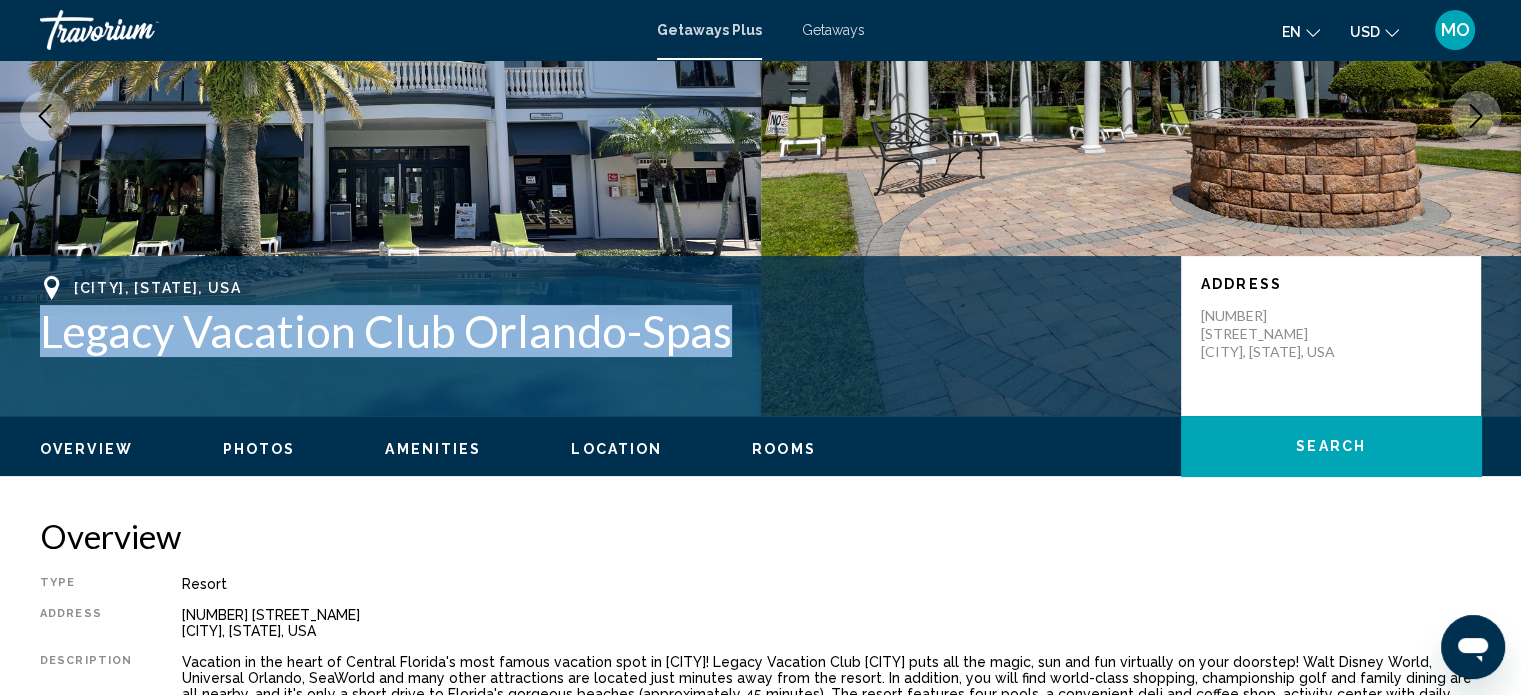 drag, startPoint x: 48, startPoint y: 331, endPoint x: 728, endPoint y: 339, distance: 680.04706 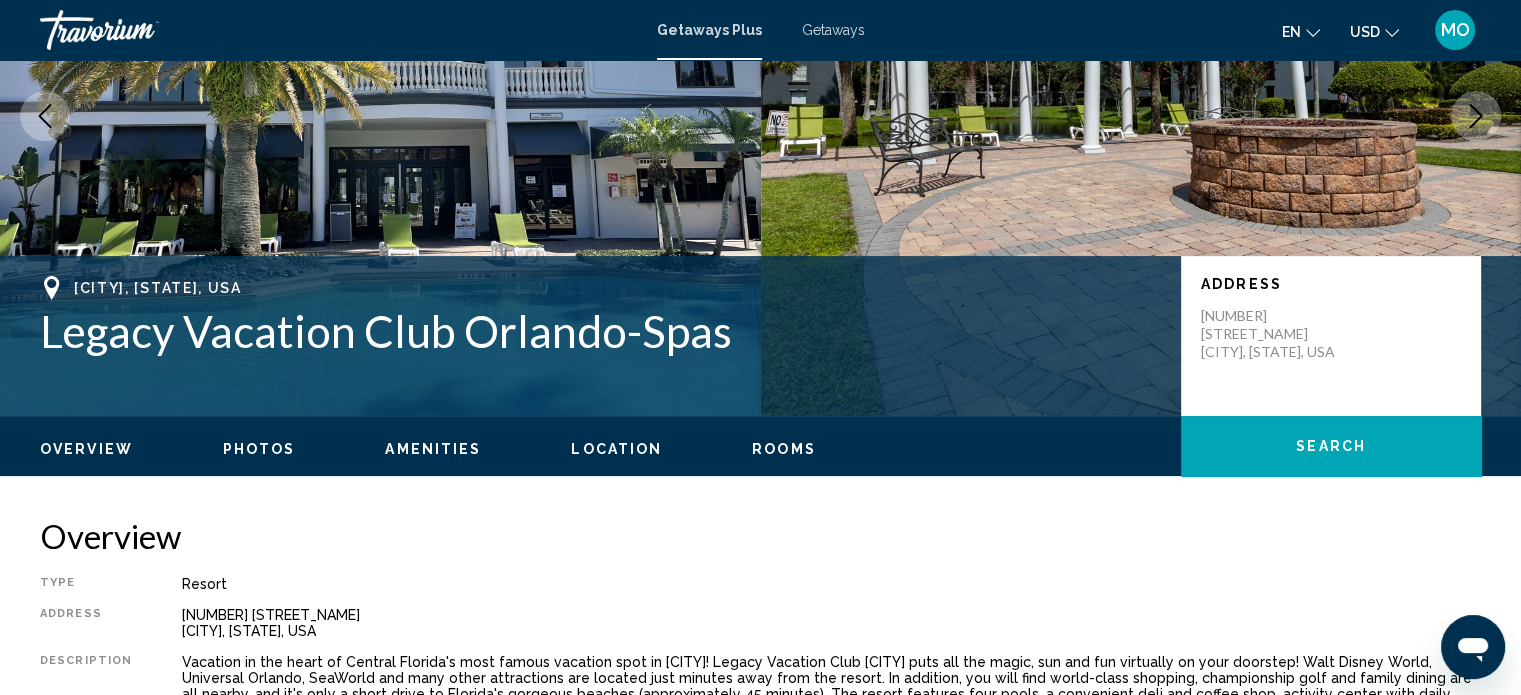 click on "Type Resort All-Inclusive No All-Inclusive Address 2800 N. Poinciana Blvd. Kissimmee, FL, USA Description Vacation in the heart of Central Florida's most famous vacation spot in Orlando! Legacy Vacation Club Orlando puts all the magic, sun and fun virtually on your doorstep!  Walt Disney World, Universal Orlando, SeaWorld and many other attractions are located just minutes away from the resort. In addition, you will find world-class shopping, championship golf and family dining are all nearby, and it's only a short drive to Florida's gorgeous beaches (approximately 45 minutes). The resort features four pools, a convenient deli and coffee shop, activity center with daily planned activities for all ages, 9-hole miniature golf course, tennis court, and sand volleyball court. There is even a fitness center, playground for the kids, and walking paths around a beautifully landscaped garden. Read more" at bounding box center [760, 667] 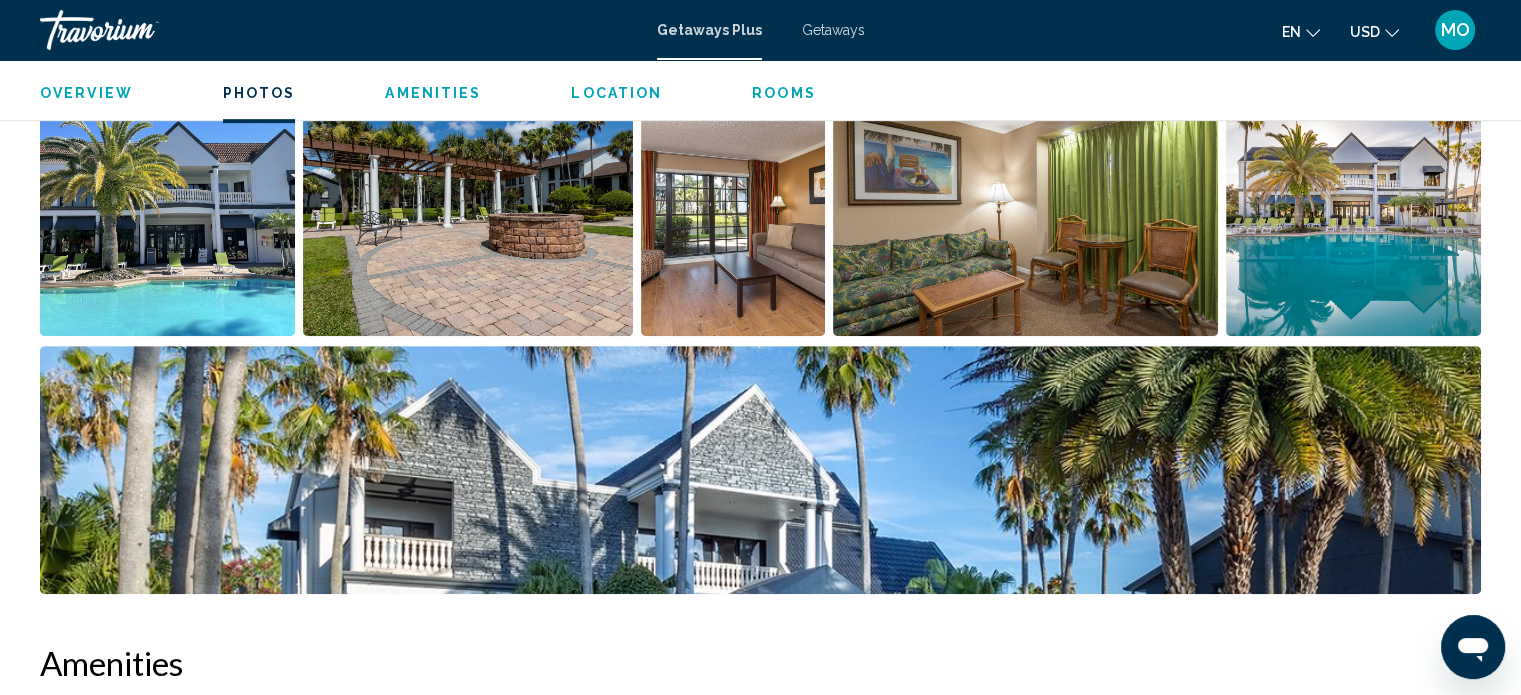 scroll, scrollTop: 926, scrollLeft: 0, axis: vertical 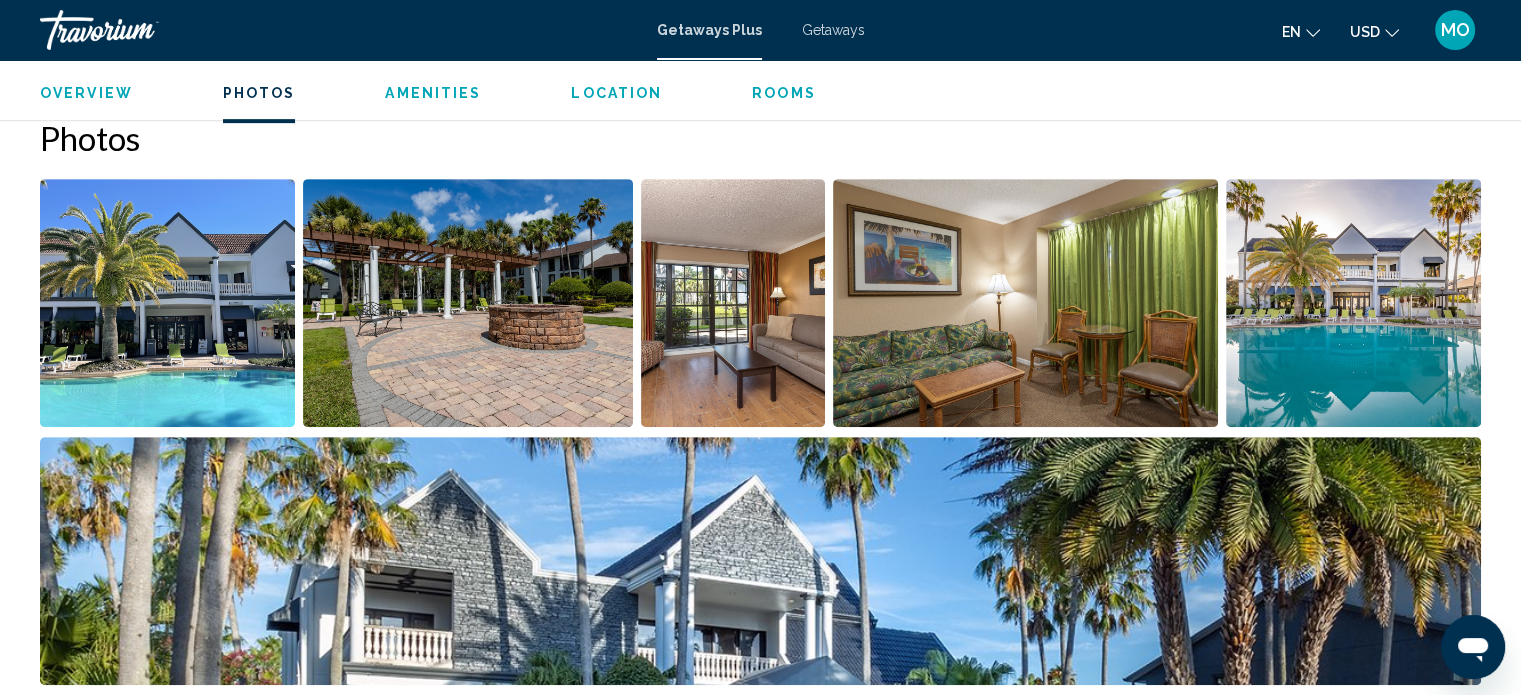 click on "Overview
Photos
Amenities
Location
Rooms
Search" at bounding box center (760, 91) 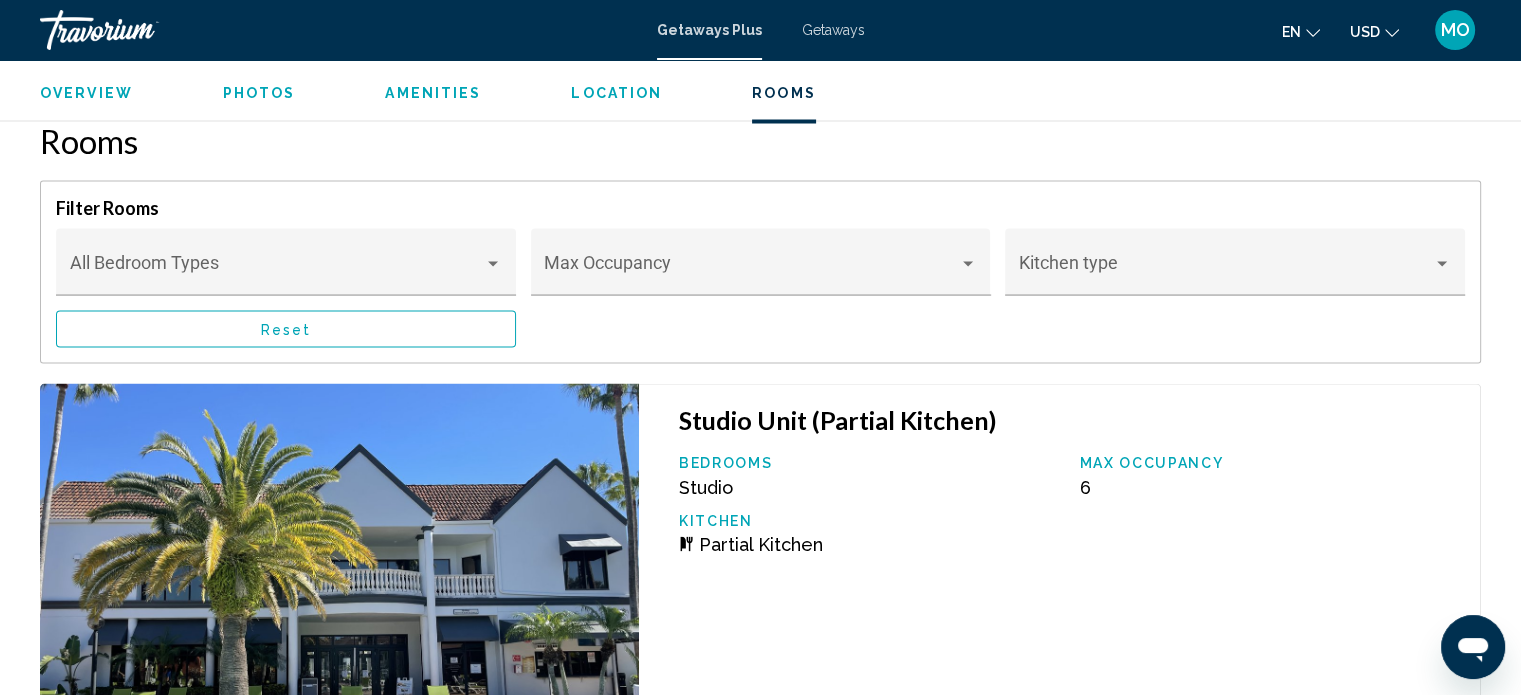scroll, scrollTop: 3683, scrollLeft: 0, axis: vertical 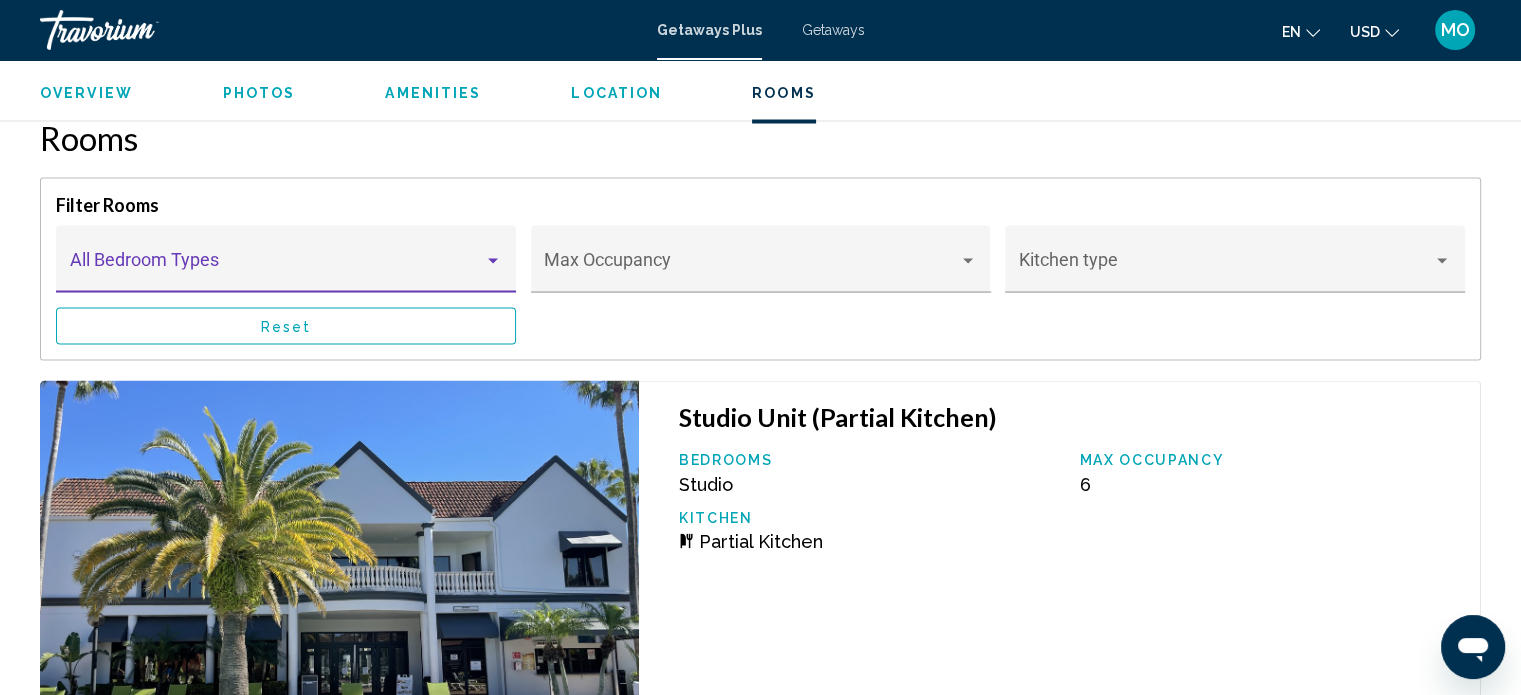 click at bounding box center (277, 268) 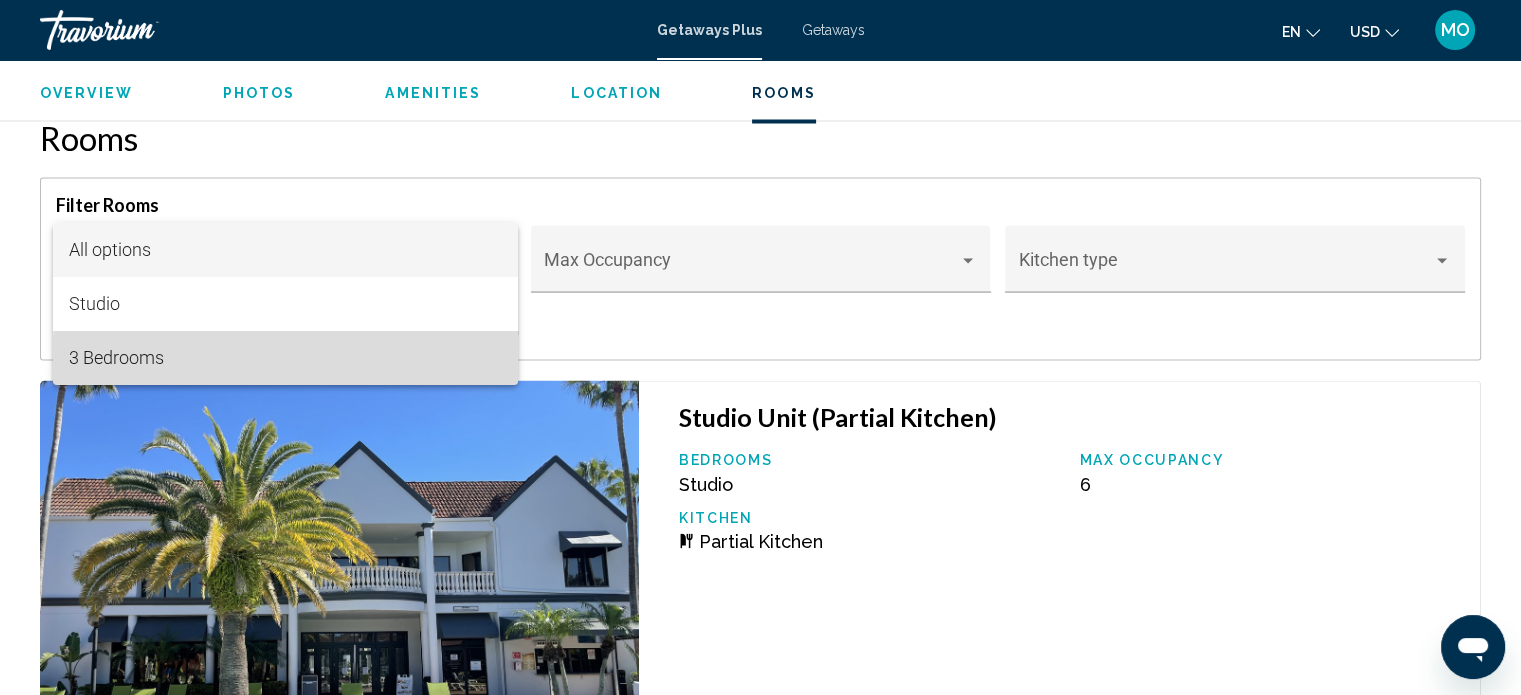click on "3 Bedrooms" at bounding box center [285, 358] 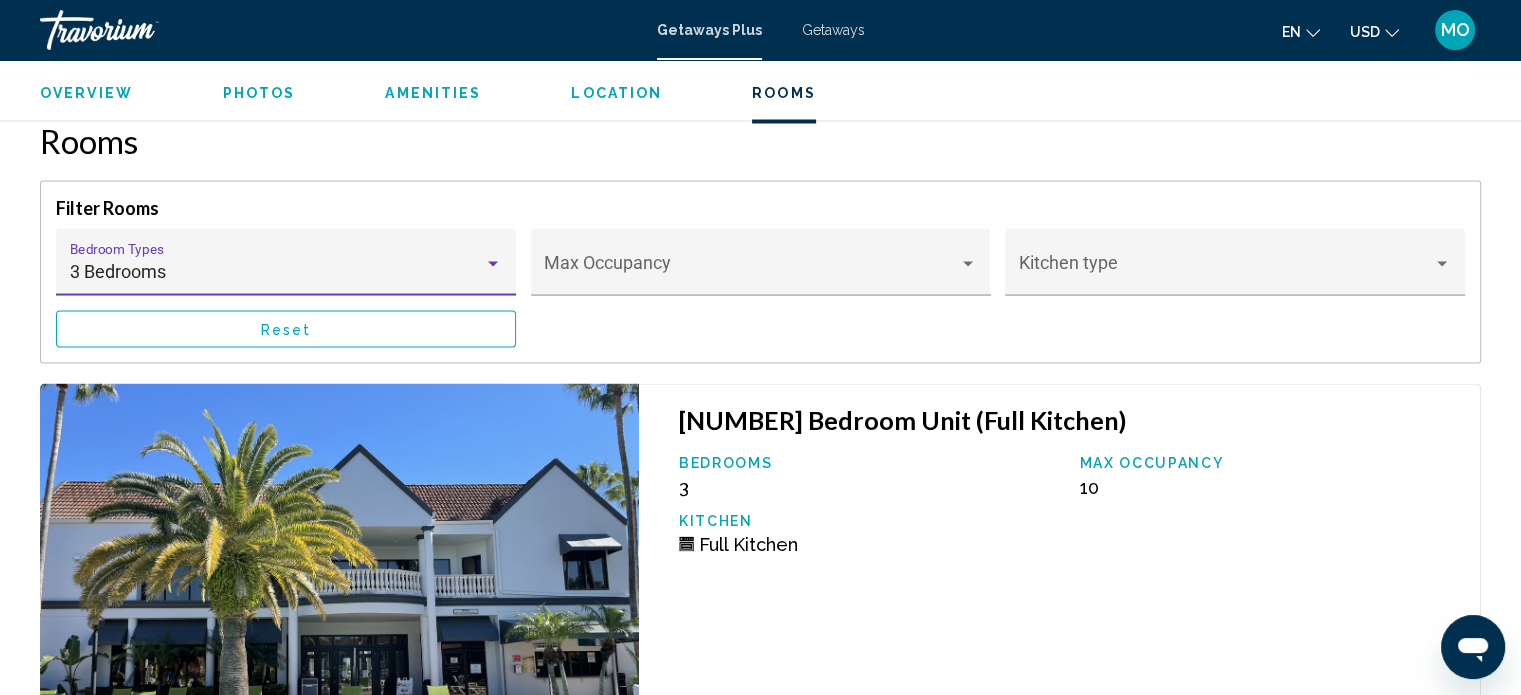scroll, scrollTop: 3672, scrollLeft: 0, axis: vertical 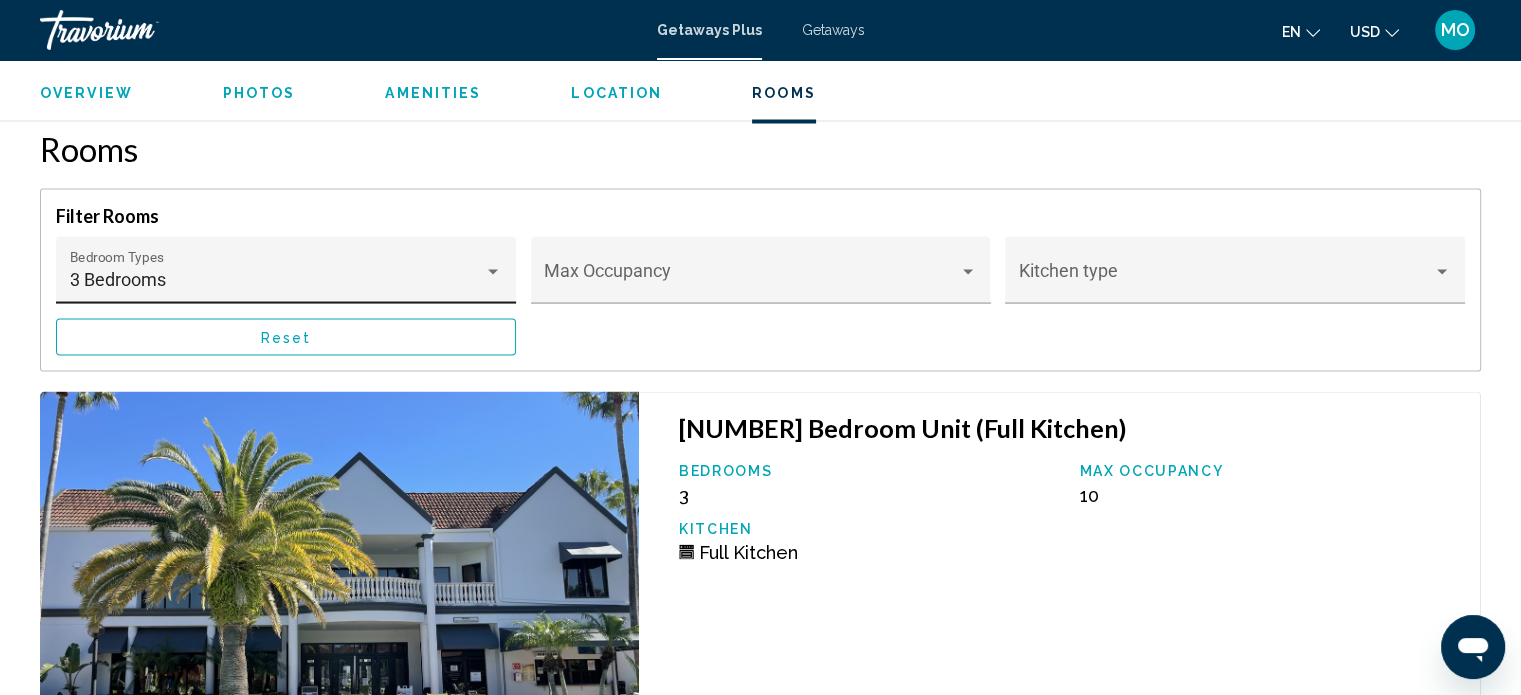 click on "3 Bedrooms Bedroom Types All Bedroom Types" at bounding box center (286, 276) 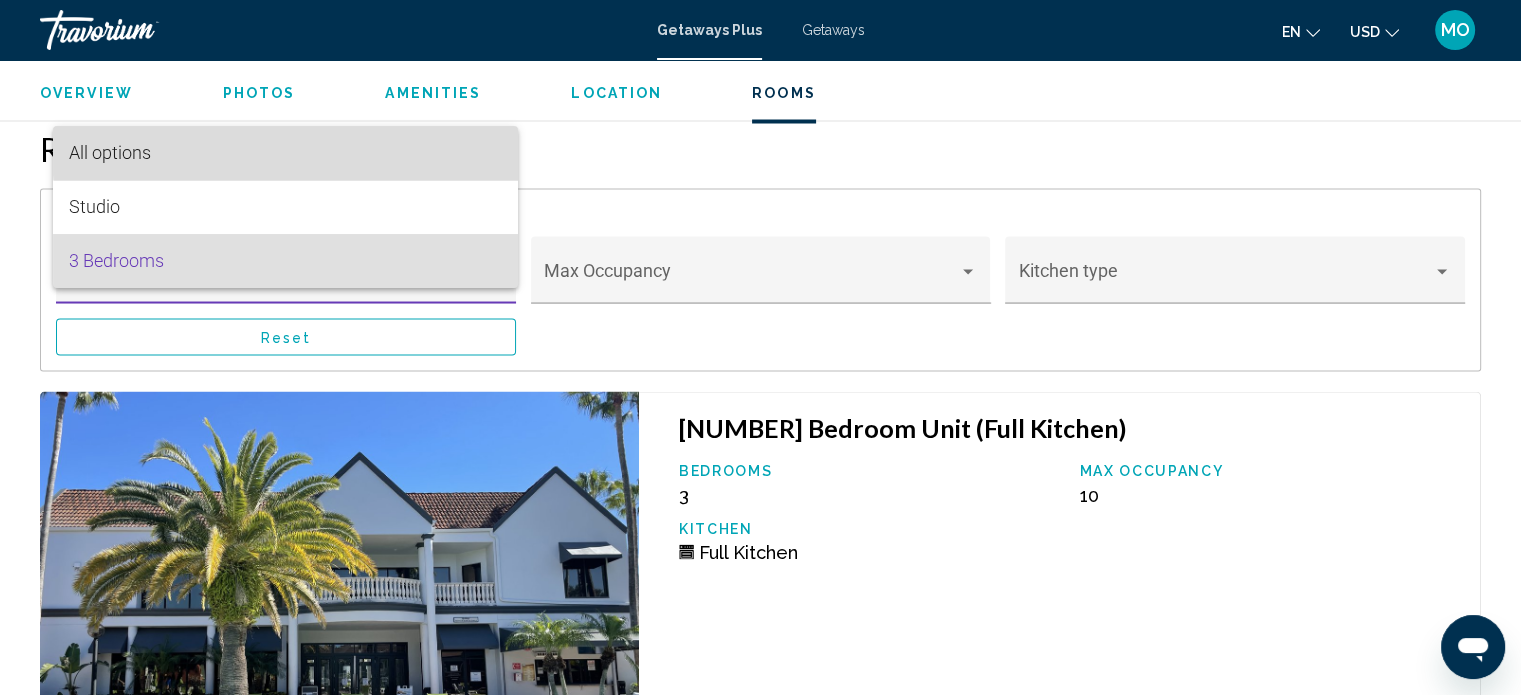 click on "All options" at bounding box center [285, 153] 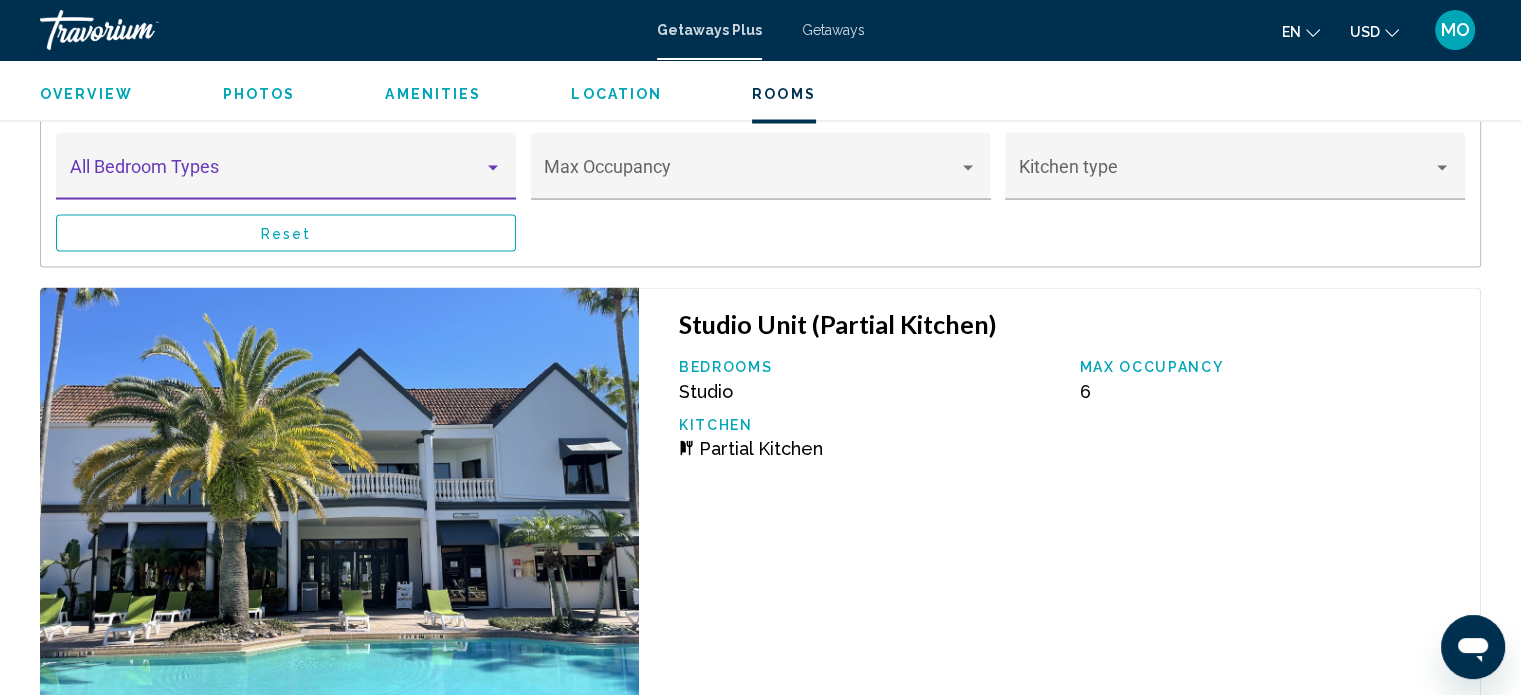 scroll, scrollTop: 3779, scrollLeft: 0, axis: vertical 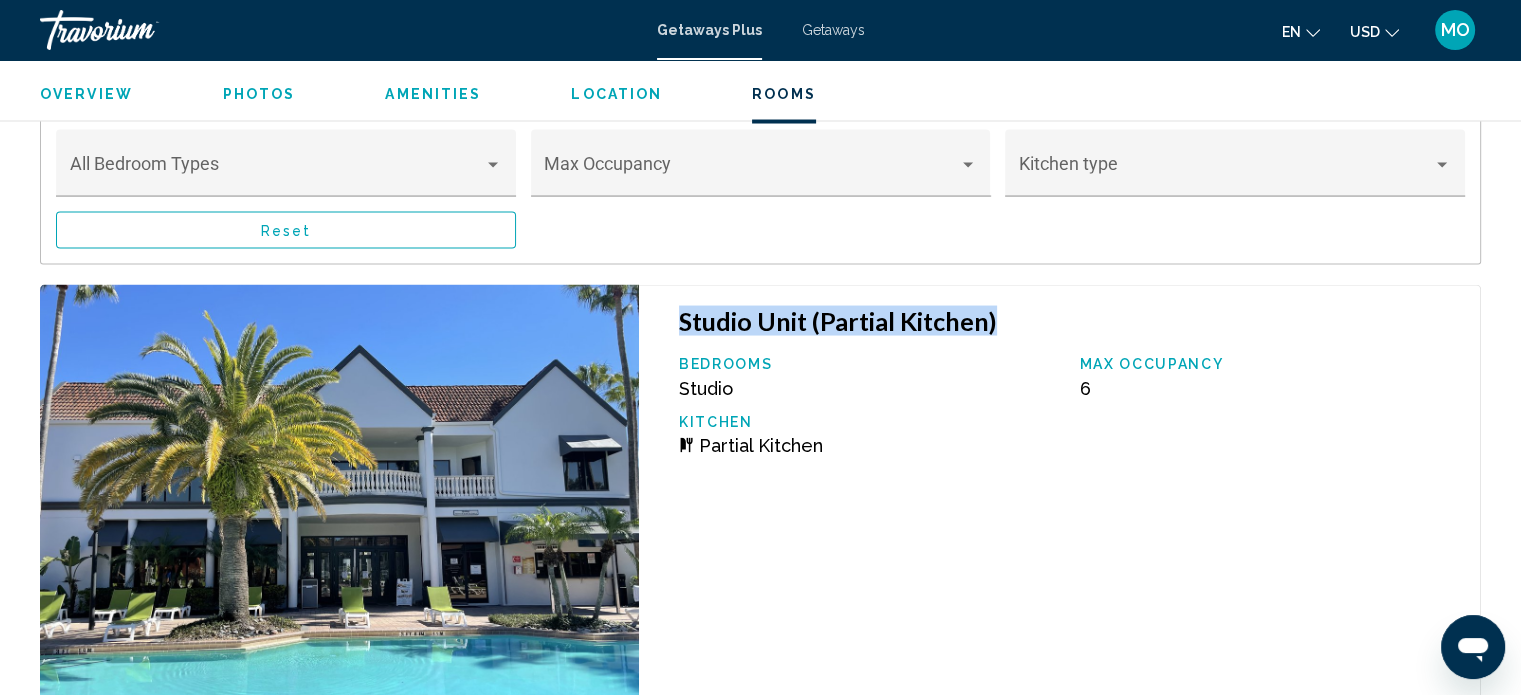 drag, startPoint x: 681, startPoint y: 303, endPoint x: 1009, endPoint y: 312, distance: 328.12344 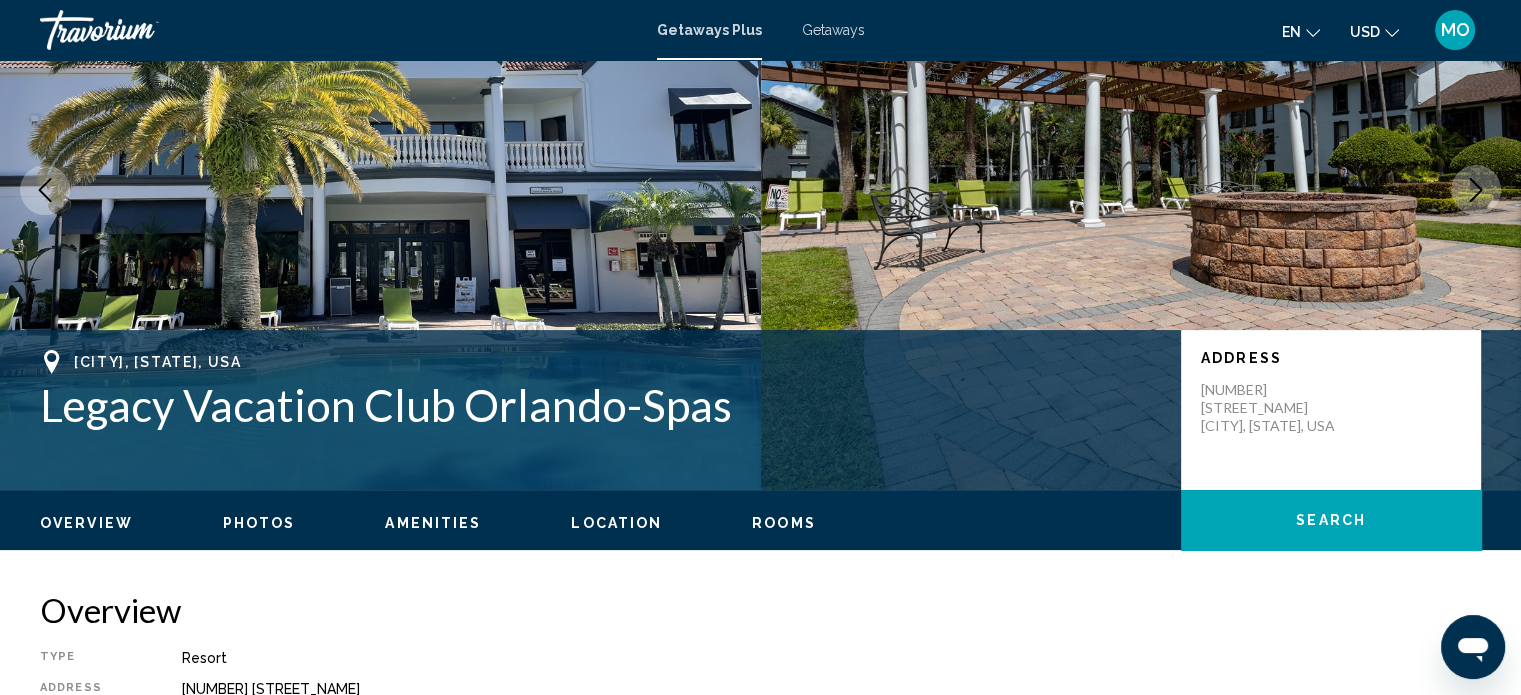 scroll, scrollTop: 0, scrollLeft: 0, axis: both 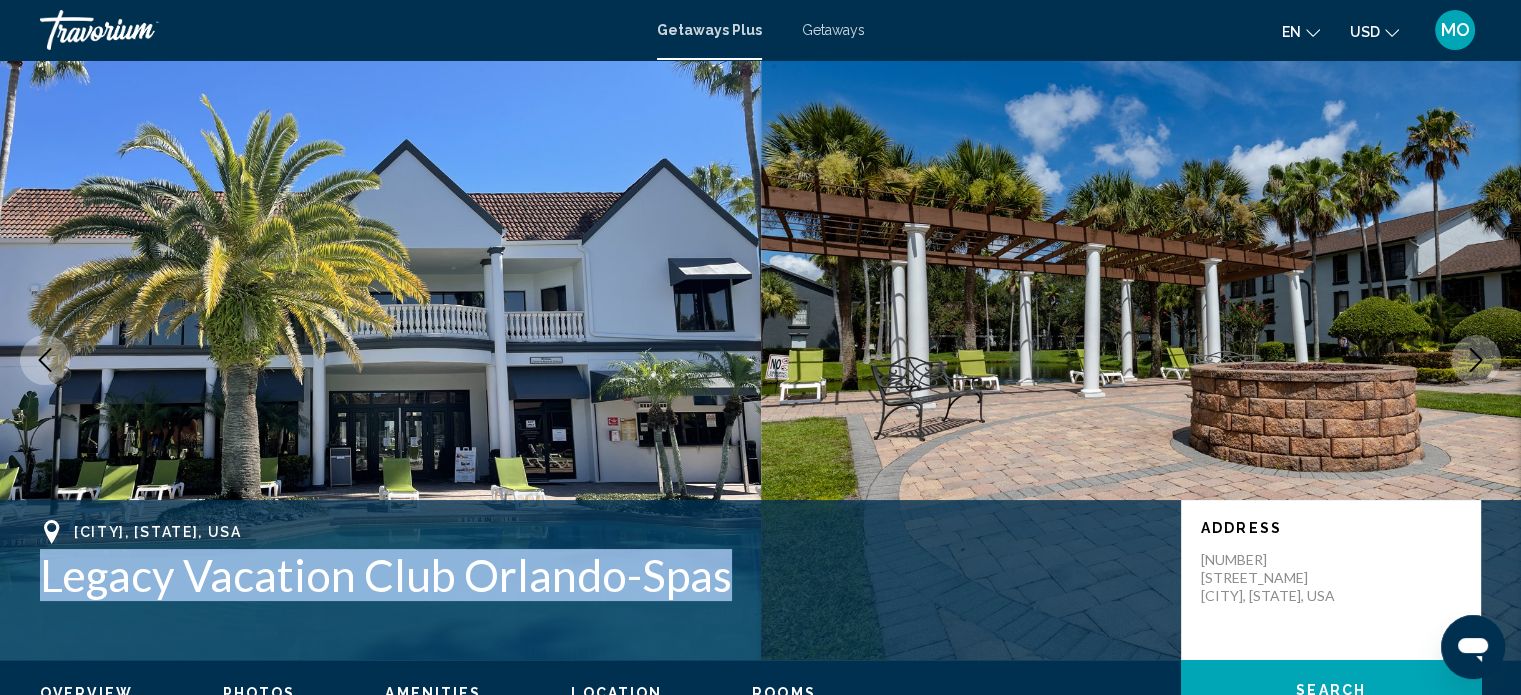 drag, startPoint x: 48, startPoint y: 575, endPoint x: 727, endPoint y: 594, distance: 679.2658 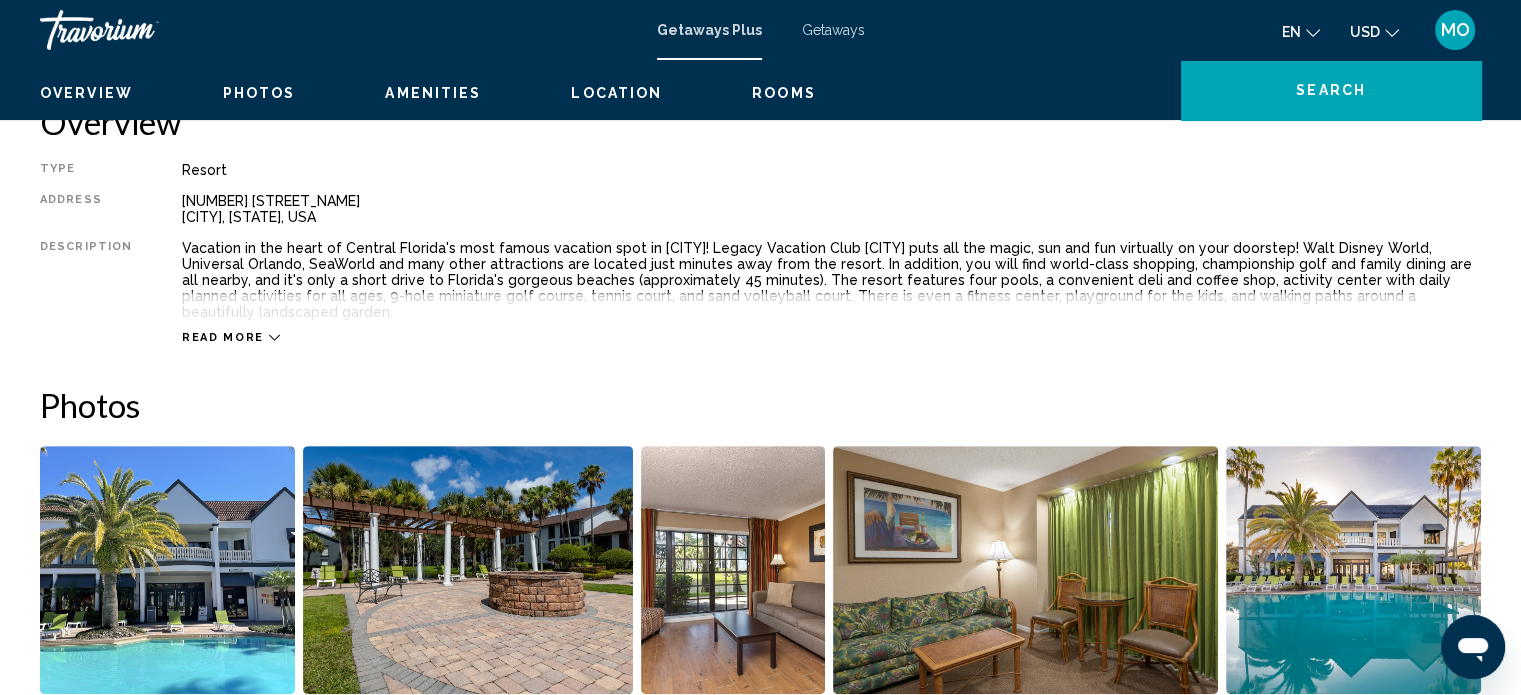 scroll, scrollTop: 667, scrollLeft: 0, axis: vertical 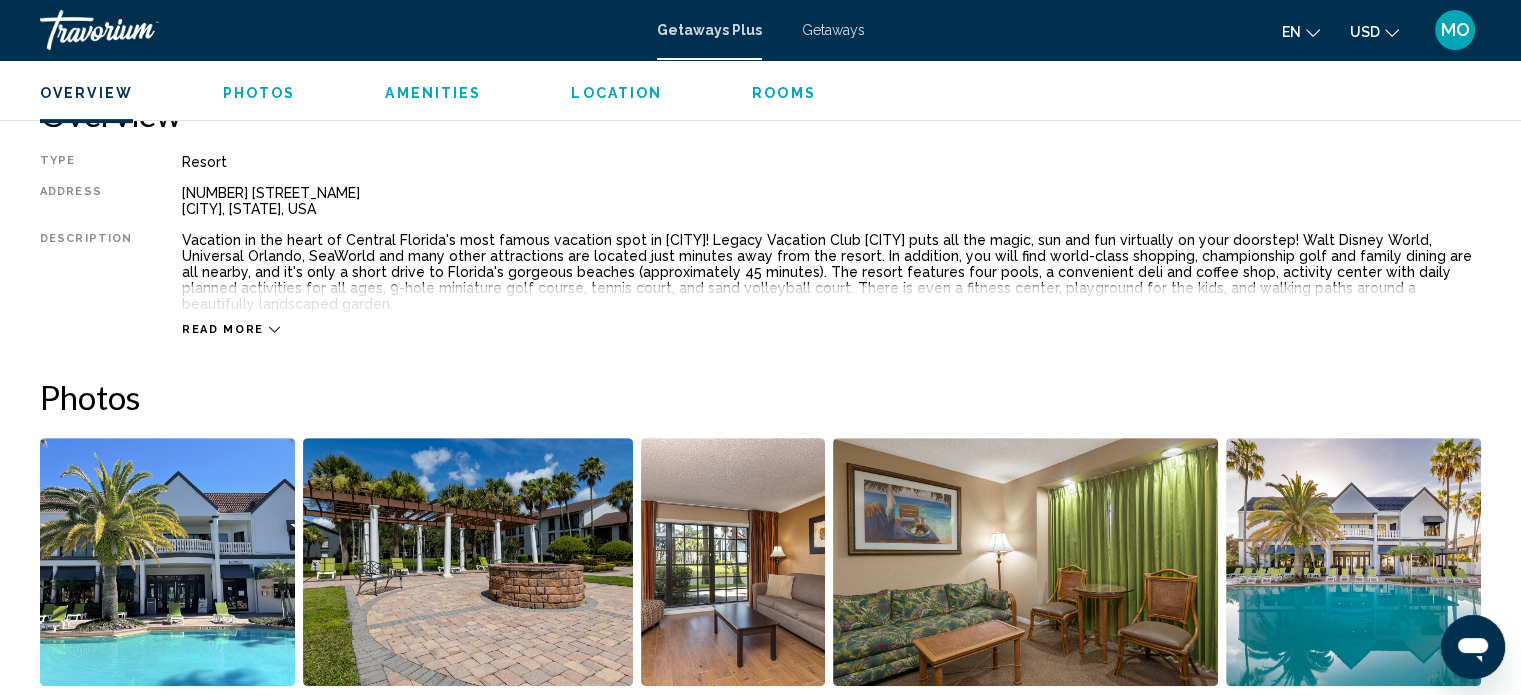 click on "Read more" at bounding box center [223, 329] 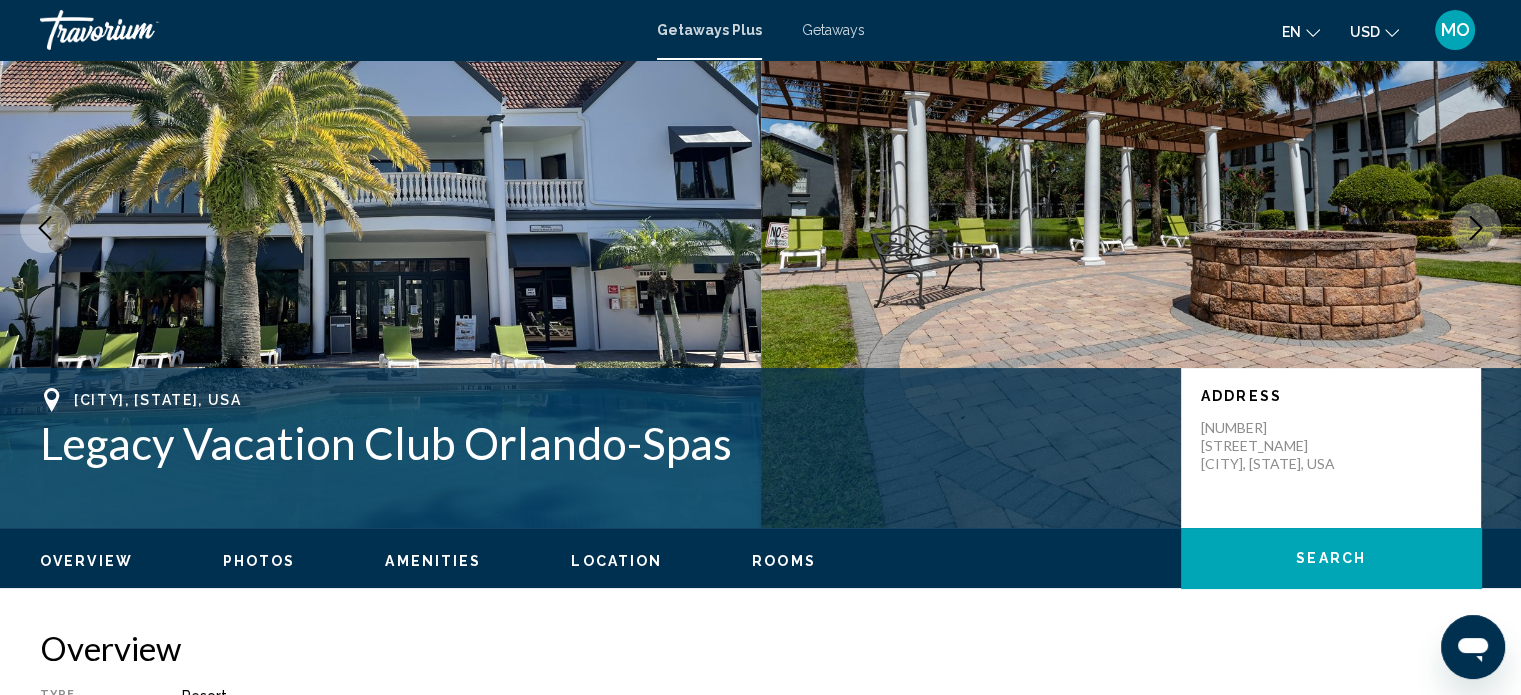 scroll, scrollTop: 134, scrollLeft: 0, axis: vertical 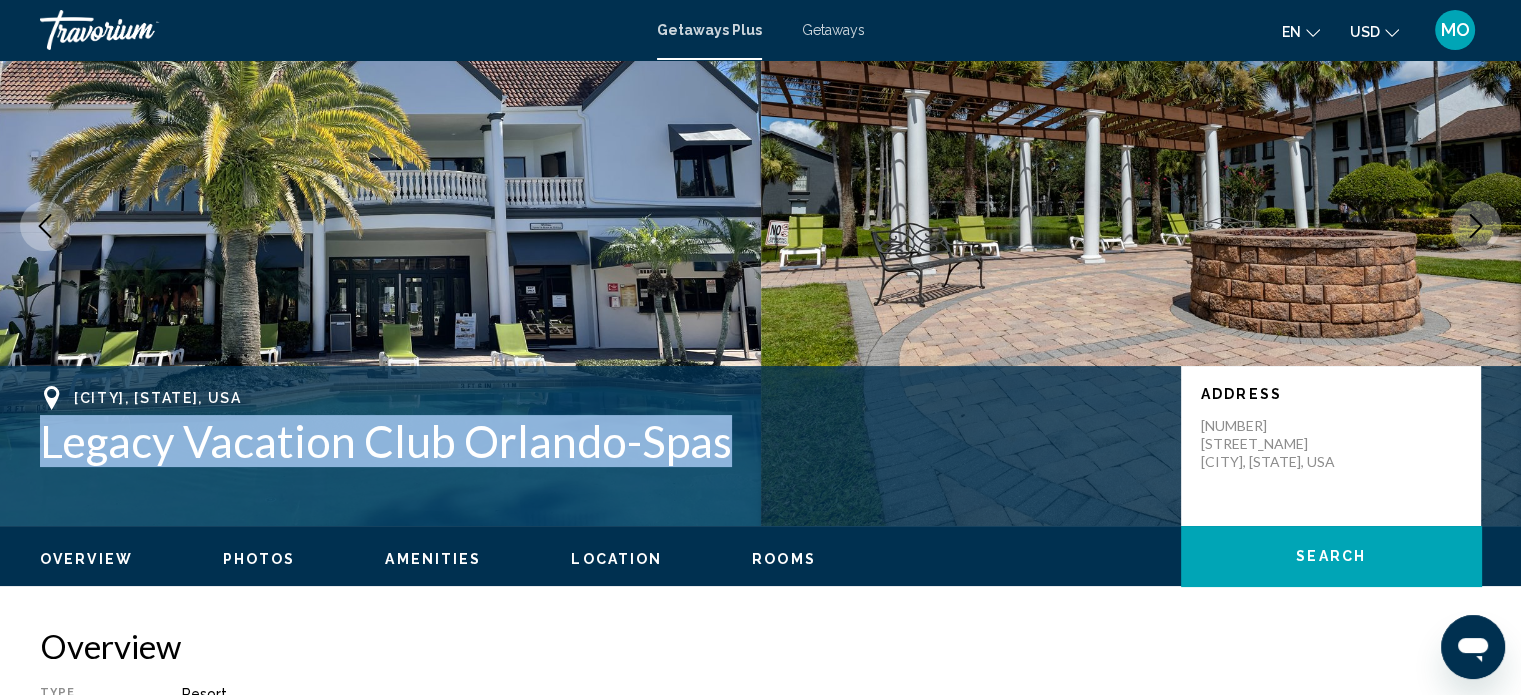 drag, startPoint x: 253, startPoint y: 452, endPoint x: 733, endPoint y: 460, distance: 480.06665 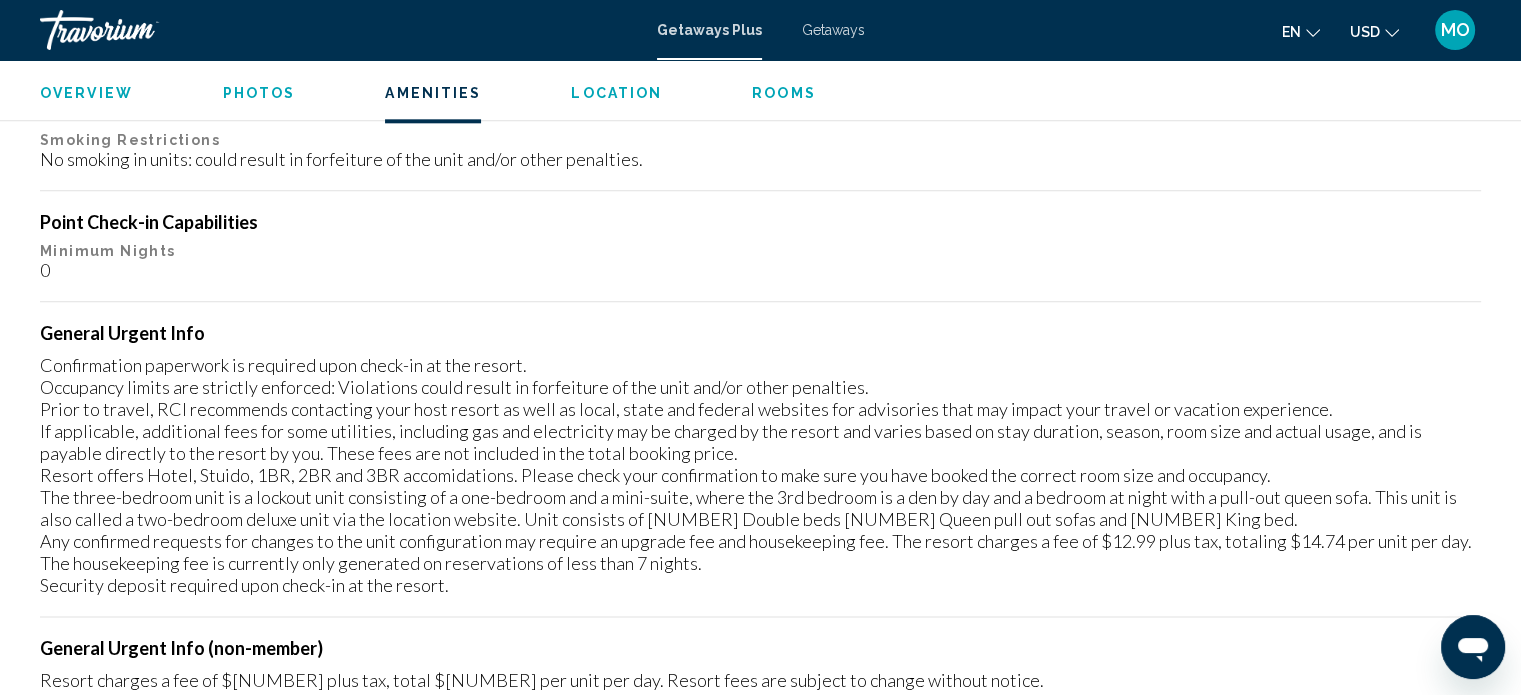 scroll, scrollTop: 2351, scrollLeft: 0, axis: vertical 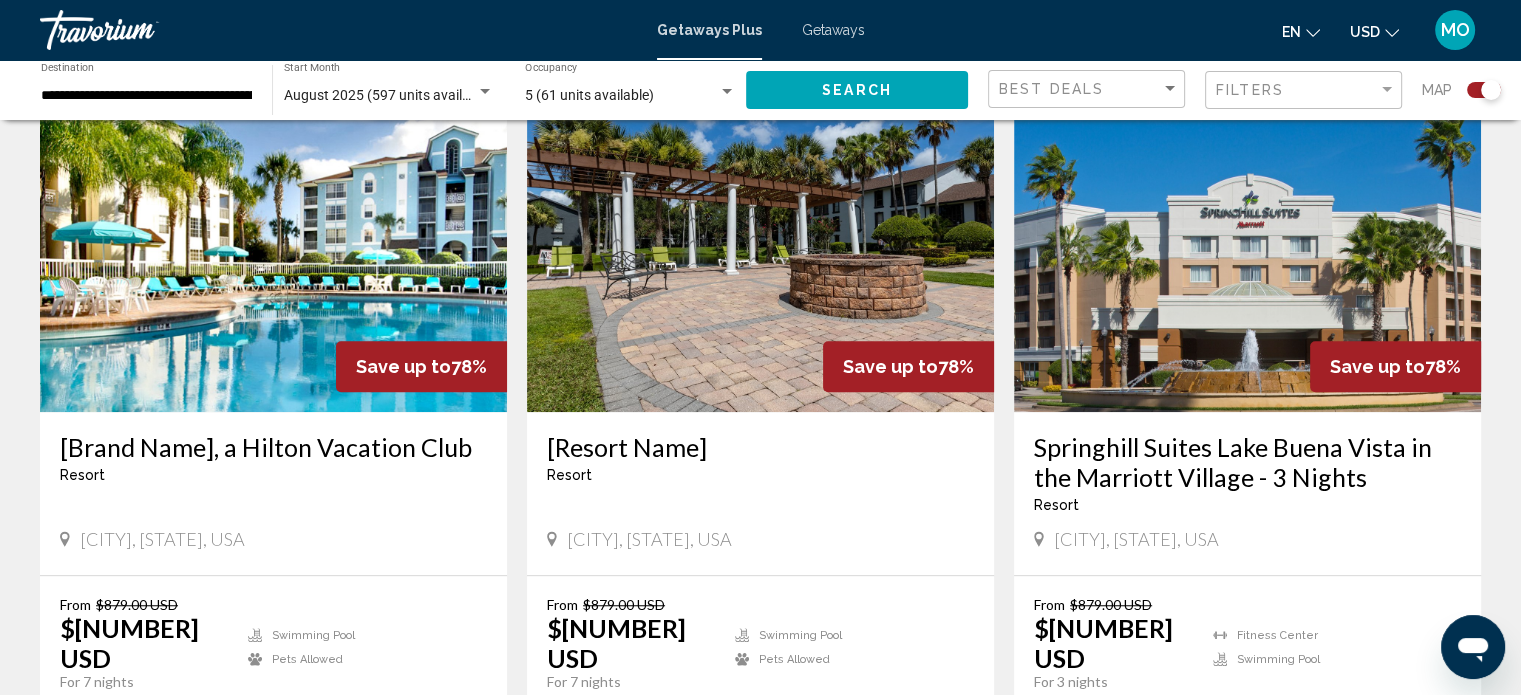 click on "View Resort" at bounding box center (323, 719) 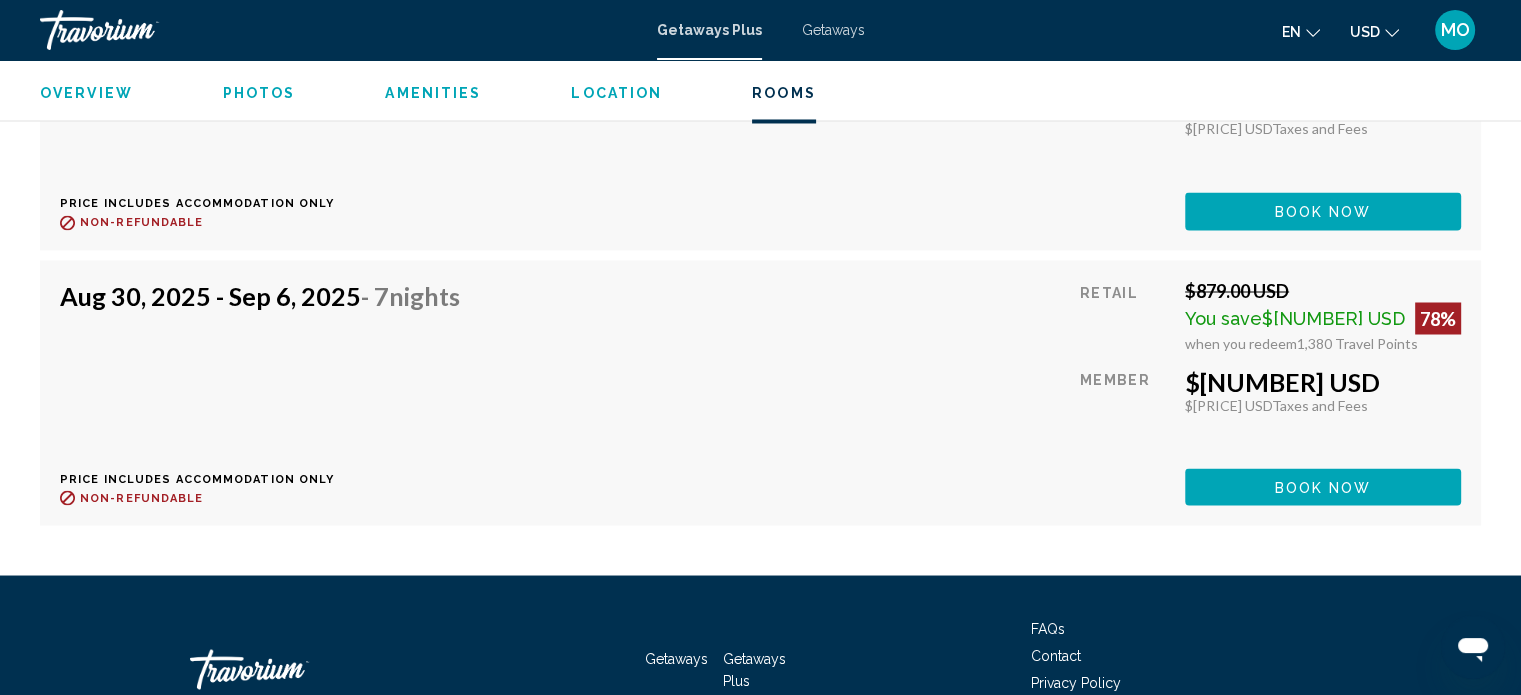 scroll, scrollTop: 3504, scrollLeft: 0, axis: vertical 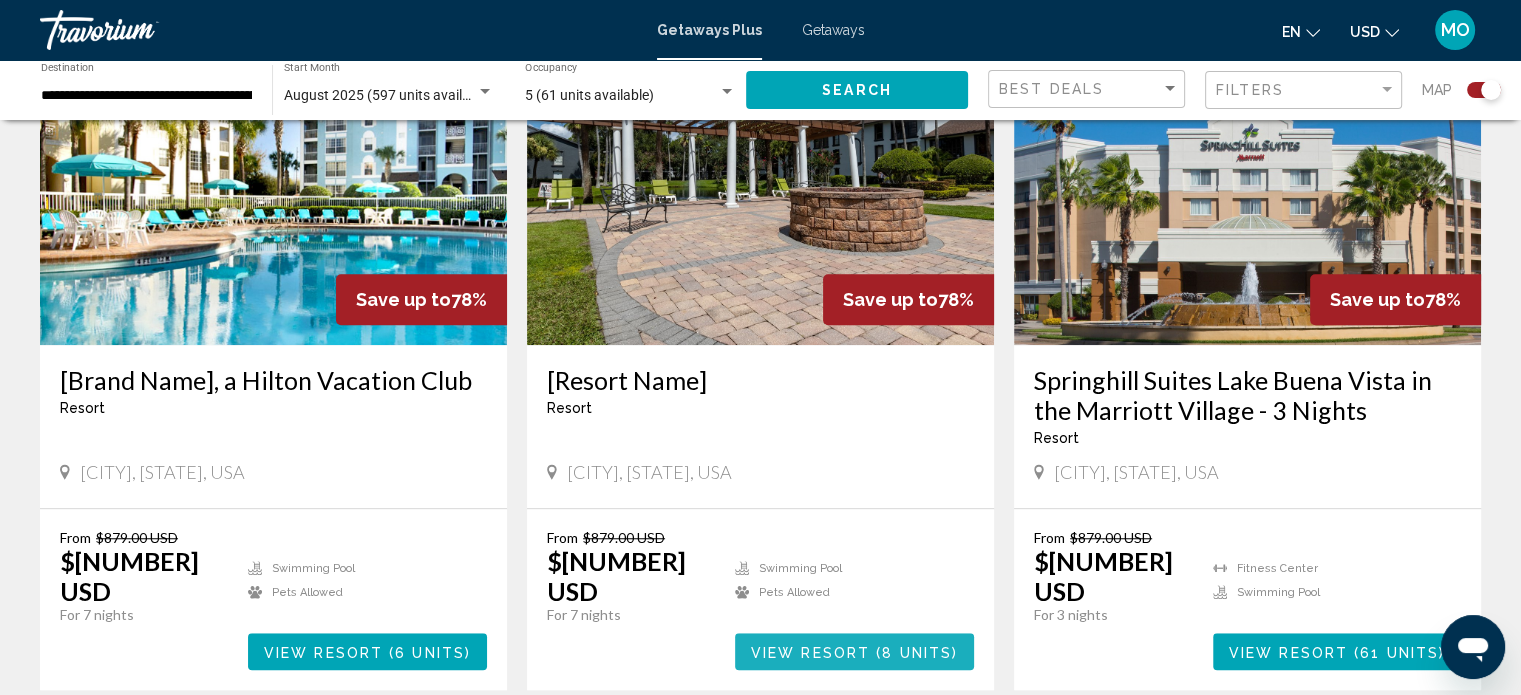 click on "View Resort" at bounding box center (810, 652) 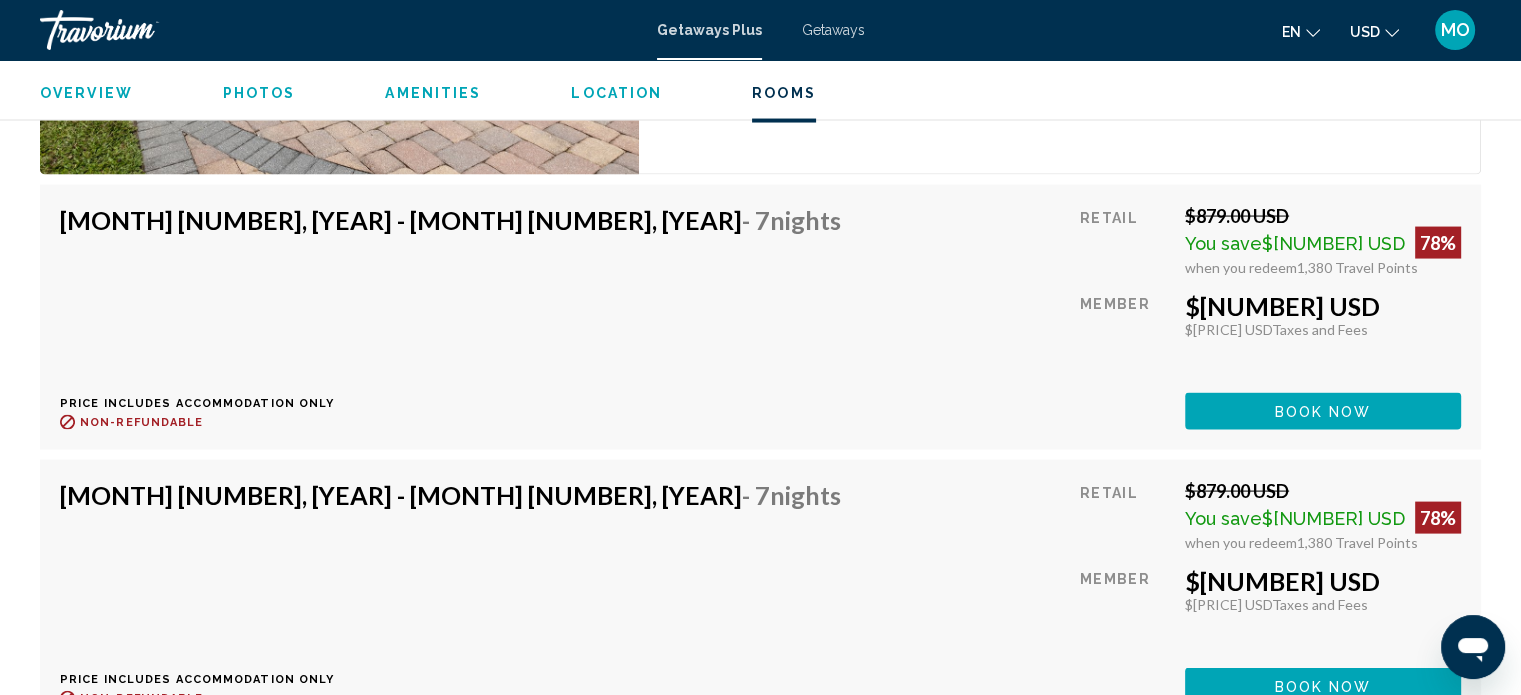 scroll, scrollTop: 3933, scrollLeft: 0, axis: vertical 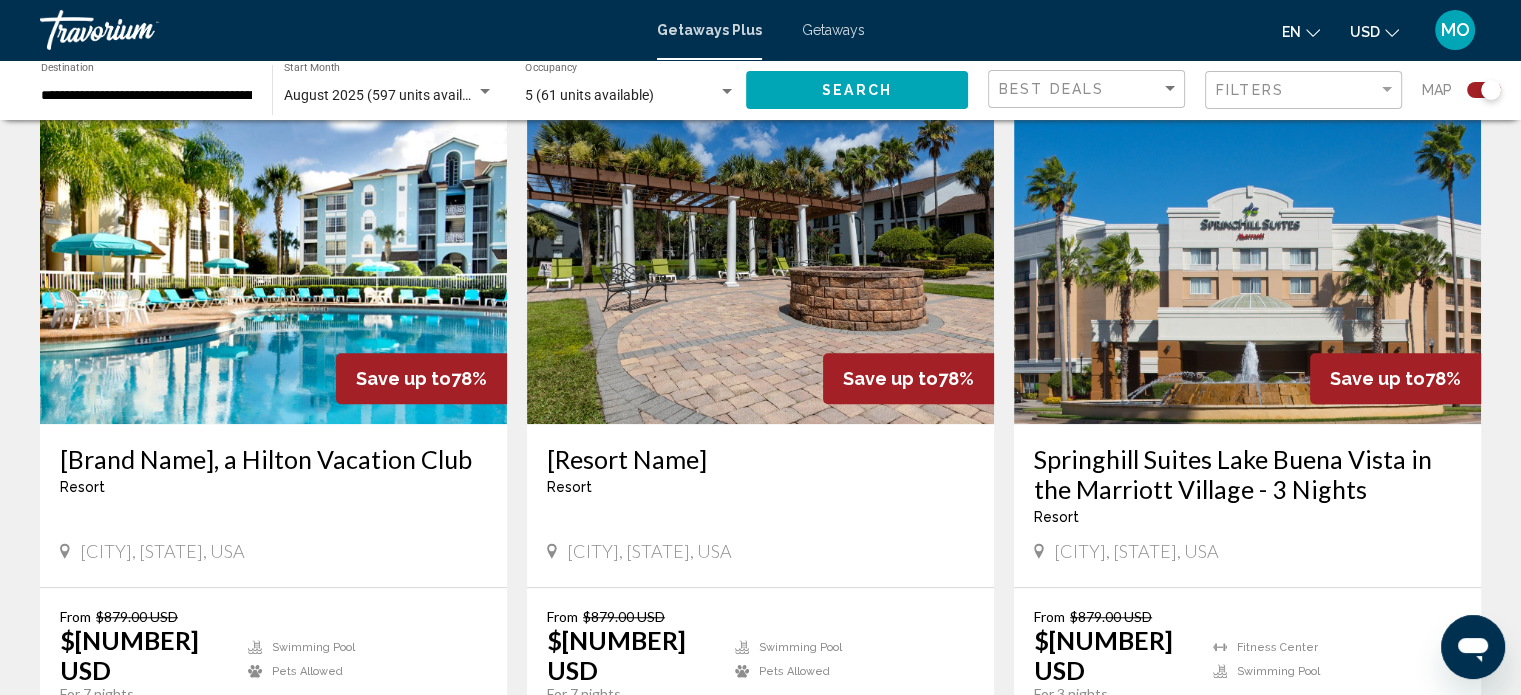 click on "View Resort" at bounding box center [1288, 731] 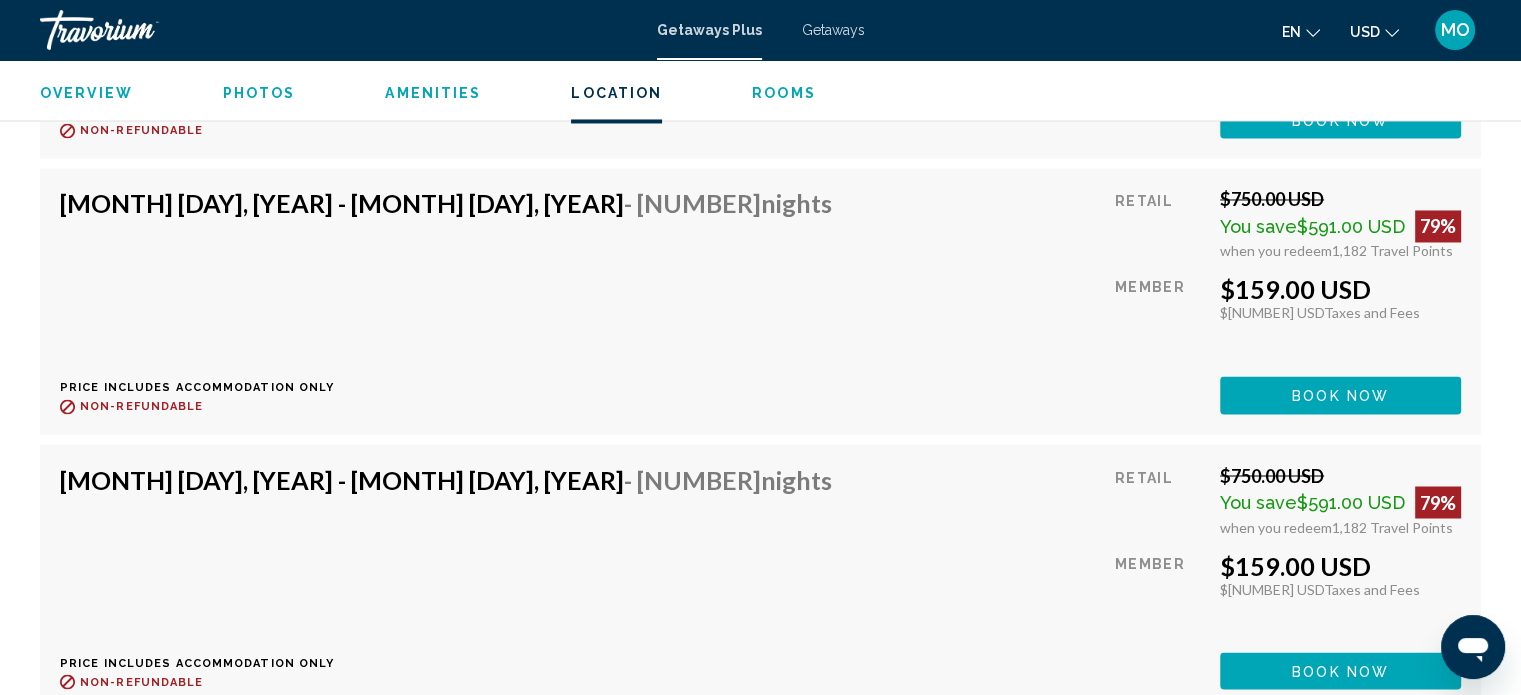 scroll, scrollTop: 3427, scrollLeft: 0, axis: vertical 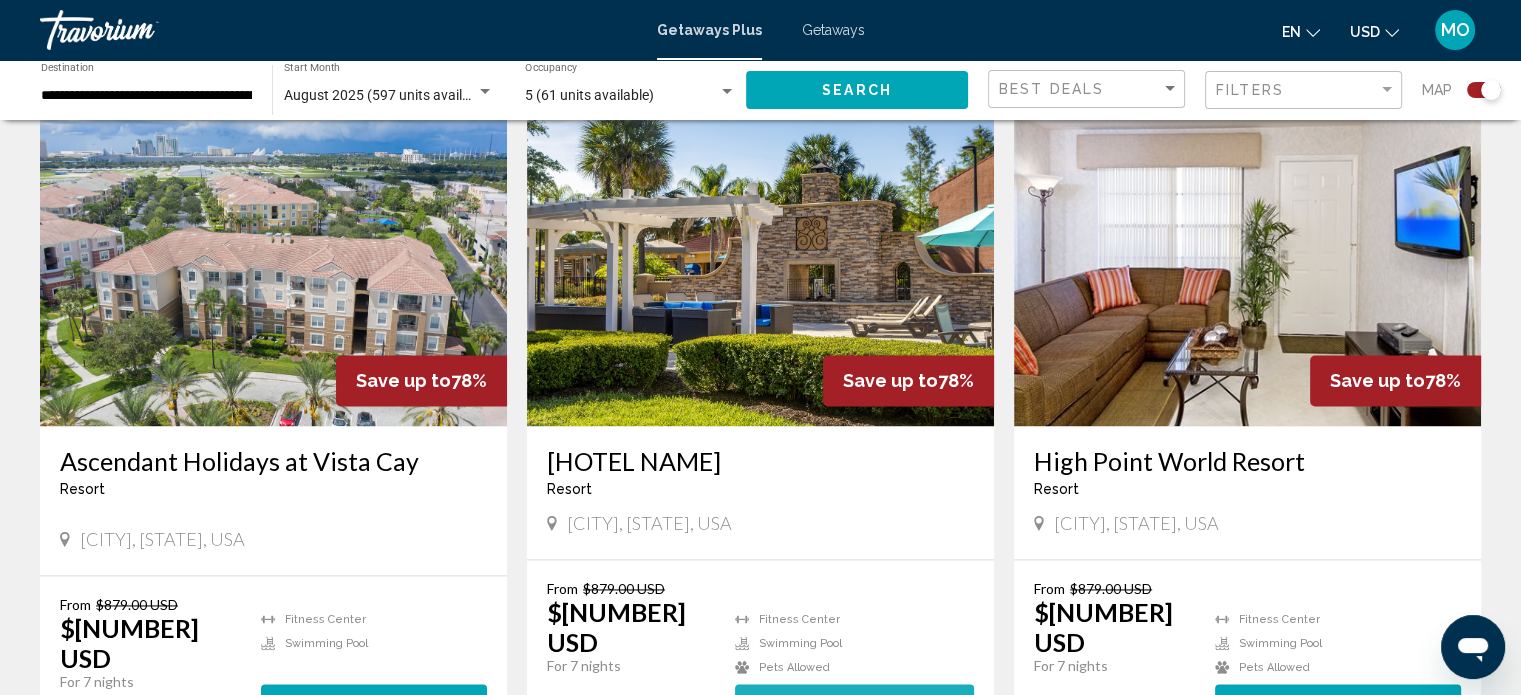 click on "View Resort" at bounding box center [810, 703] 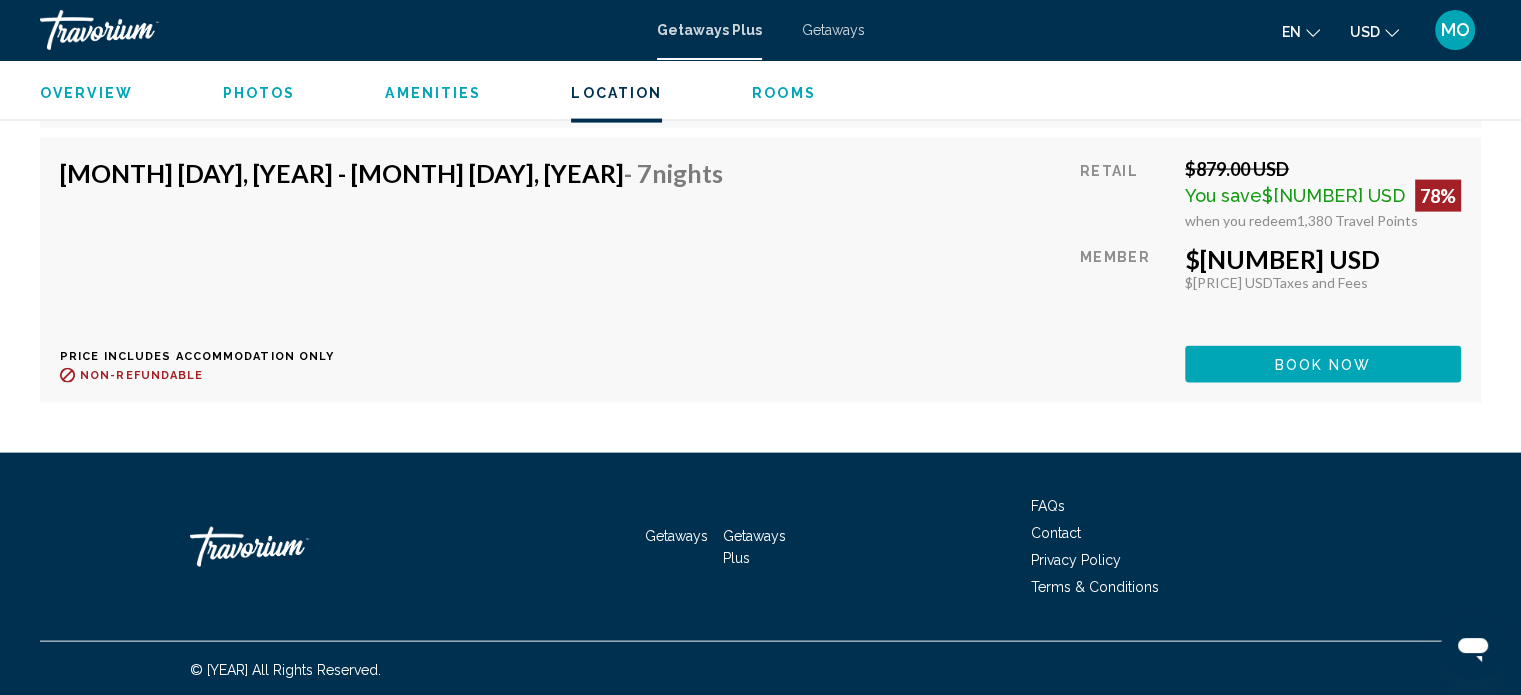 scroll, scrollTop: 4301, scrollLeft: 0, axis: vertical 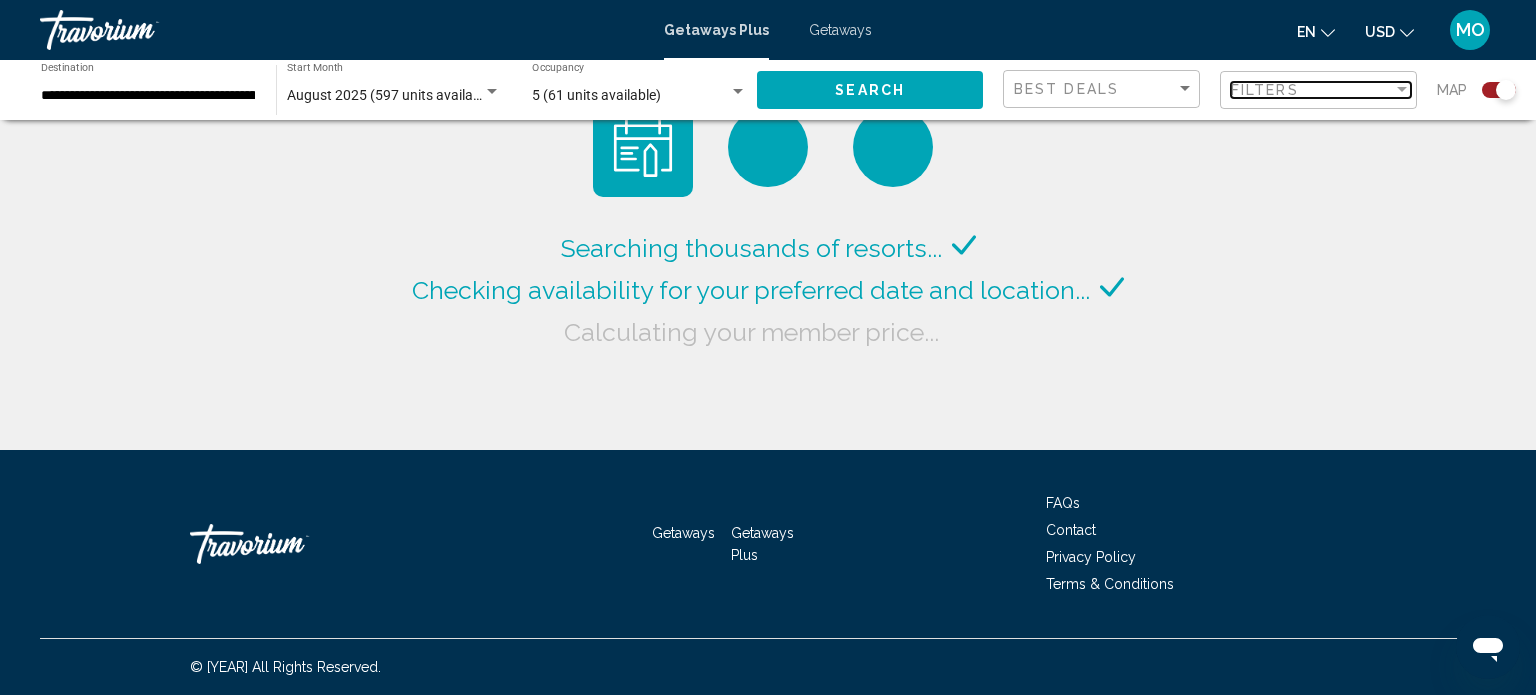 click on "Filters" at bounding box center [1312, 90] 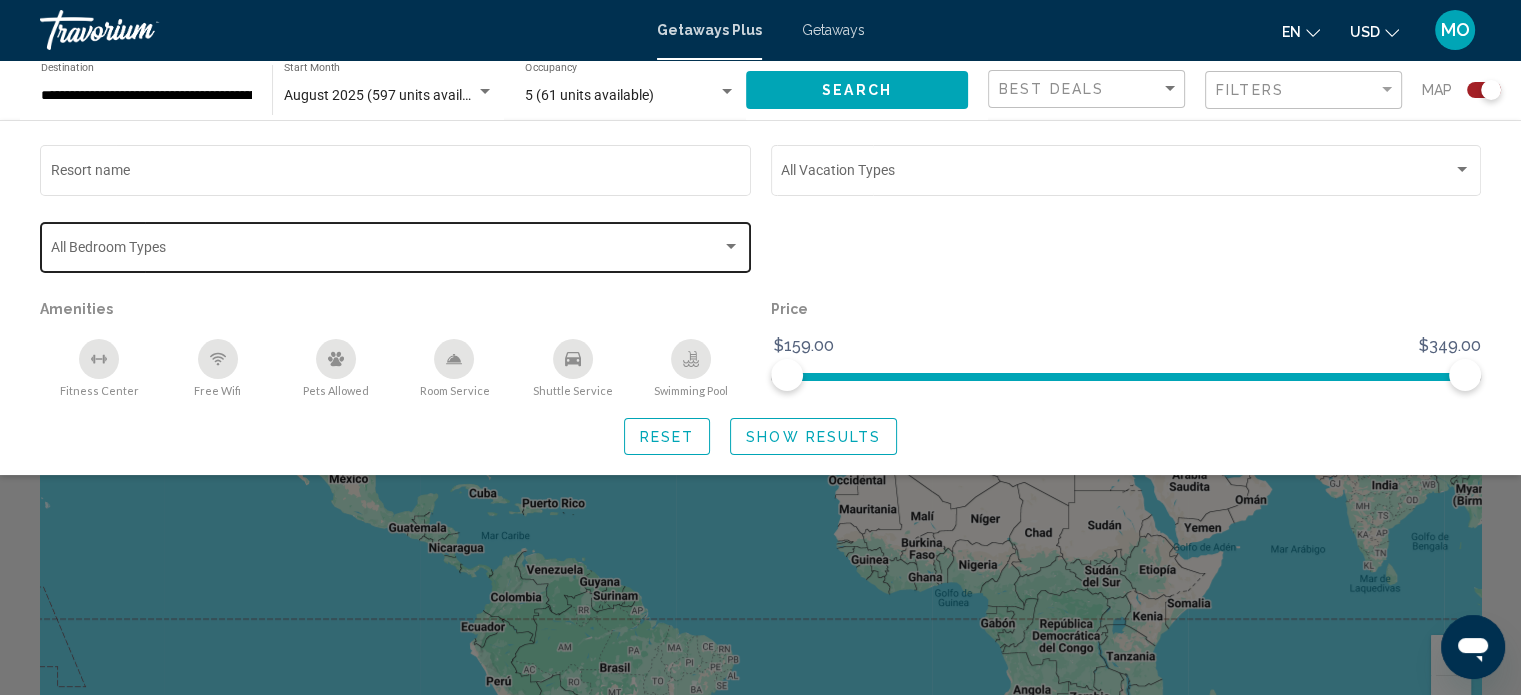 click on "Bedroom Types All Bedroom Types" at bounding box center [396, 245] 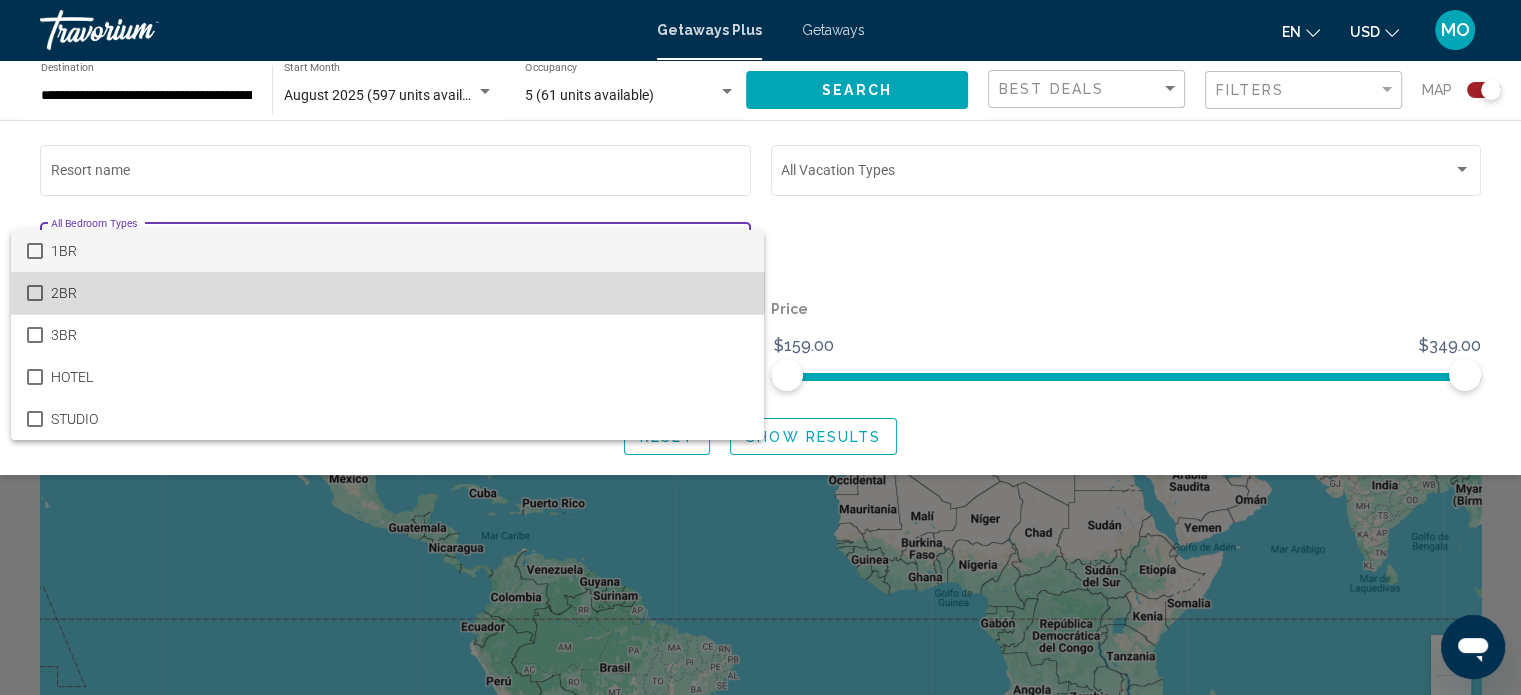 click on "[BEDROOM_TYPE]" at bounding box center (399, 293) 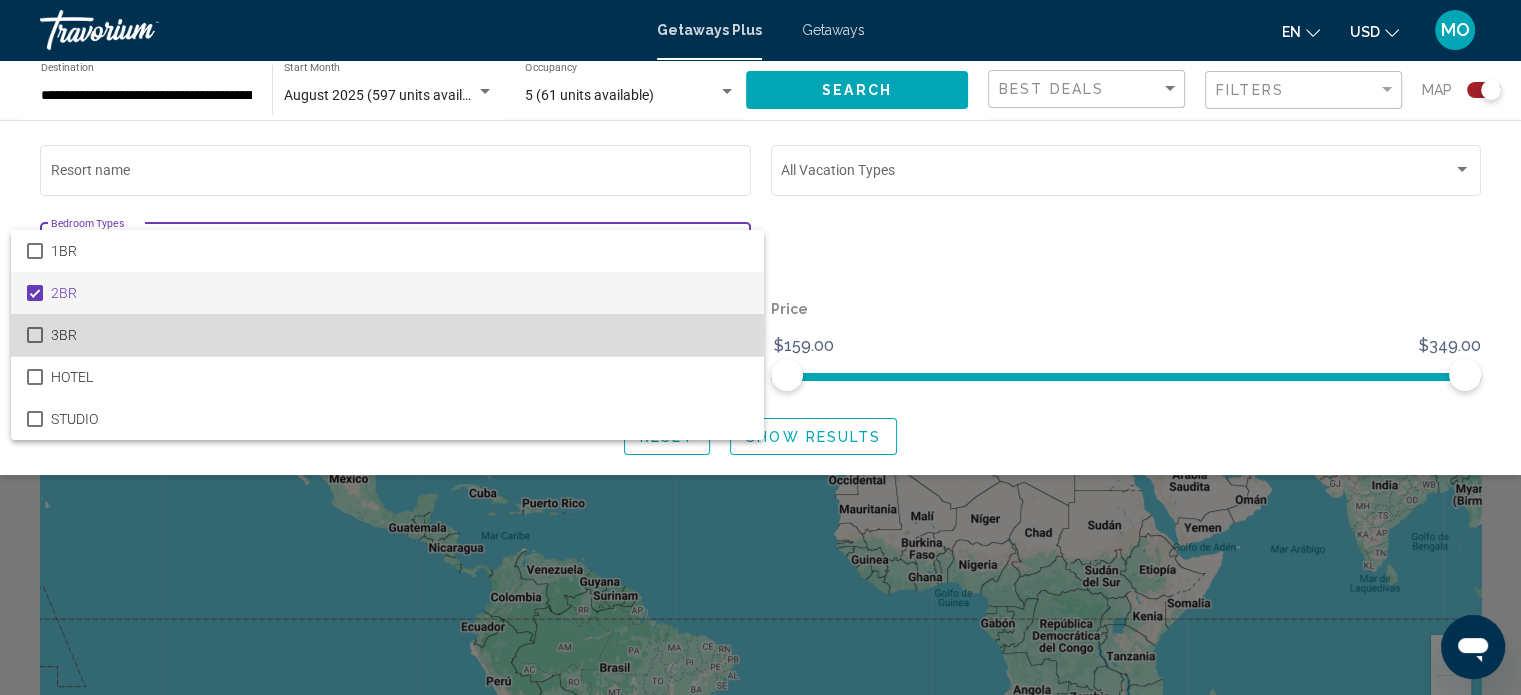 click at bounding box center [35, 335] 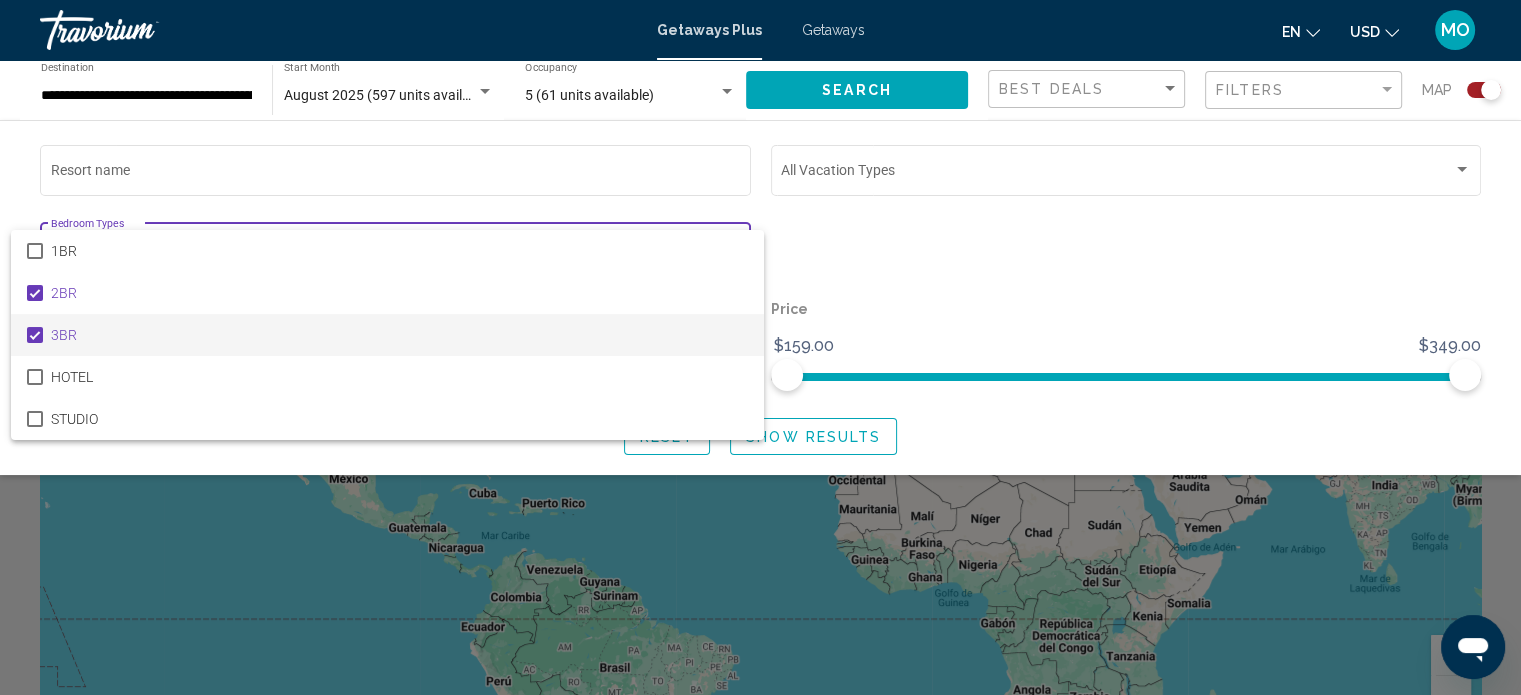 click at bounding box center (760, 347) 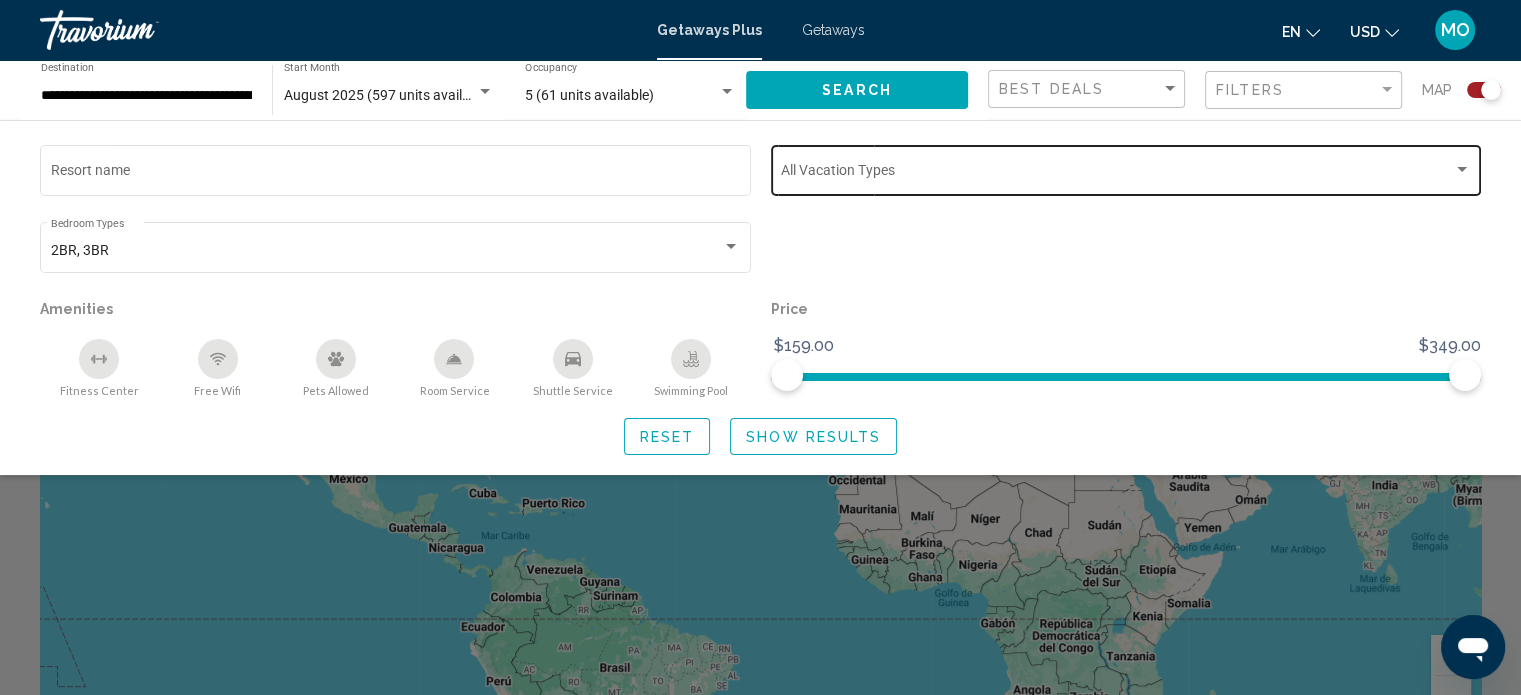 click on "Vacation Types All Vacation Types" at bounding box center (1126, 168) 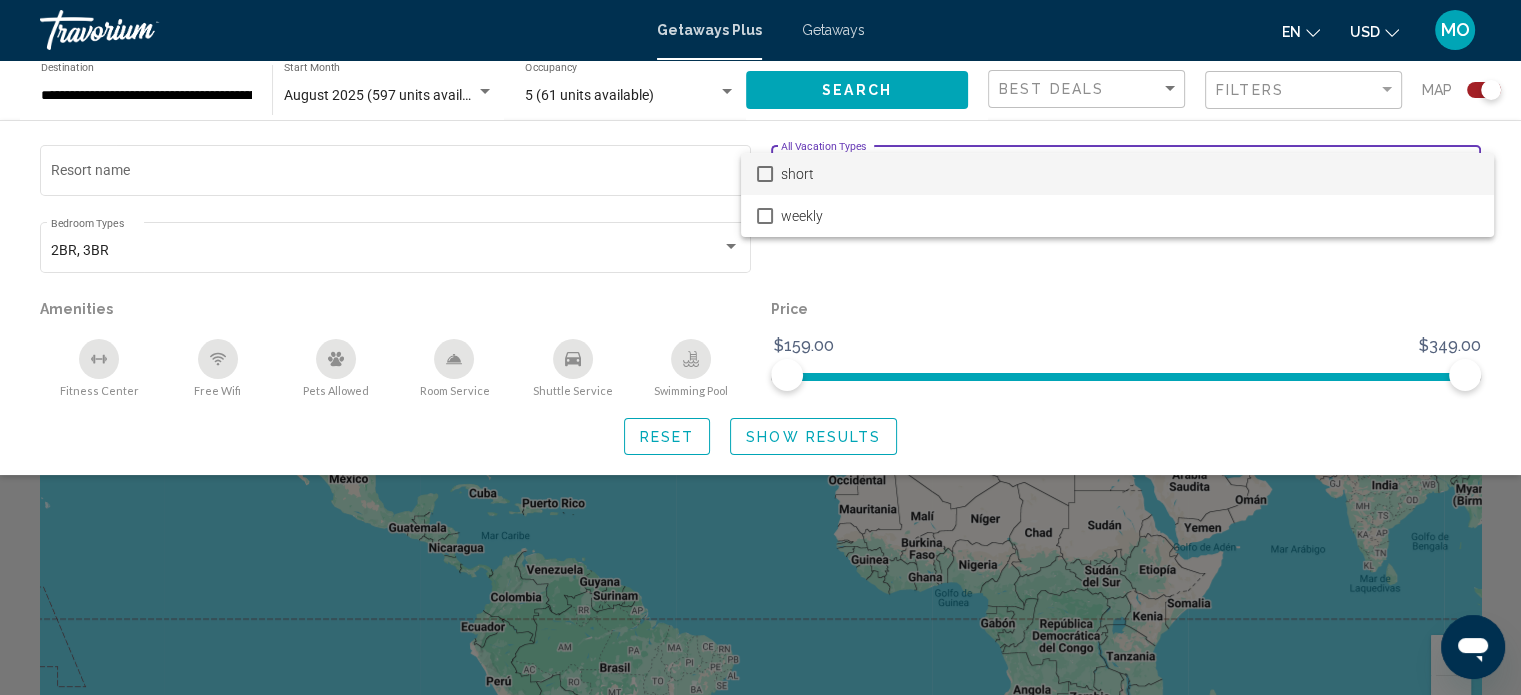 click at bounding box center [760, 347] 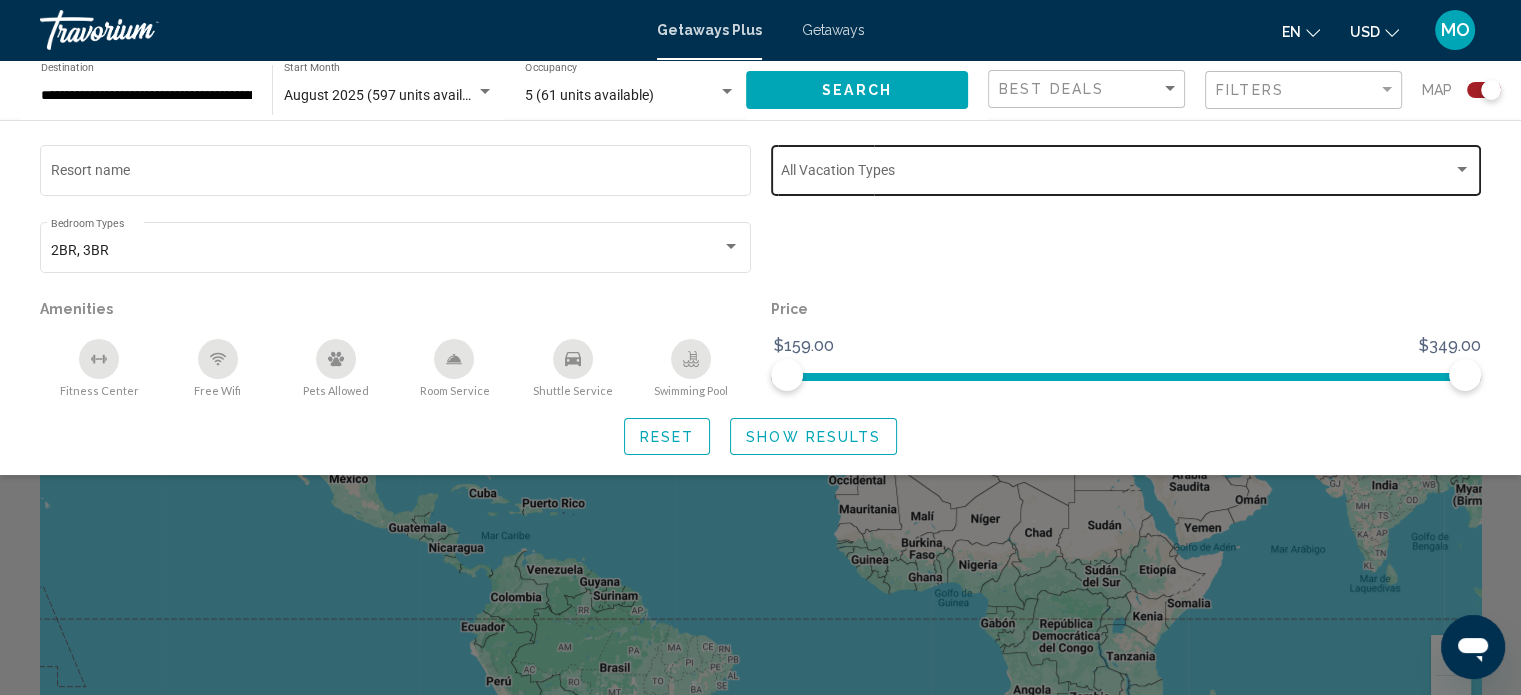 click at bounding box center (1117, 174) 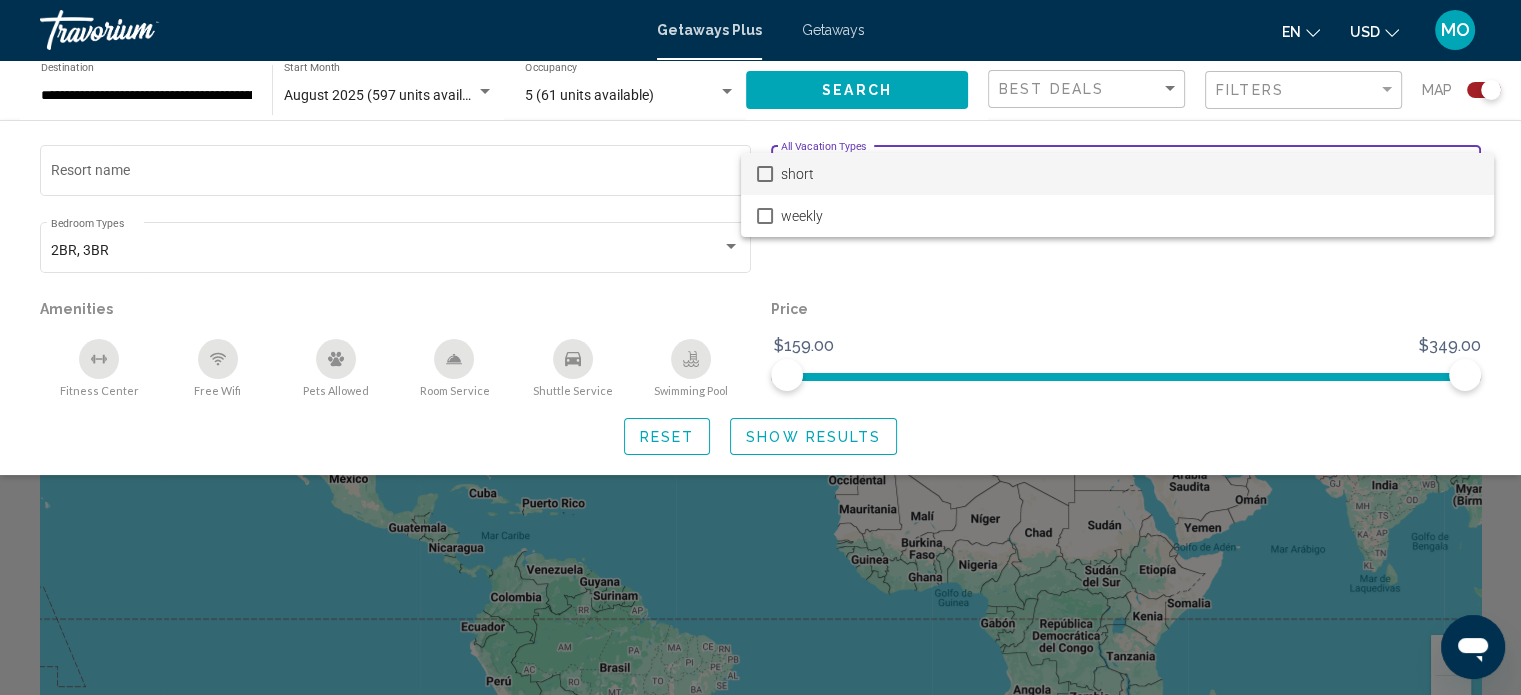 click at bounding box center (760, 347) 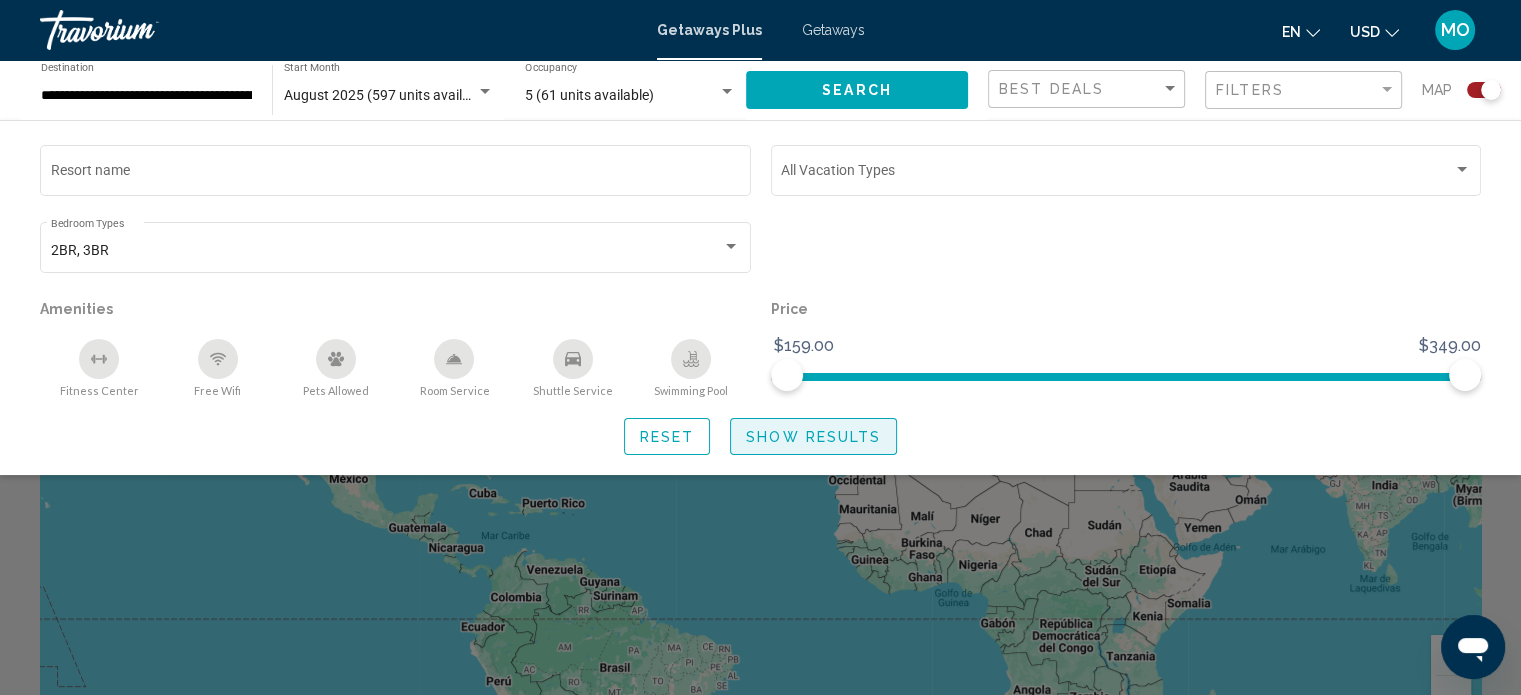 click on "Show Results" at bounding box center [813, 437] 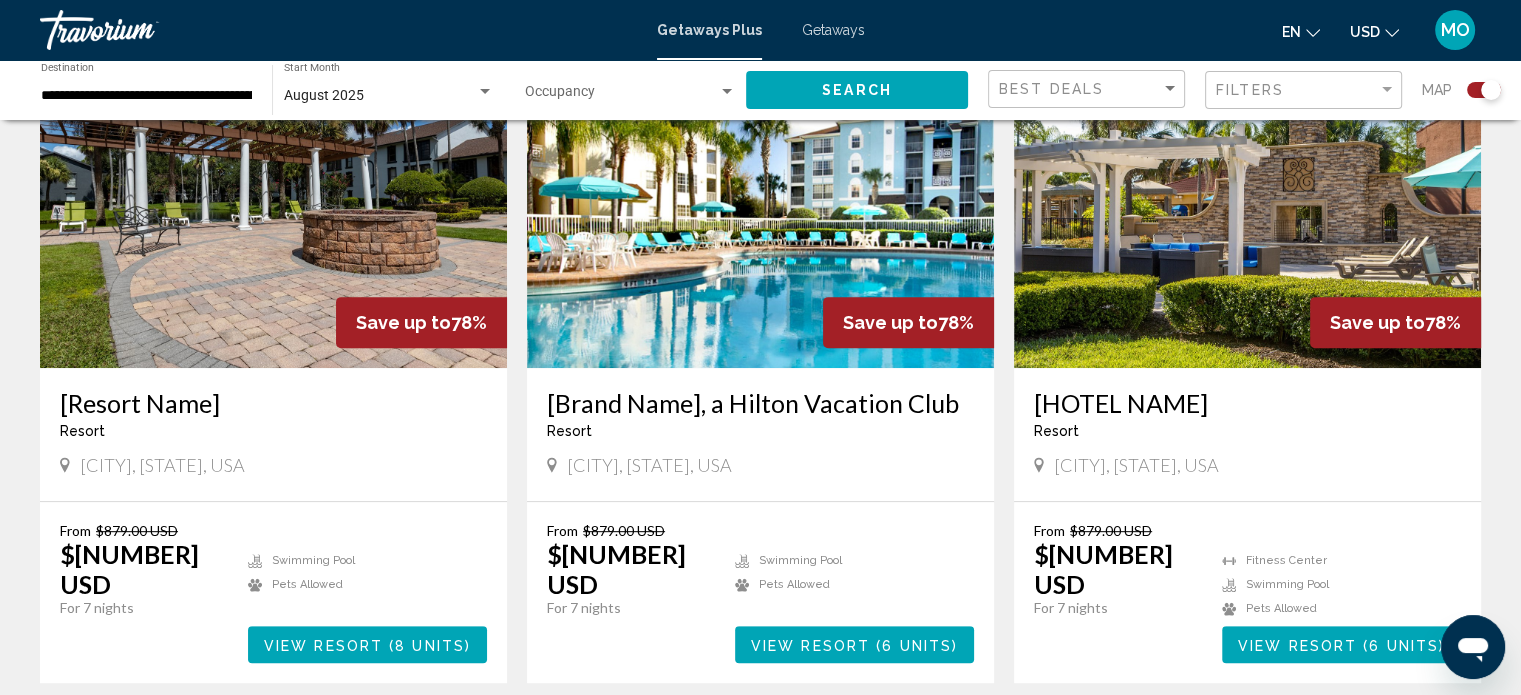 scroll, scrollTop: 783, scrollLeft: 0, axis: vertical 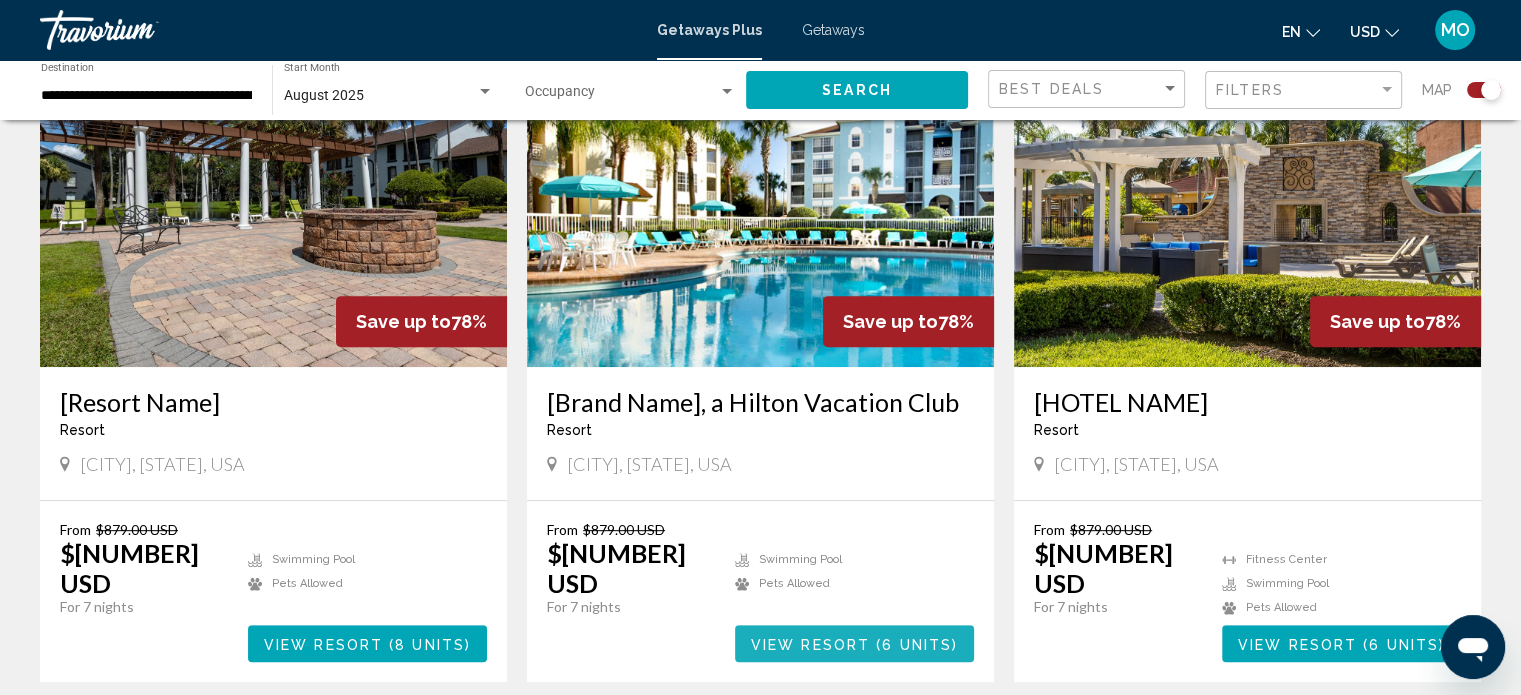 click on "View Resort" at bounding box center [810, 644] 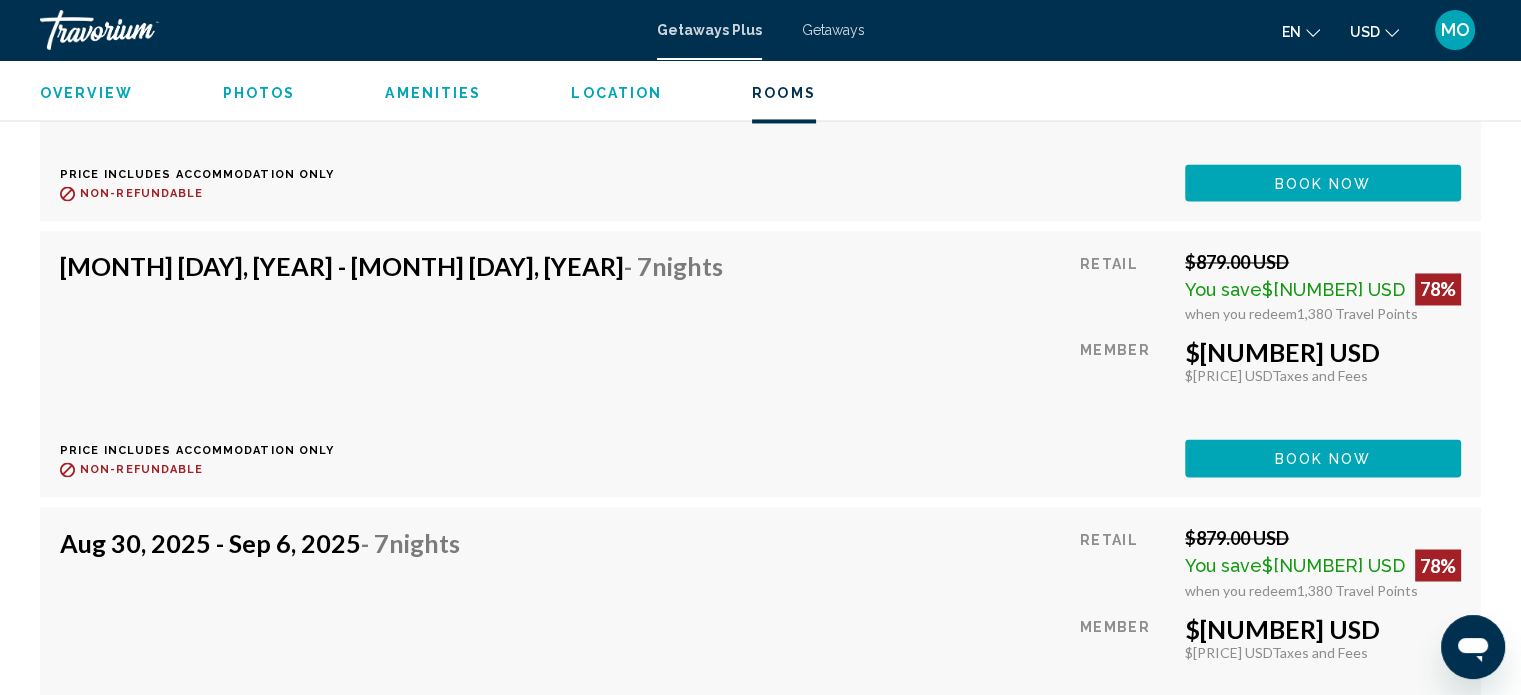 scroll, scrollTop: 3256, scrollLeft: 0, axis: vertical 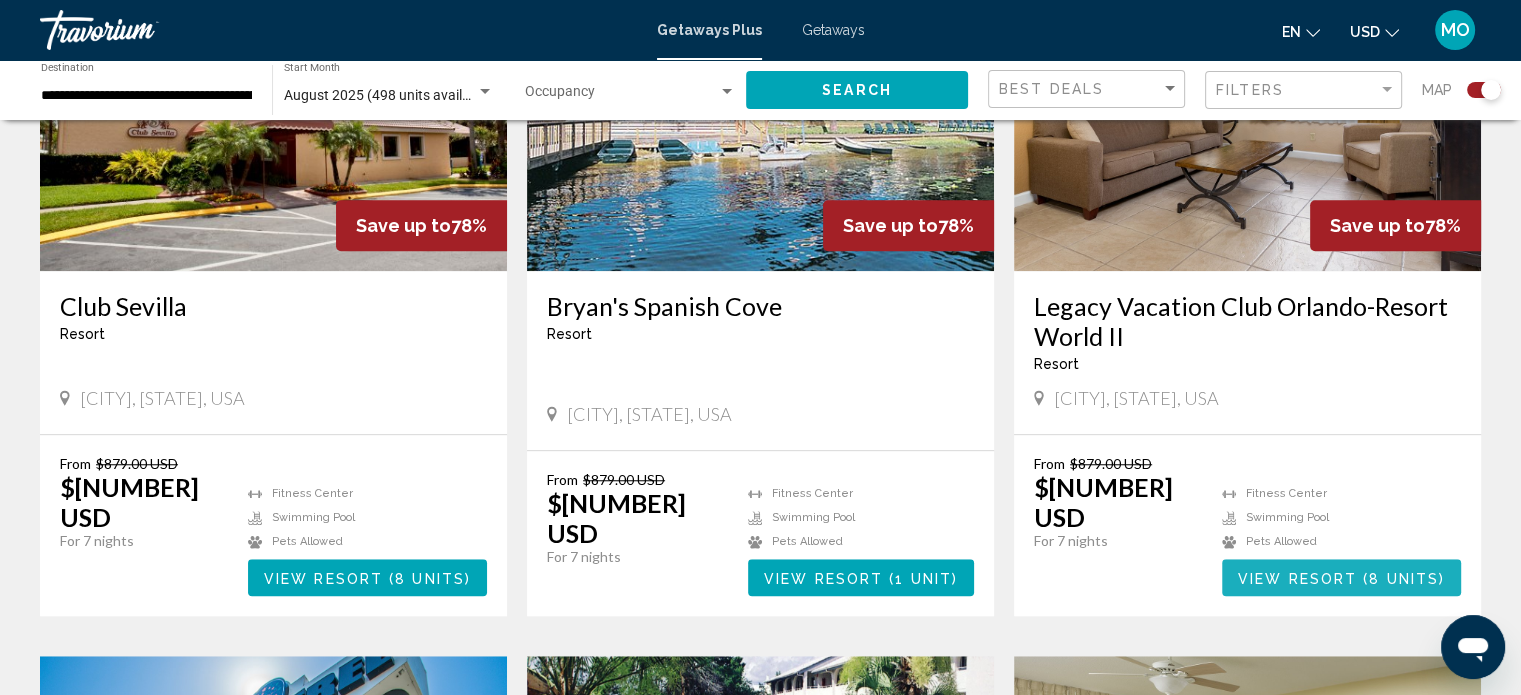 click on "View Resort" at bounding box center (1297, 578) 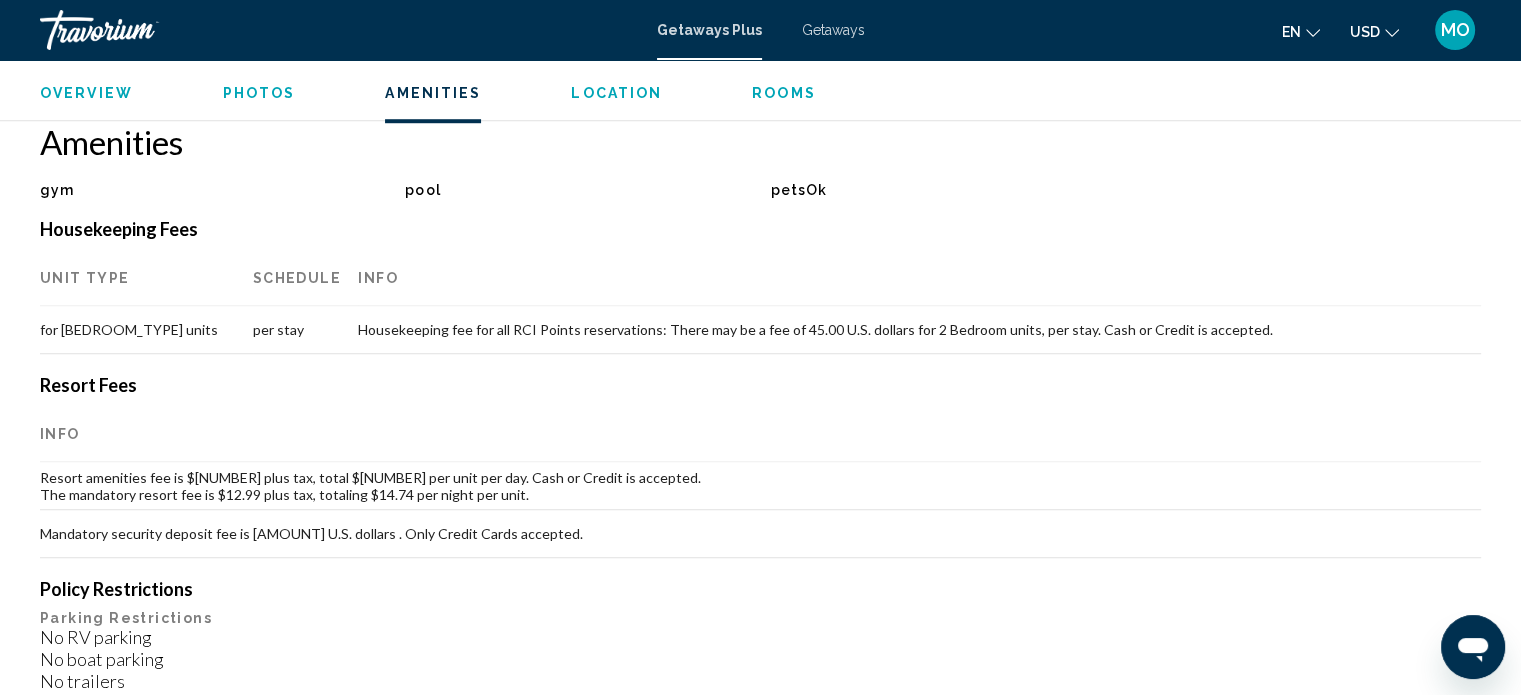scroll, scrollTop: 1536, scrollLeft: 0, axis: vertical 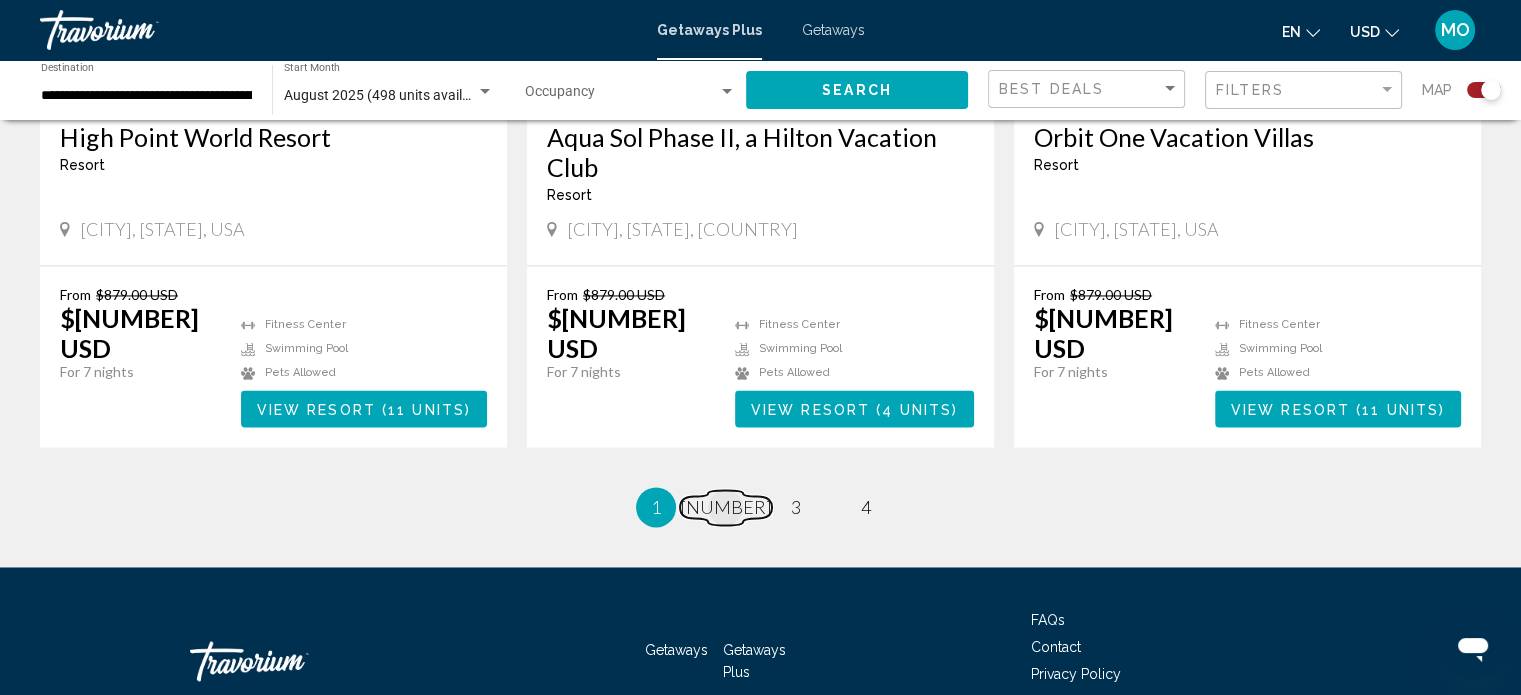 click on "2" at bounding box center (726, 507) 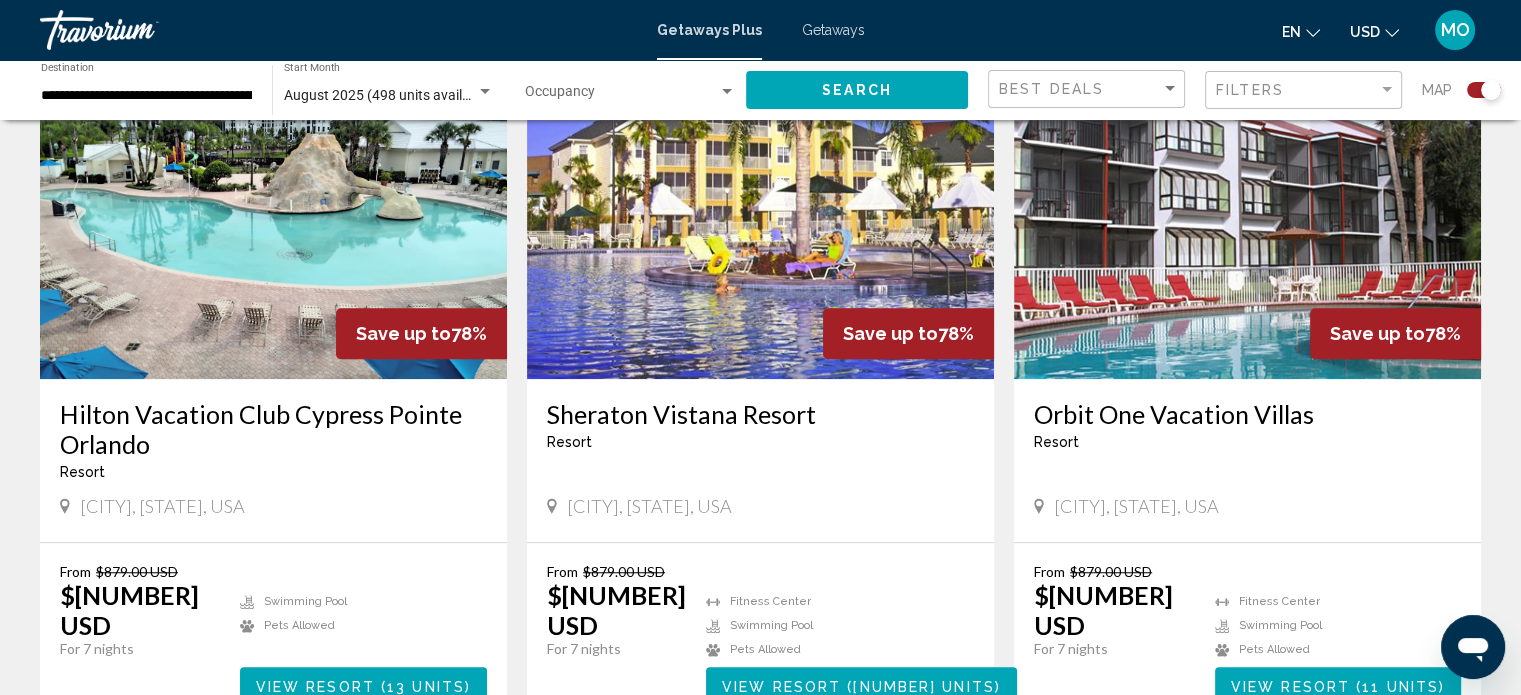 scroll, scrollTop: 1476, scrollLeft: 0, axis: vertical 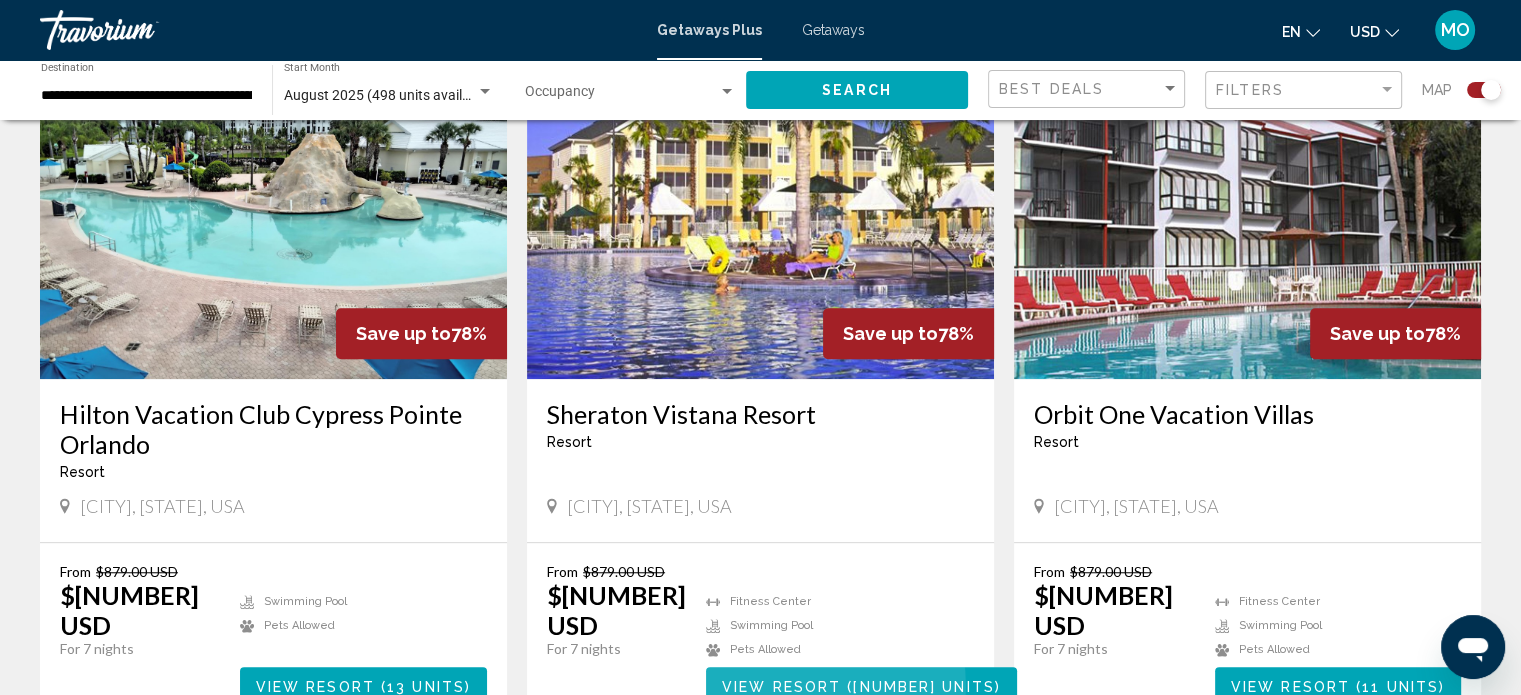 click on "View Resort" at bounding box center [781, 686] 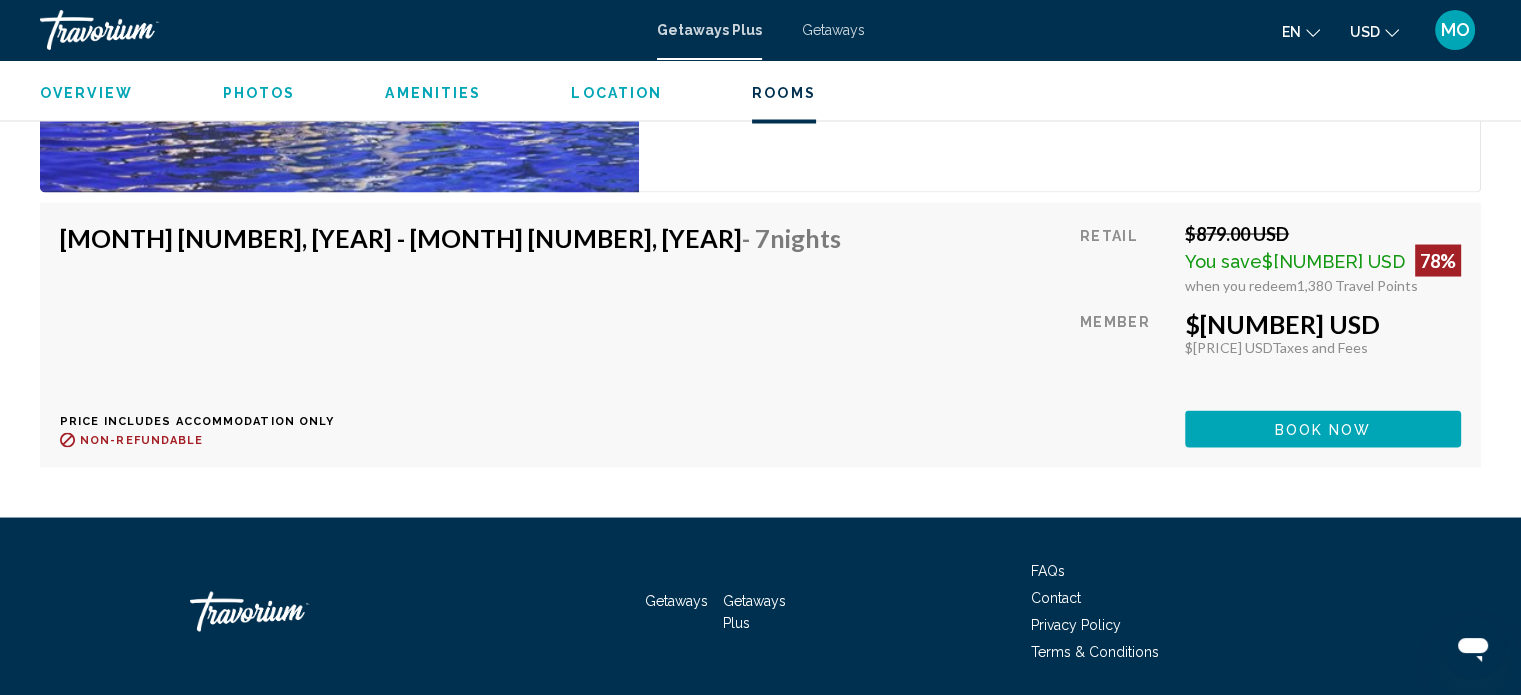 scroll, scrollTop: 3689, scrollLeft: 0, axis: vertical 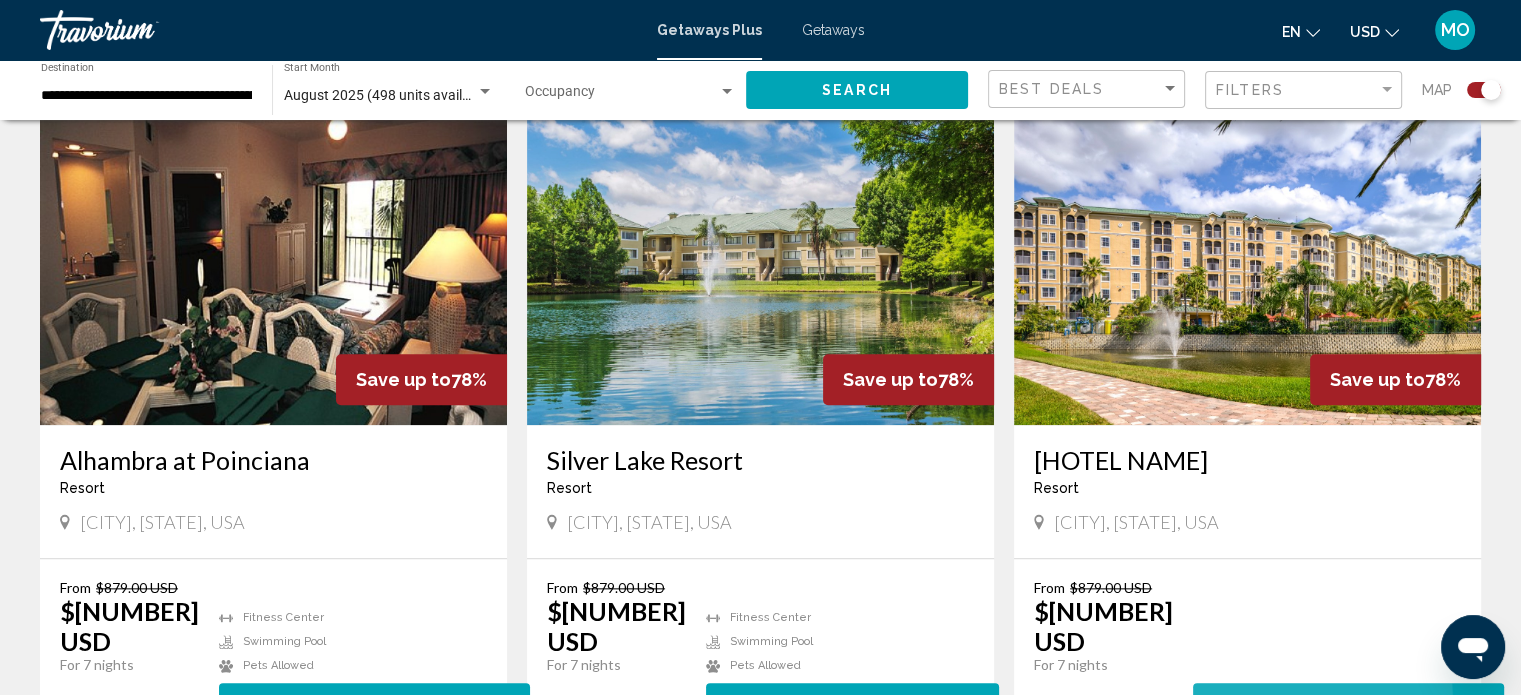 click on "View Resort" at bounding box center (1268, 702) 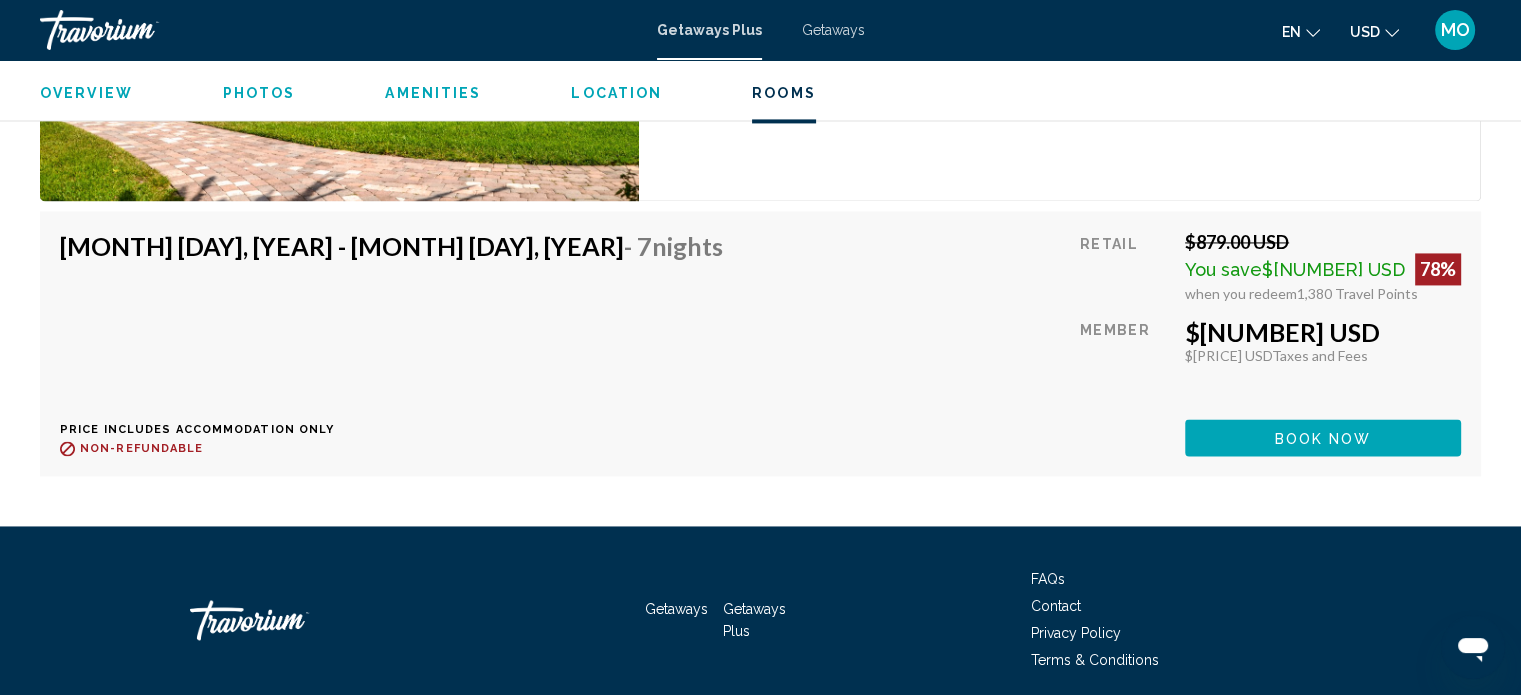 scroll, scrollTop: 3012, scrollLeft: 0, axis: vertical 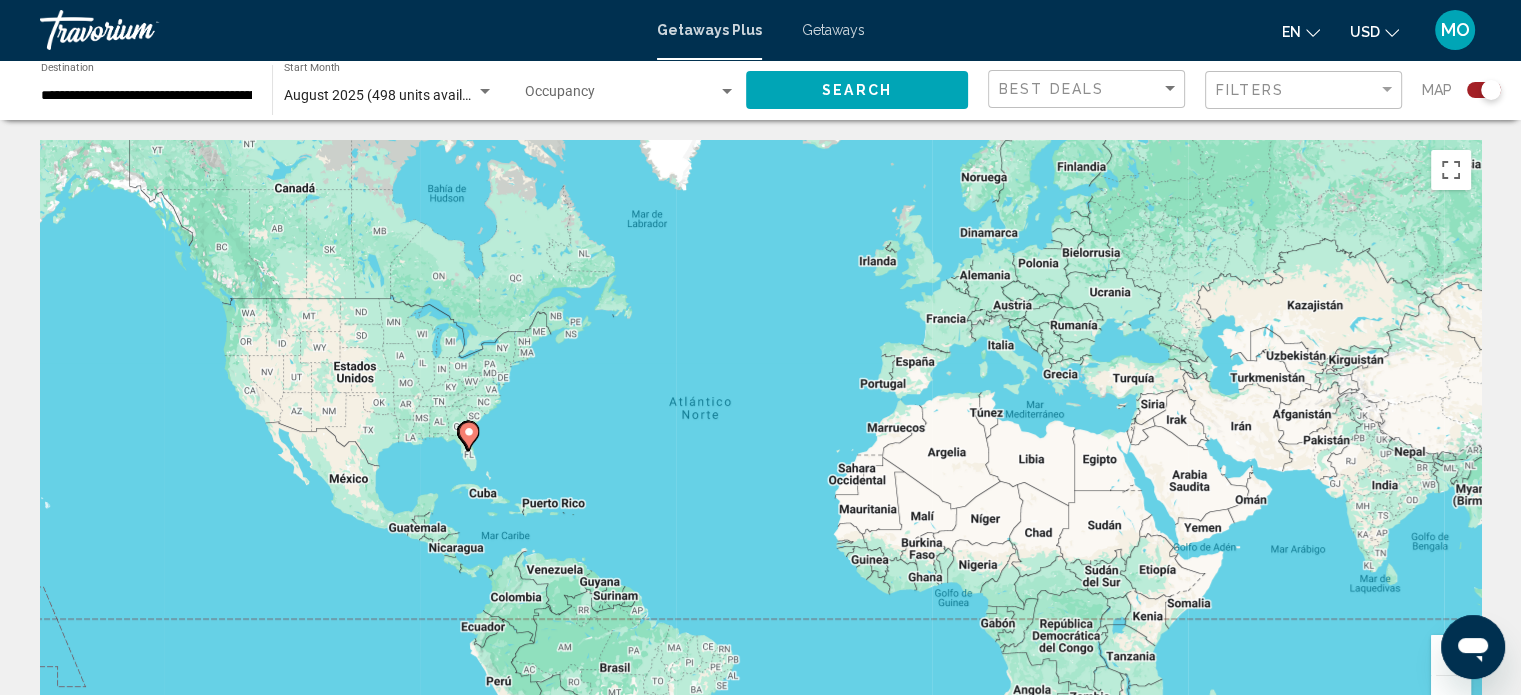 click at bounding box center (621, 96) 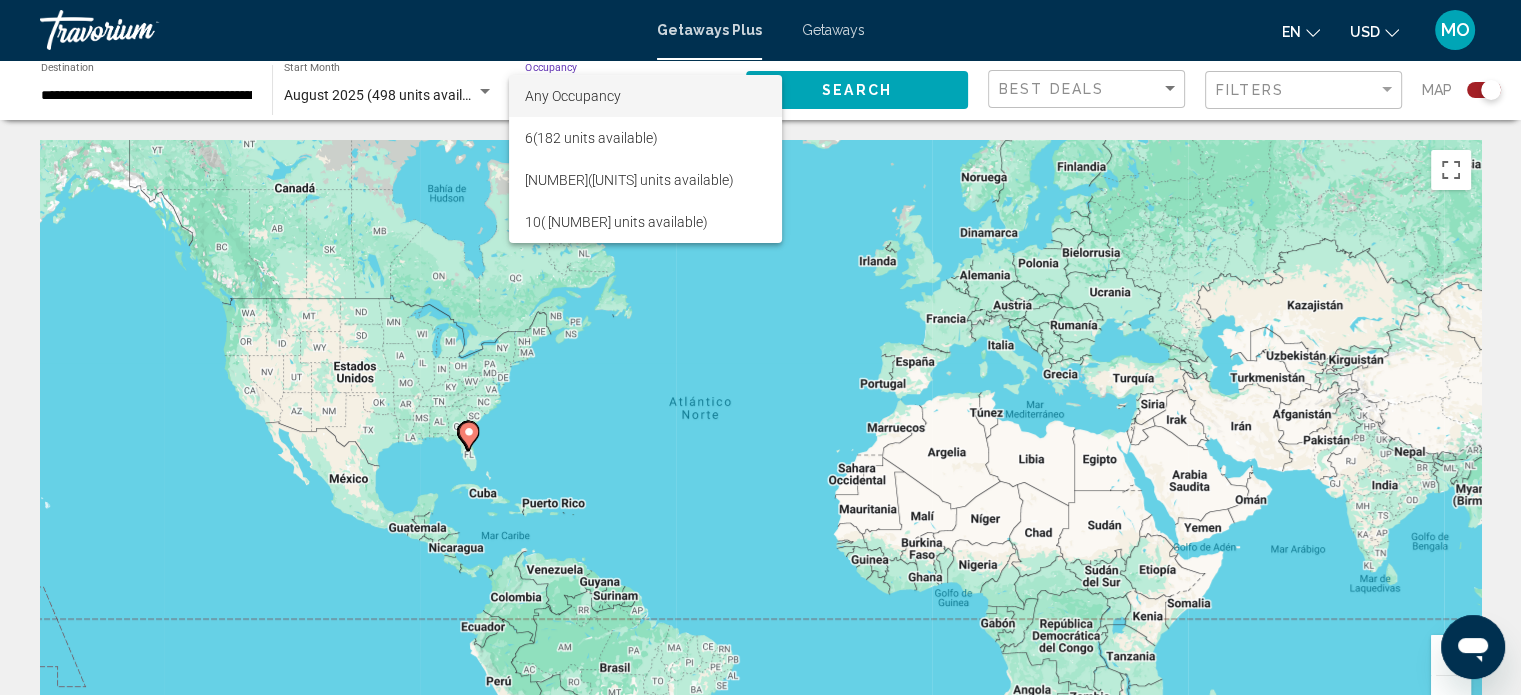 click at bounding box center [760, 347] 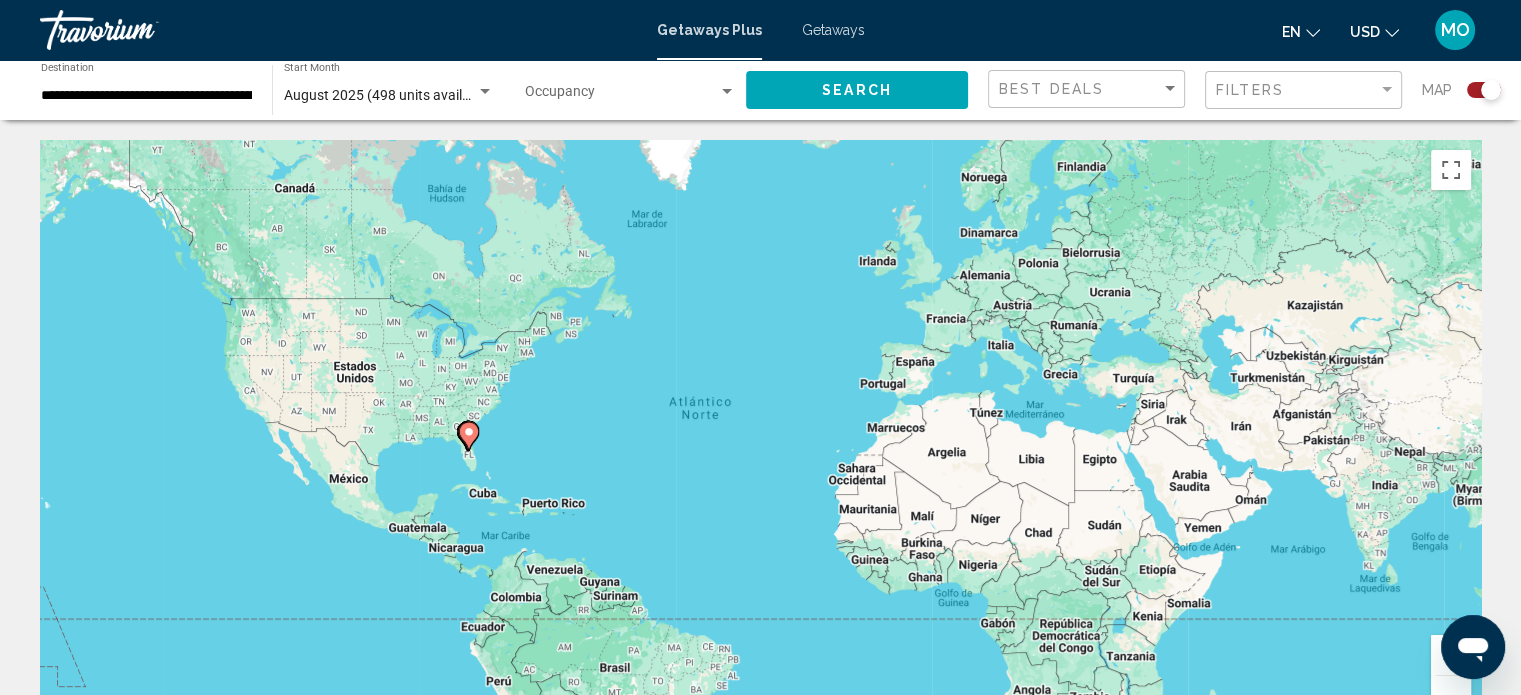 click on "August 2025 (498 units available) Start Month All Start Months" at bounding box center (389, 90) 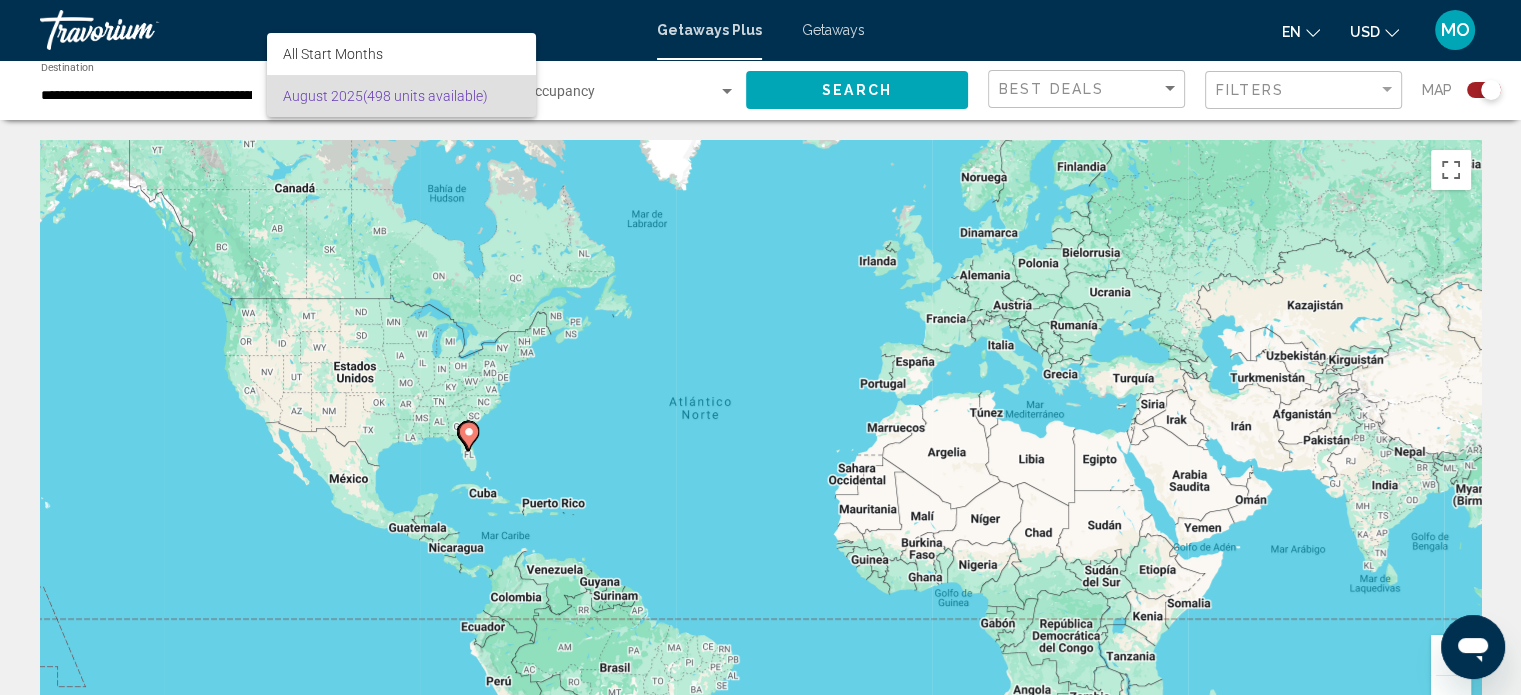 click at bounding box center (760, 347) 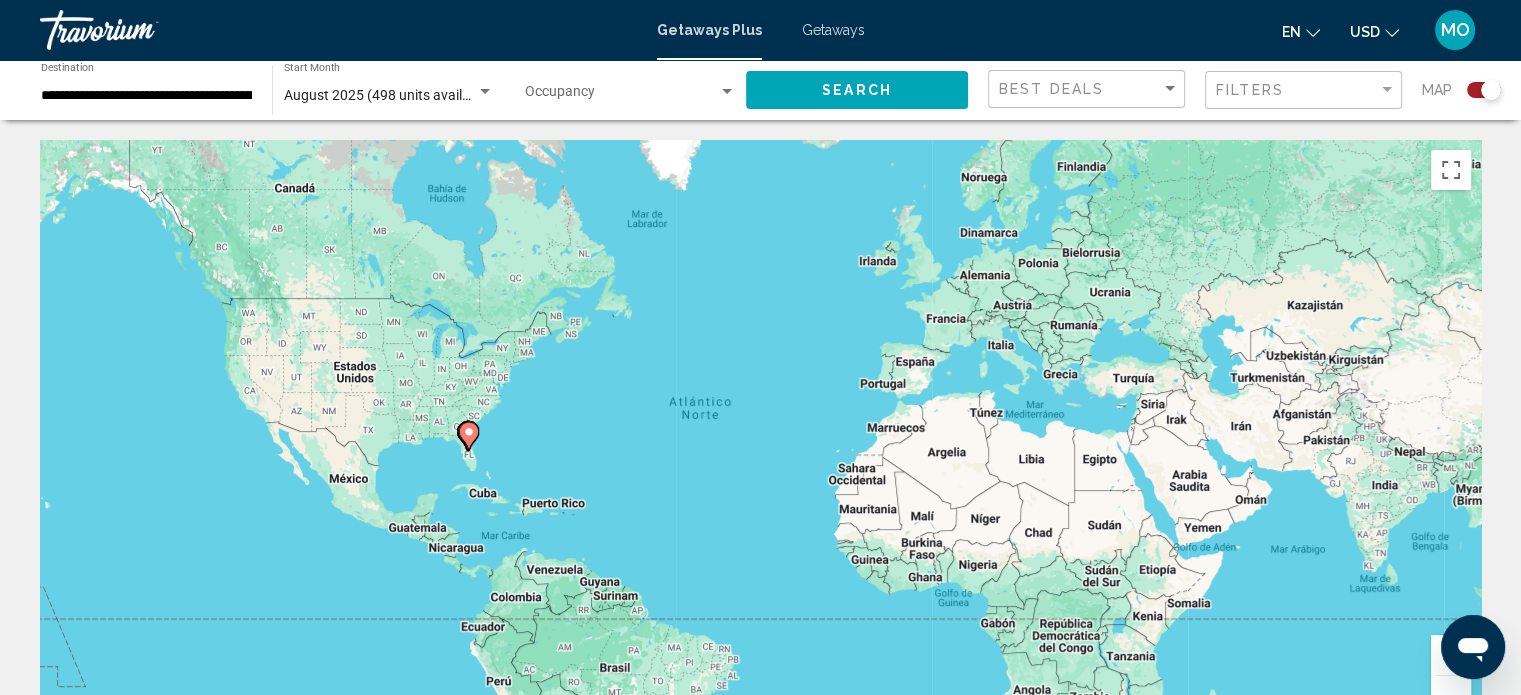 click on "Getaways" at bounding box center [833, 30] 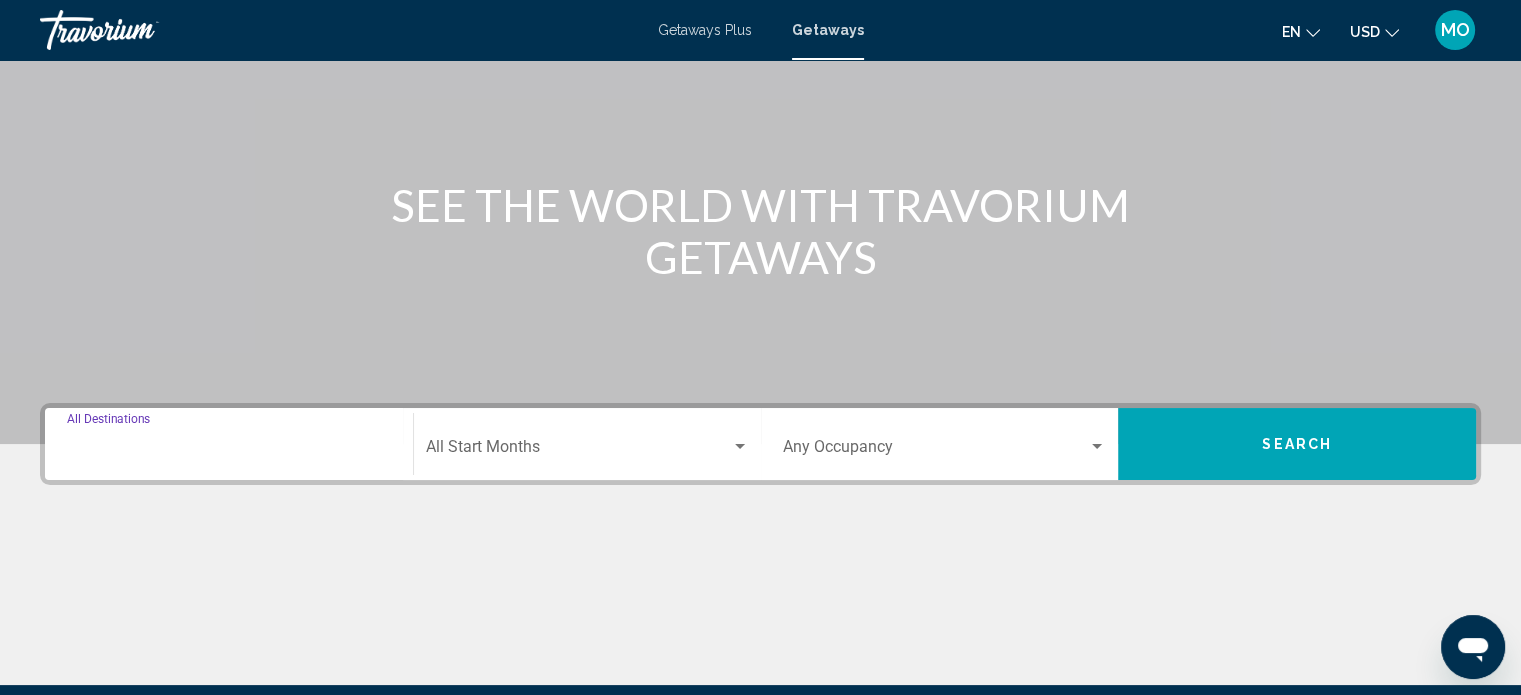 click on "Destination All Destinations" at bounding box center (229, 451) 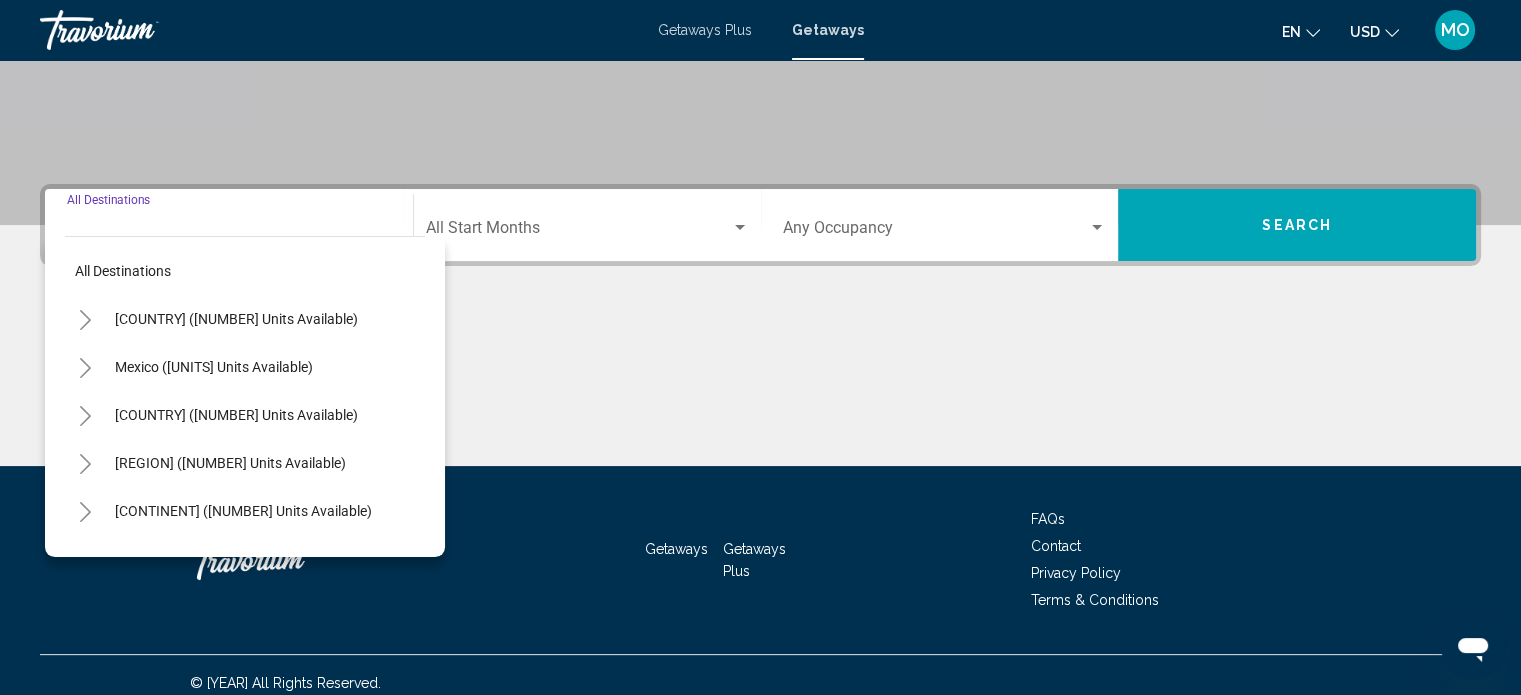 scroll, scrollTop: 390, scrollLeft: 0, axis: vertical 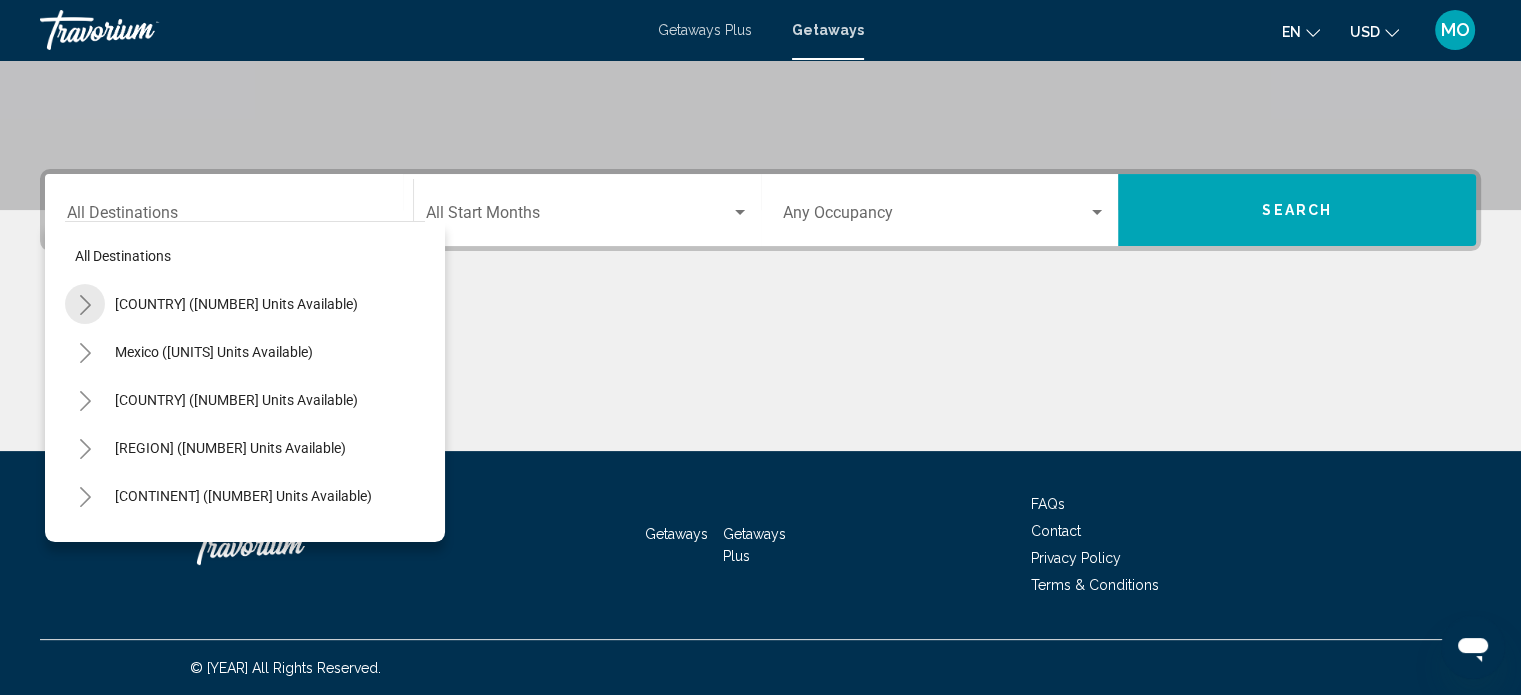 click at bounding box center [85, 304] 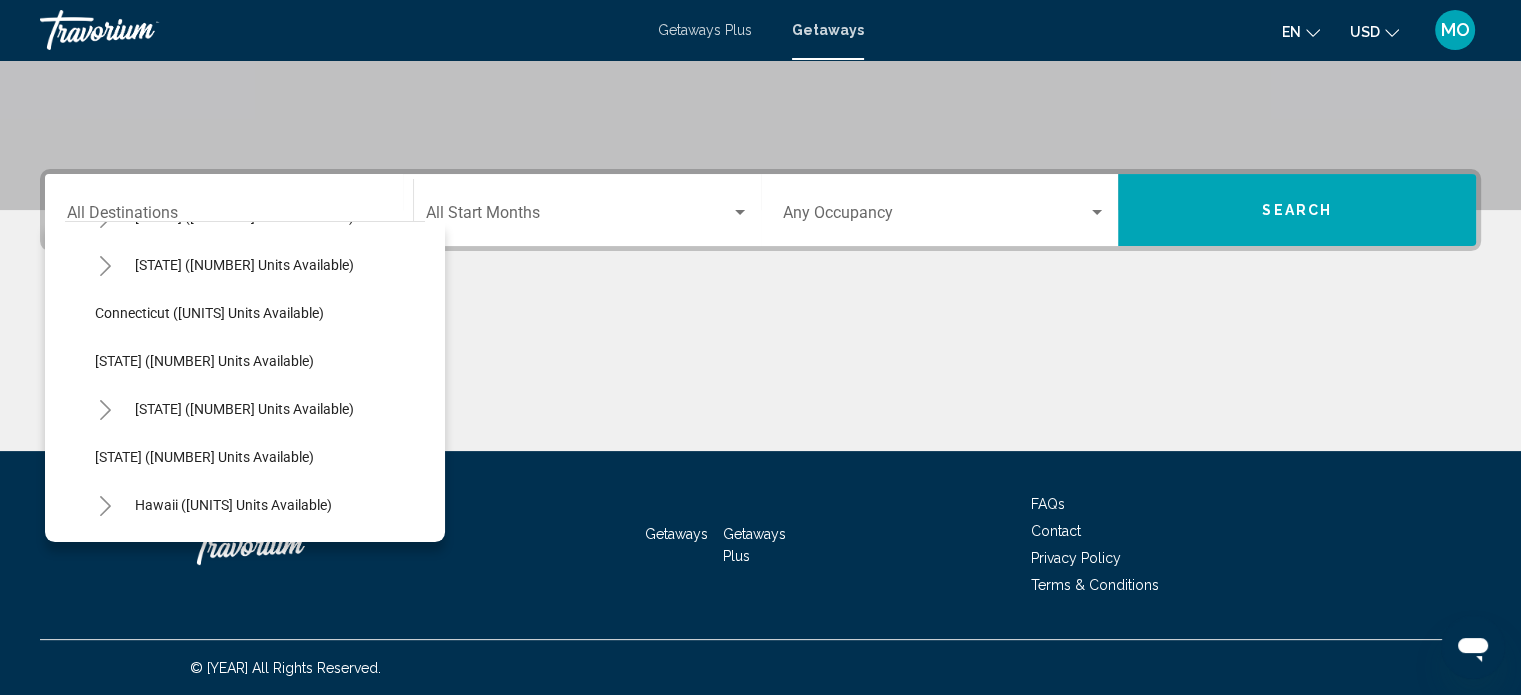 scroll, scrollTop: 236, scrollLeft: 0, axis: vertical 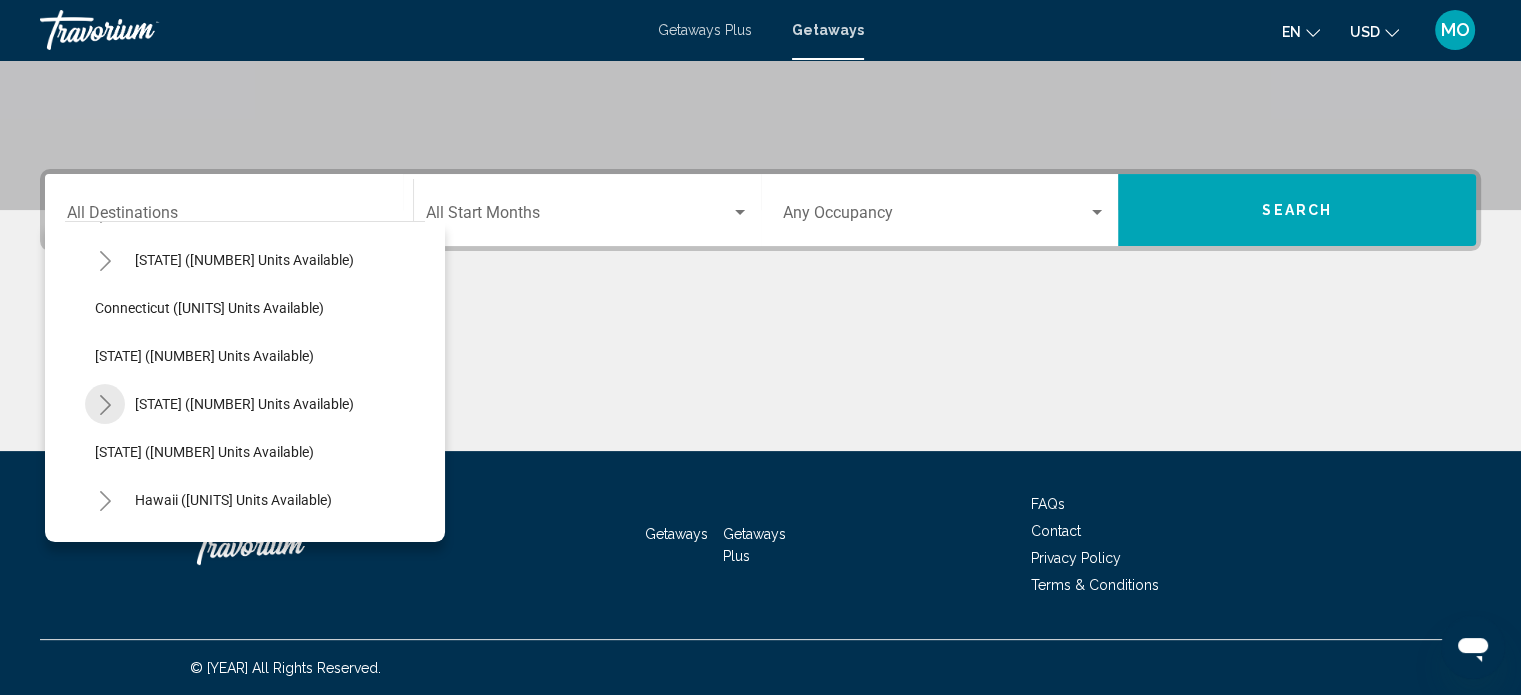 click at bounding box center (105, 404) 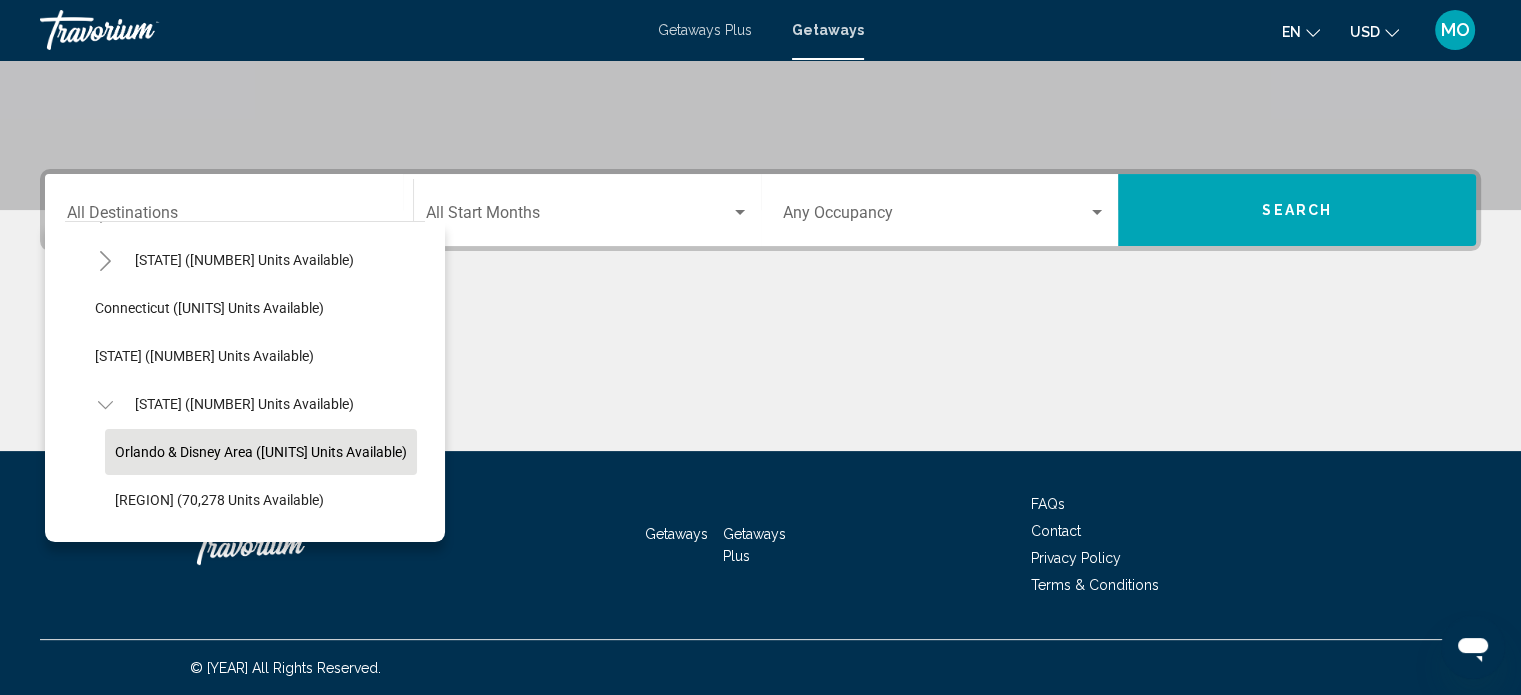 click on "[CITY] & Disney Area ([NUMBER] units available)" at bounding box center (261, 452) 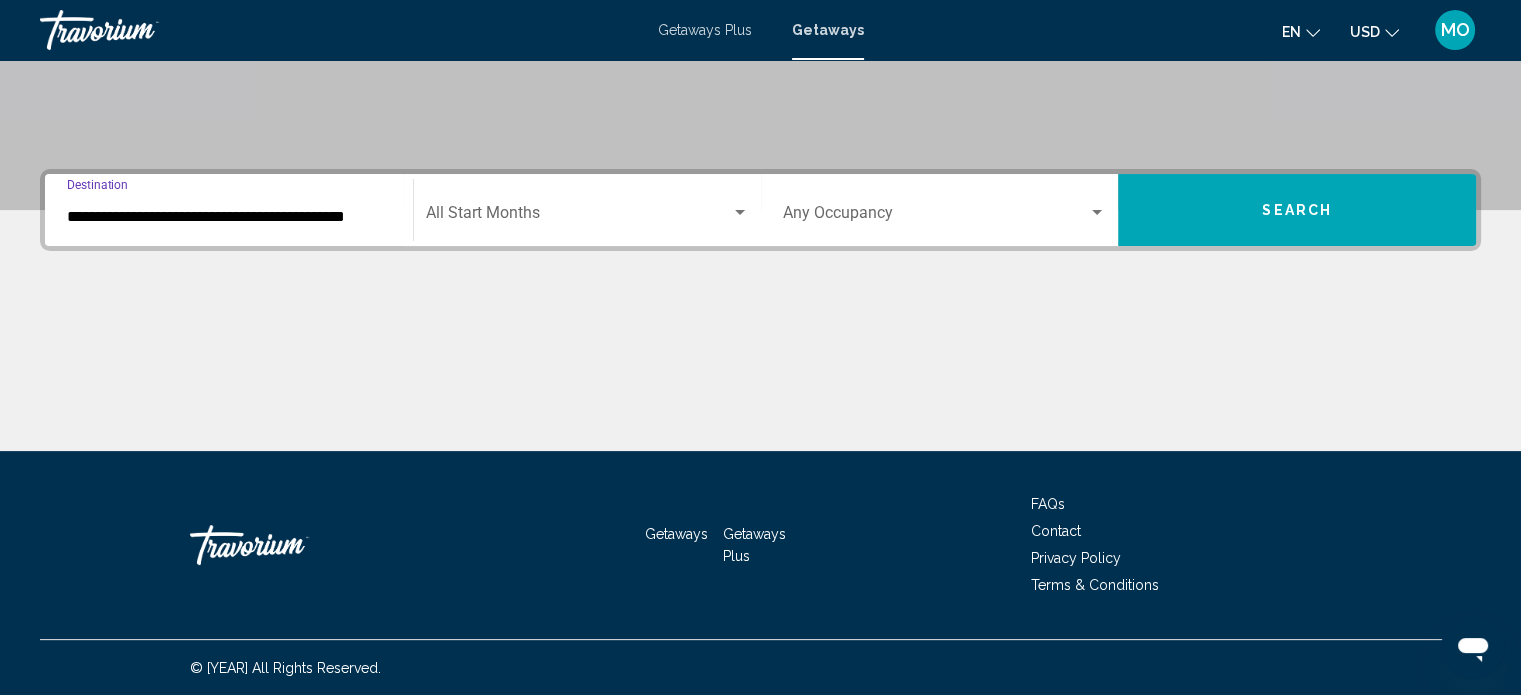 click at bounding box center [578, 217] 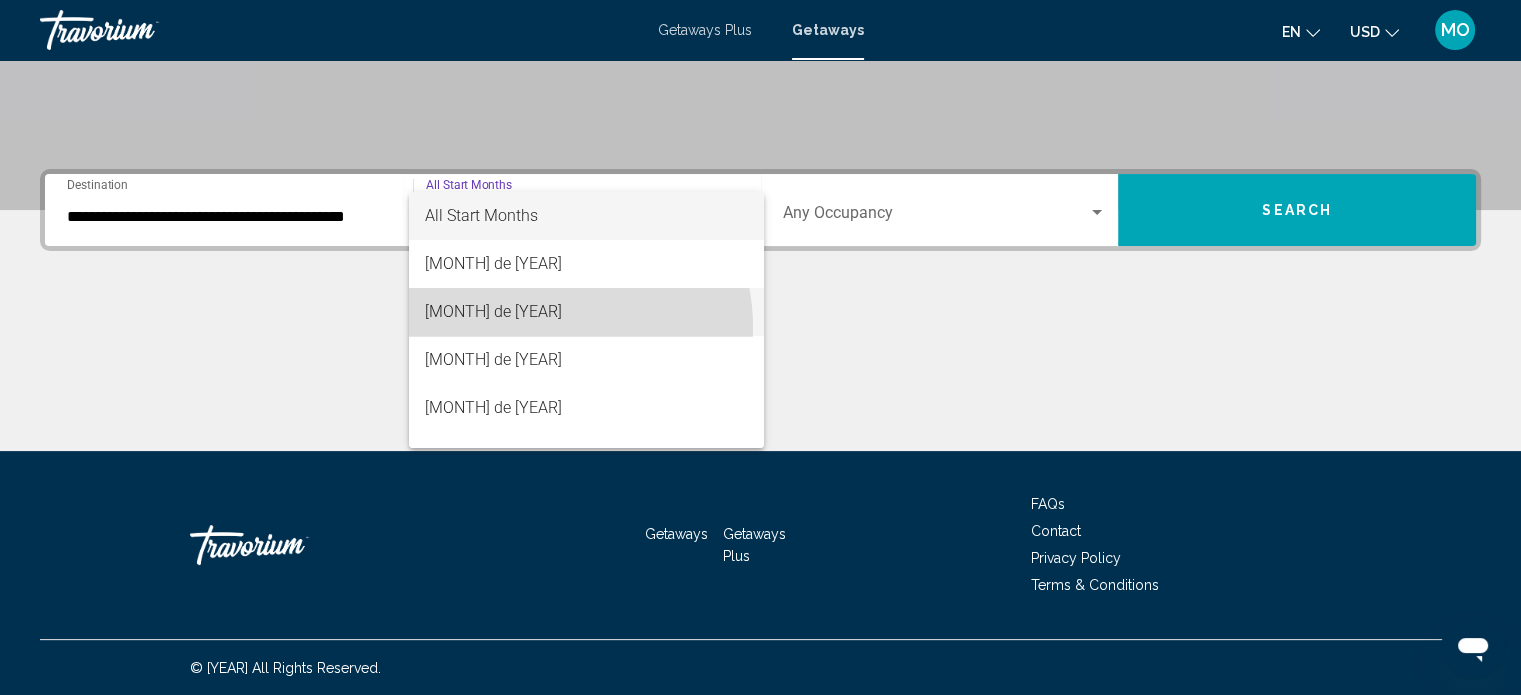 click on "agosto de 2025" at bounding box center (586, 312) 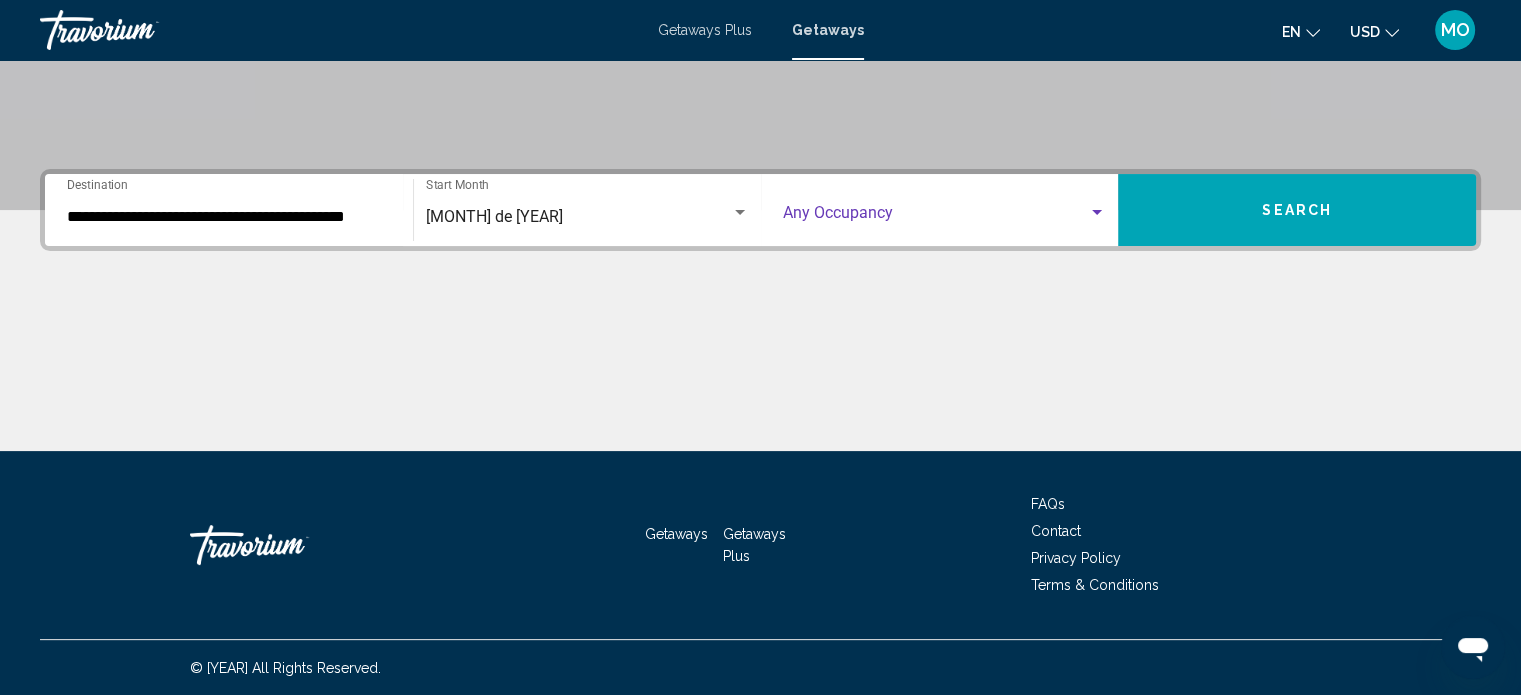 click at bounding box center [936, 217] 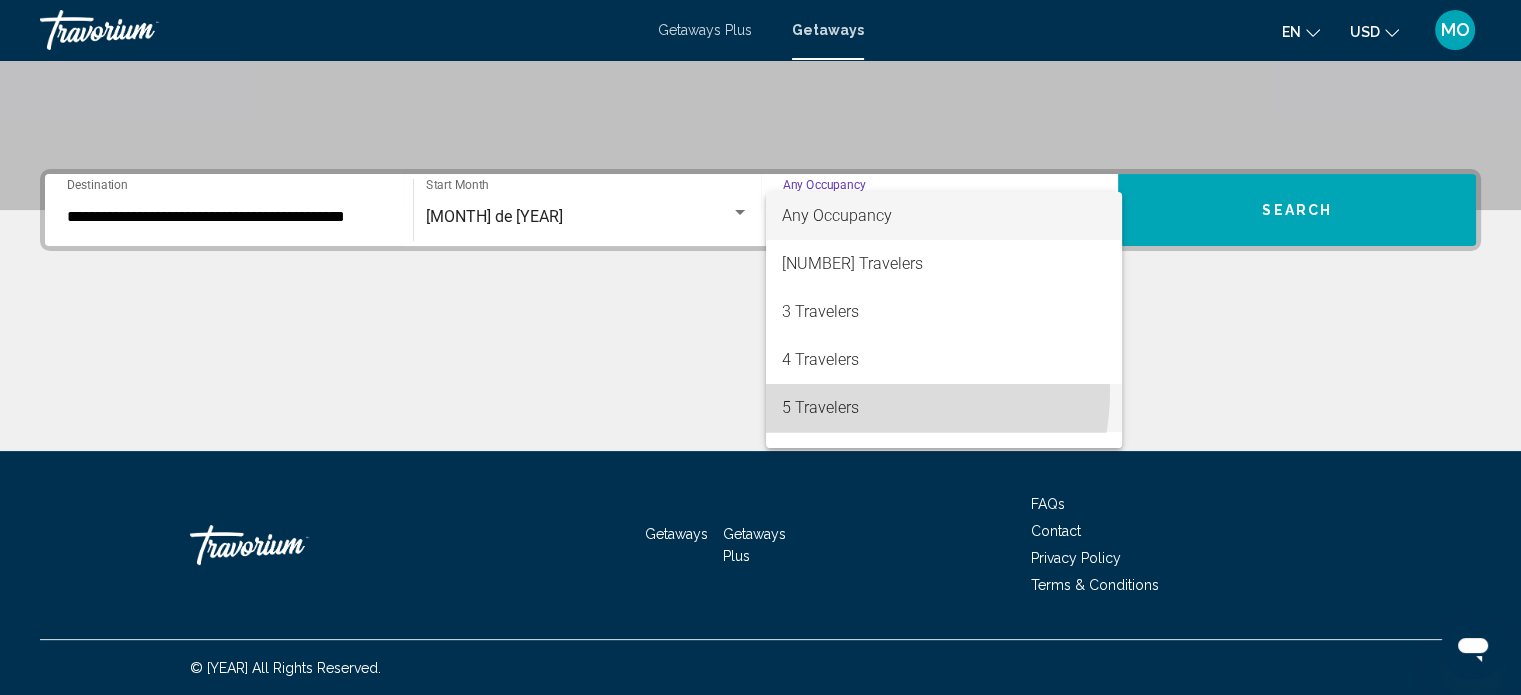 click on "[NUMBER] Travelers" at bounding box center [944, 408] 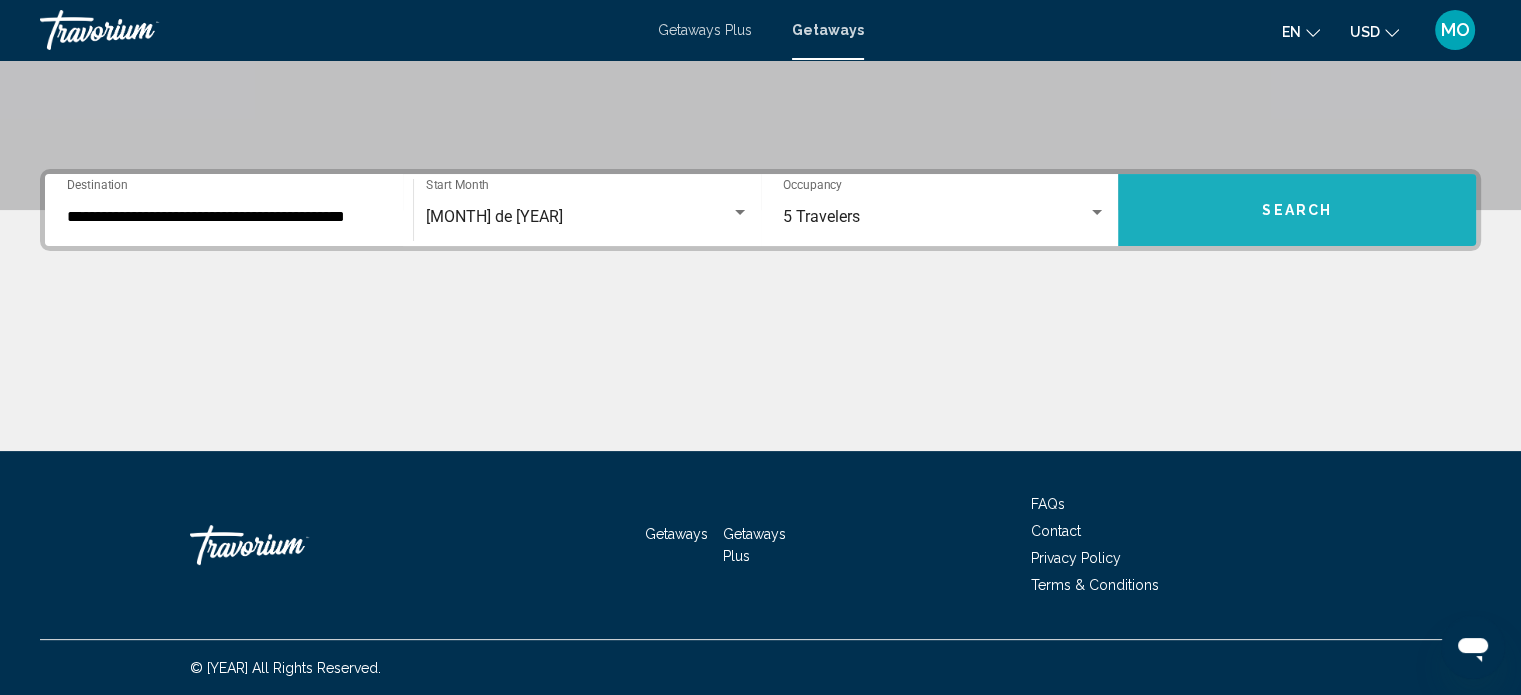 click on "Search" at bounding box center [1297, 210] 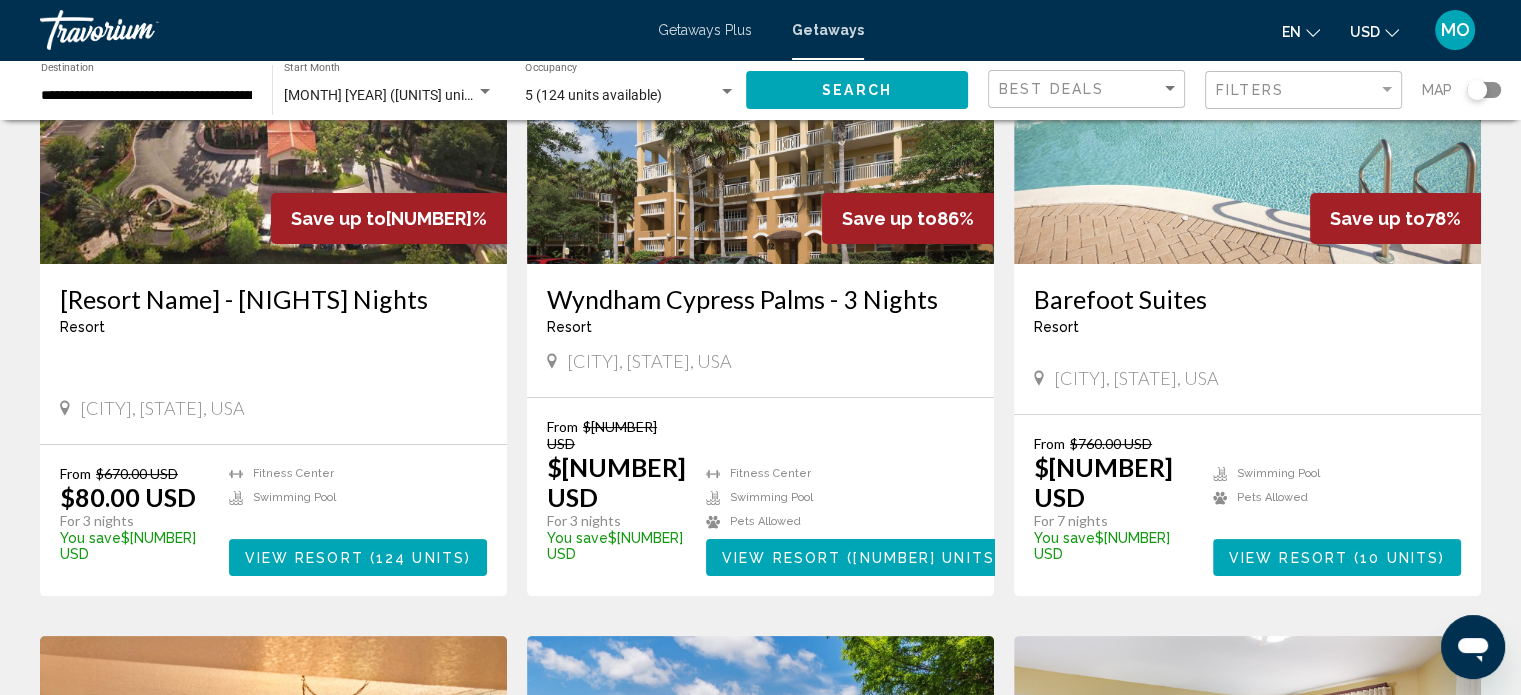 scroll, scrollTop: 270, scrollLeft: 0, axis: vertical 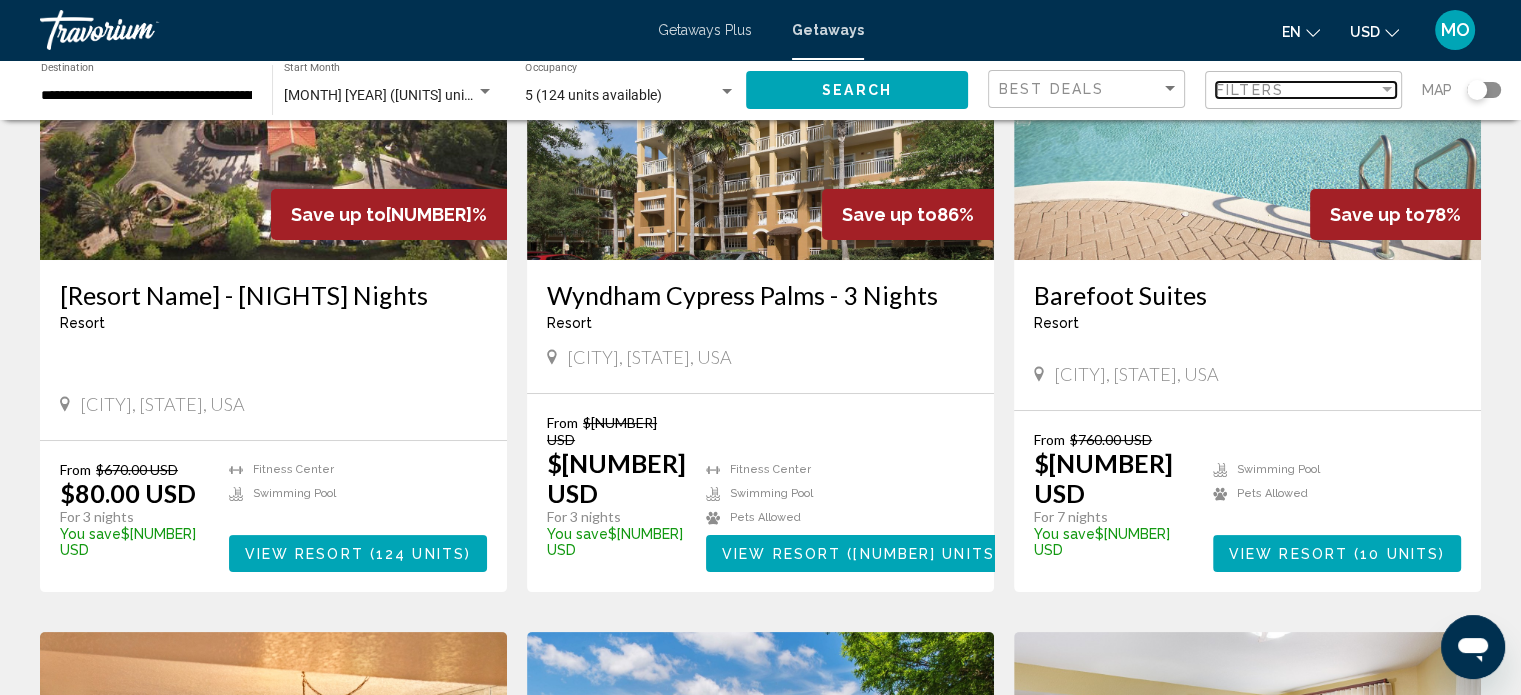 click on "Filters" at bounding box center (1297, 90) 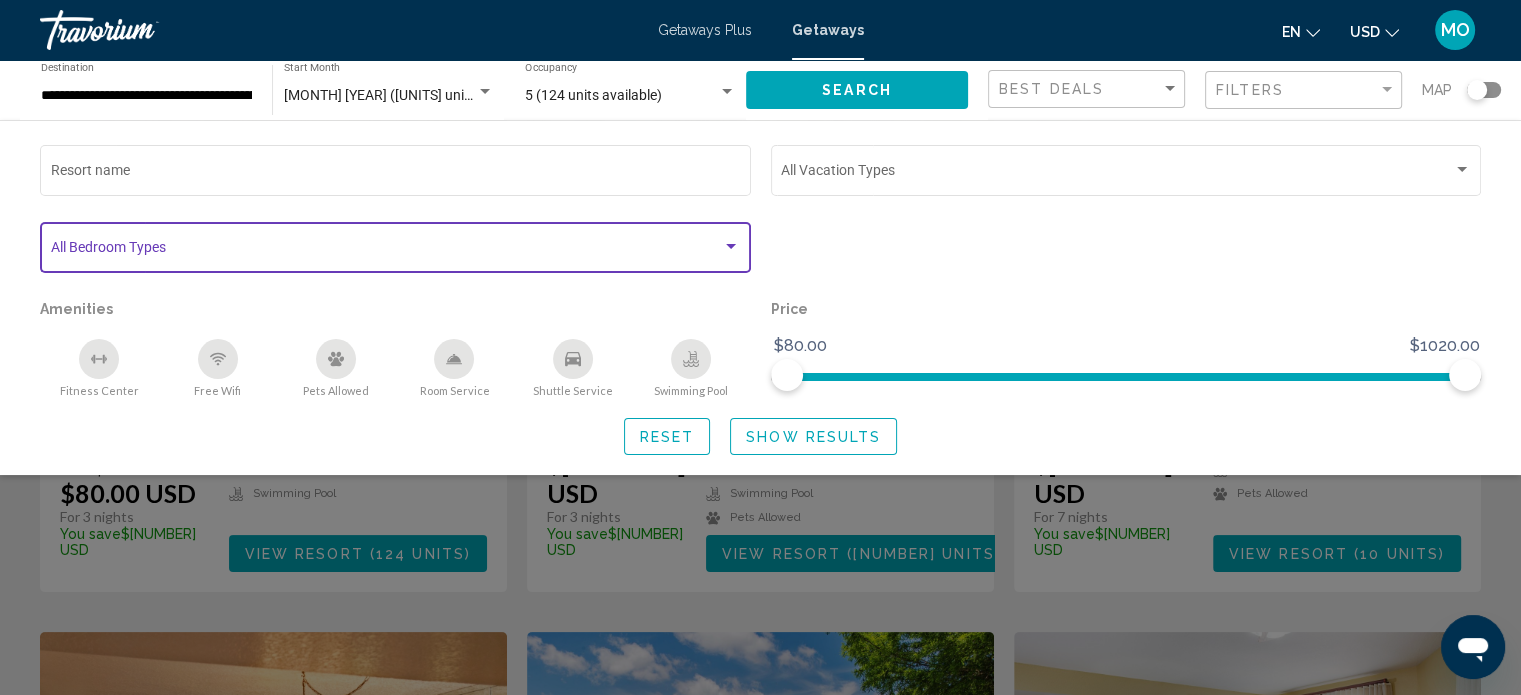 click at bounding box center (387, 251) 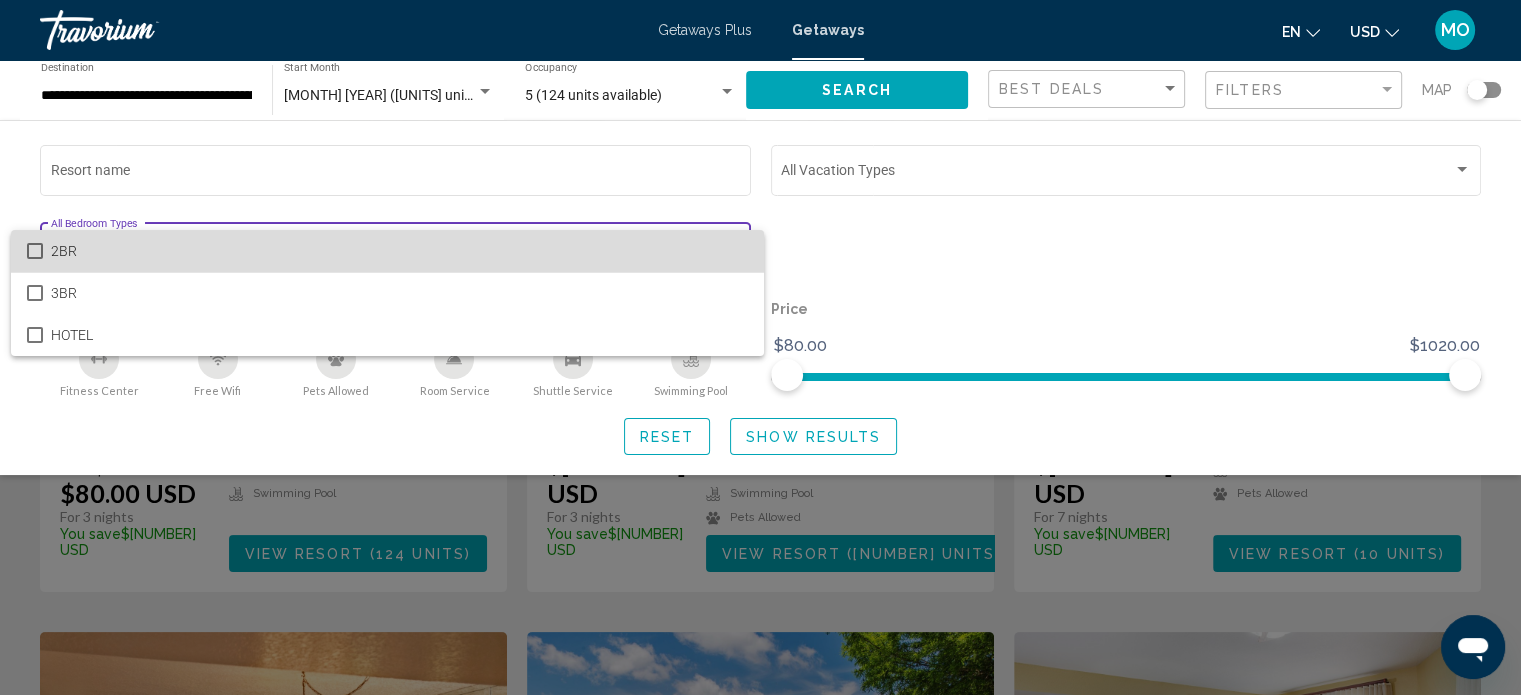 click on "[BEDROOM_TYPE]" at bounding box center (399, 251) 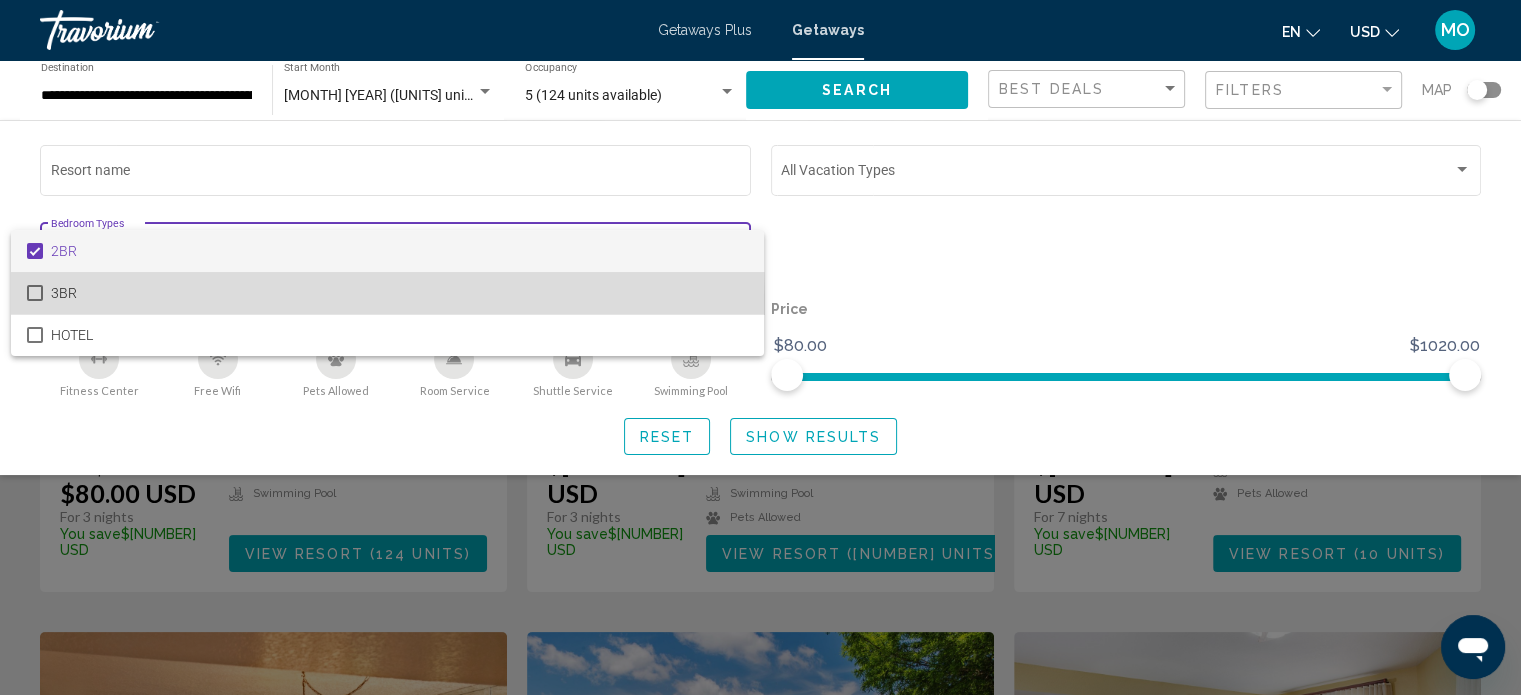 click on "3BR" at bounding box center [387, 293] 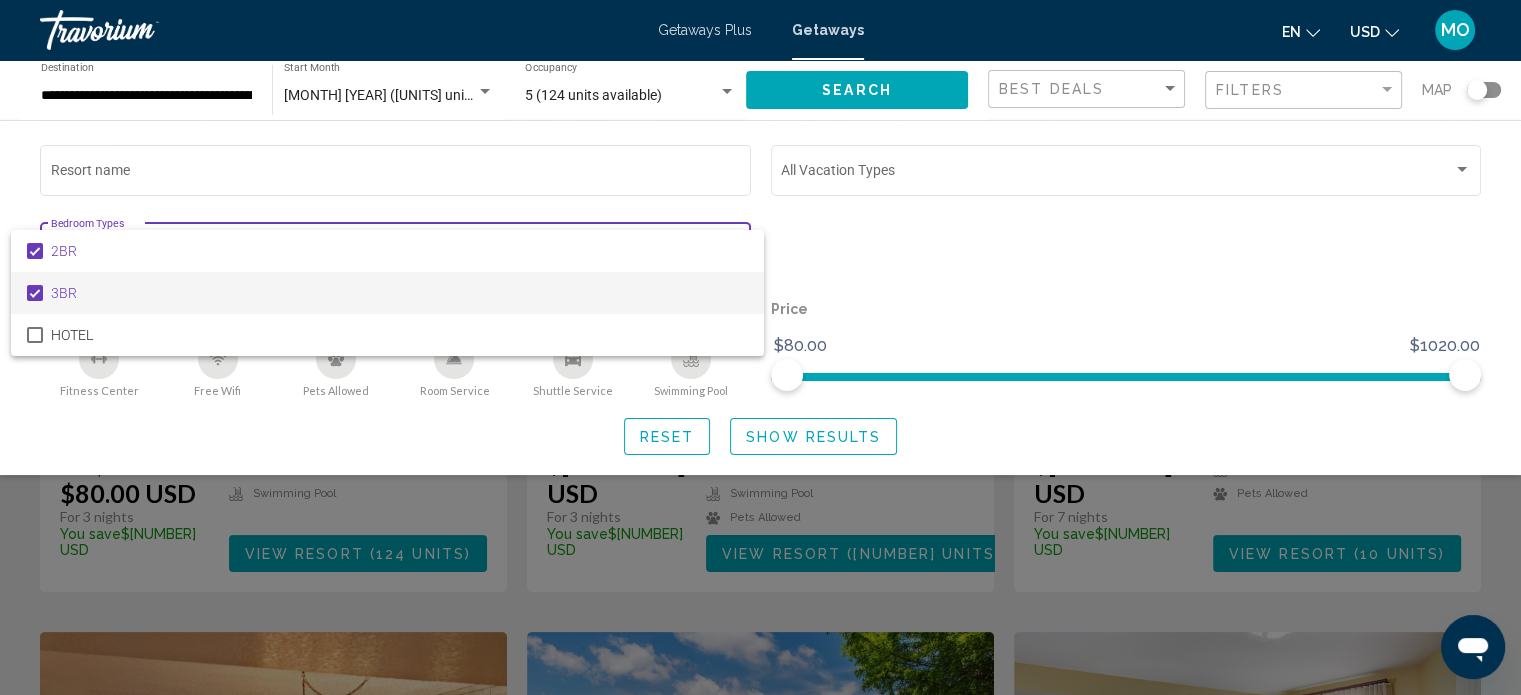 click at bounding box center [760, 347] 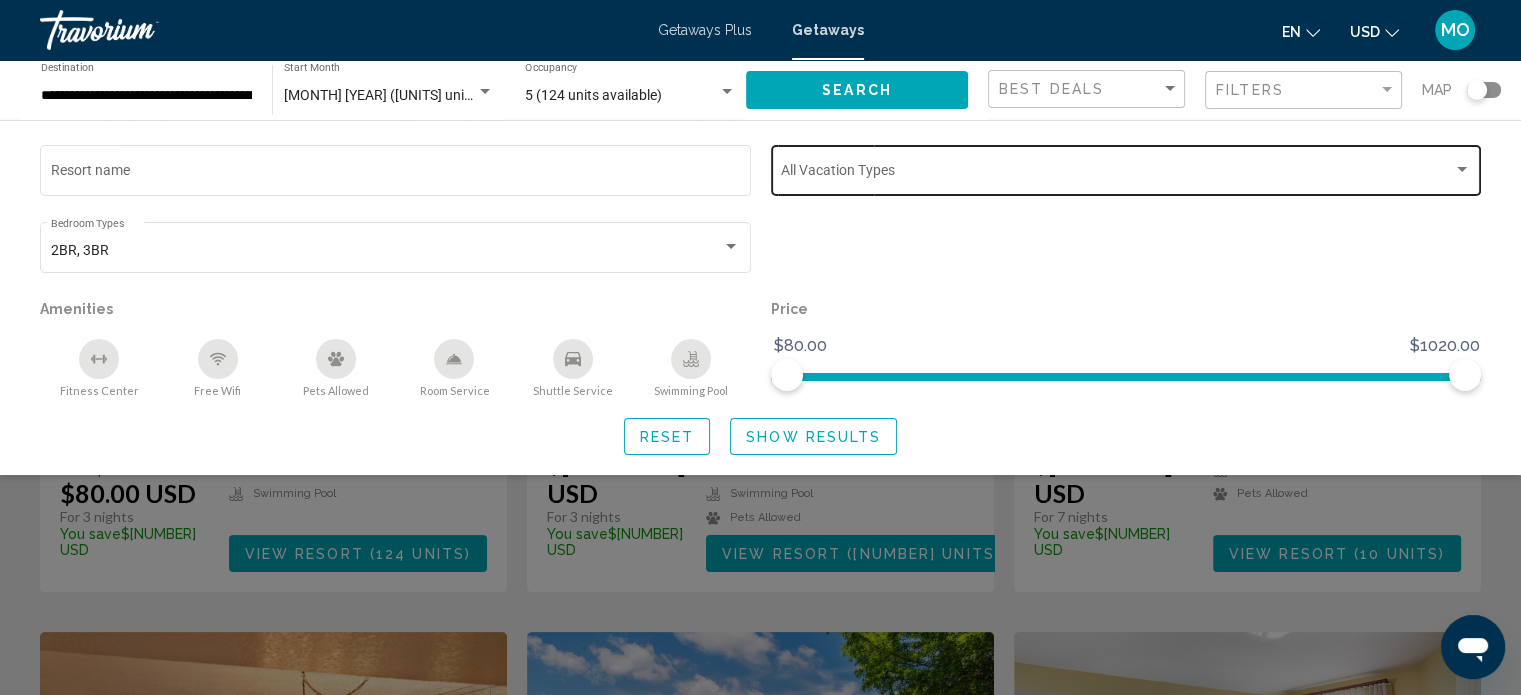 click on "Vacation Types All Vacation Types" at bounding box center (1126, 168) 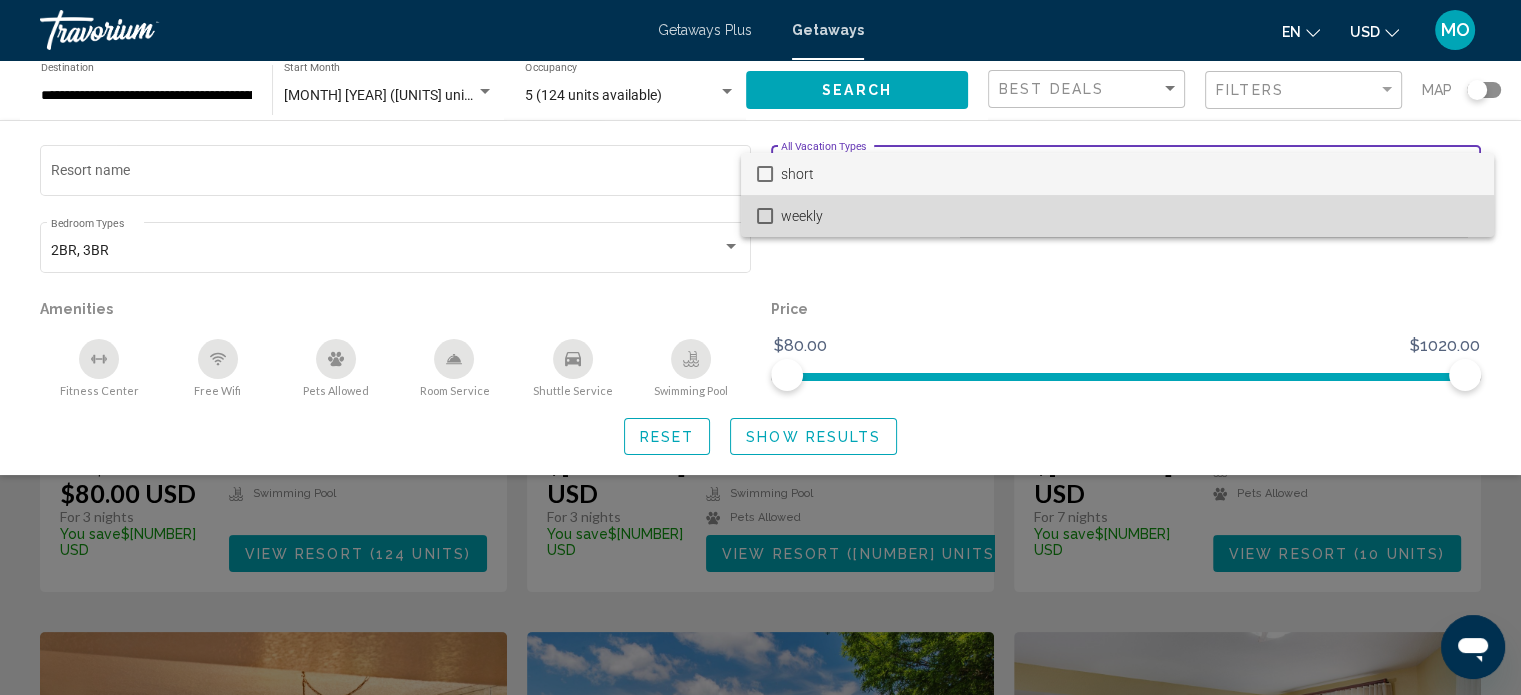 click on "weekly" at bounding box center (1129, 216) 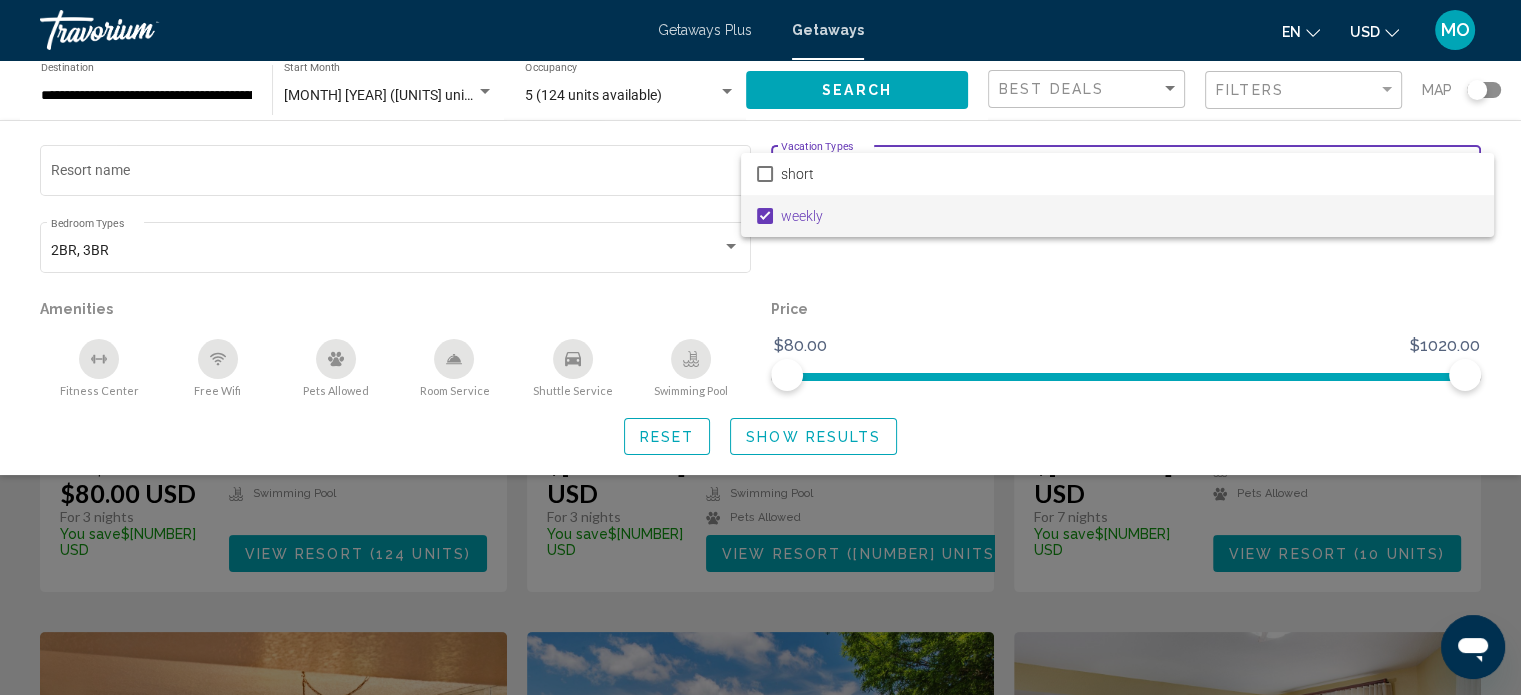 click at bounding box center (760, 347) 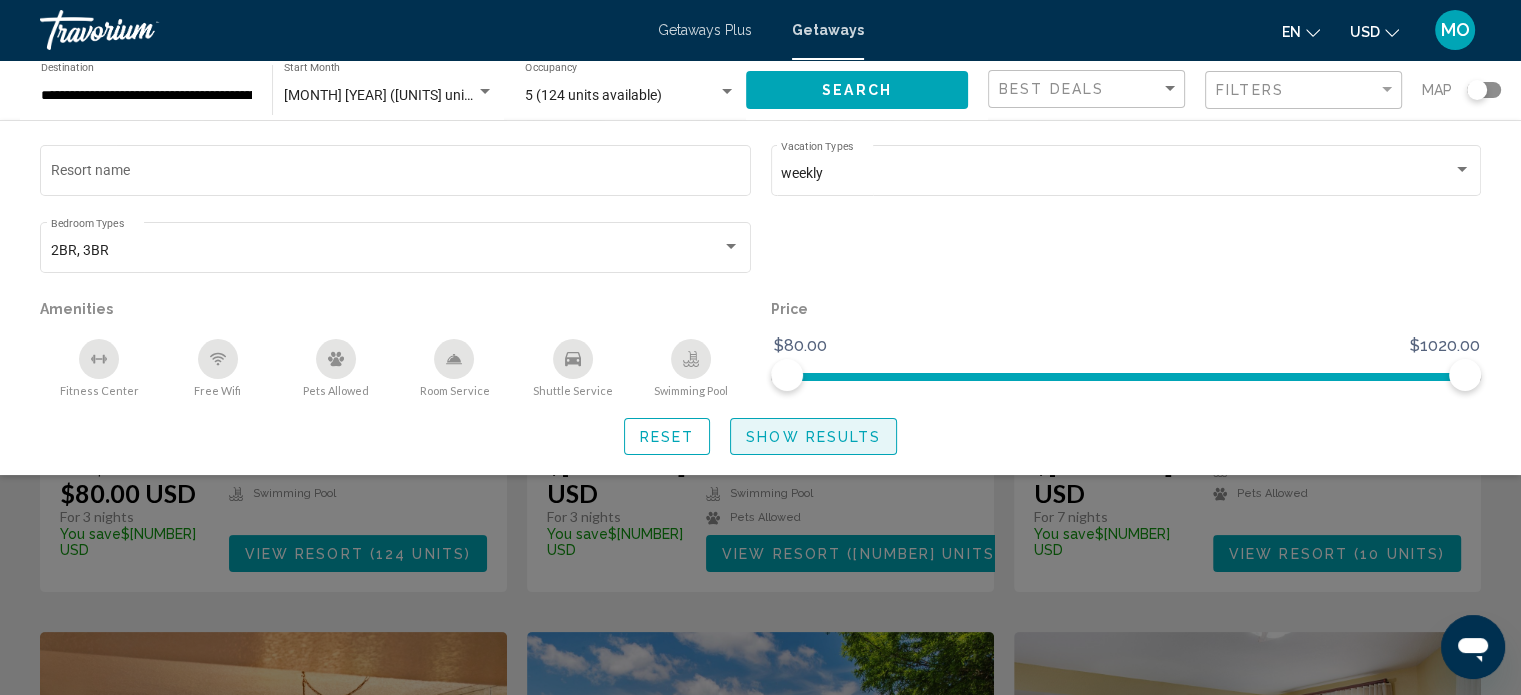 click on "Show Results" at bounding box center [813, 436] 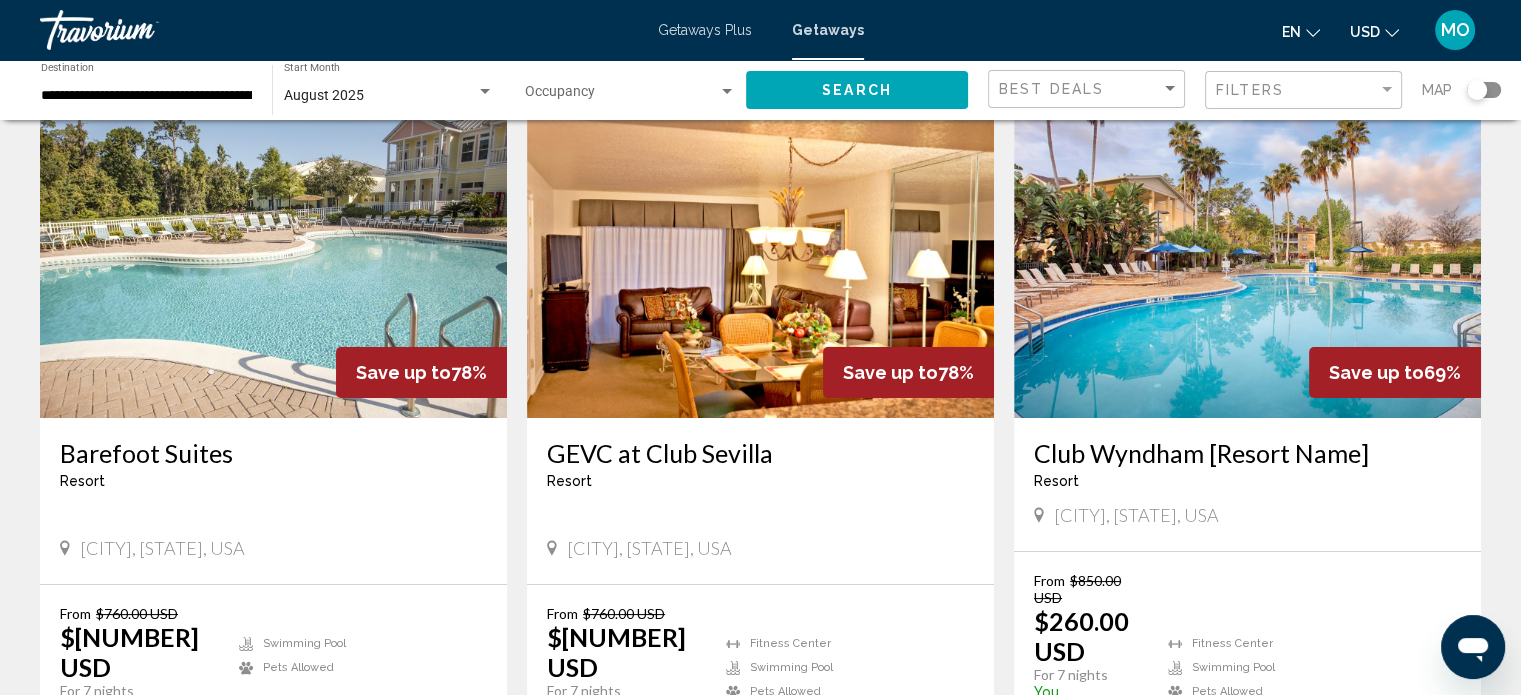 scroll, scrollTop: 114, scrollLeft: 0, axis: vertical 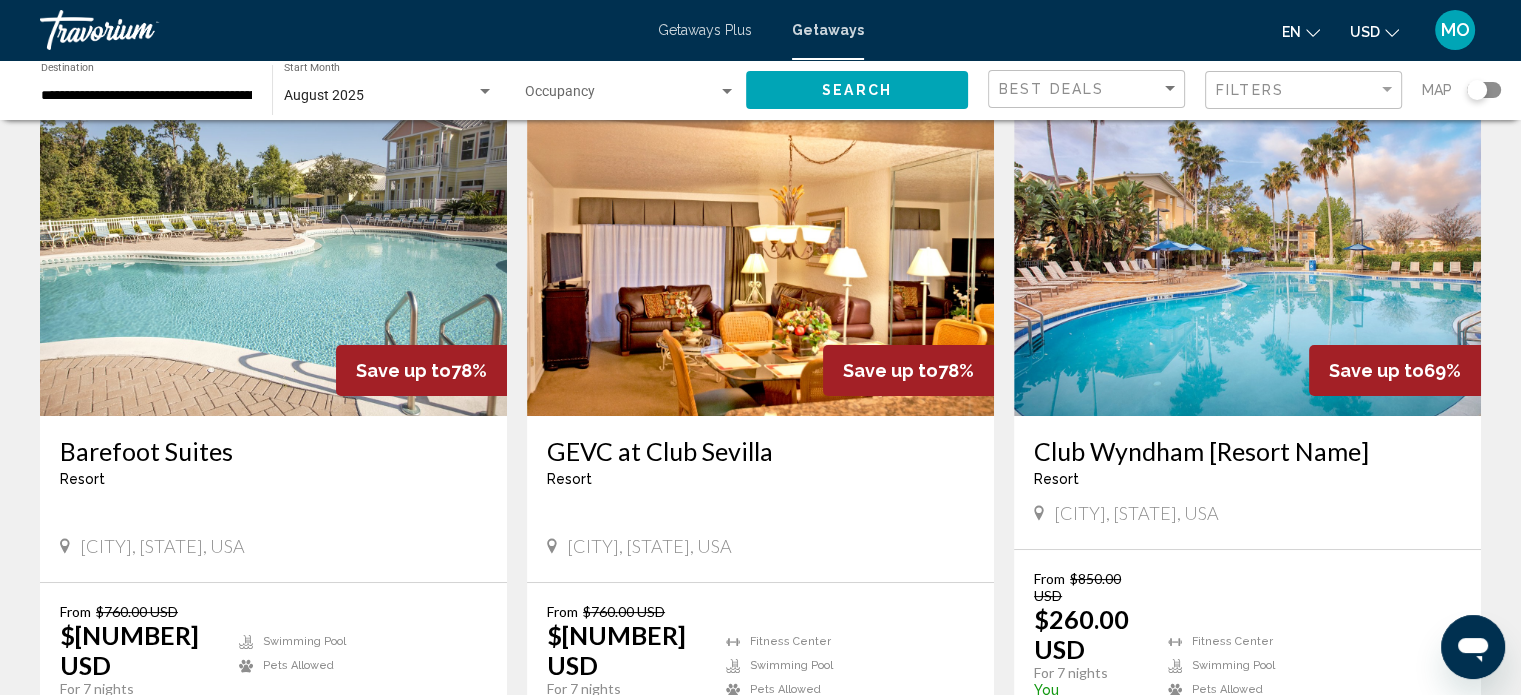 click on "View Resort" at bounding box center (801, 726) 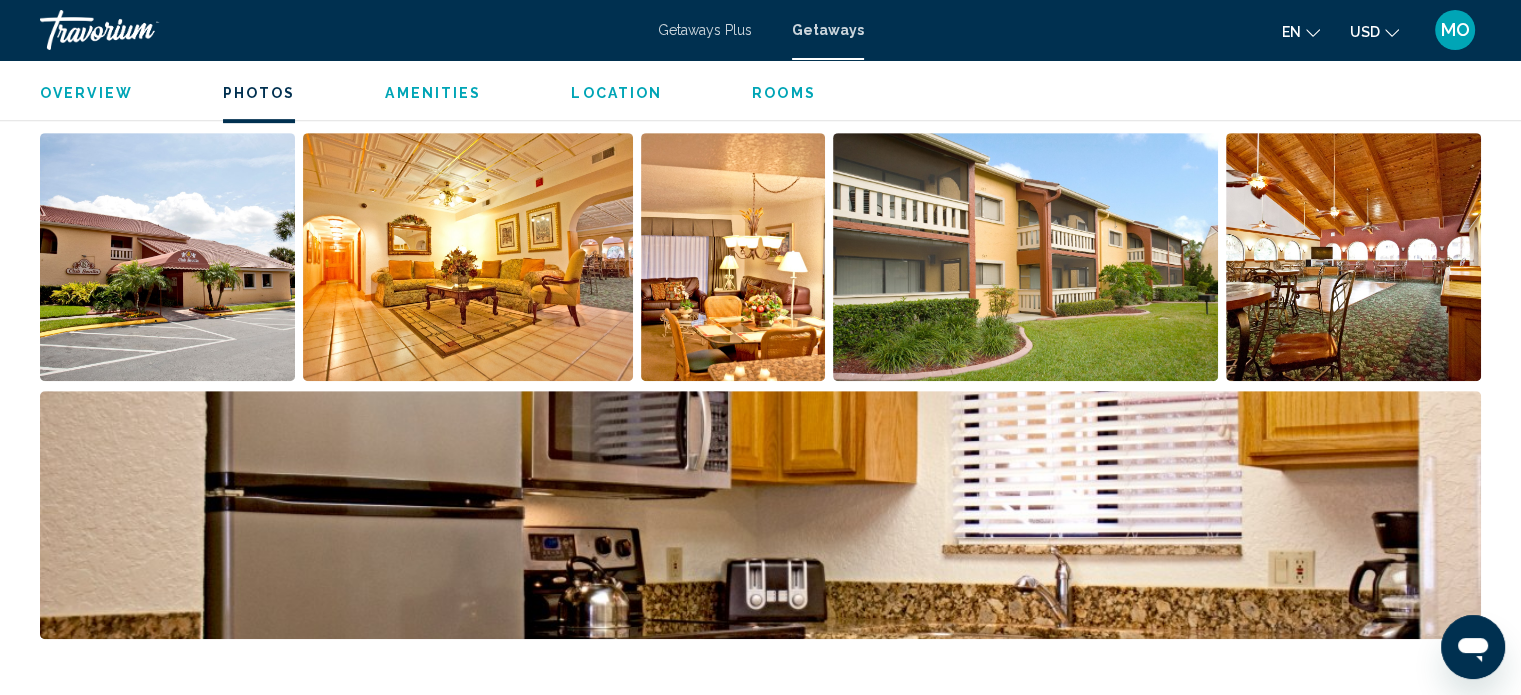 scroll, scrollTop: 932, scrollLeft: 0, axis: vertical 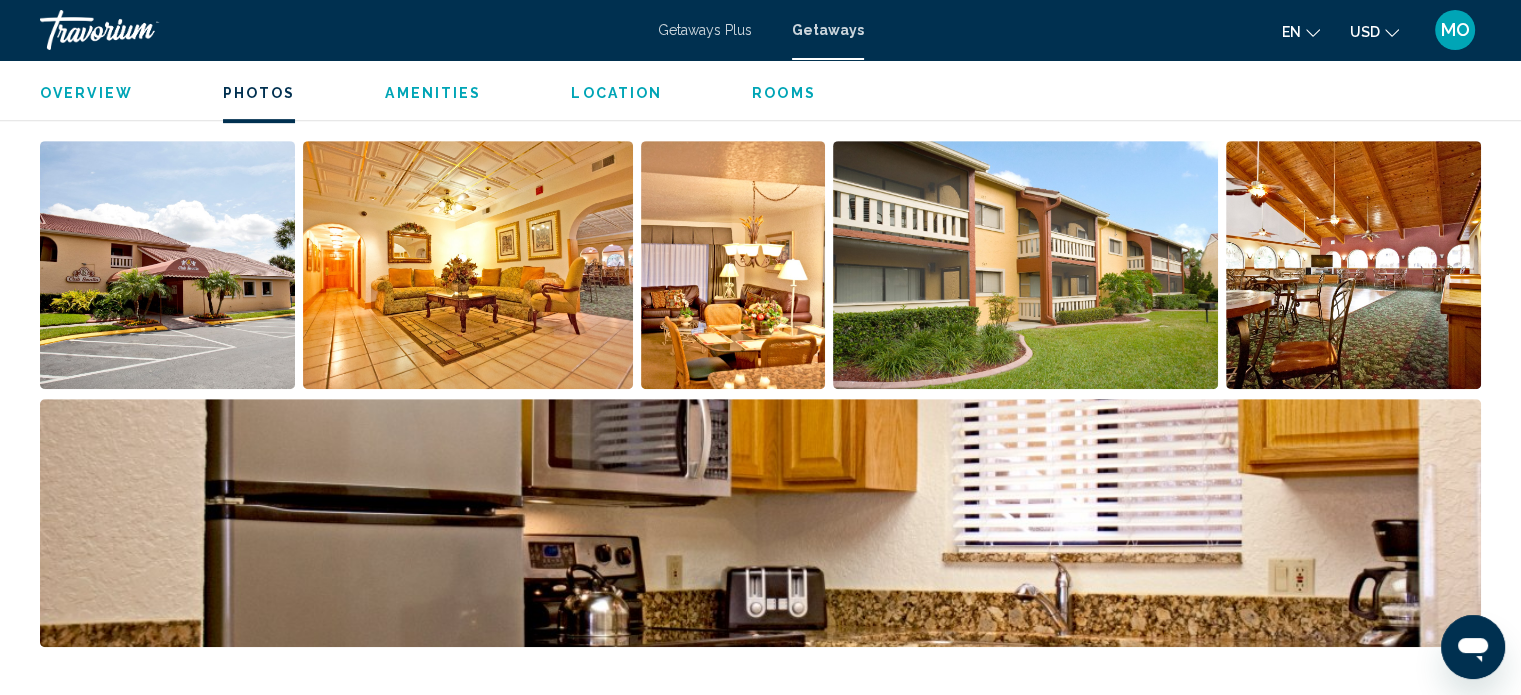 click at bounding box center [167, 265] 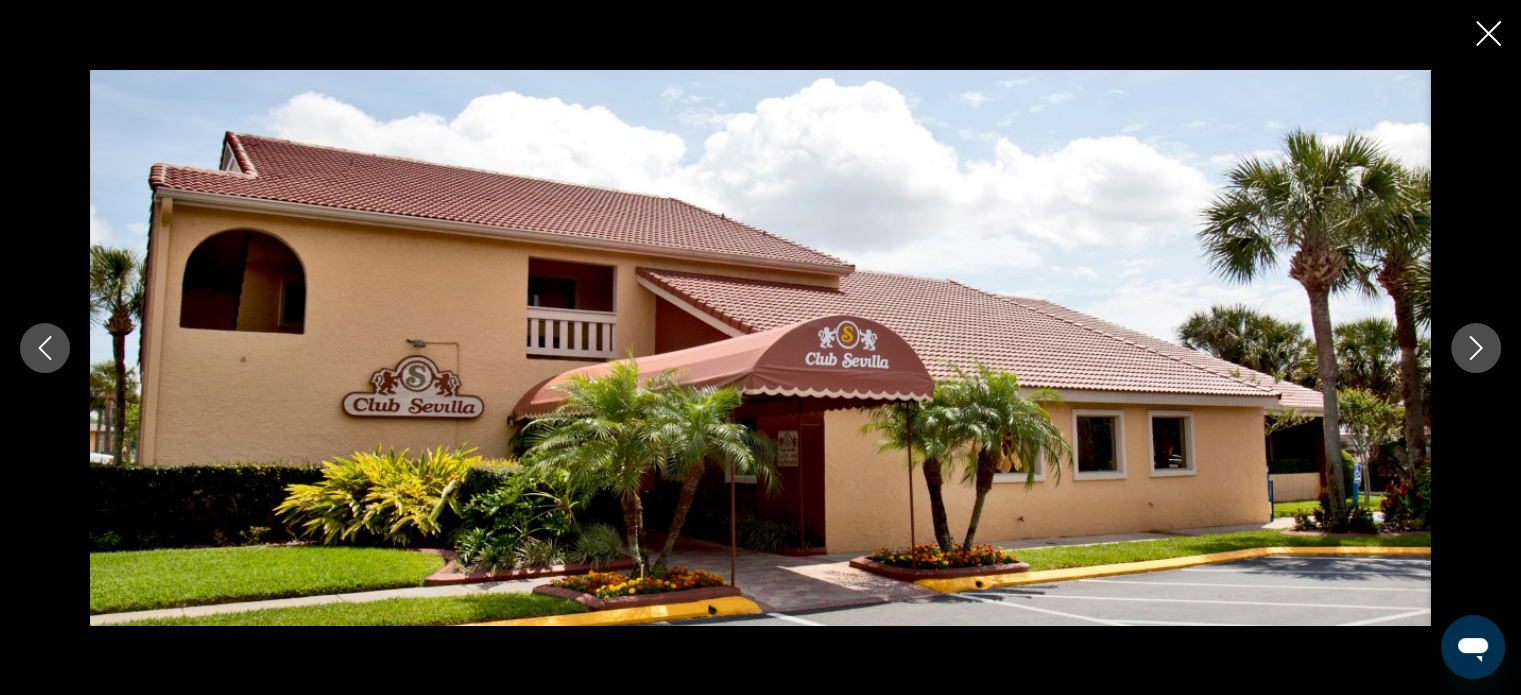 click at bounding box center (1476, 348) 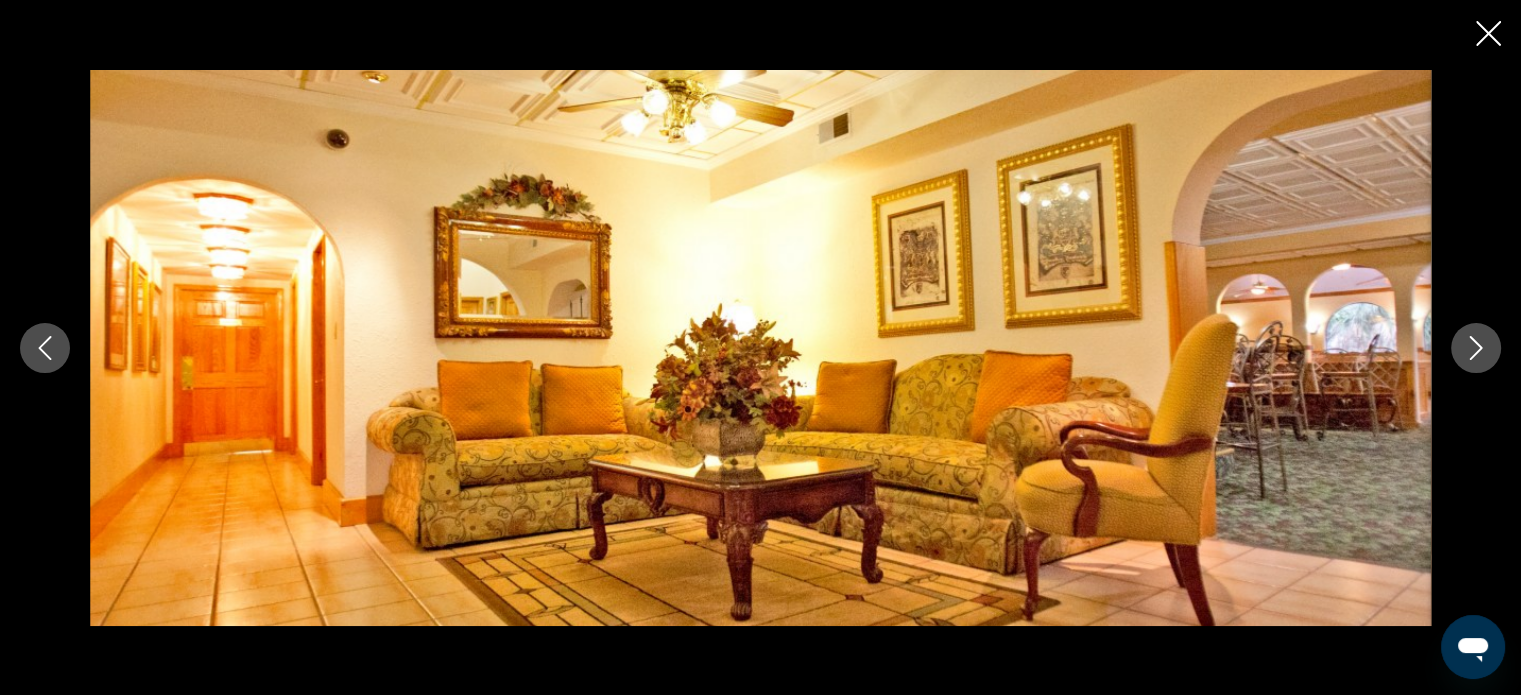 click at bounding box center (1476, 348) 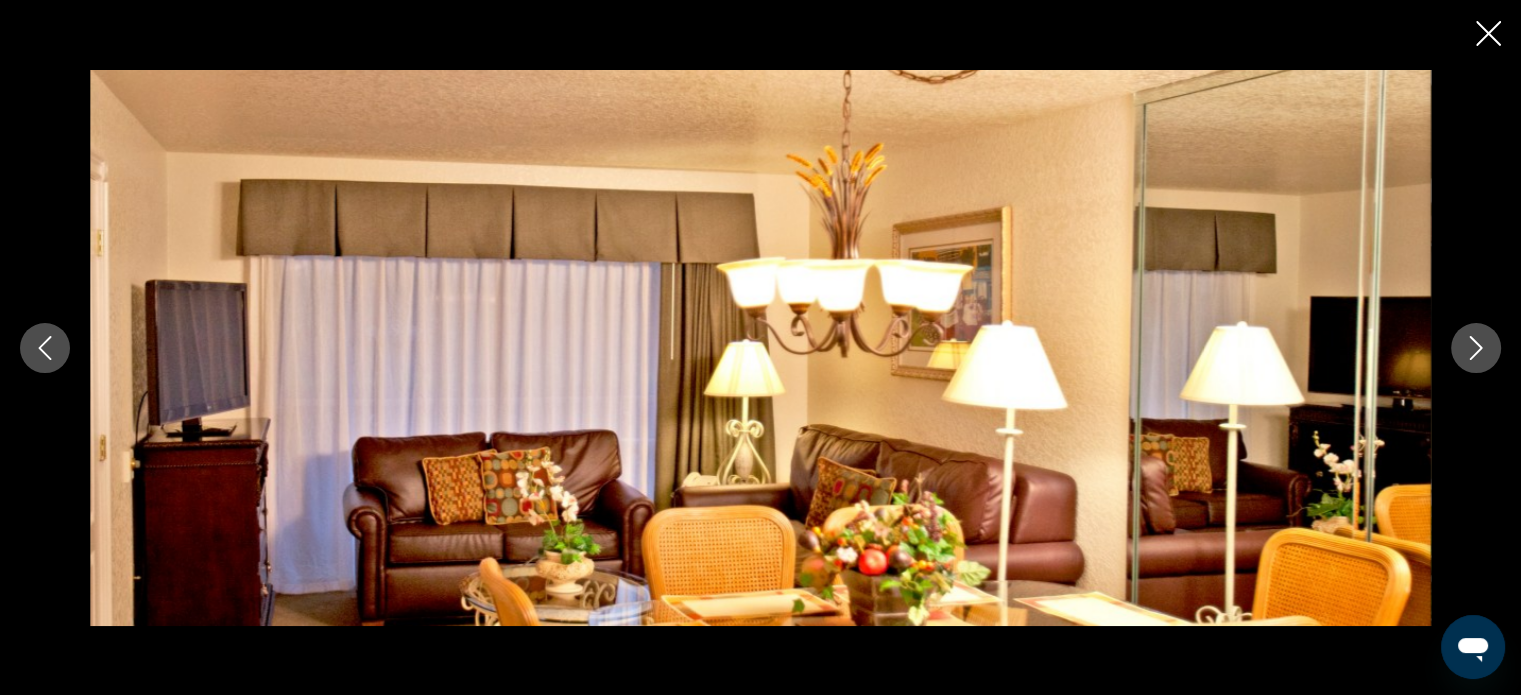 click at bounding box center (1476, 348) 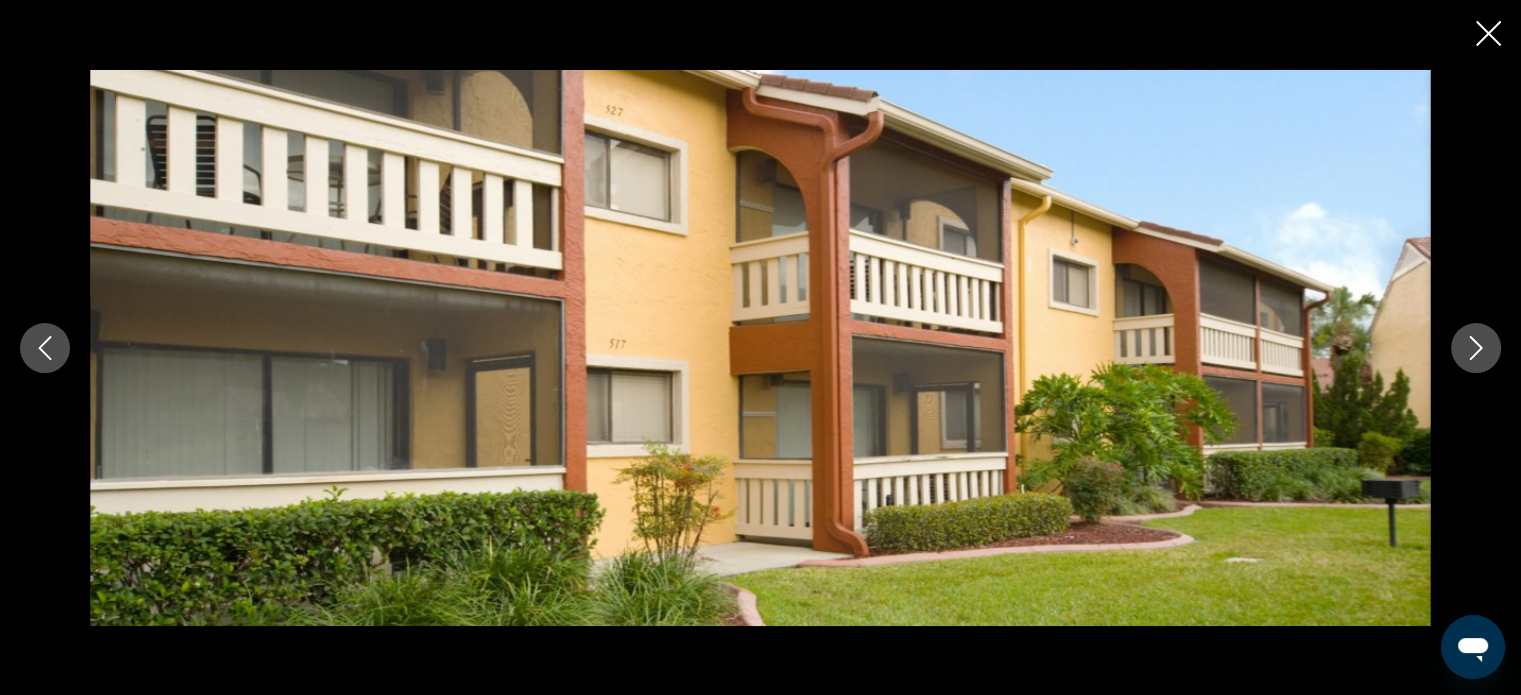 click at bounding box center [1476, 348] 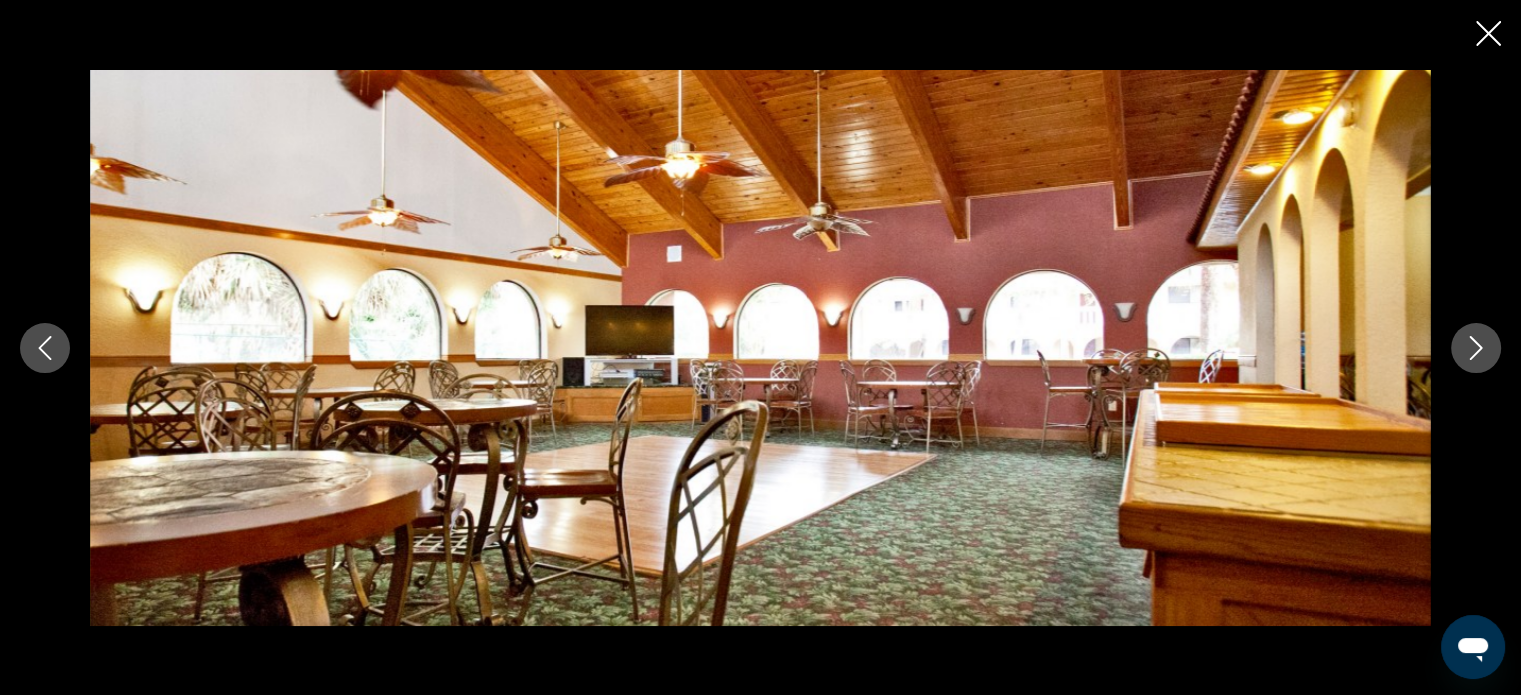 click at bounding box center (1476, 348) 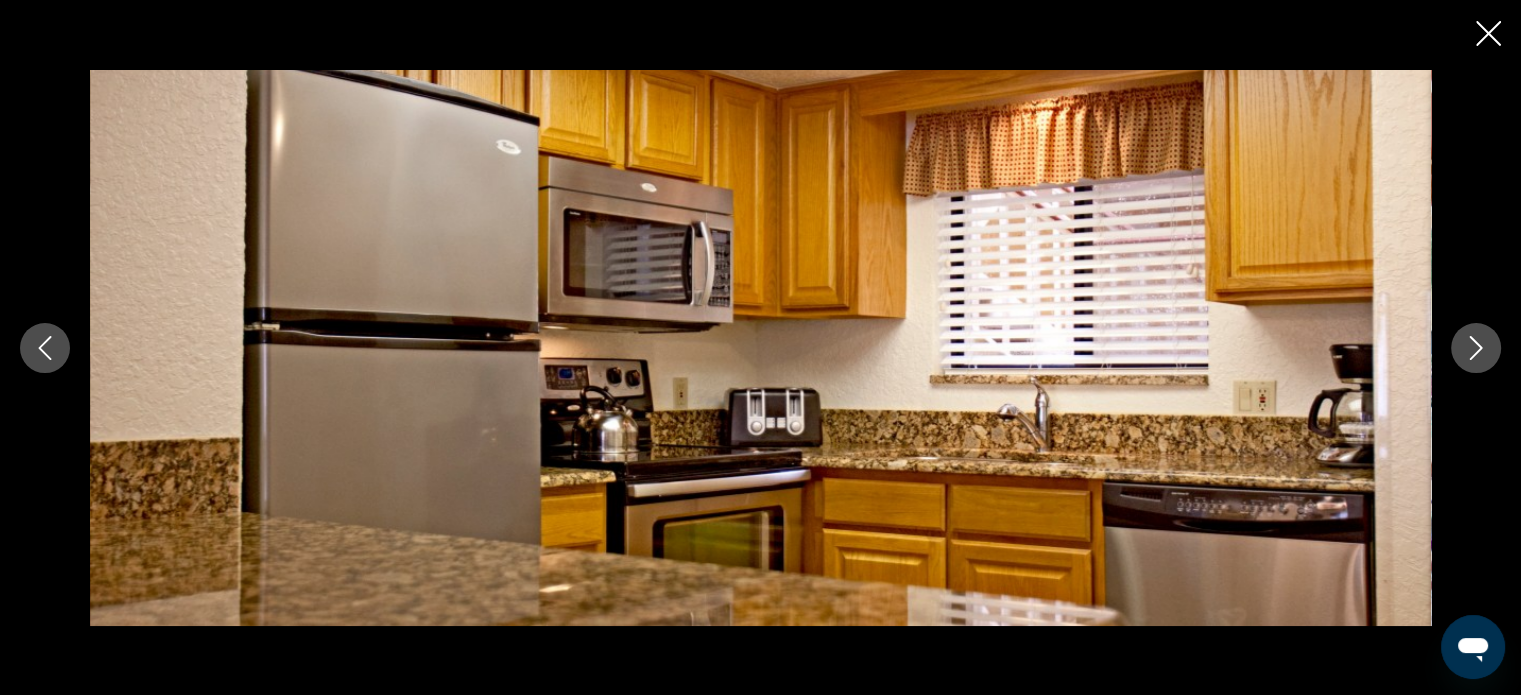 click at bounding box center [1476, 348] 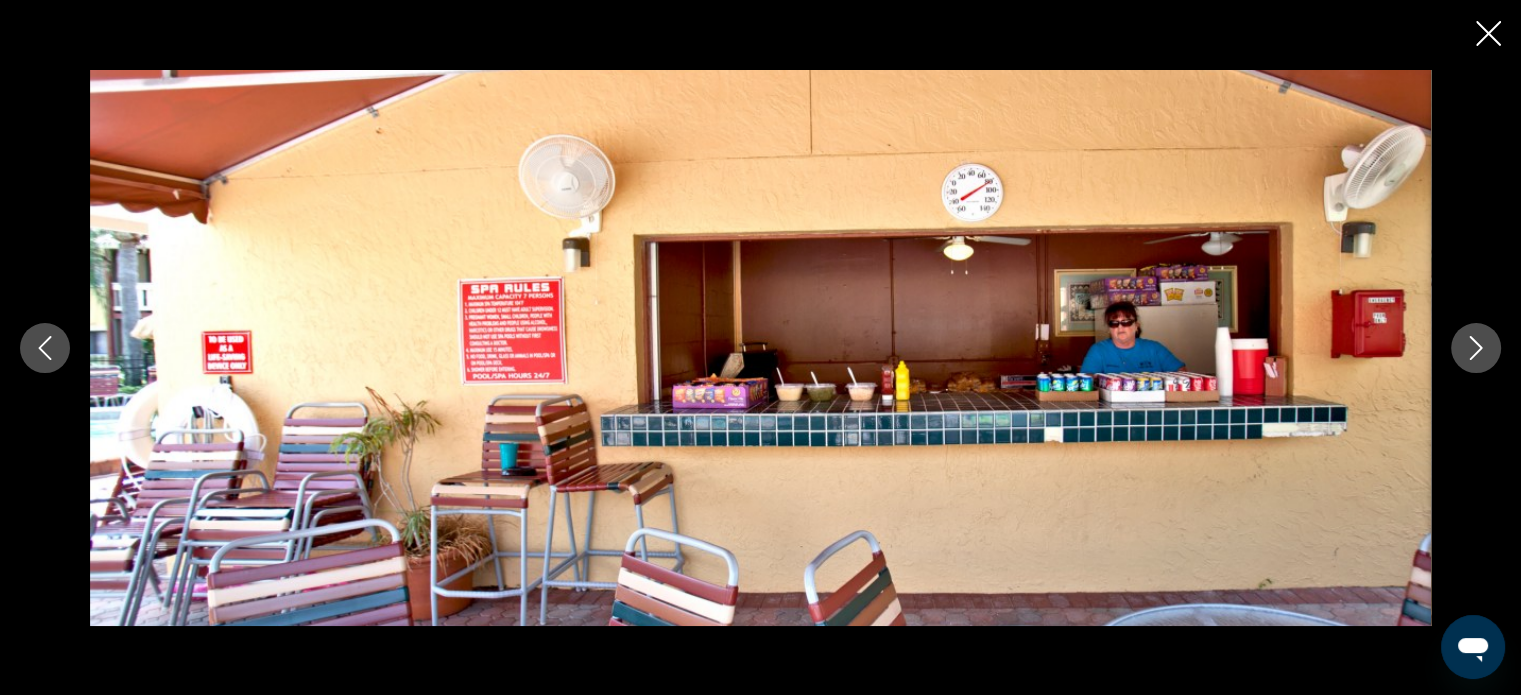 click at bounding box center [1476, 348] 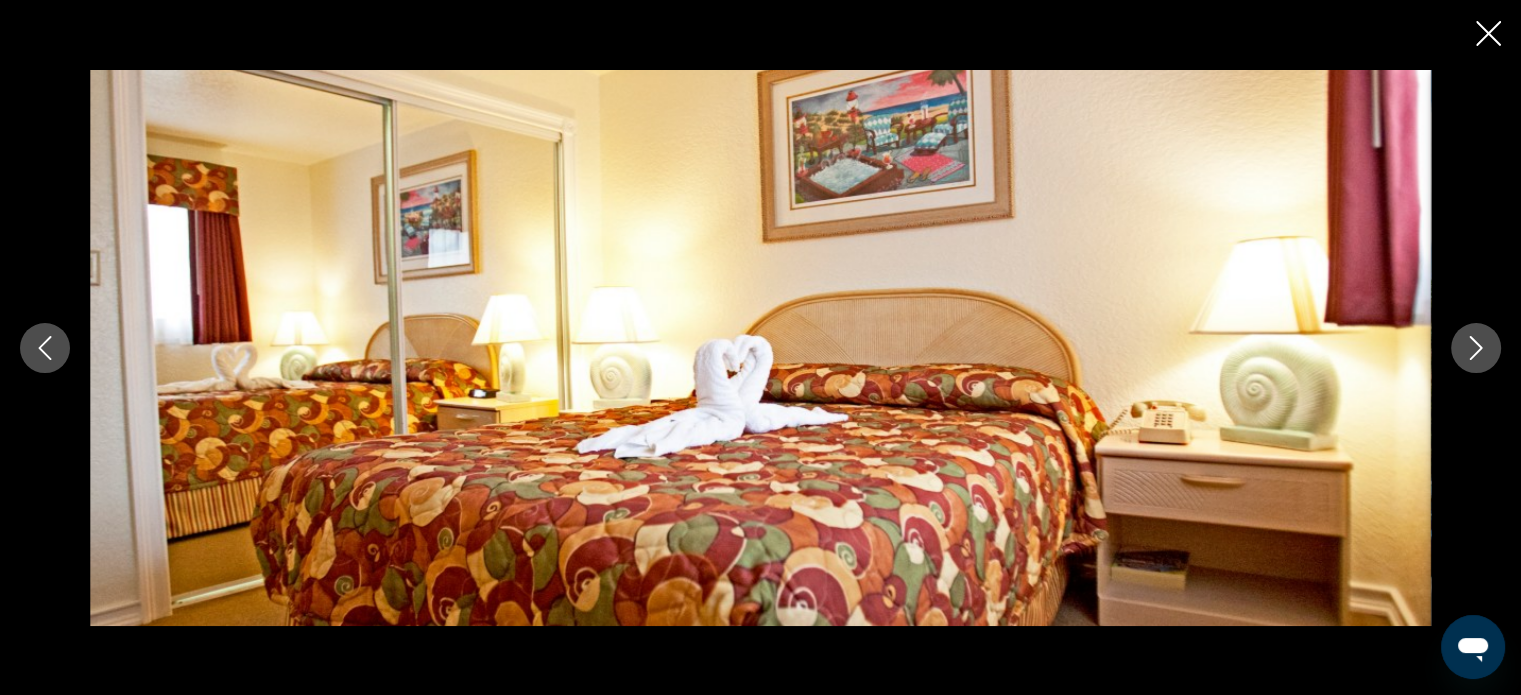 click at bounding box center (1488, 33) 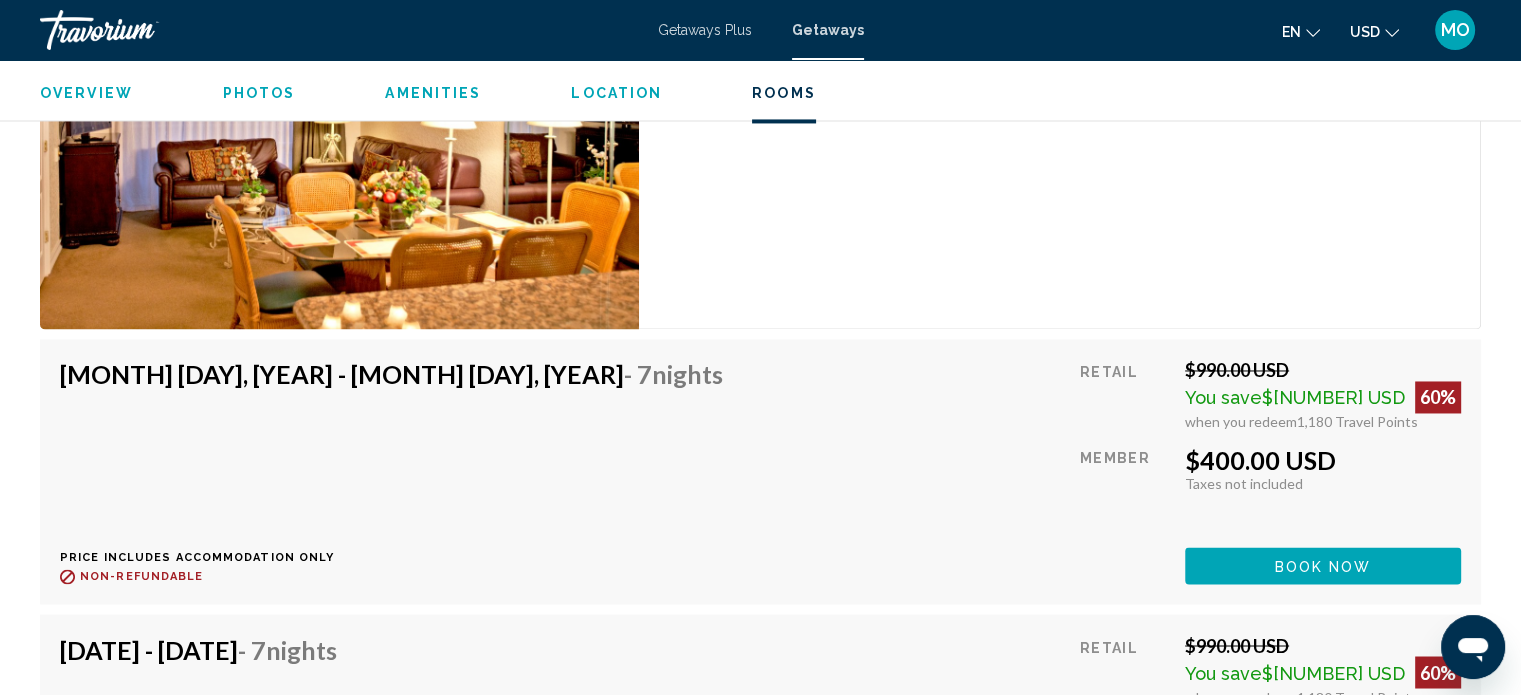 scroll, scrollTop: 3208, scrollLeft: 0, axis: vertical 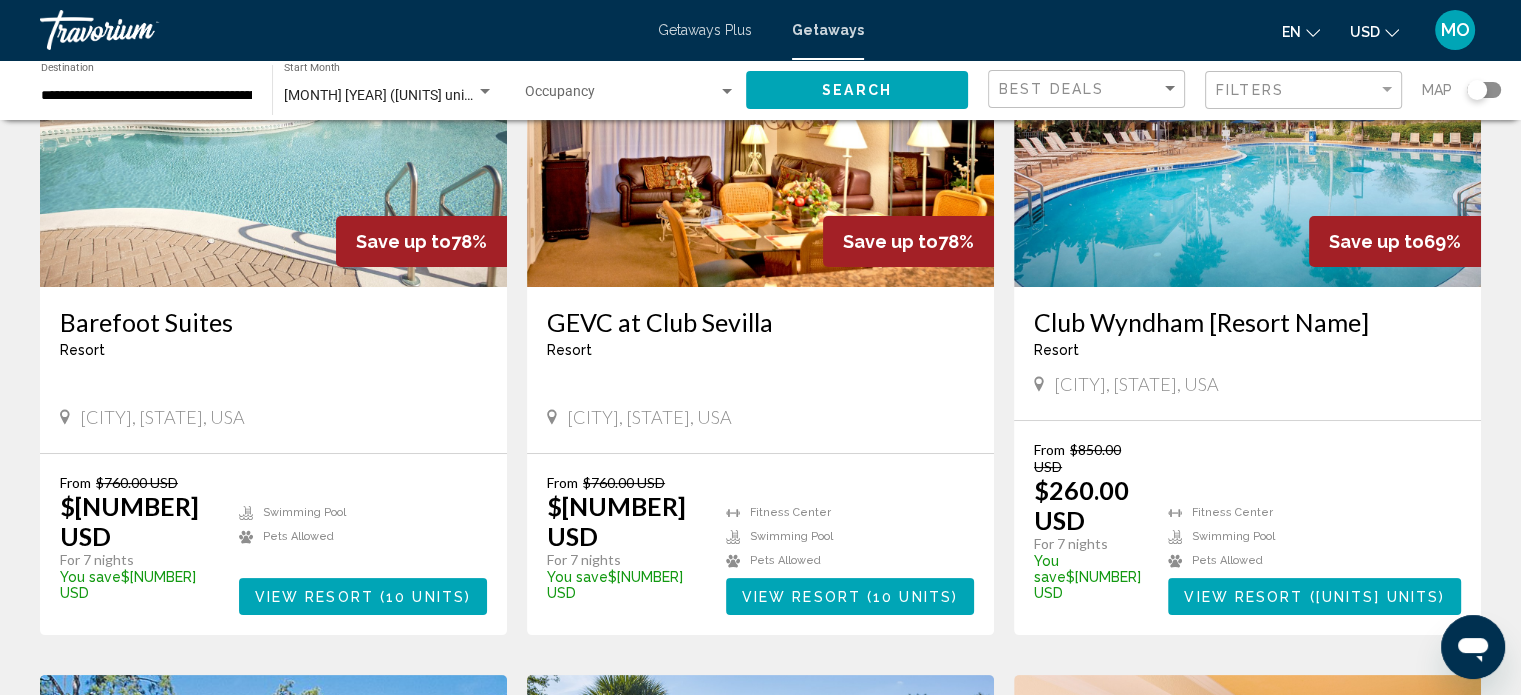 click on "View Resort" at bounding box center (1243, 597) 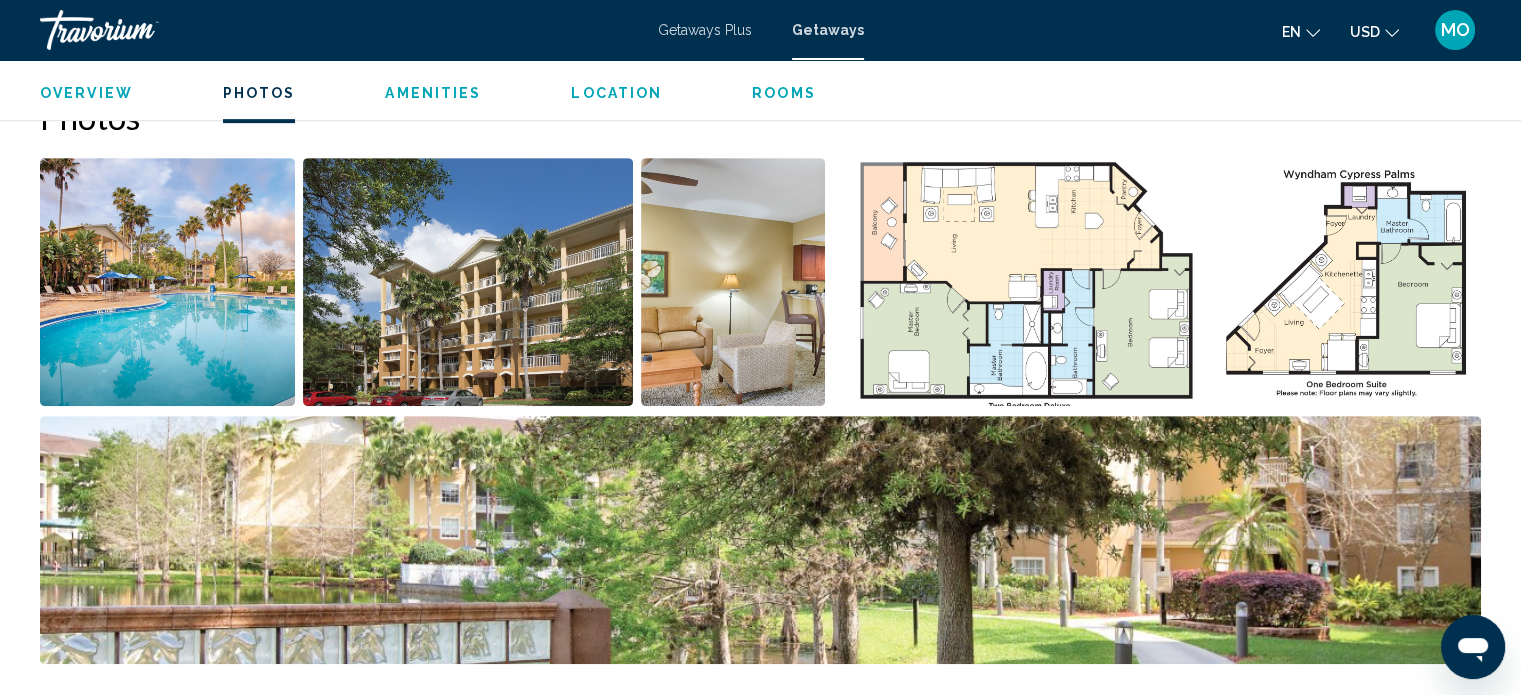 scroll, scrollTop: 893, scrollLeft: 0, axis: vertical 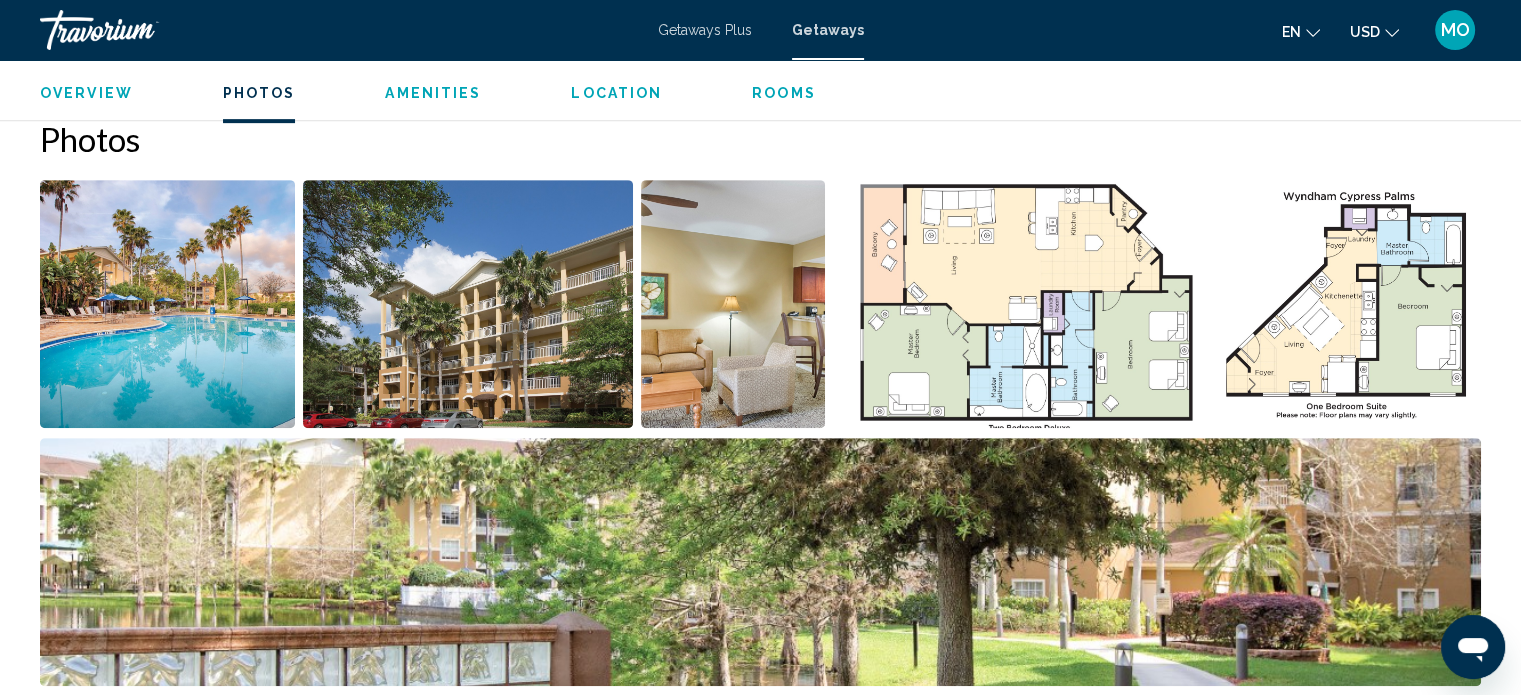 click at bounding box center [167, 304] 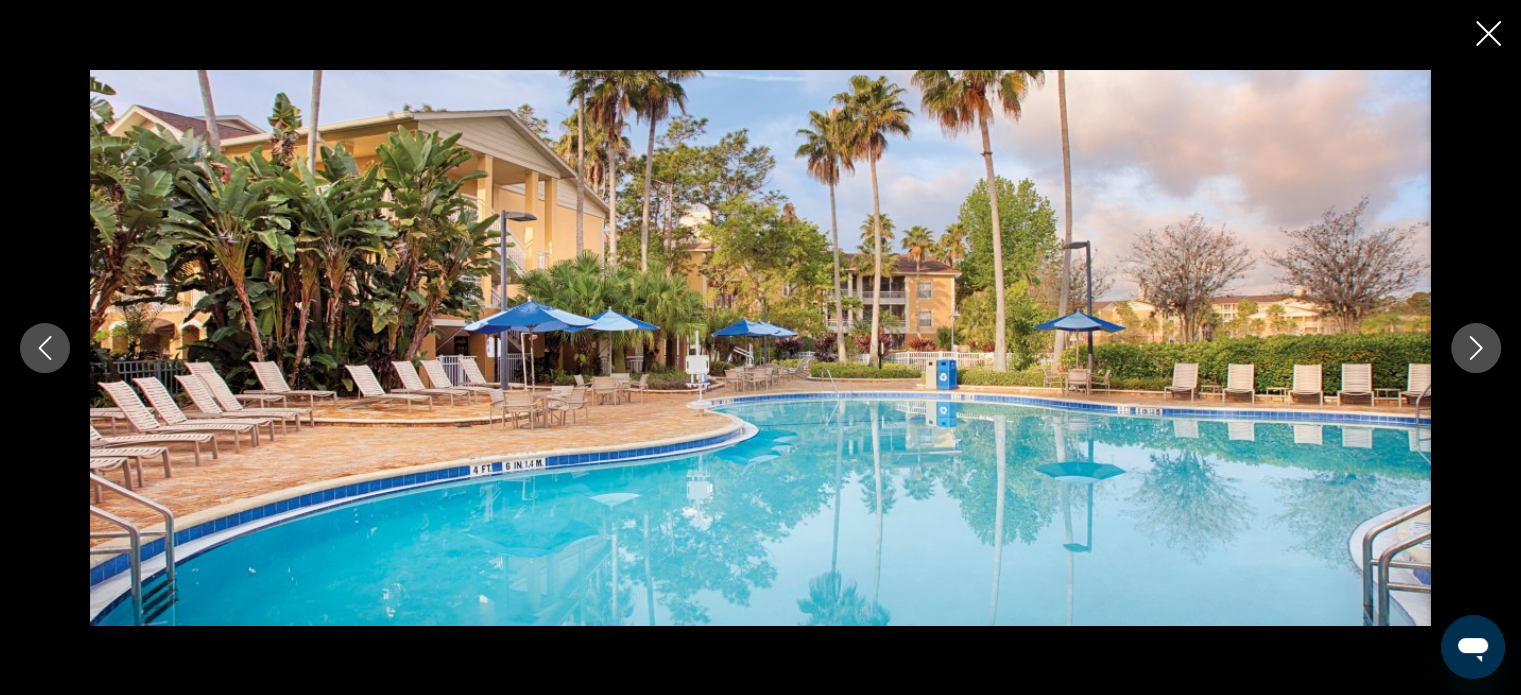 click at bounding box center (1476, 348) 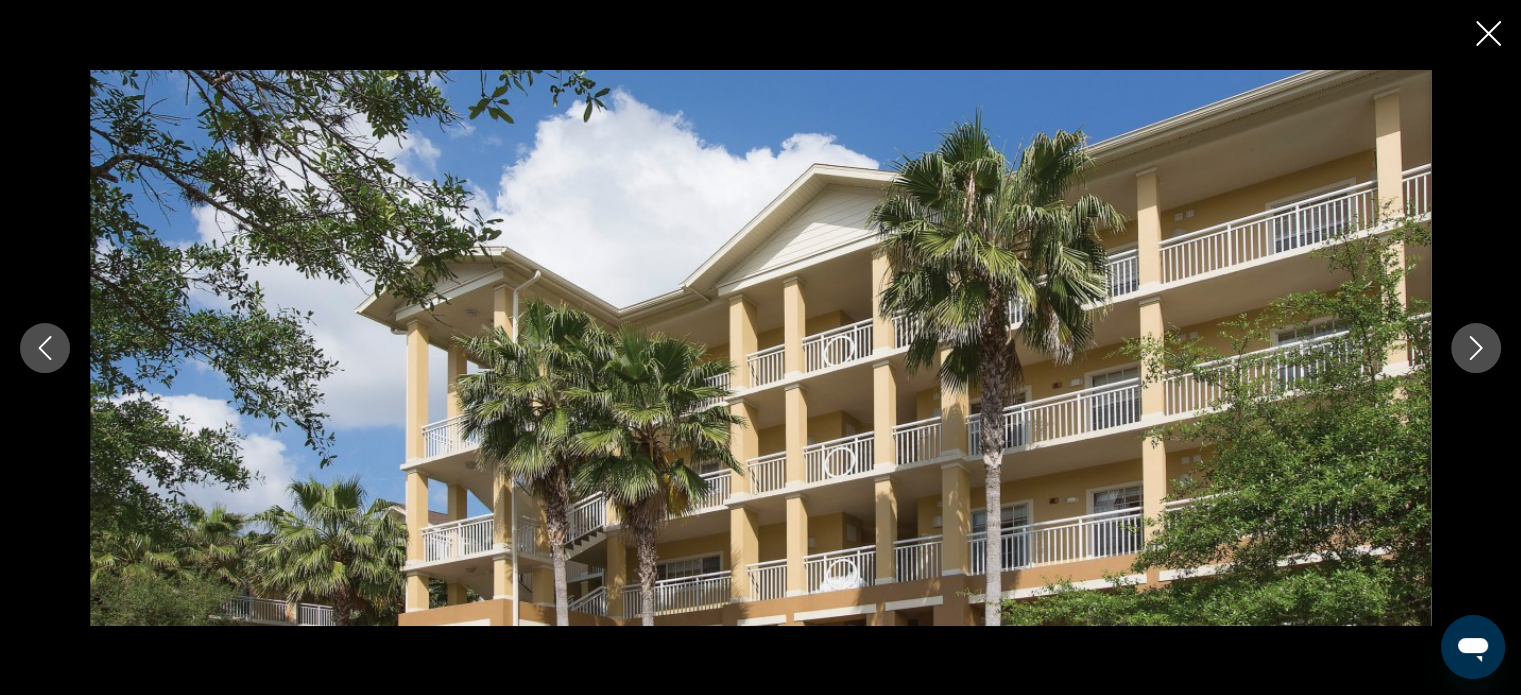 click at bounding box center [1476, 348] 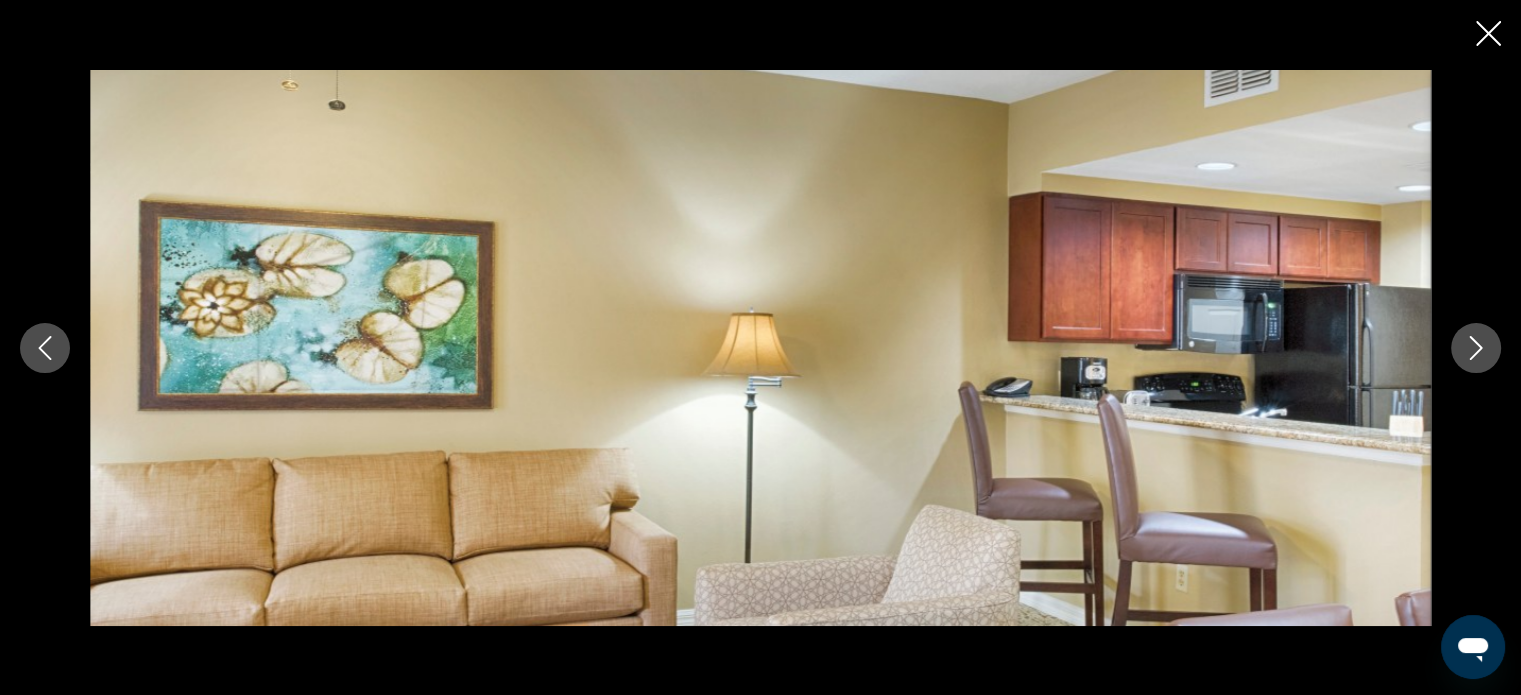 click at bounding box center [1476, 348] 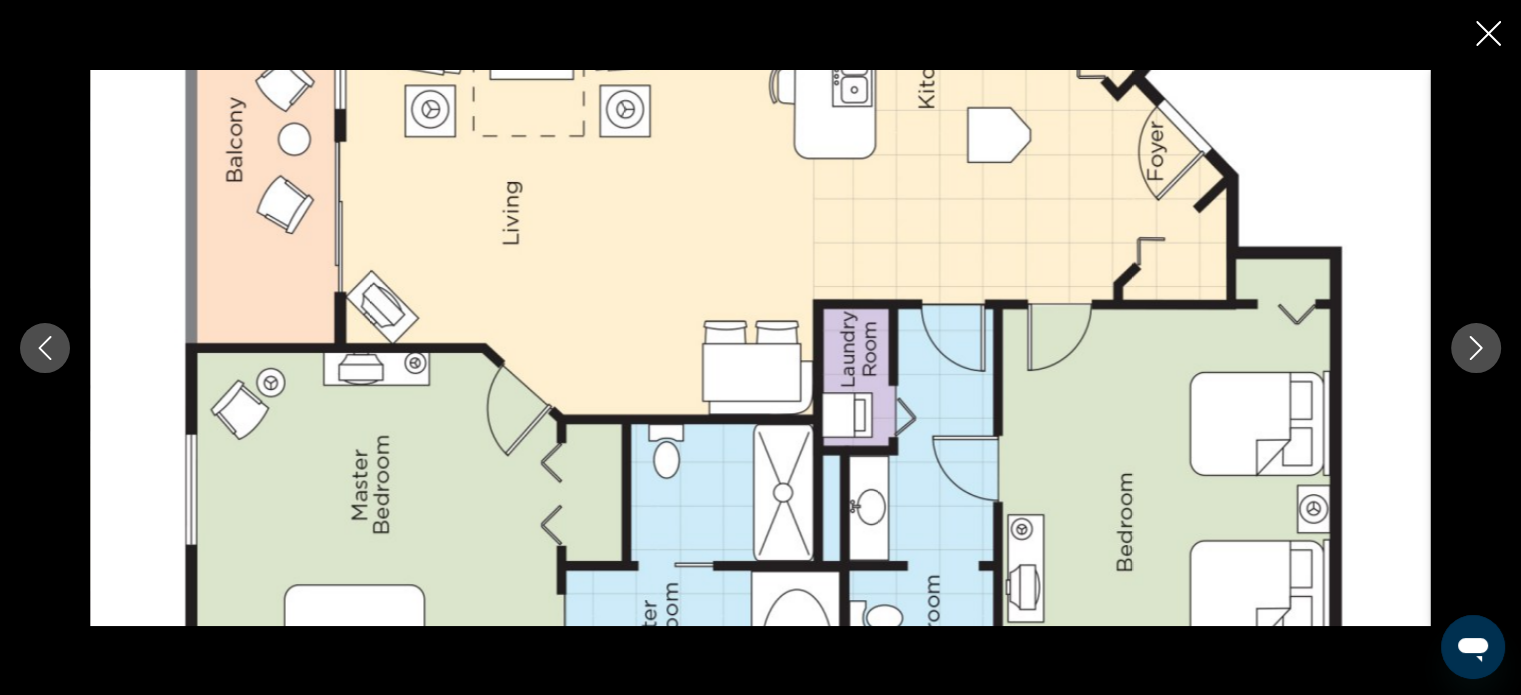 click at bounding box center (45, 348) 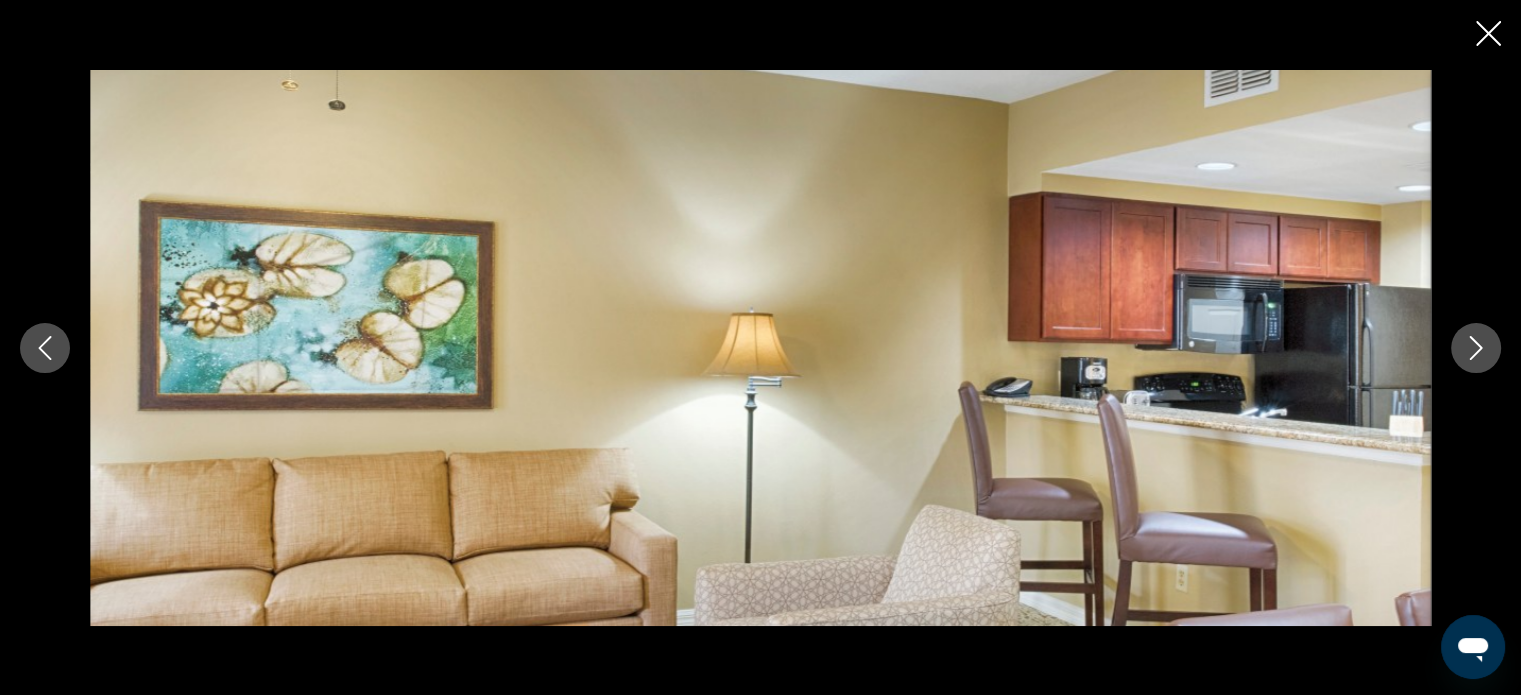 click at bounding box center (1476, 348) 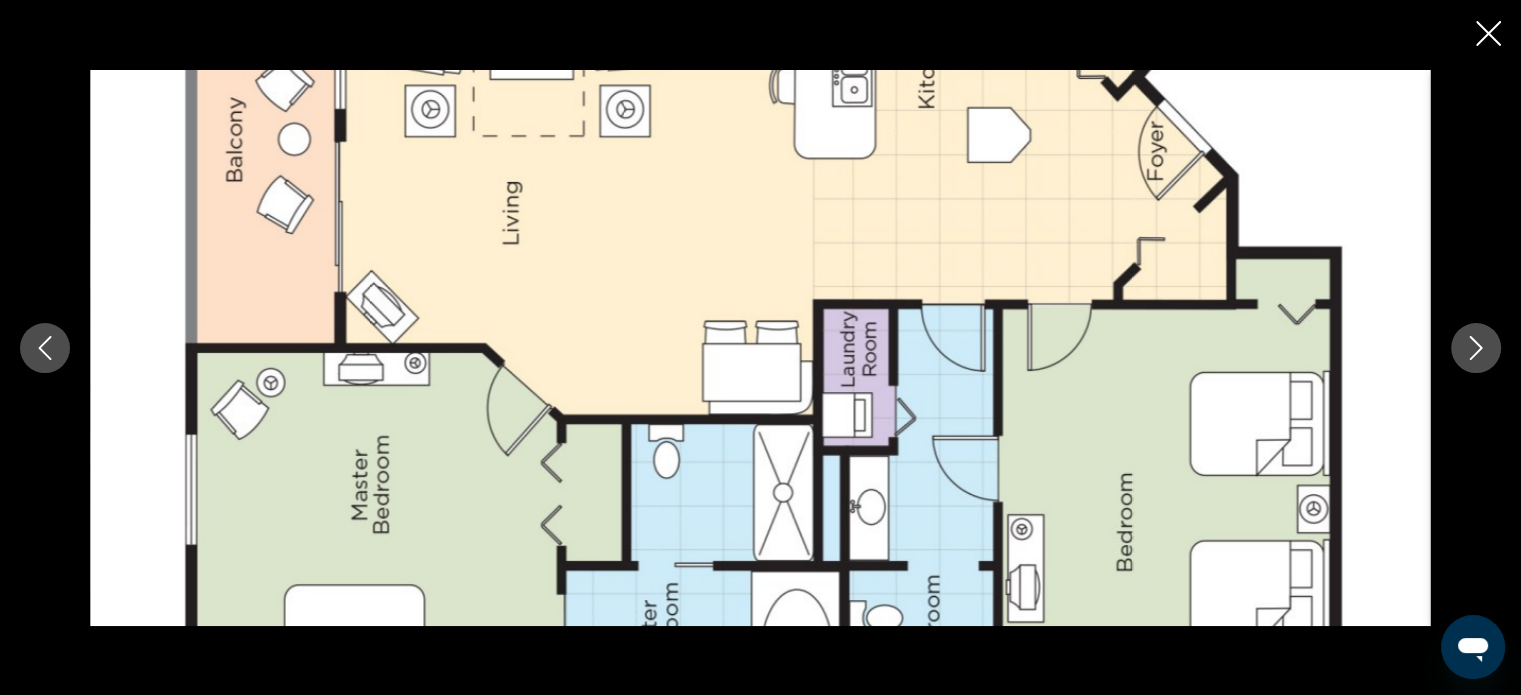 click at bounding box center [1488, 33] 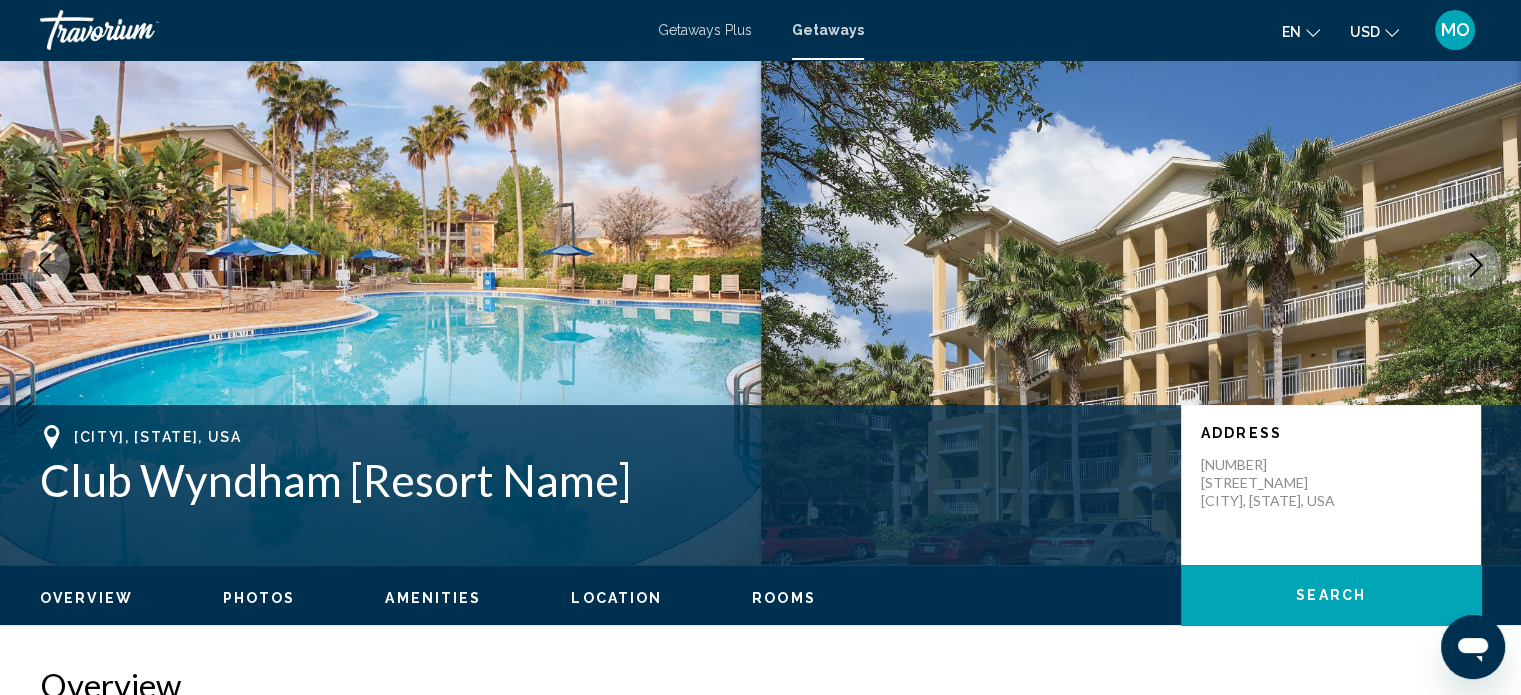 scroll, scrollTop: 93, scrollLeft: 0, axis: vertical 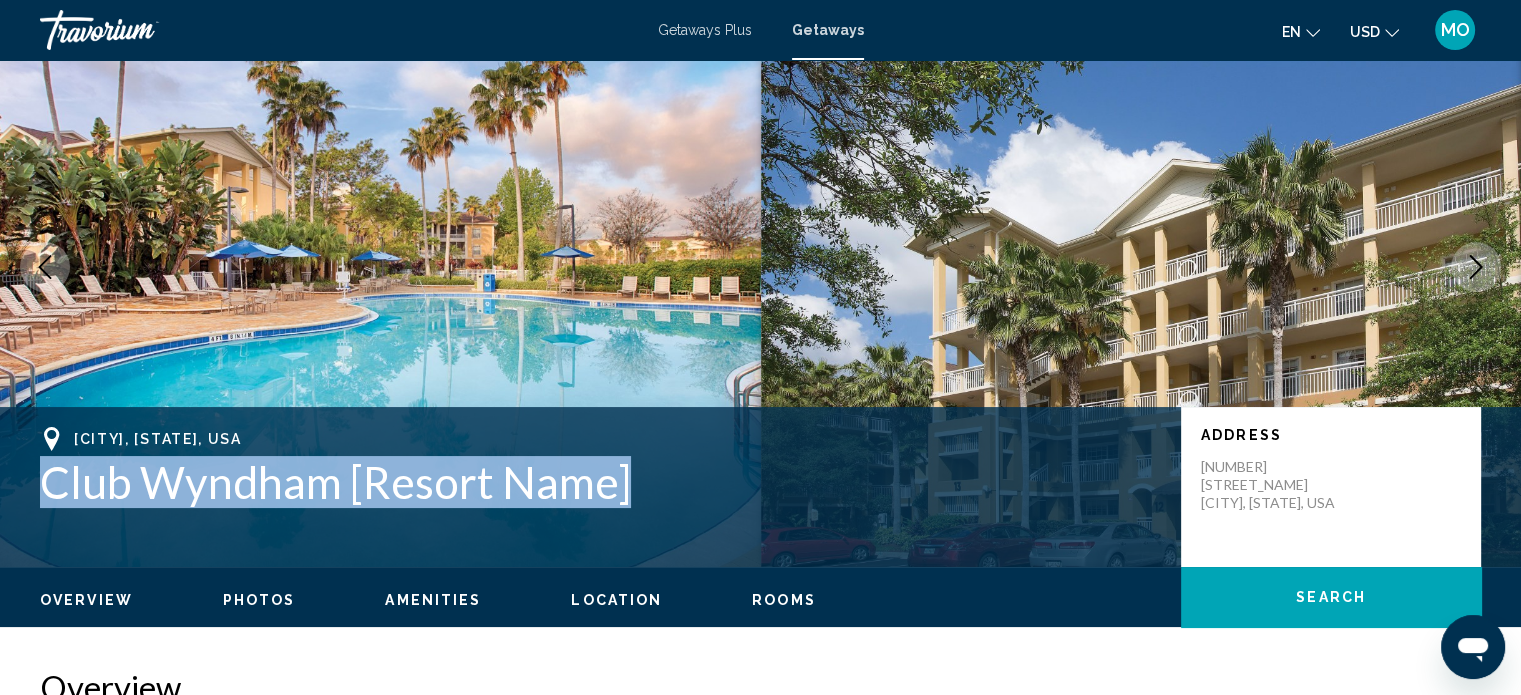 drag, startPoint x: 105, startPoint y: 488, endPoint x: 653, endPoint y: 521, distance: 548.99274 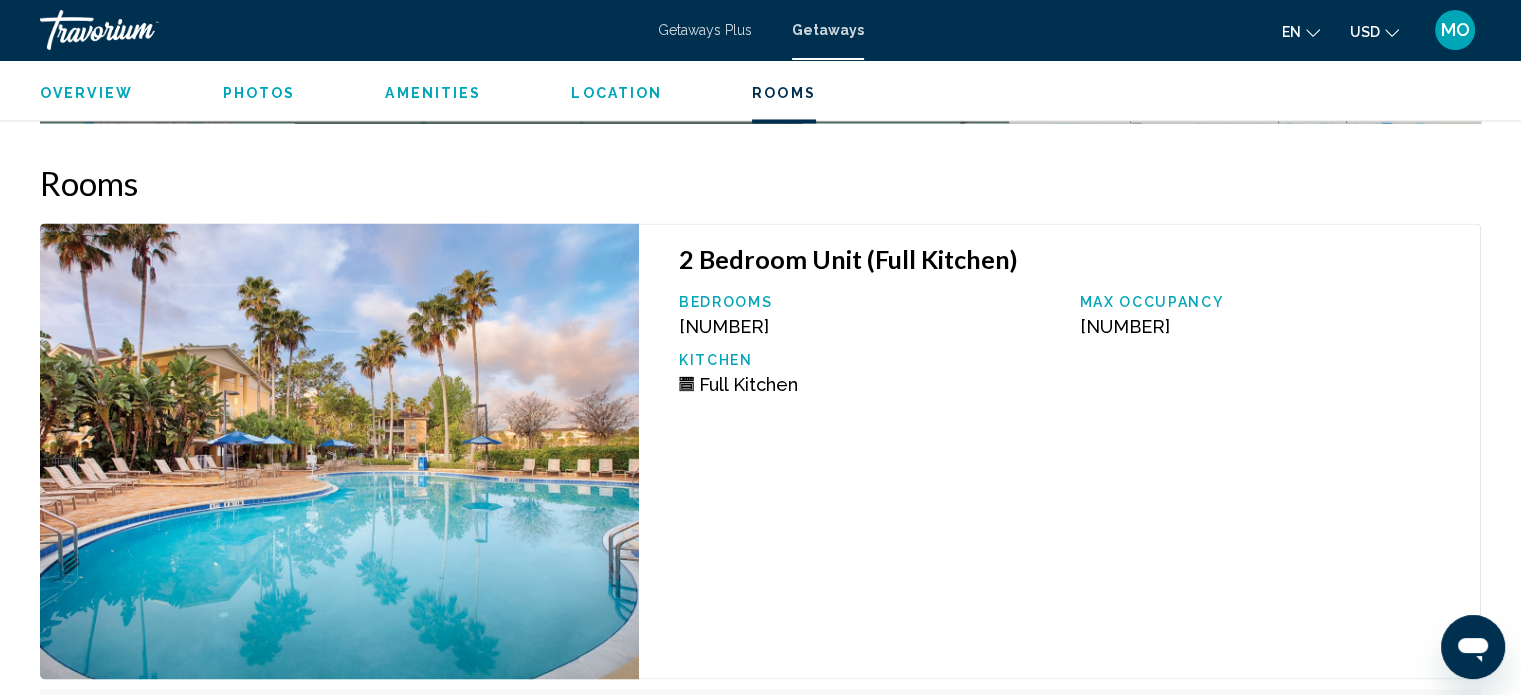 scroll, scrollTop: 3468, scrollLeft: 0, axis: vertical 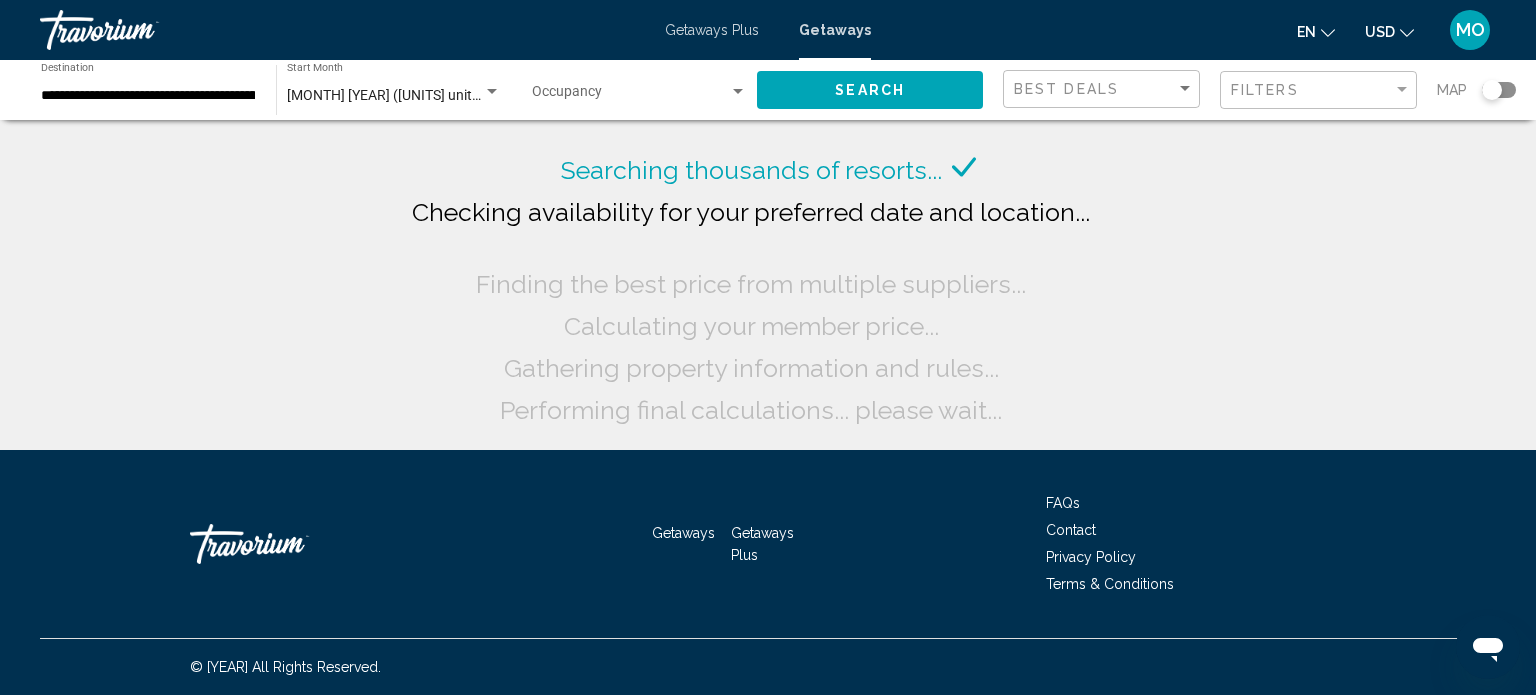 click on "Filters" at bounding box center [1321, 90] 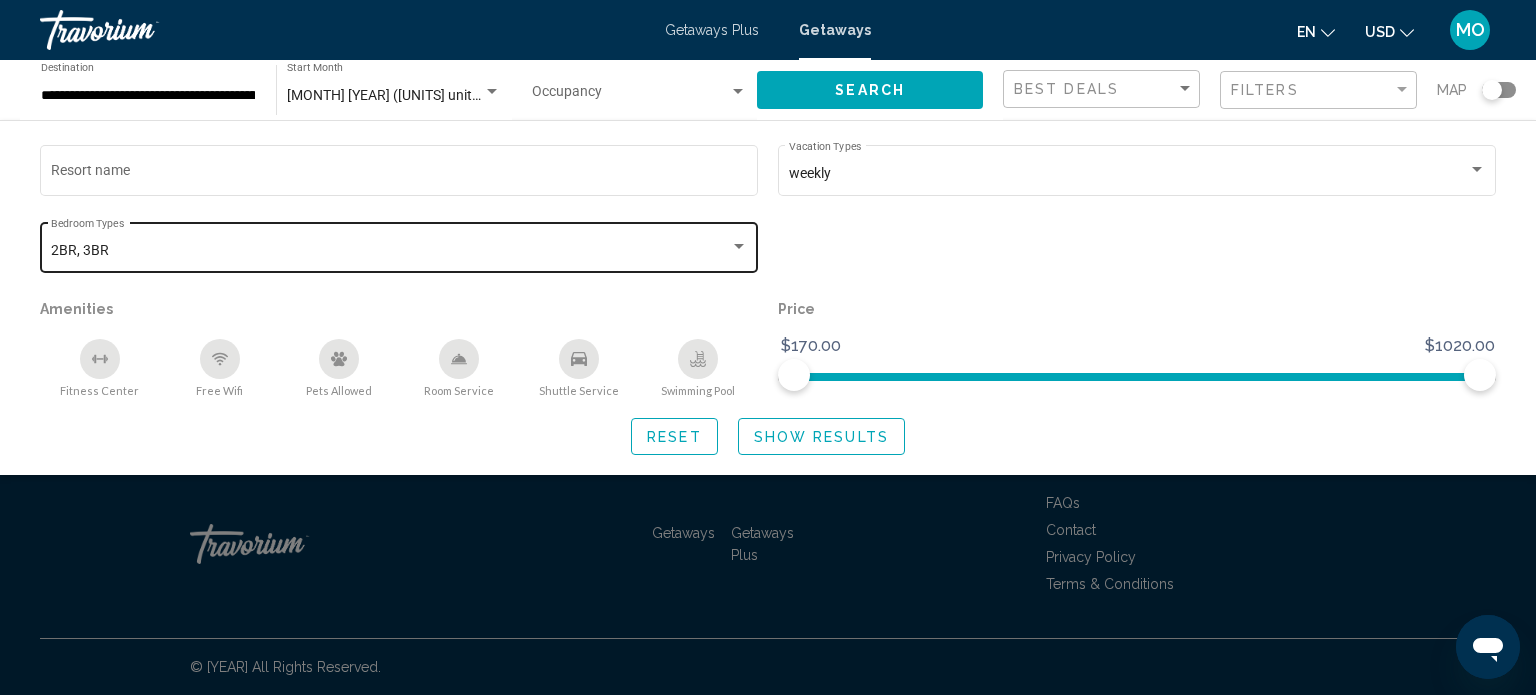 click on "2BR, 3BR Bedroom Types All Bedroom Types" at bounding box center [399, 245] 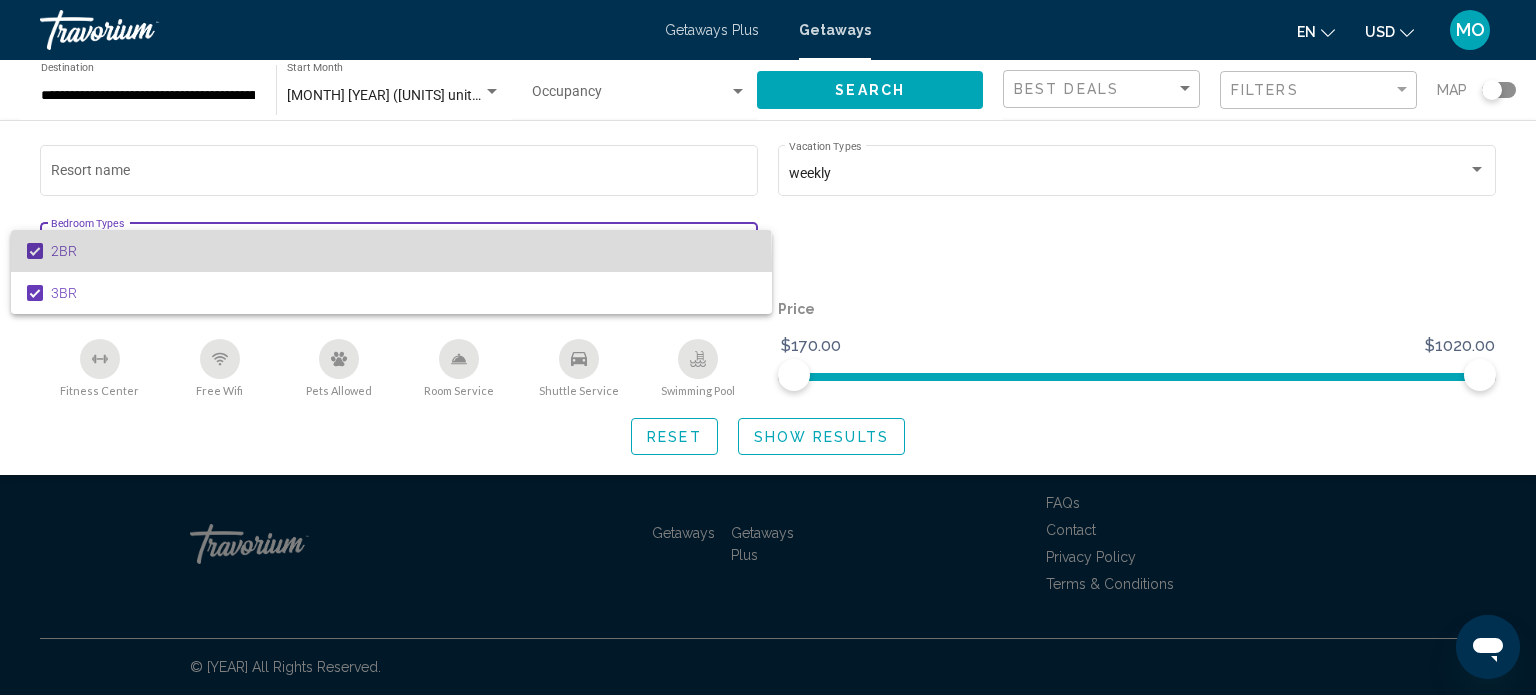 click on "[BEDROOM_TYPE]" at bounding box center (391, 251) 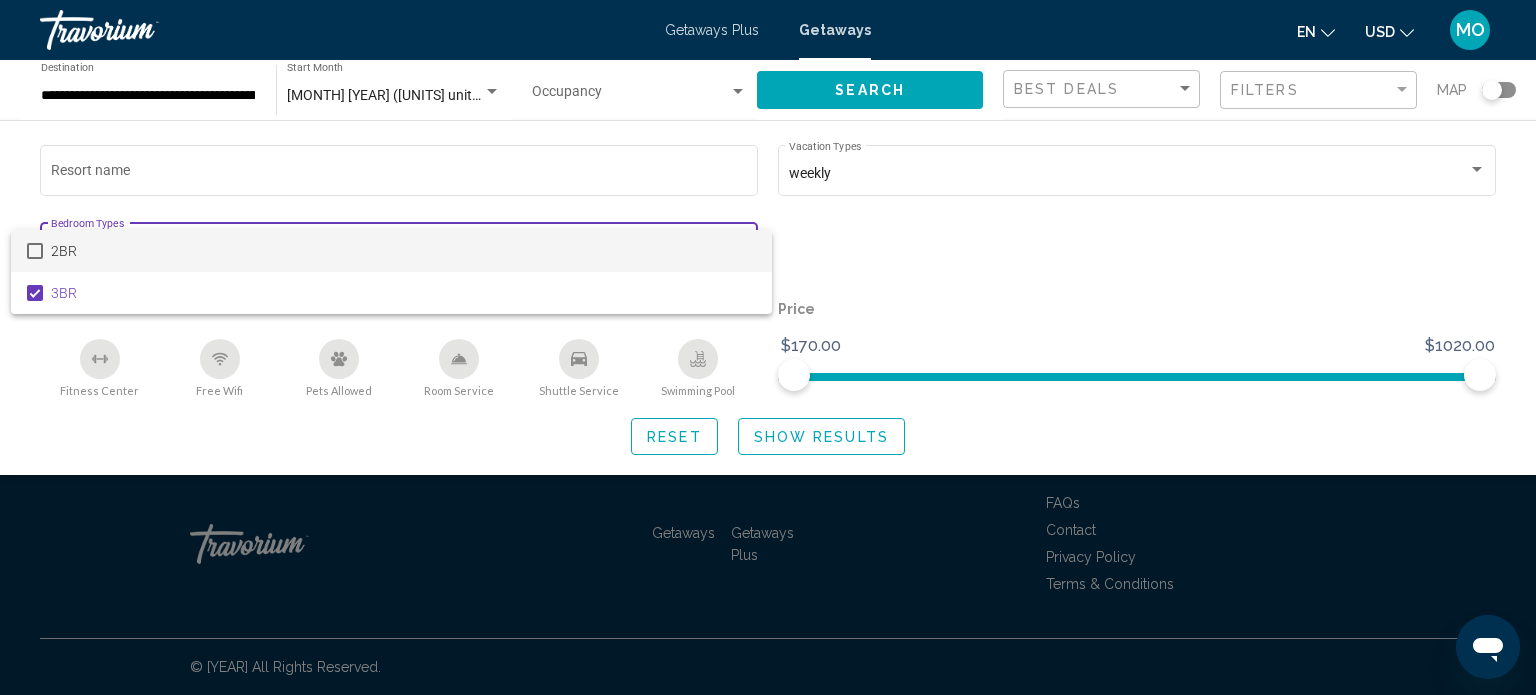 click at bounding box center [768, 347] 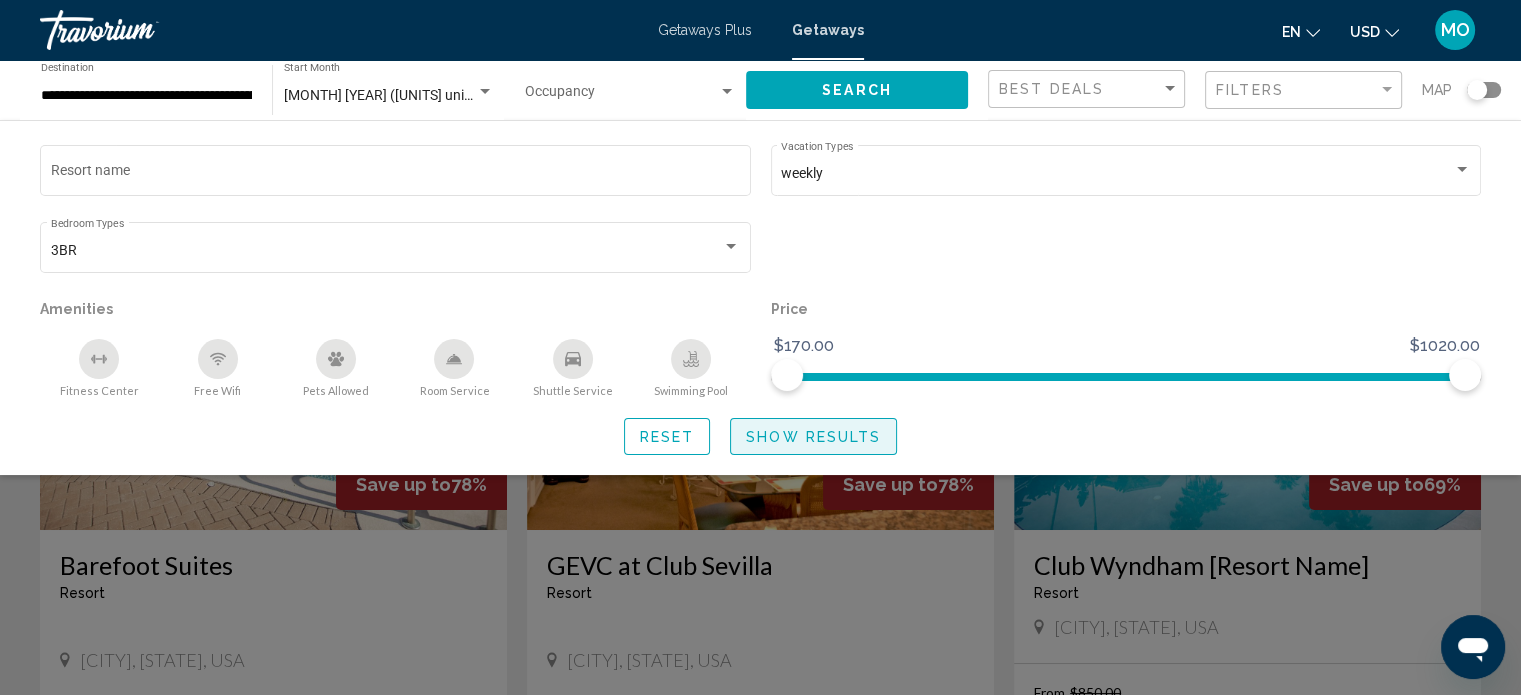 click on "Show Results" at bounding box center (813, 437) 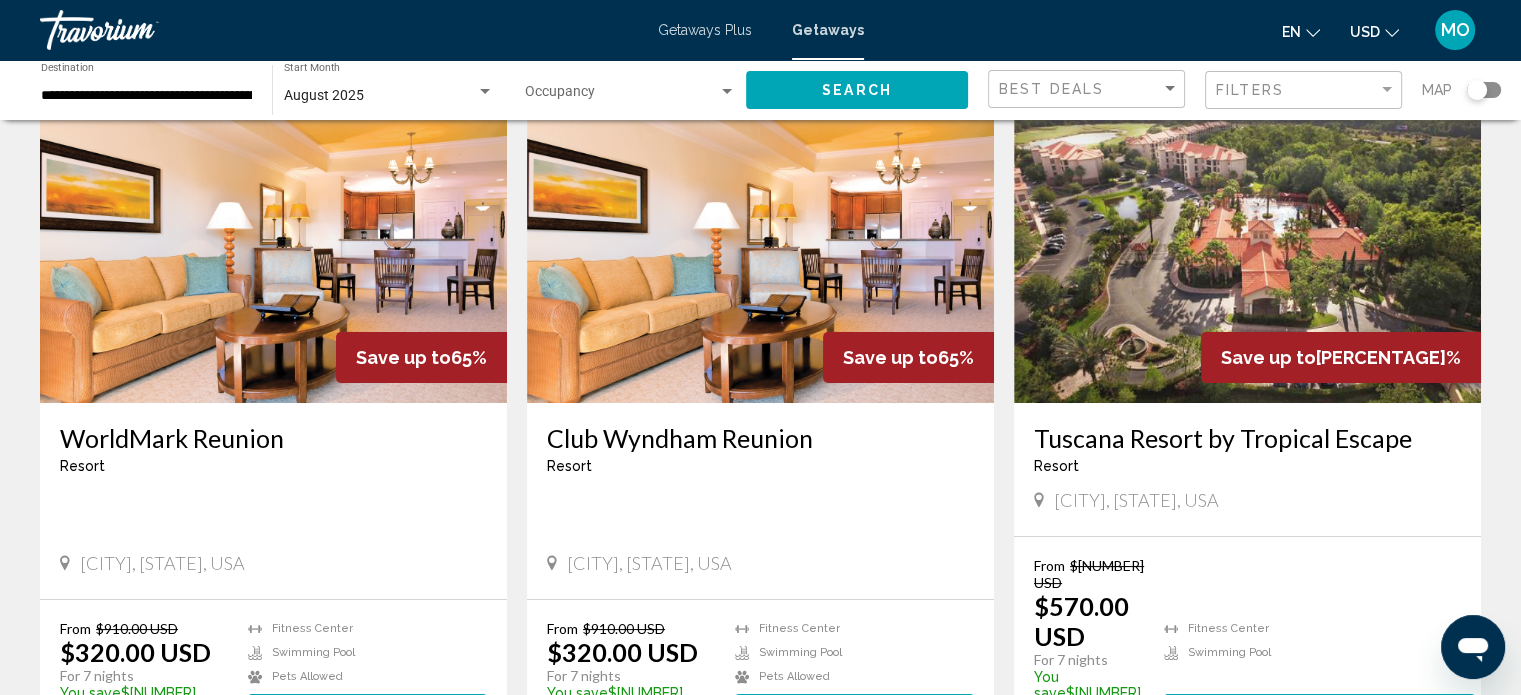 scroll, scrollTop: 38, scrollLeft: 0, axis: vertical 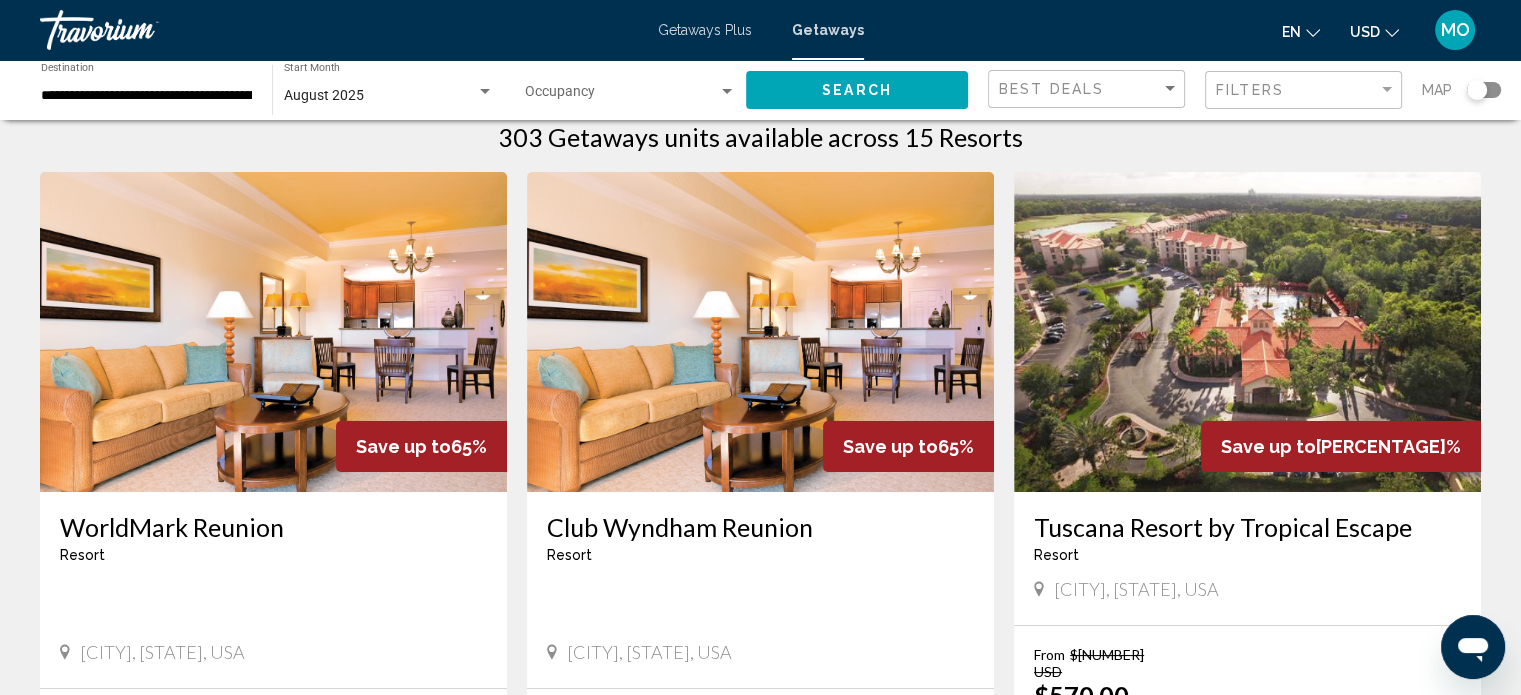 click on "Filters" at bounding box center (1306, 90) 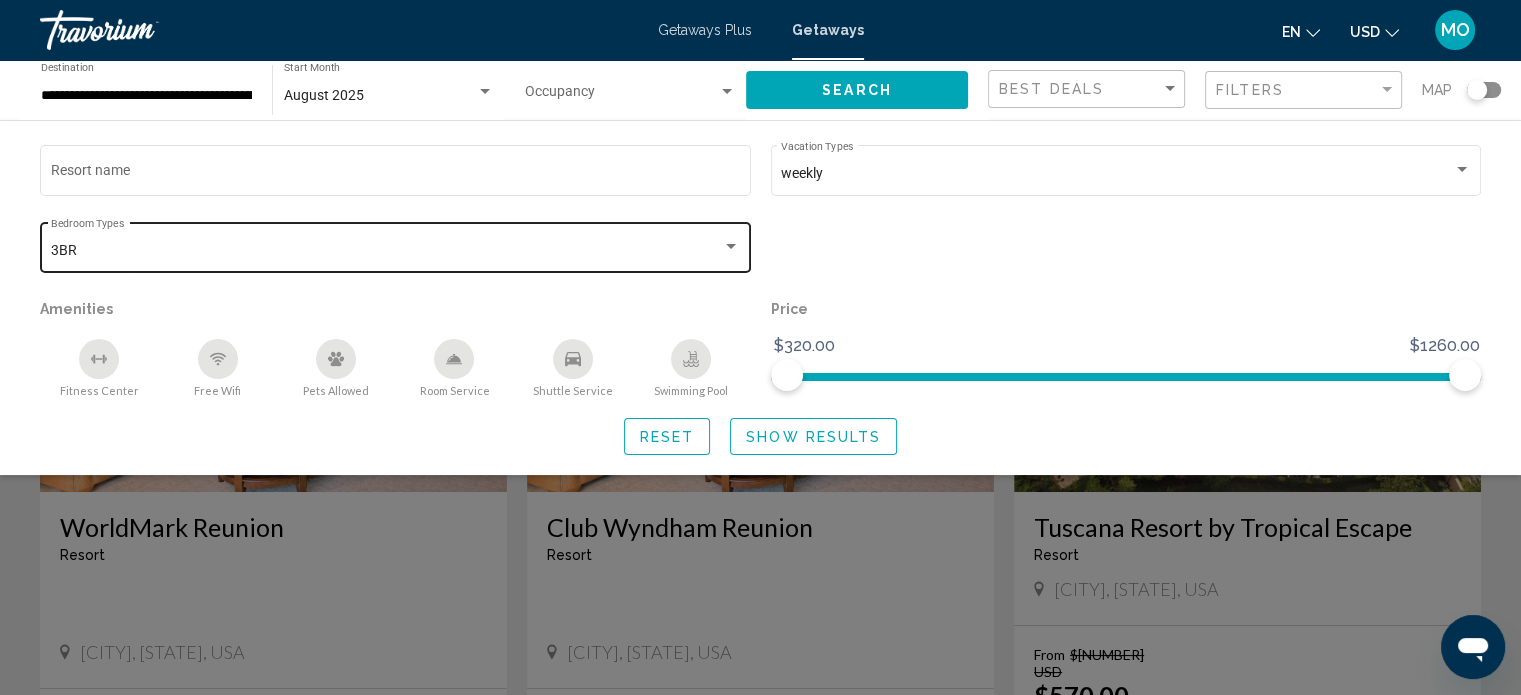 click on "3BR Bedroom Types All Bedroom Types" at bounding box center [396, 245] 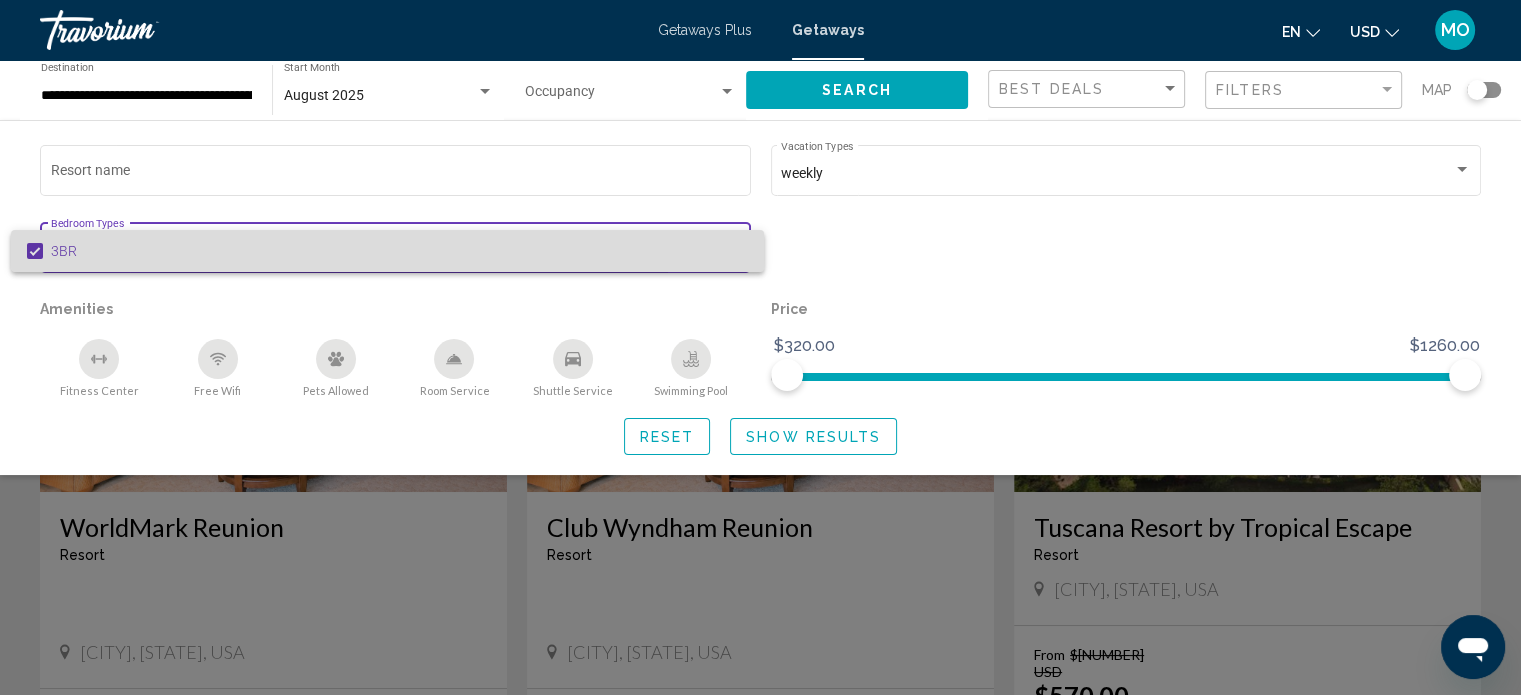 click on "3BR" at bounding box center [399, 251] 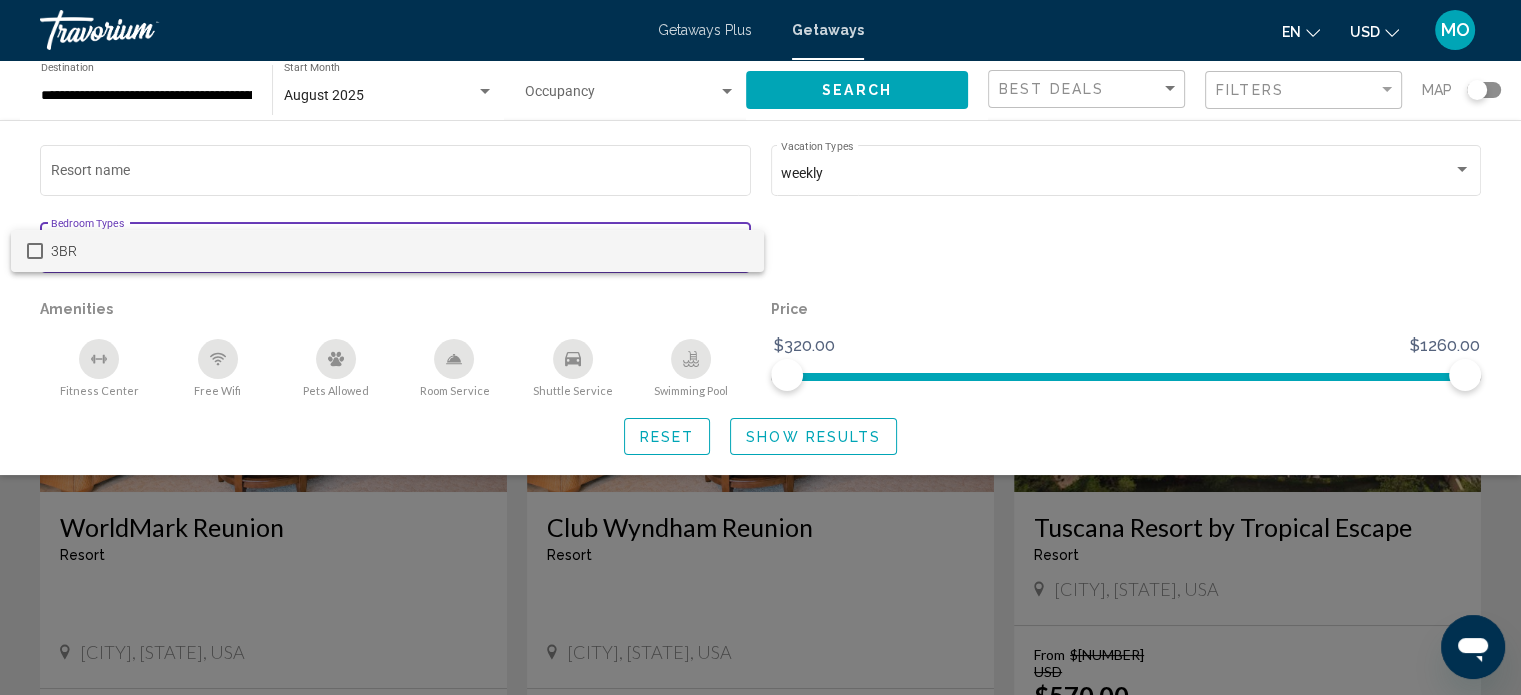 click at bounding box center (760, 347) 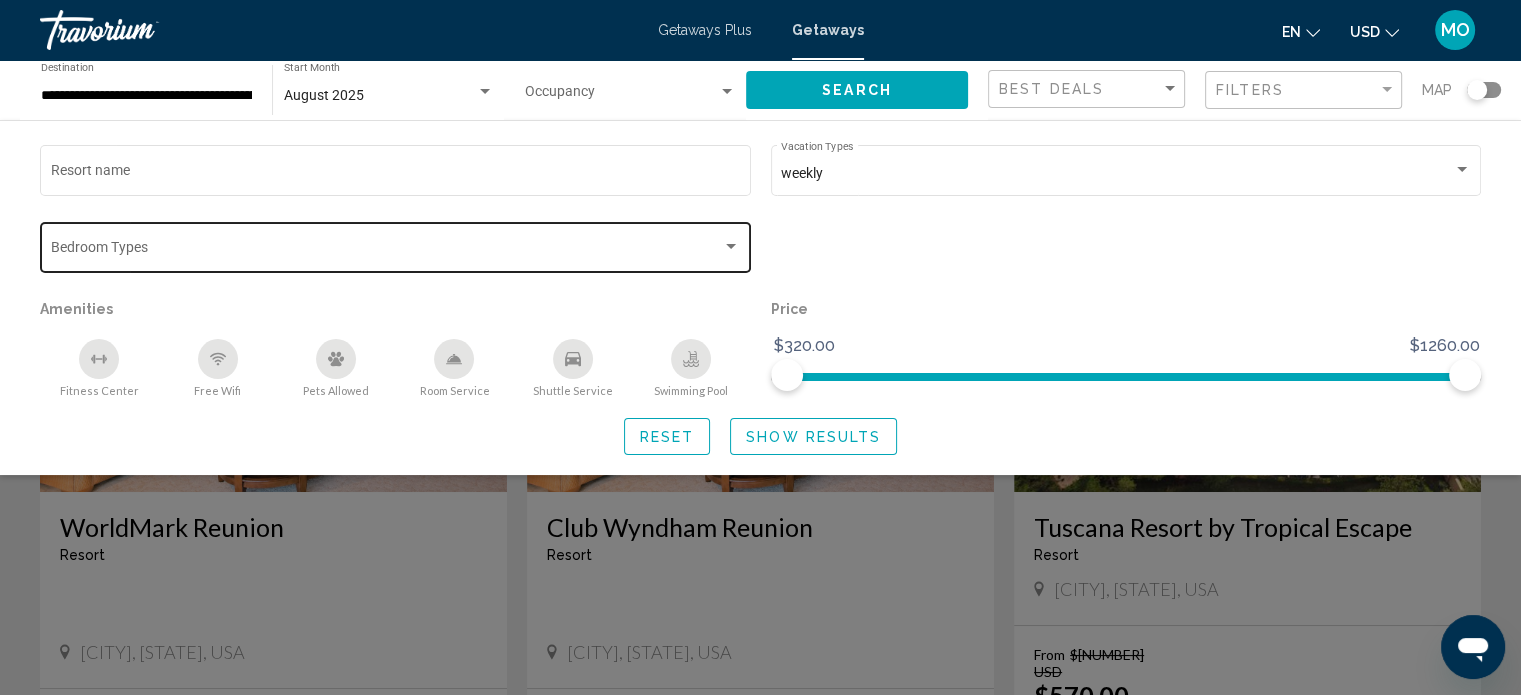 click on "Bedroom Types All Bedroom Types" at bounding box center [396, 245] 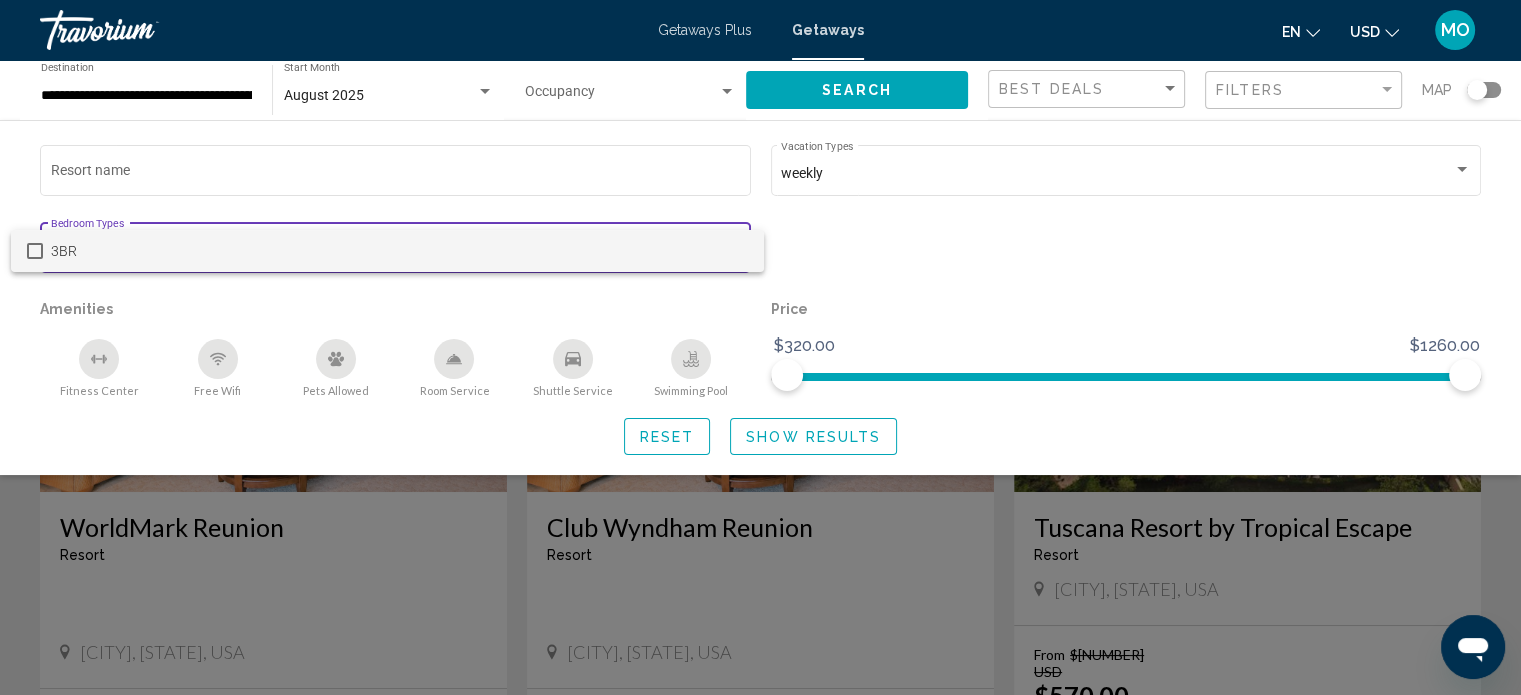 click at bounding box center (760, 347) 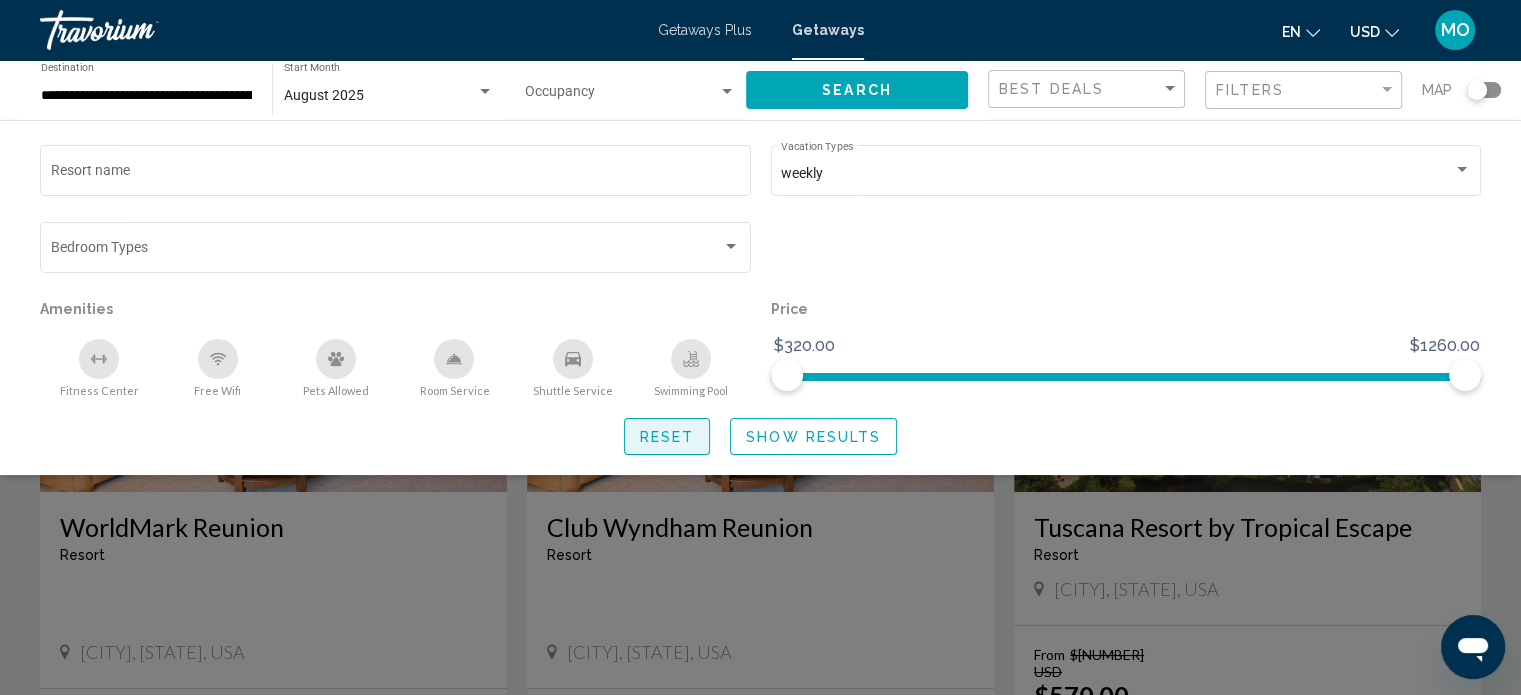click on "Reset" at bounding box center [667, 437] 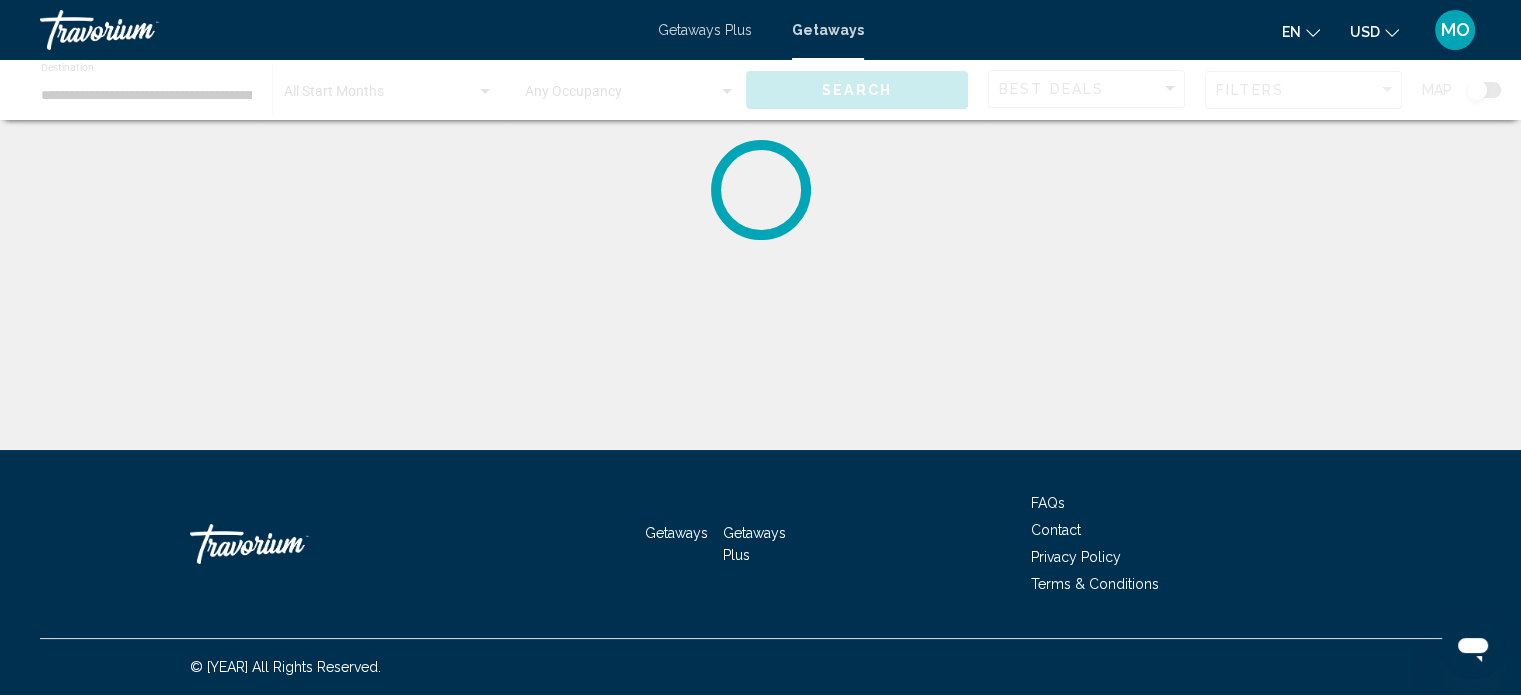 scroll, scrollTop: 0, scrollLeft: 0, axis: both 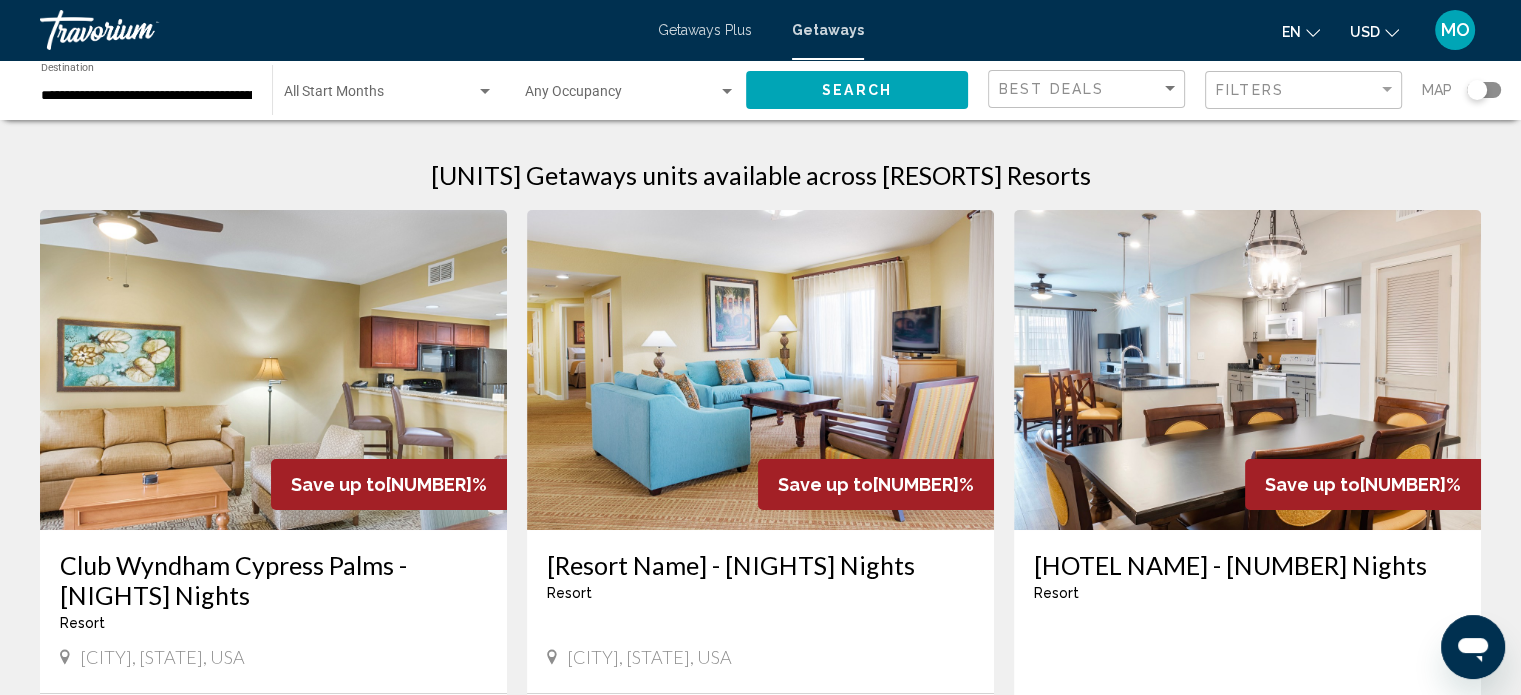 click on "Filters" at bounding box center (1306, 90) 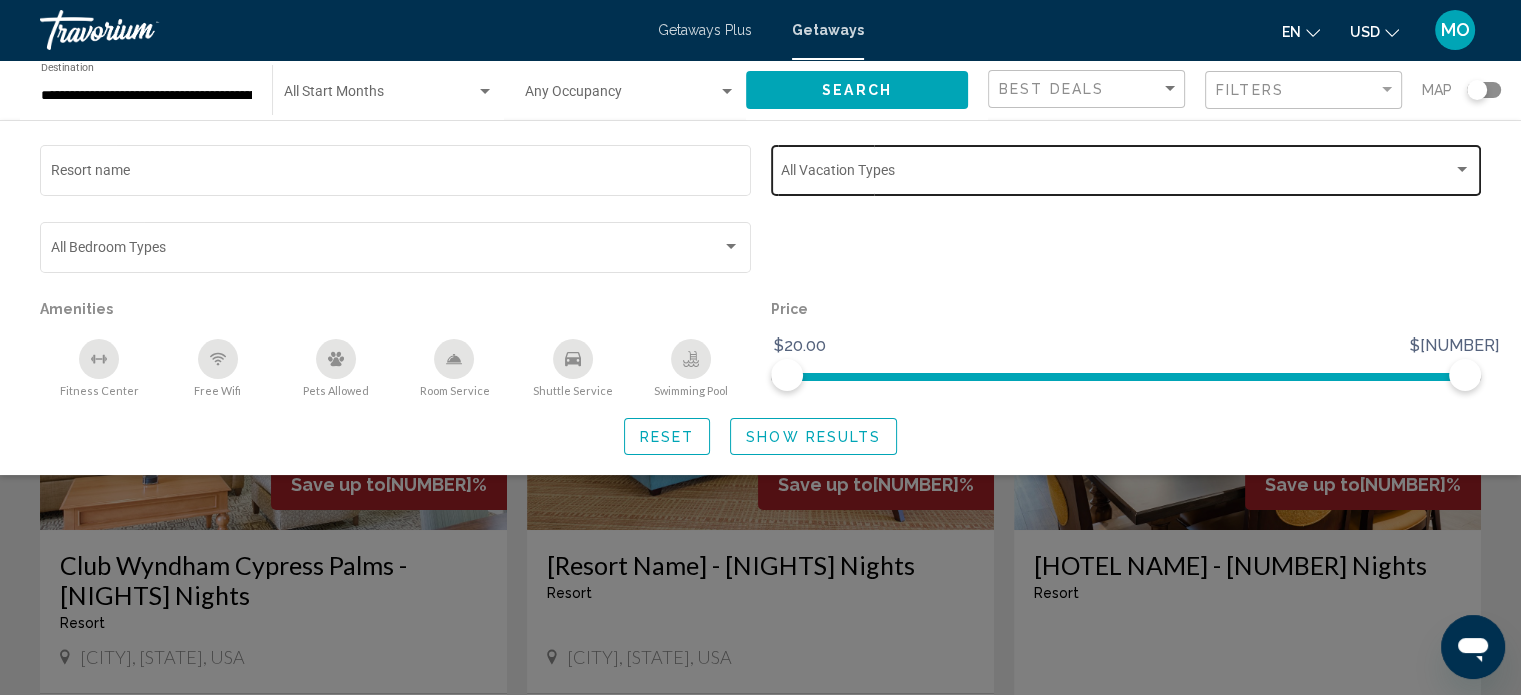 click on "Vacation Types All Vacation Types" at bounding box center (1126, 168) 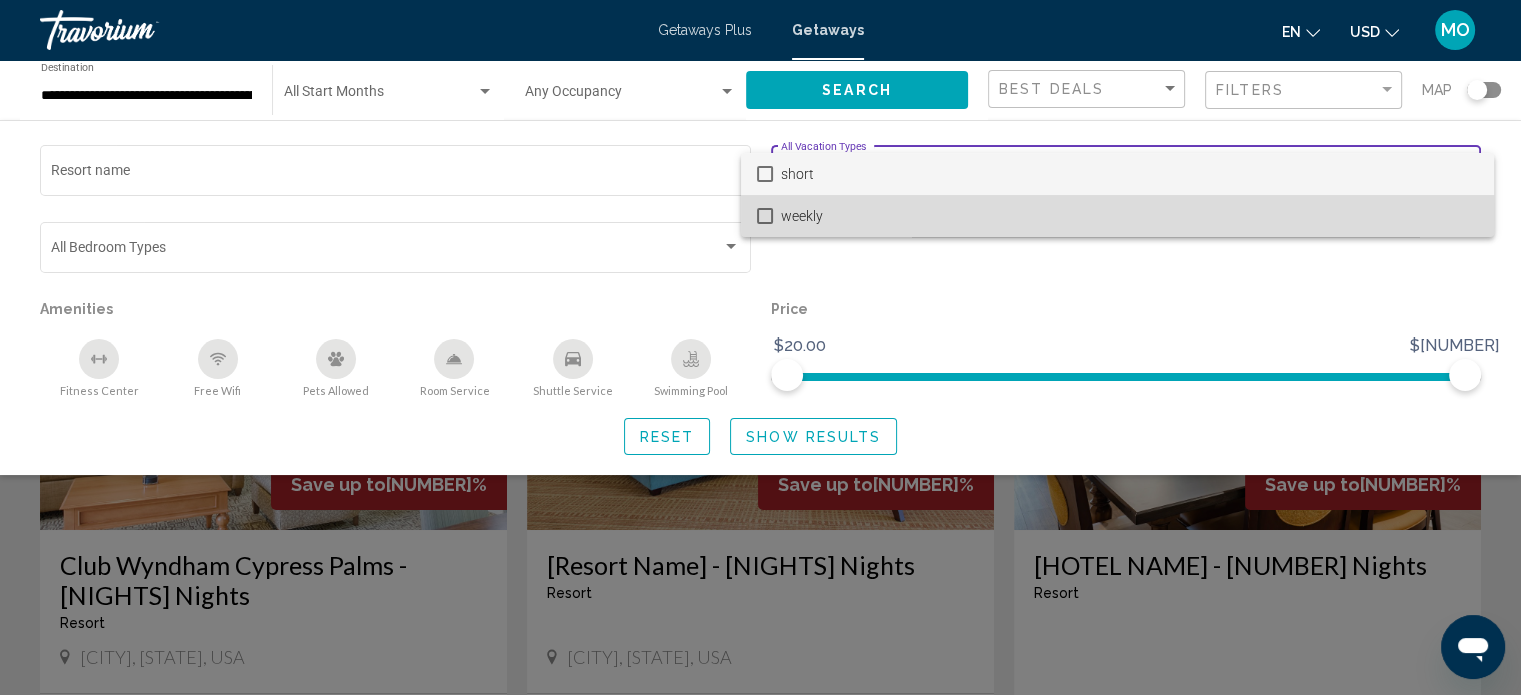 click on "weekly" at bounding box center (1129, 216) 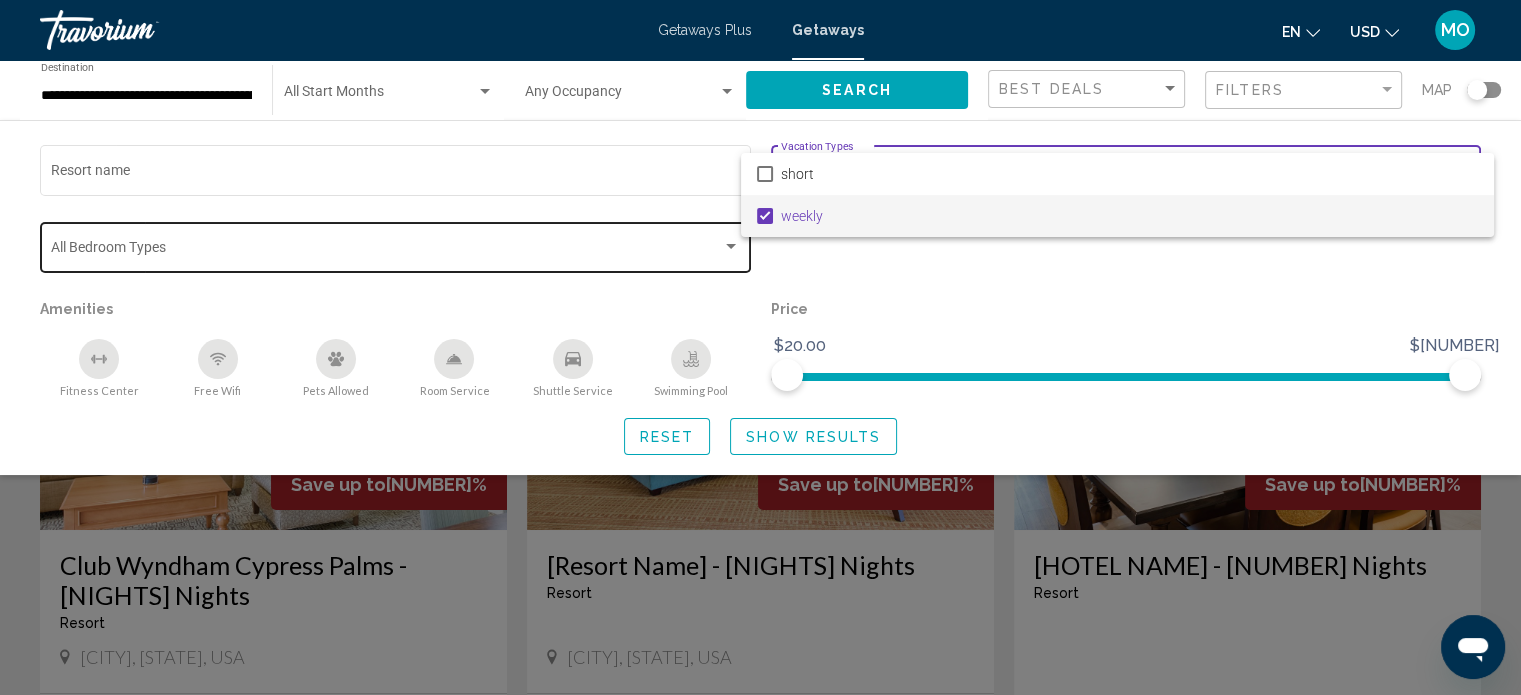 drag, startPoint x: 648, startPoint y: 222, endPoint x: 598, endPoint y: 251, distance: 57.801384 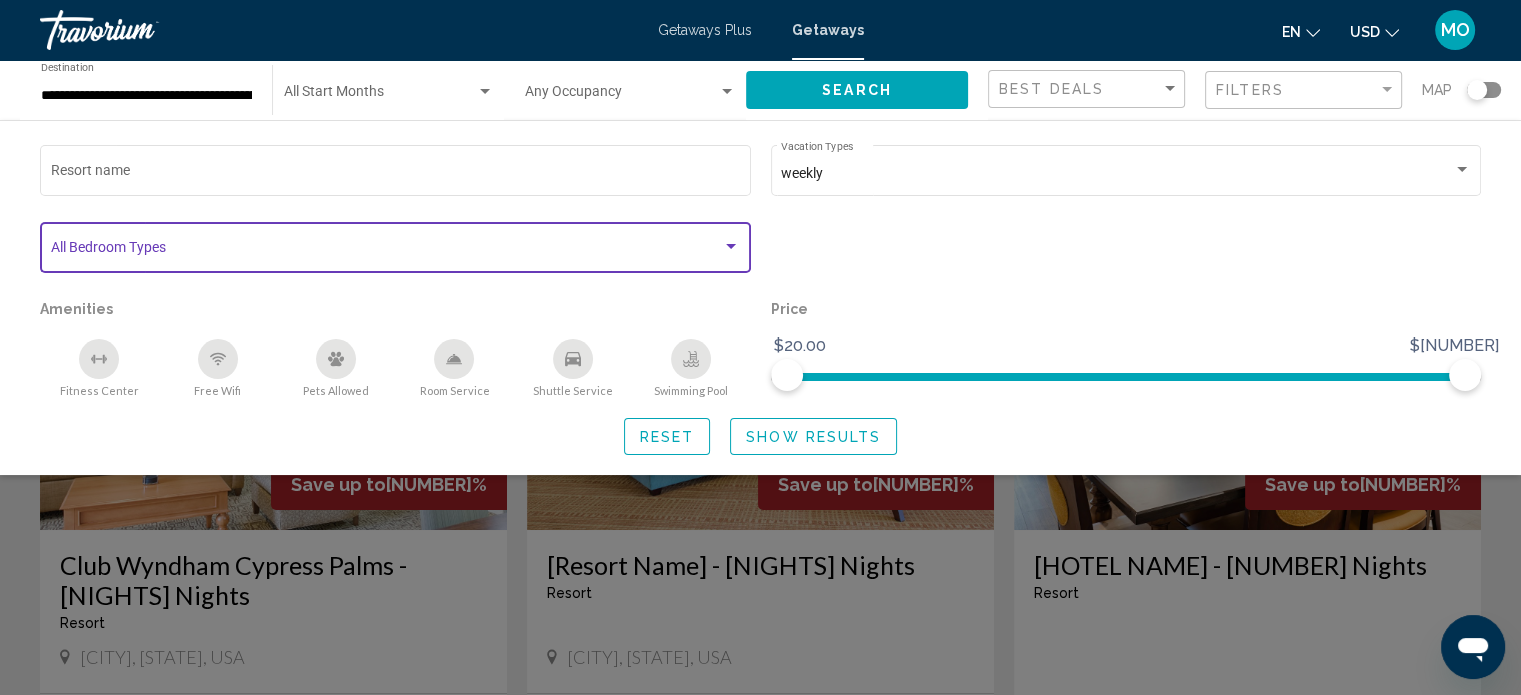 click at bounding box center (387, 251) 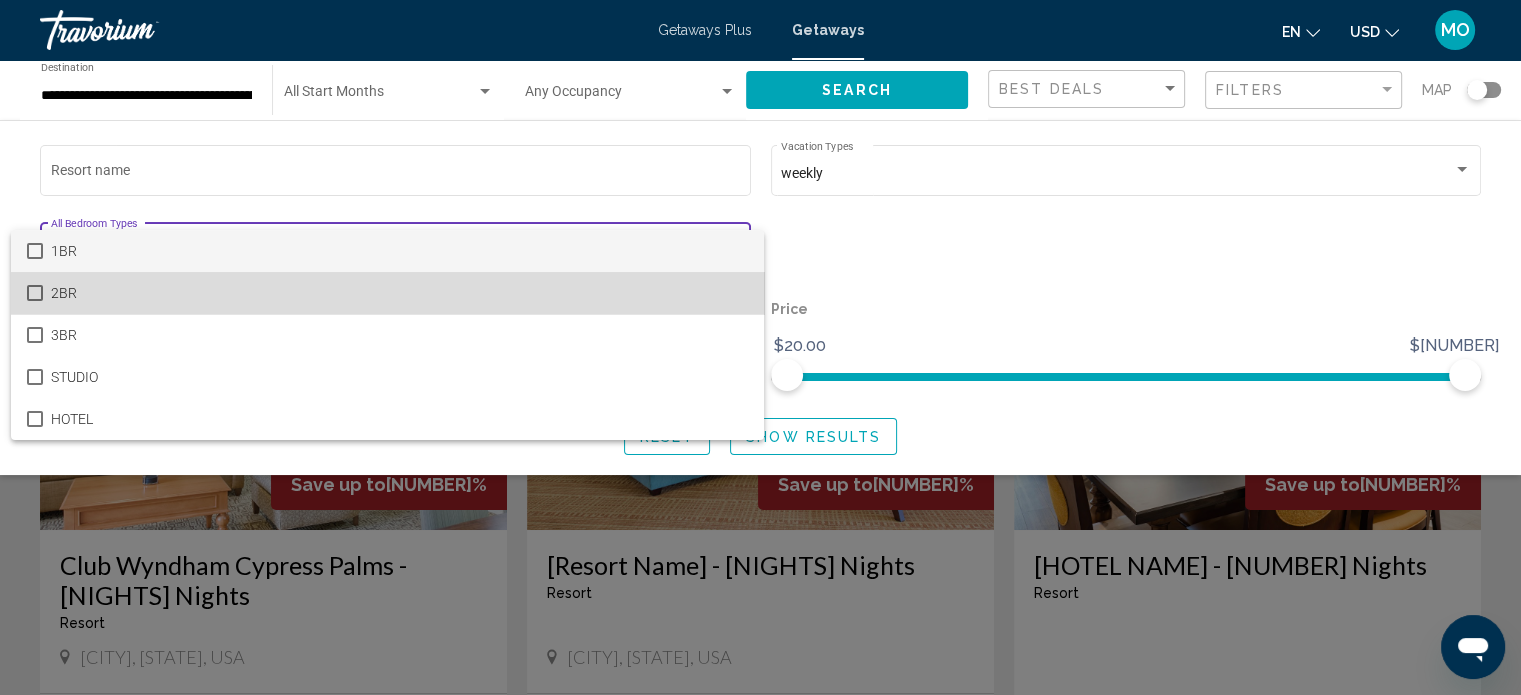 click on "[BEDROOM_TYPE]" at bounding box center [399, 293] 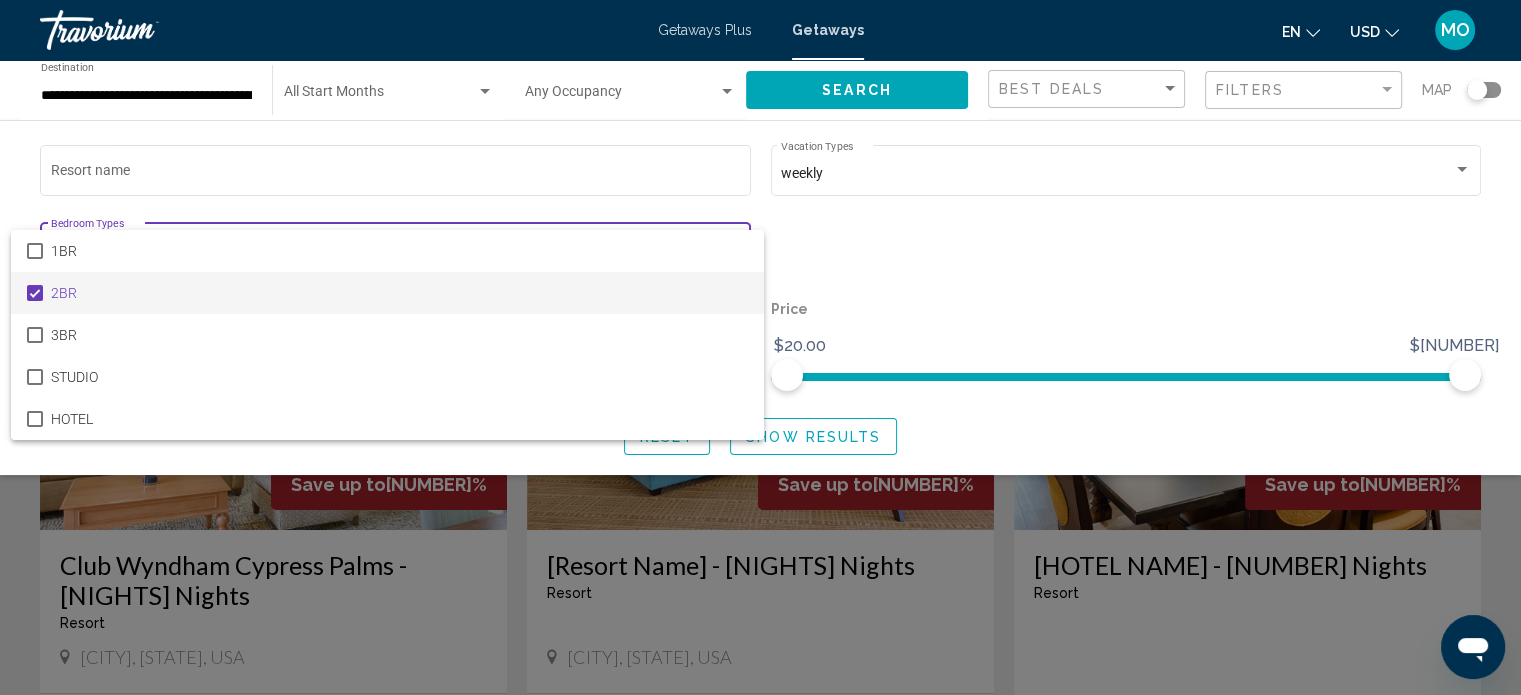 click at bounding box center (760, 347) 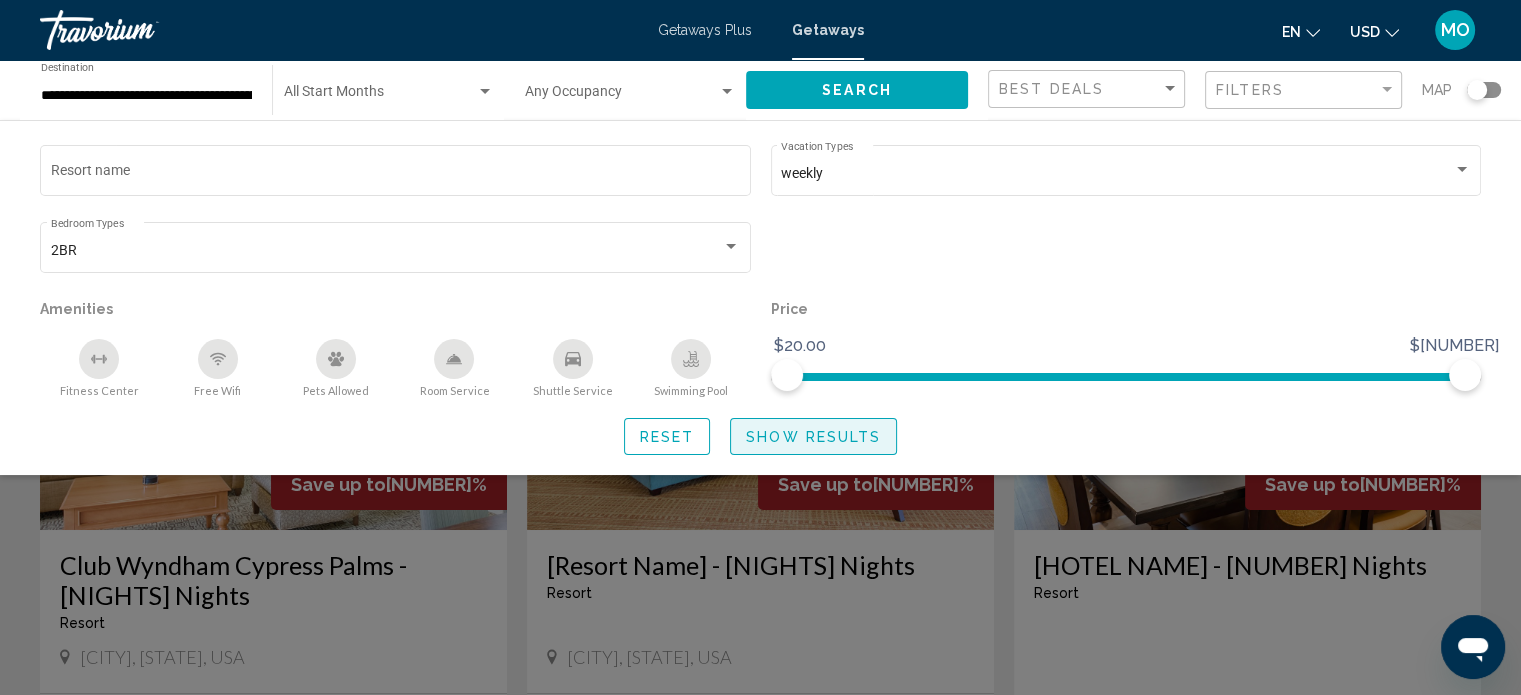 click on "Show Results" at bounding box center [813, 437] 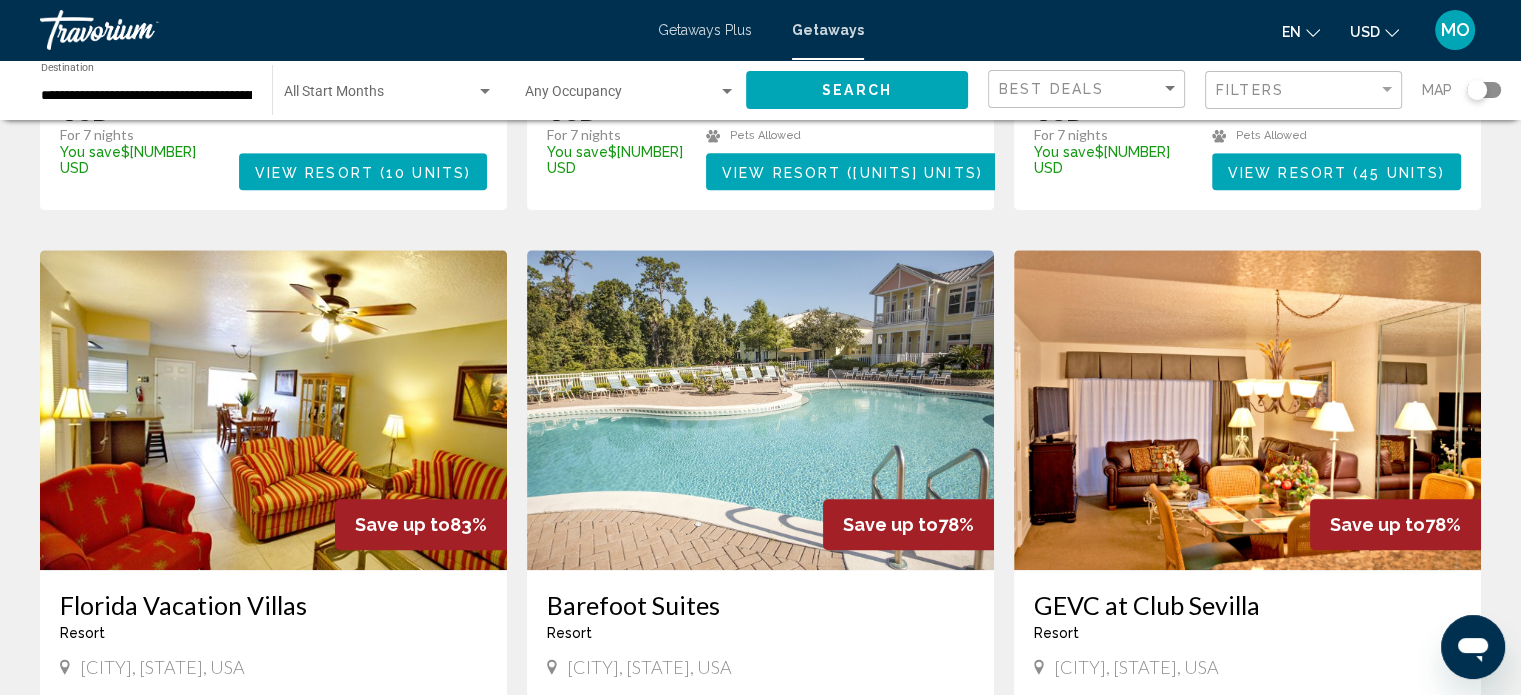 scroll, scrollTop: 1342, scrollLeft: 0, axis: vertical 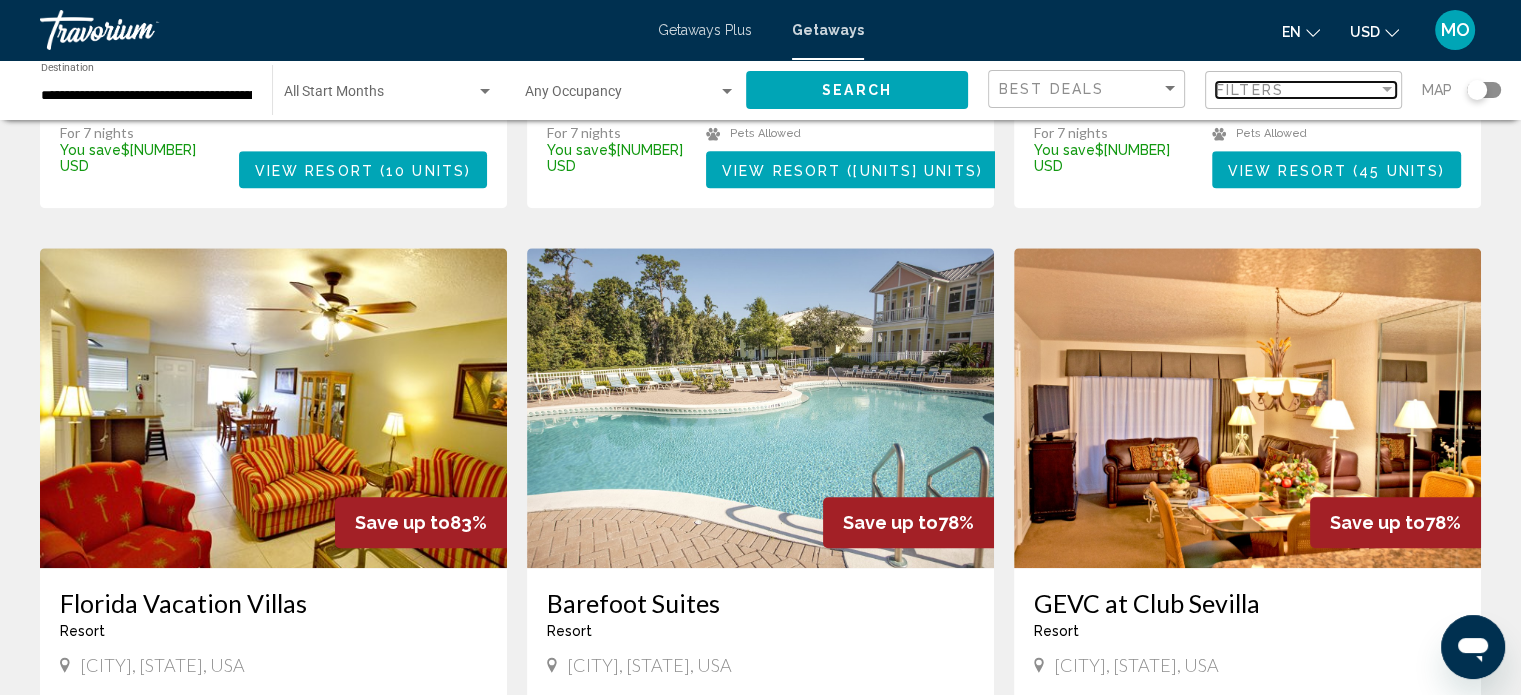click on "Filters" at bounding box center [1297, 90] 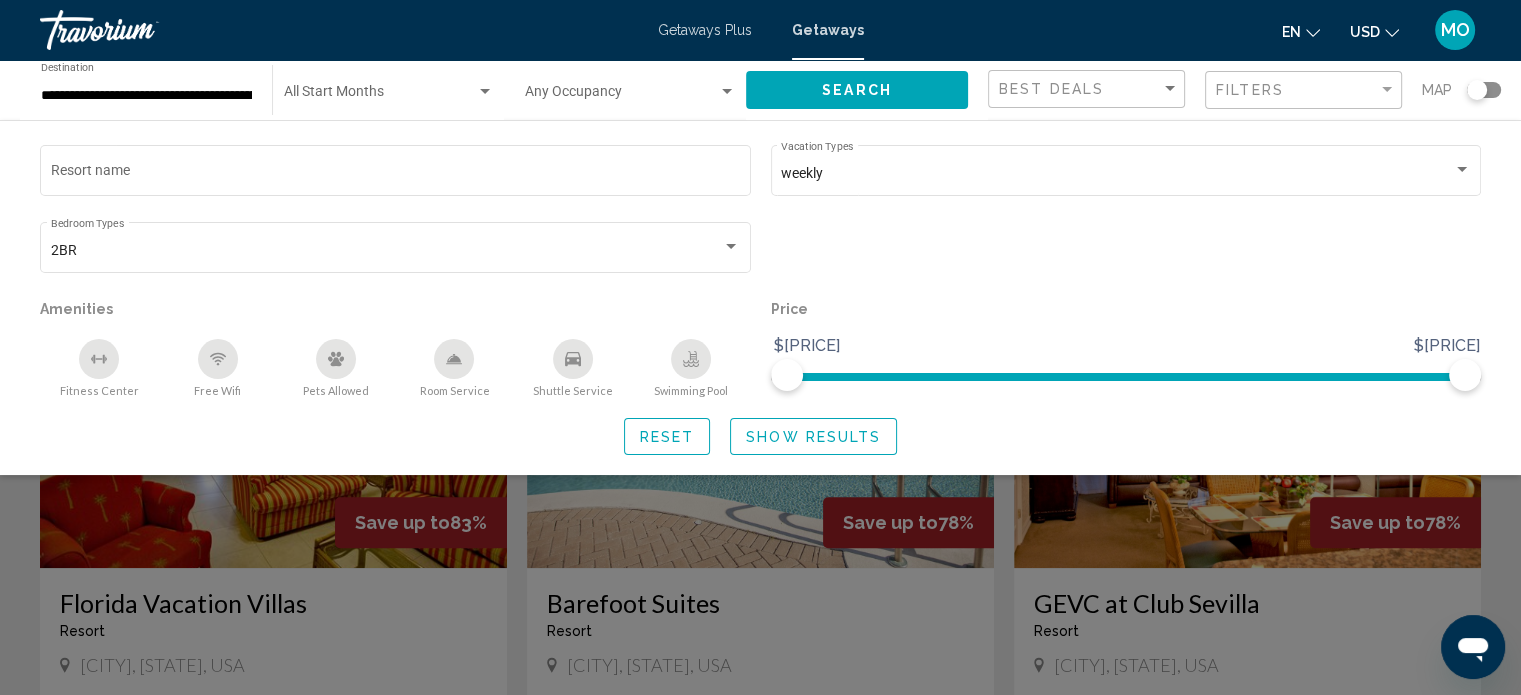 click at bounding box center [760, 497] 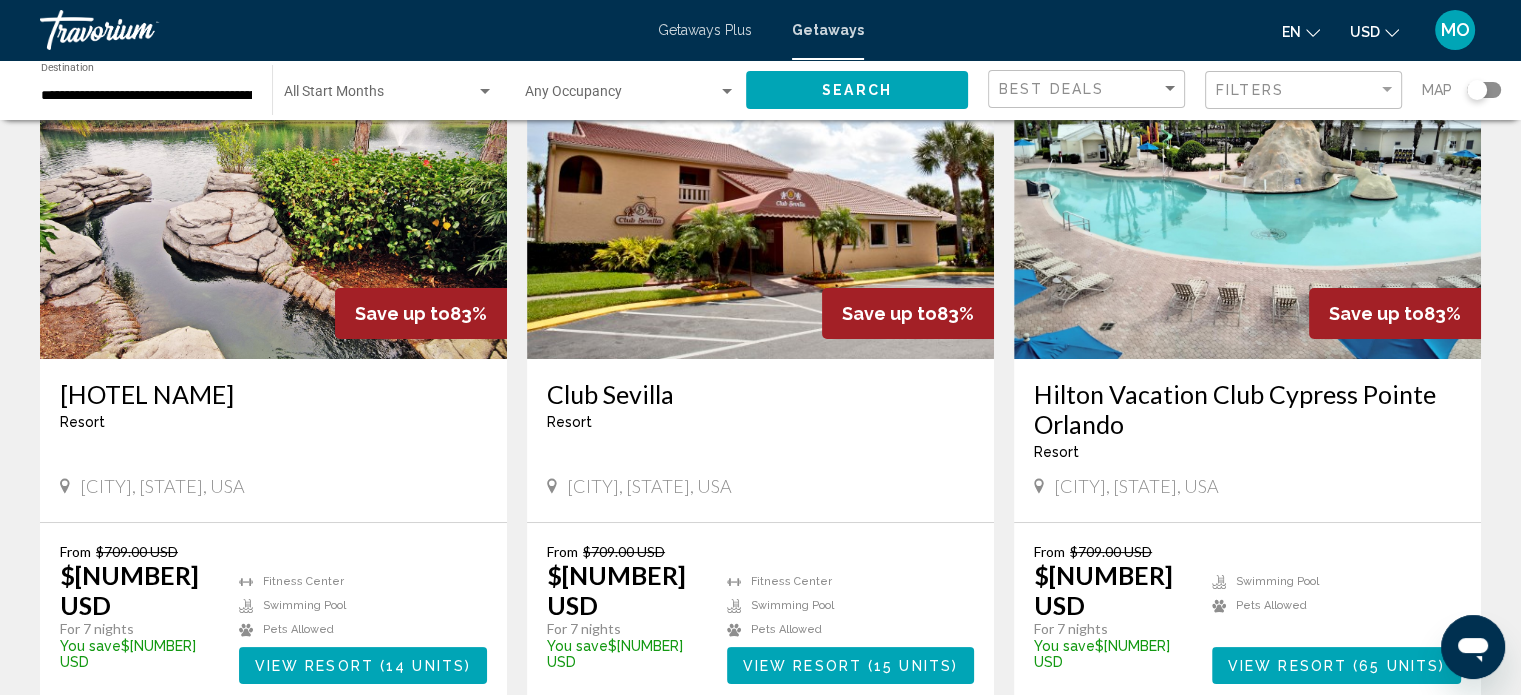 scroll, scrollTop: 172, scrollLeft: 0, axis: vertical 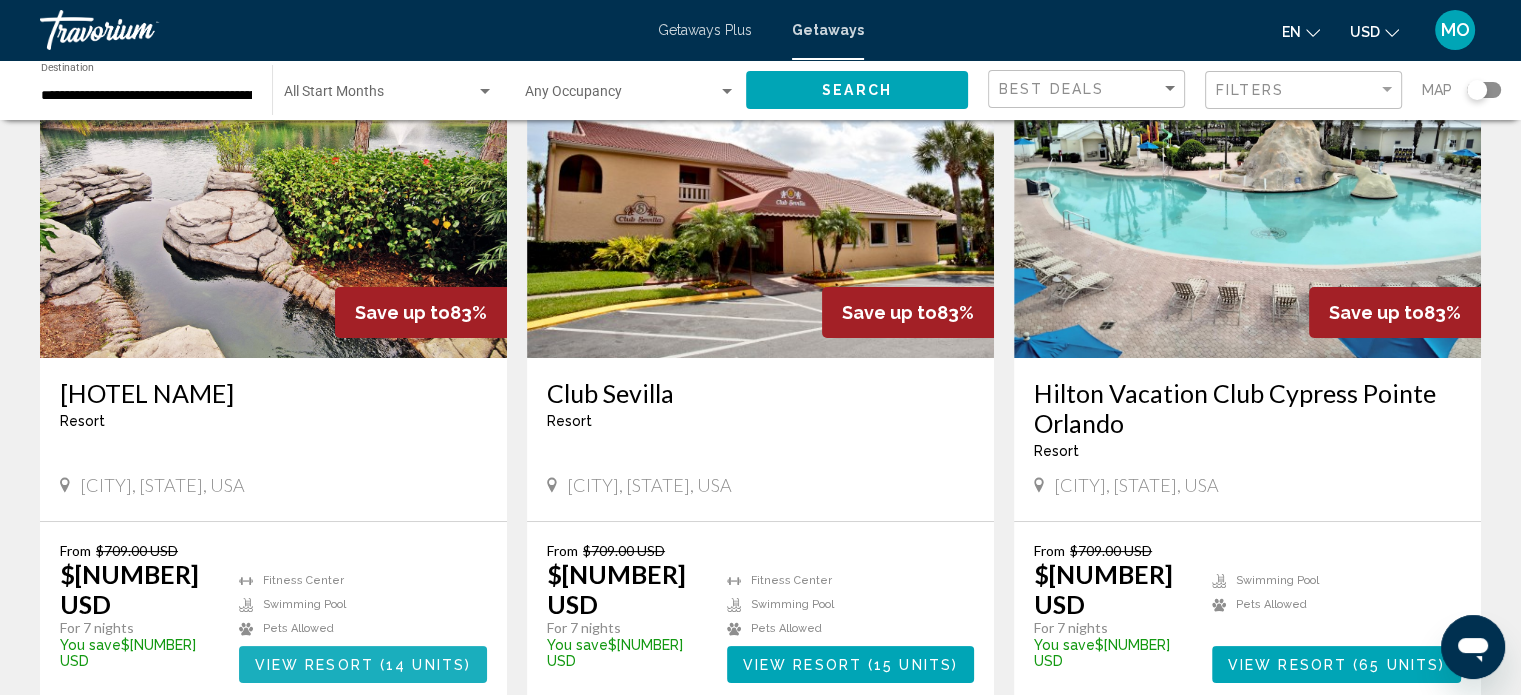 click on "View Resort    ( 14 units )" at bounding box center [363, 664] 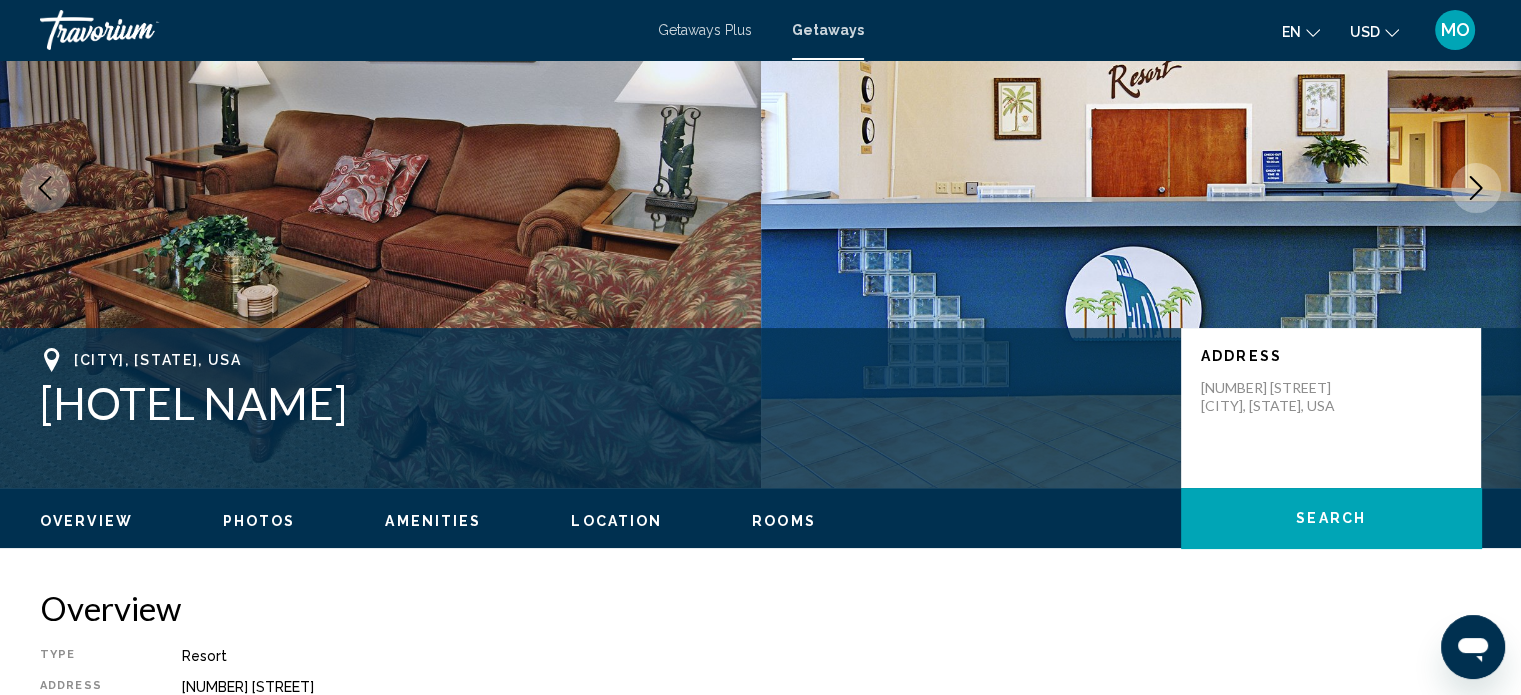 scroll, scrollTop: 12, scrollLeft: 0, axis: vertical 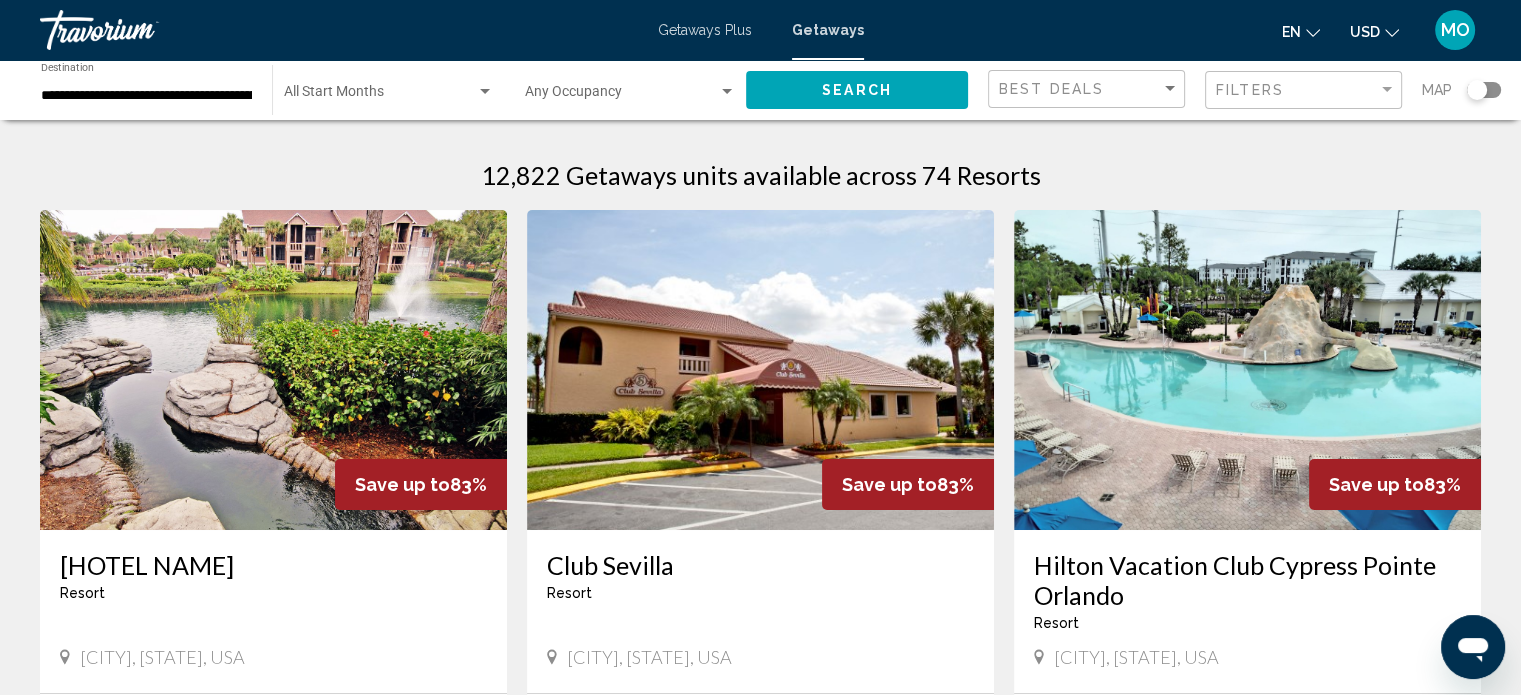 click on "Start Month All Start Months" at bounding box center (389, 90) 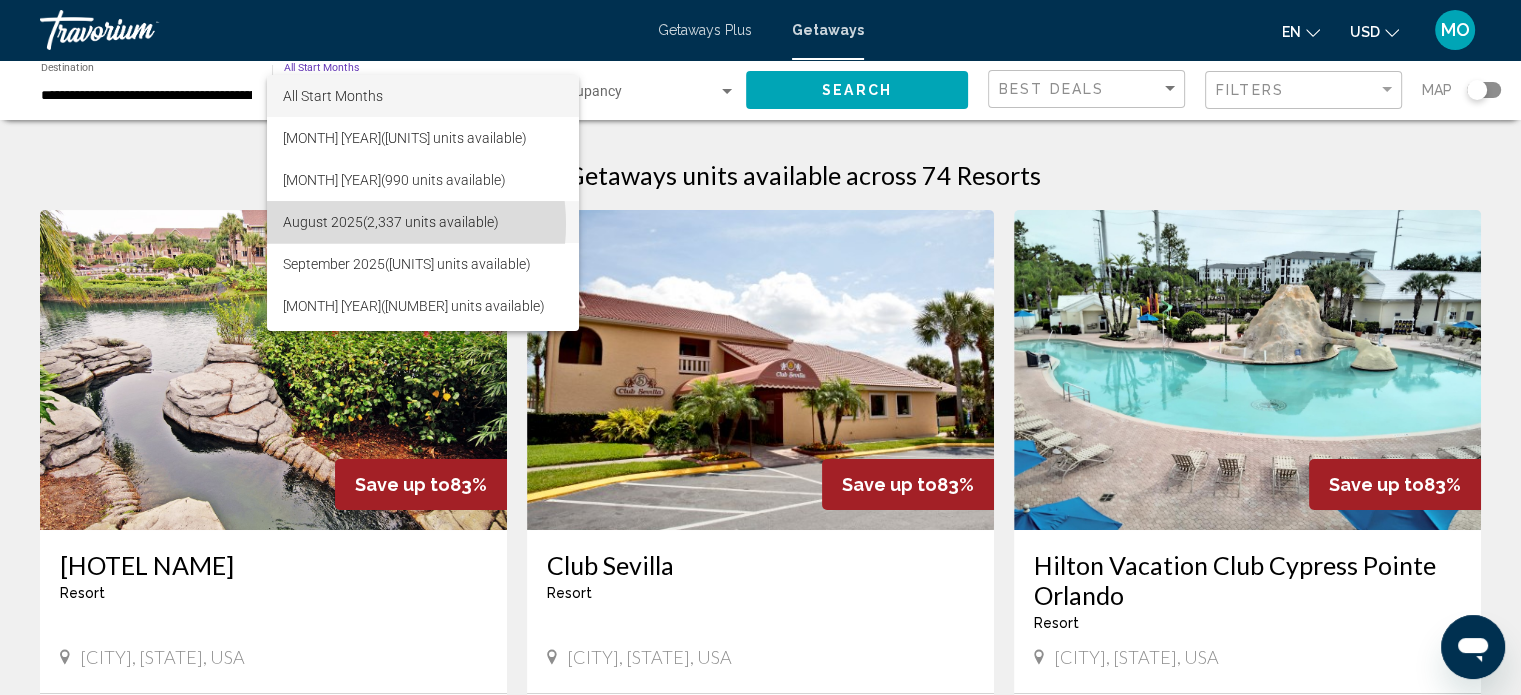 click on "August 2025  (2,337 units available)" at bounding box center (423, 222) 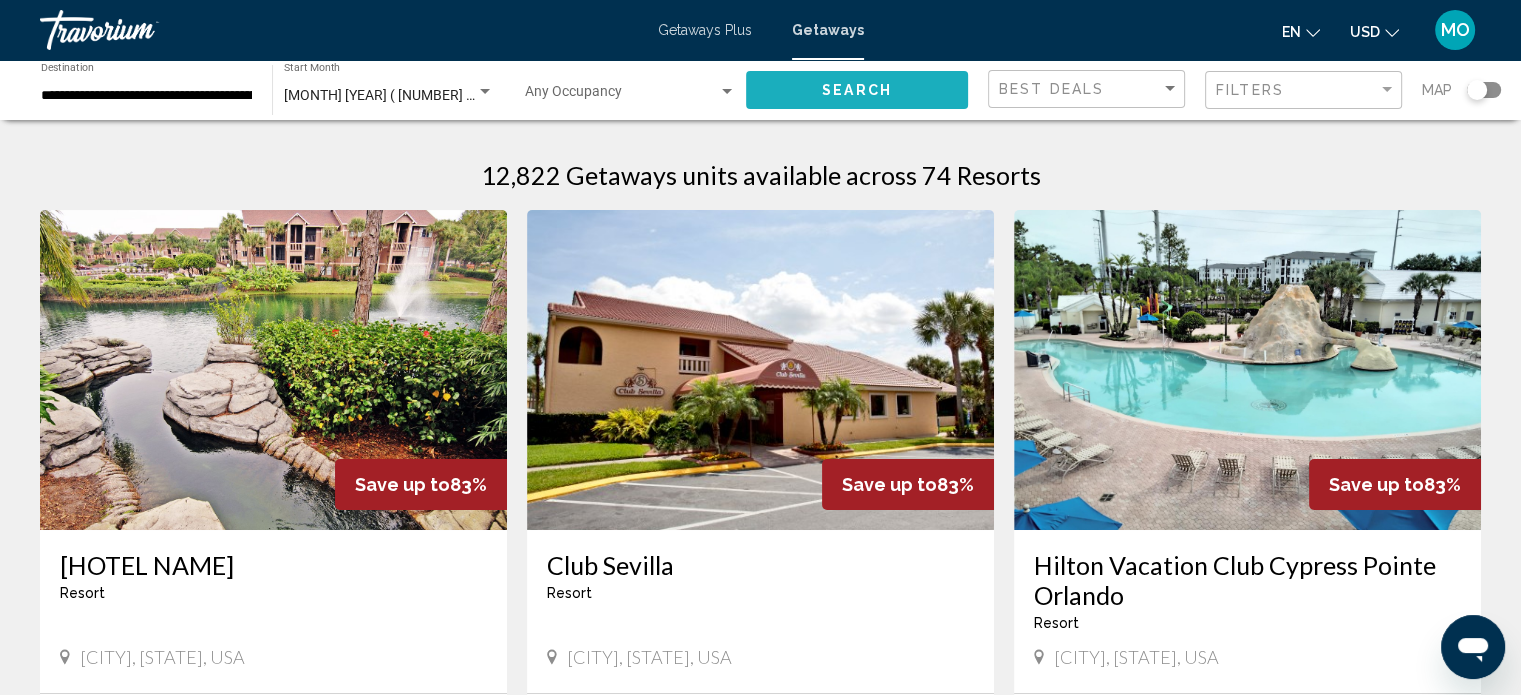 click on "Search" at bounding box center [857, 91] 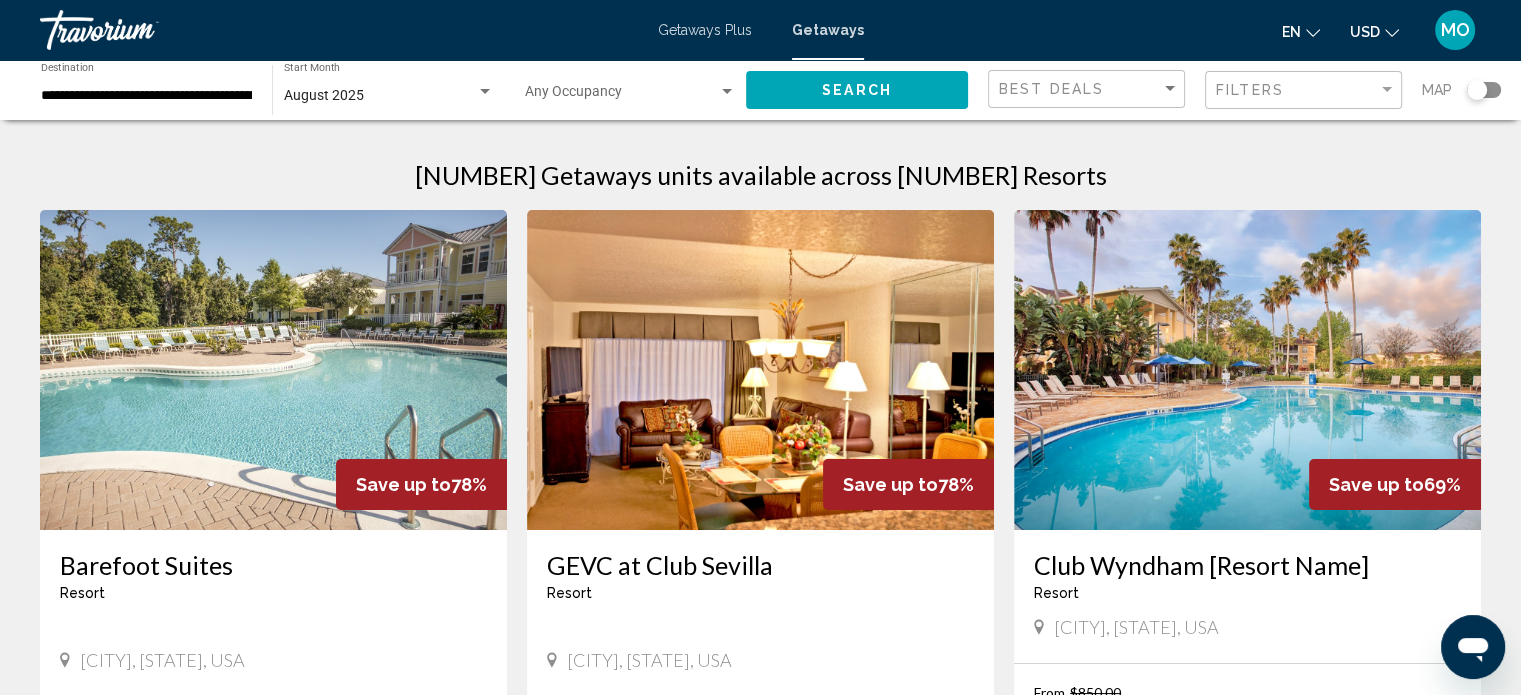 click on "Occupancy Any Occupancy" at bounding box center [630, 90] 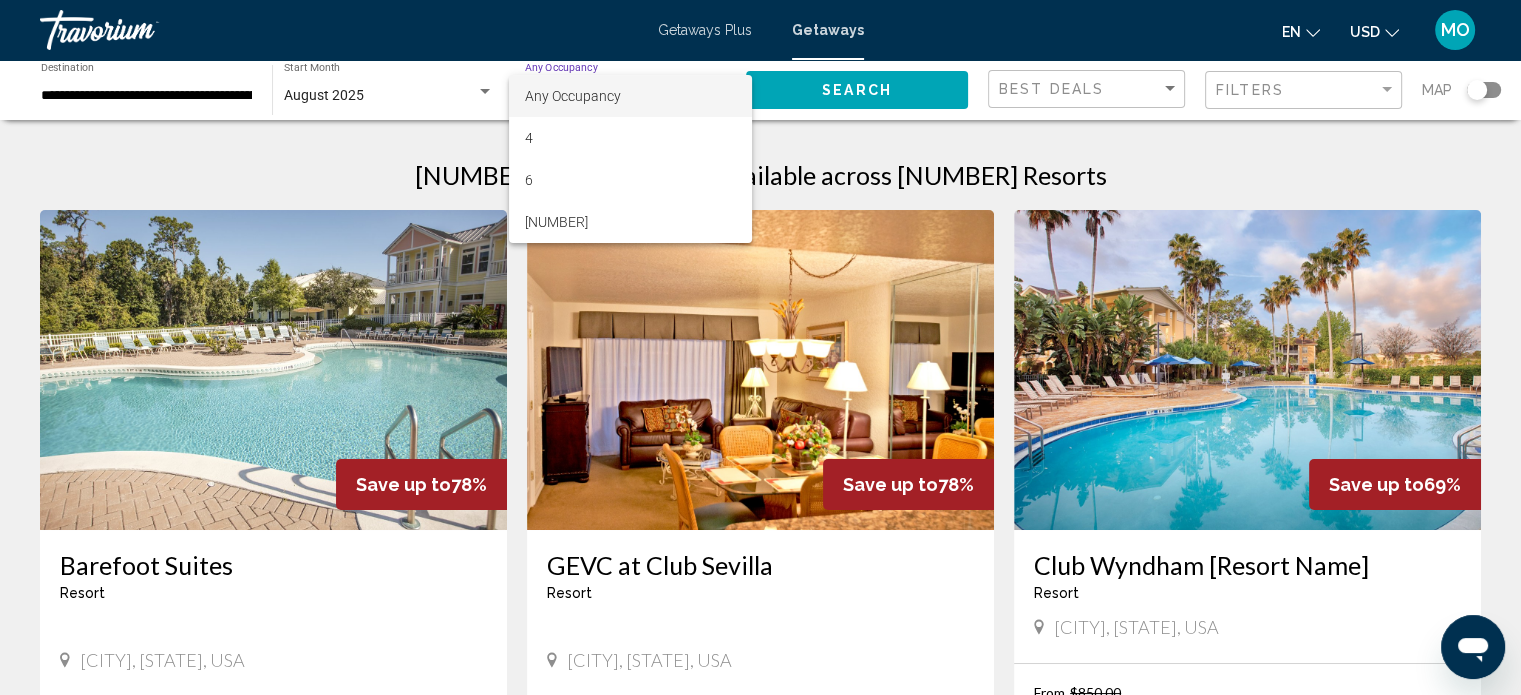 click at bounding box center [760, 347] 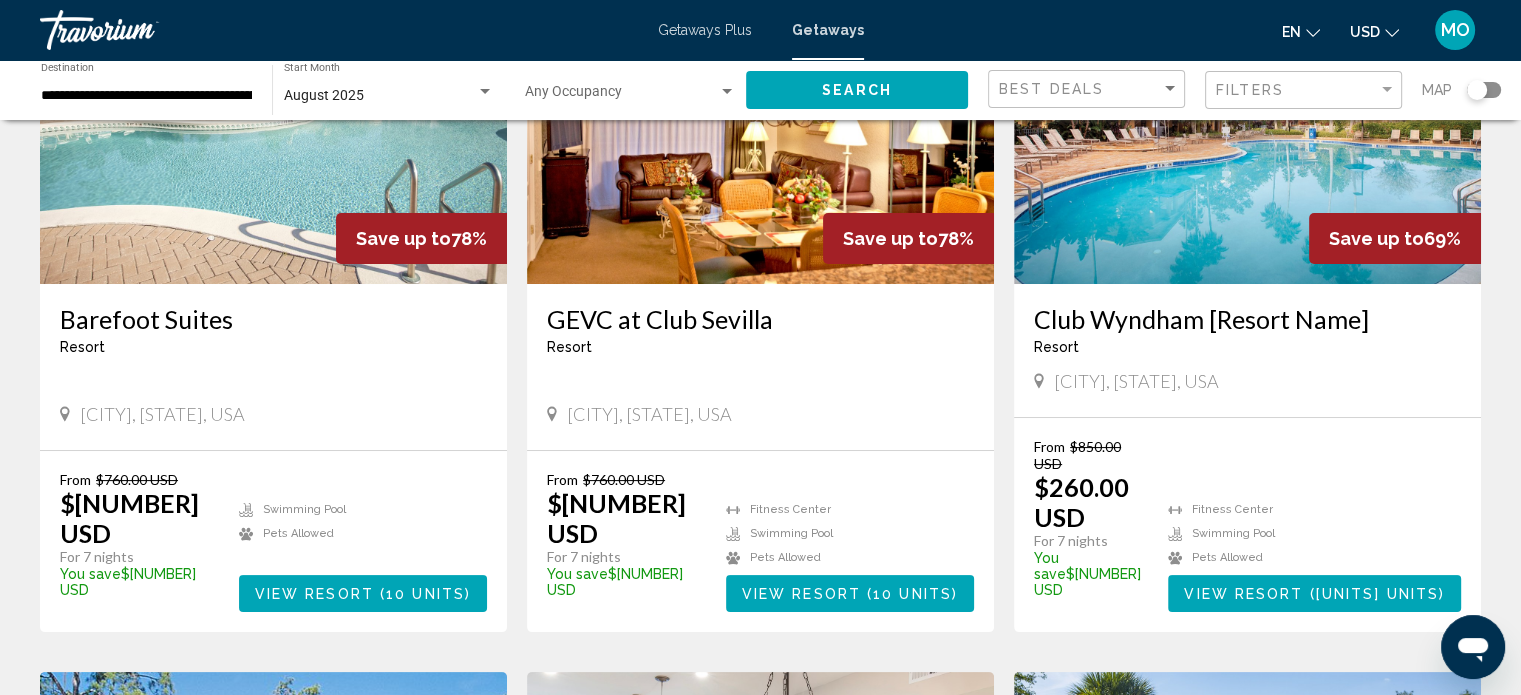 scroll, scrollTop: 292, scrollLeft: 0, axis: vertical 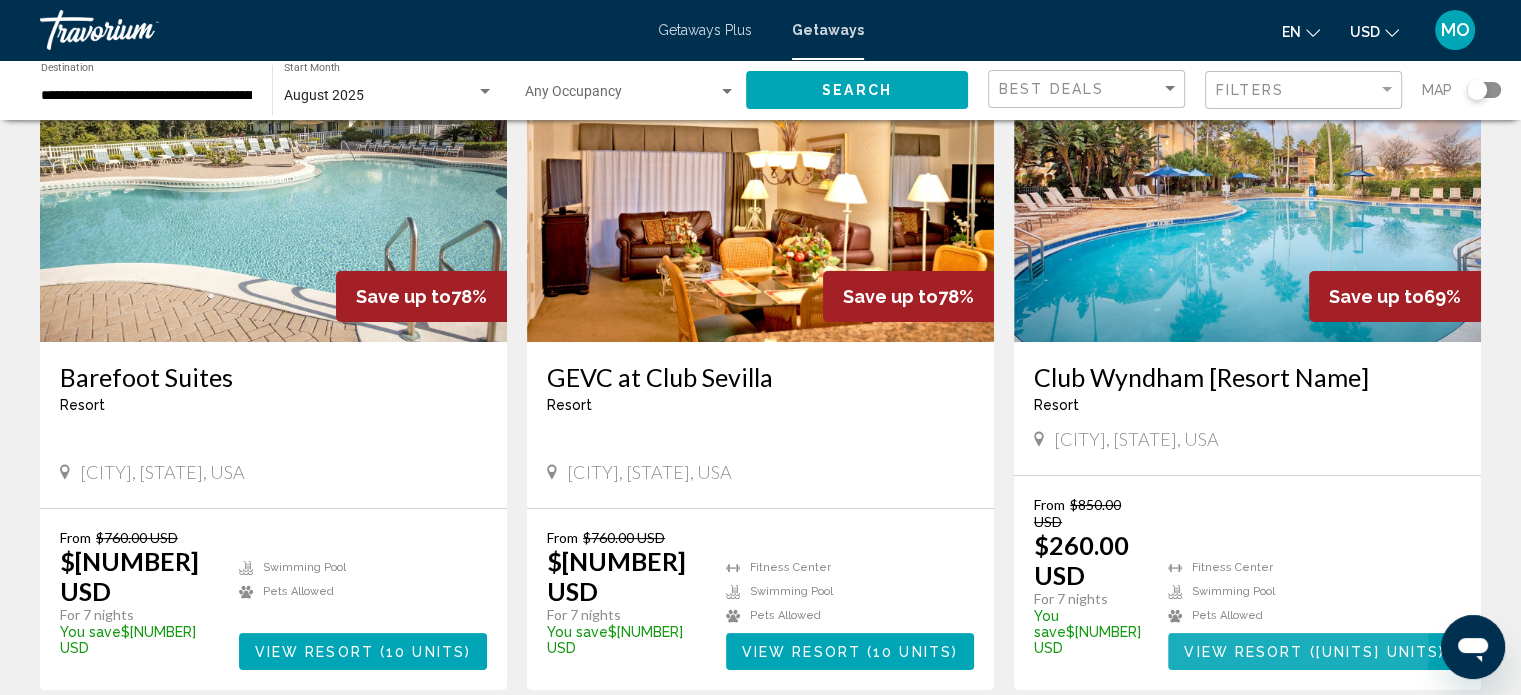 click on "View Resort" at bounding box center (1243, 652) 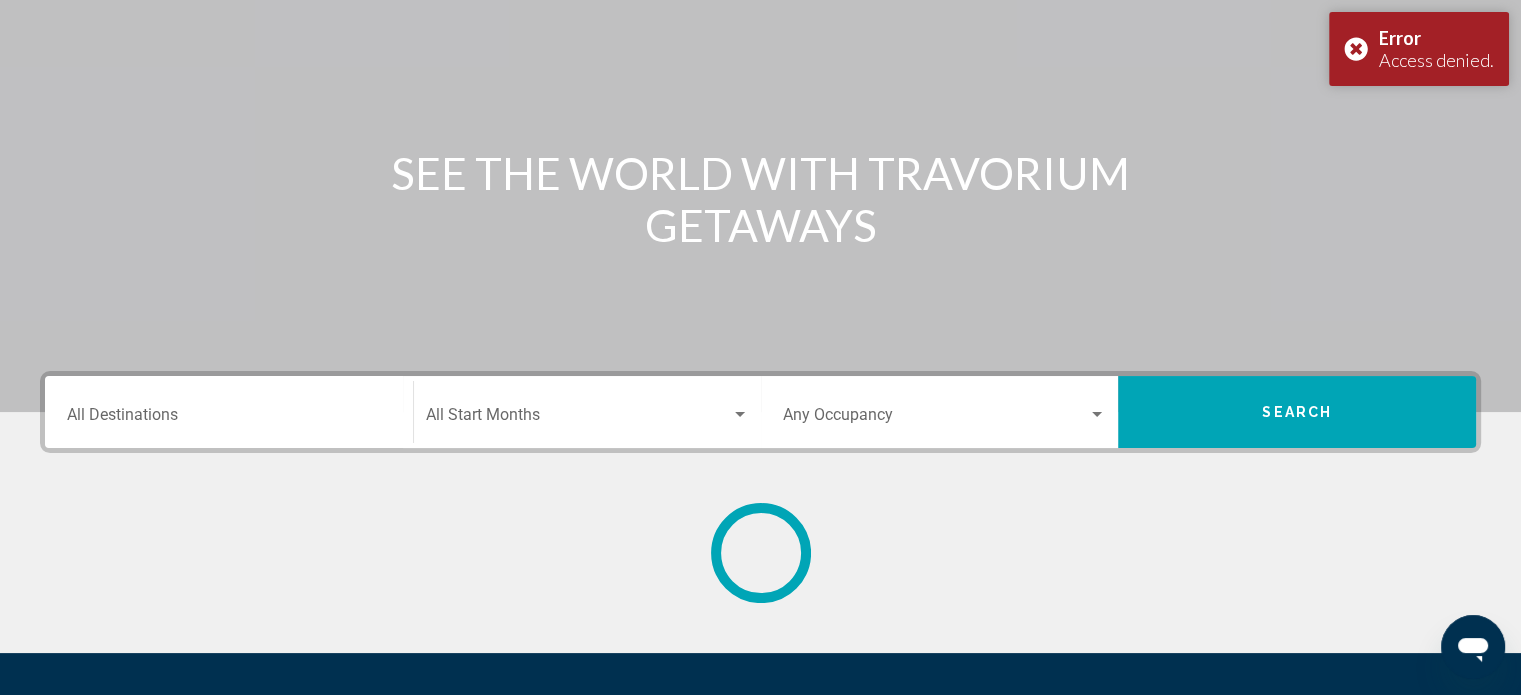 scroll, scrollTop: 0, scrollLeft: 0, axis: both 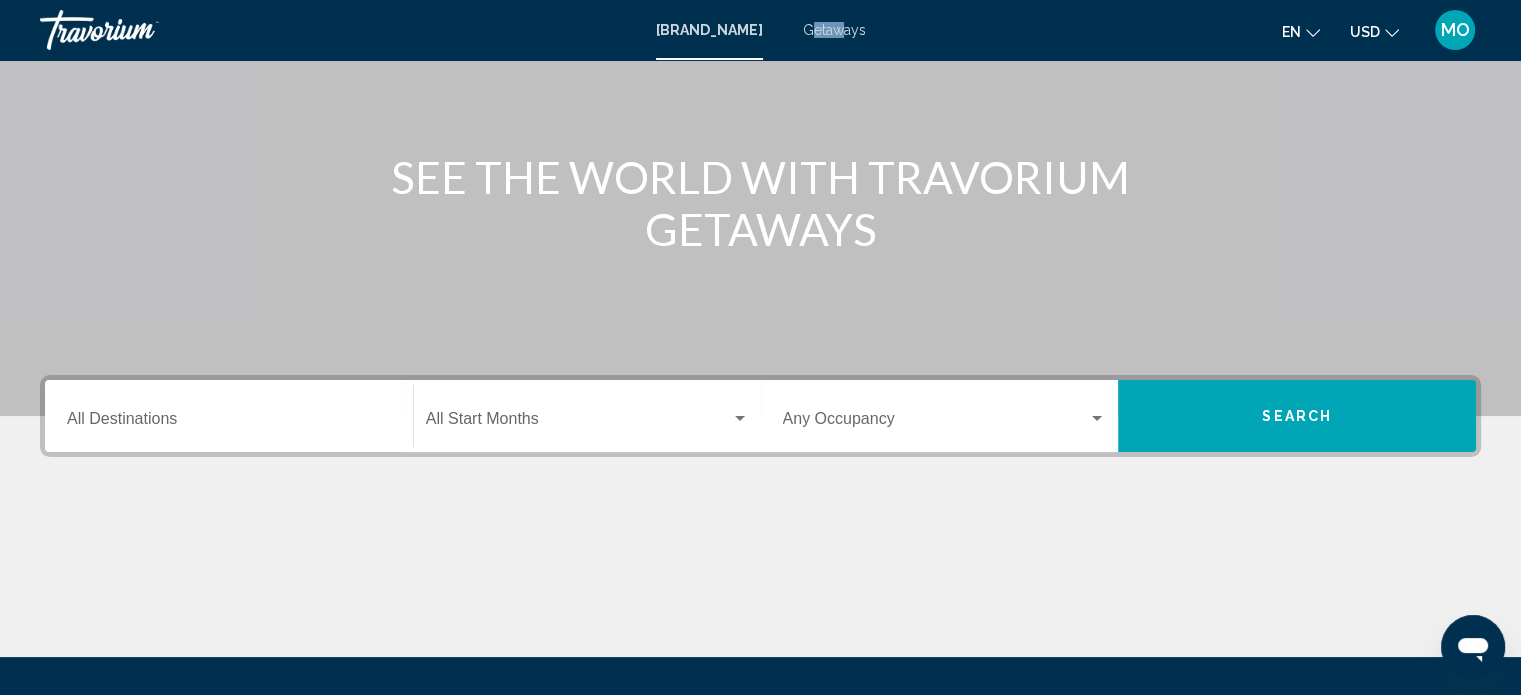drag, startPoint x: 848, startPoint y: 15, endPoint x: 824, endPoint y: 31, distance: 28.84441 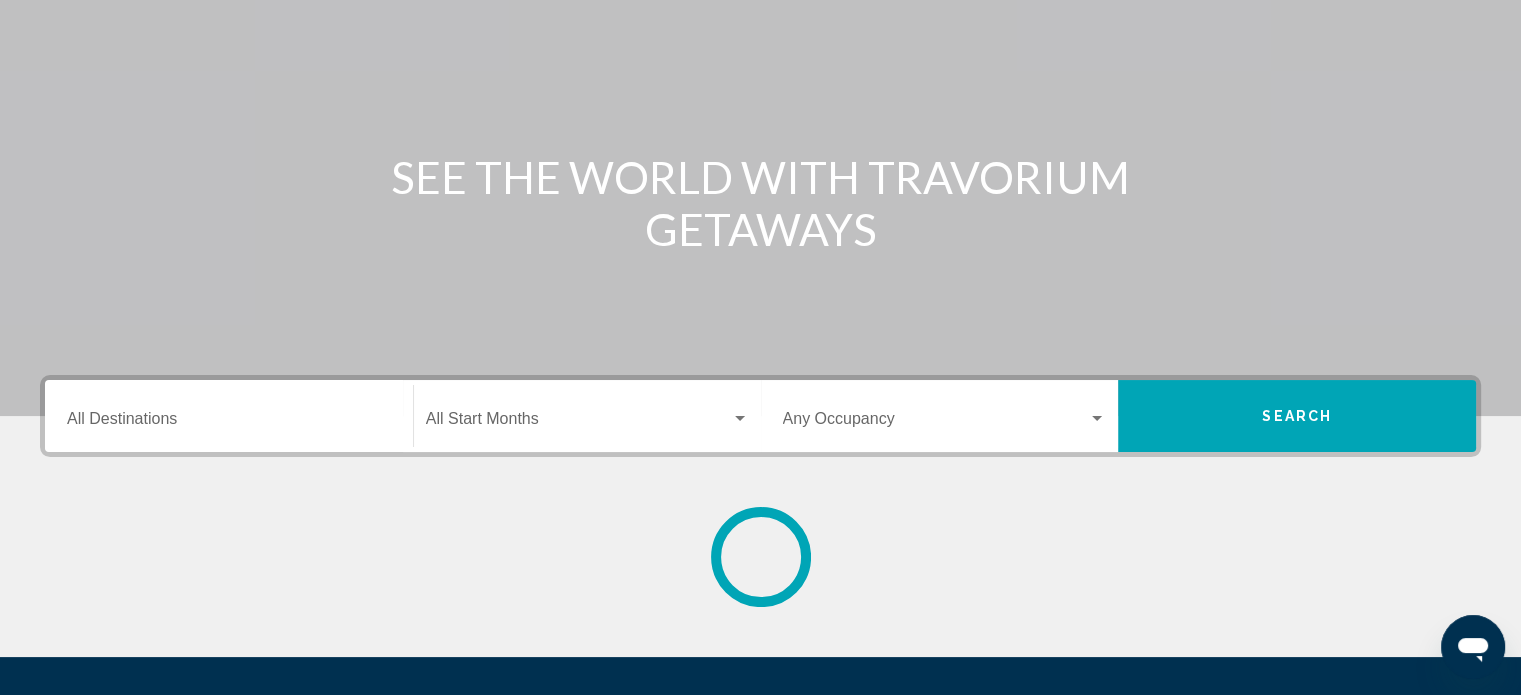 scroll, scrollTop: 0, scrollLeft: 0, axis: both 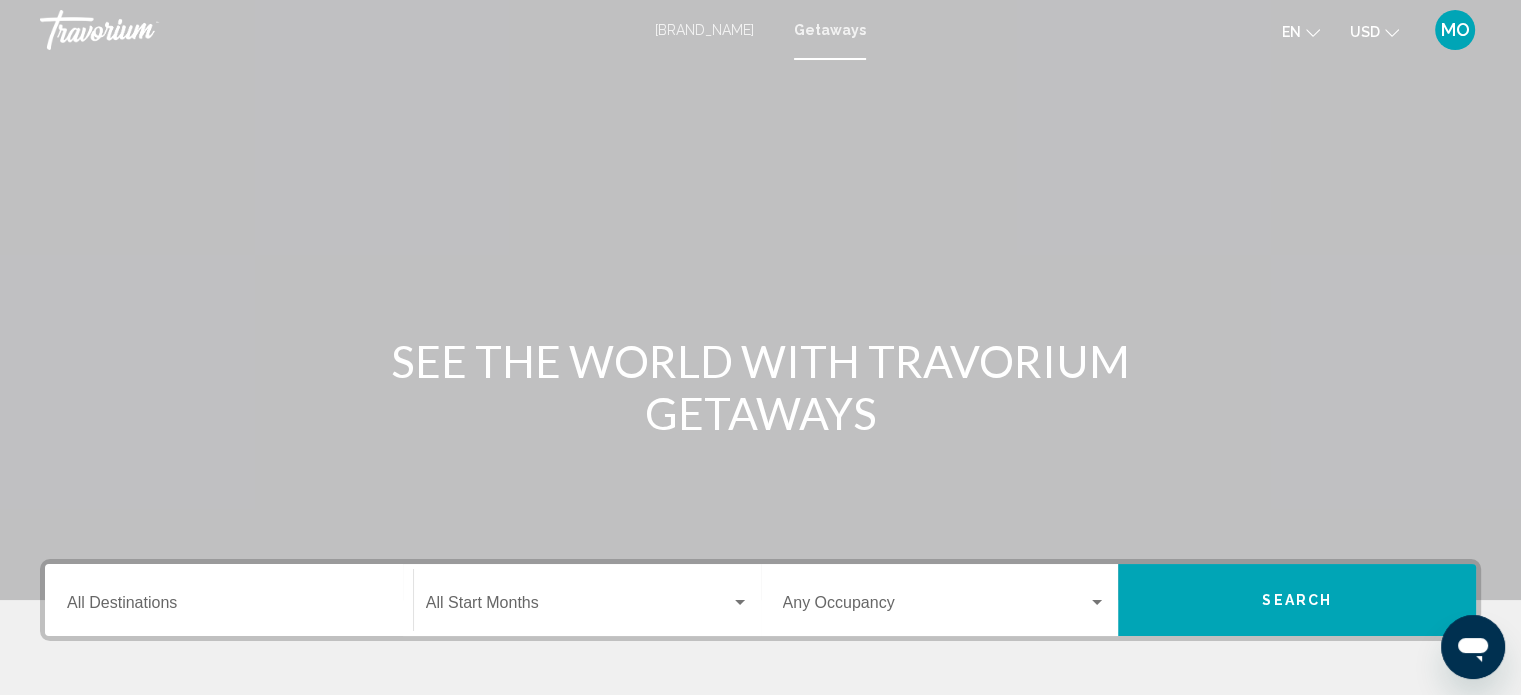 click on "Destination All Destinations" at bounding box center (229, 600) 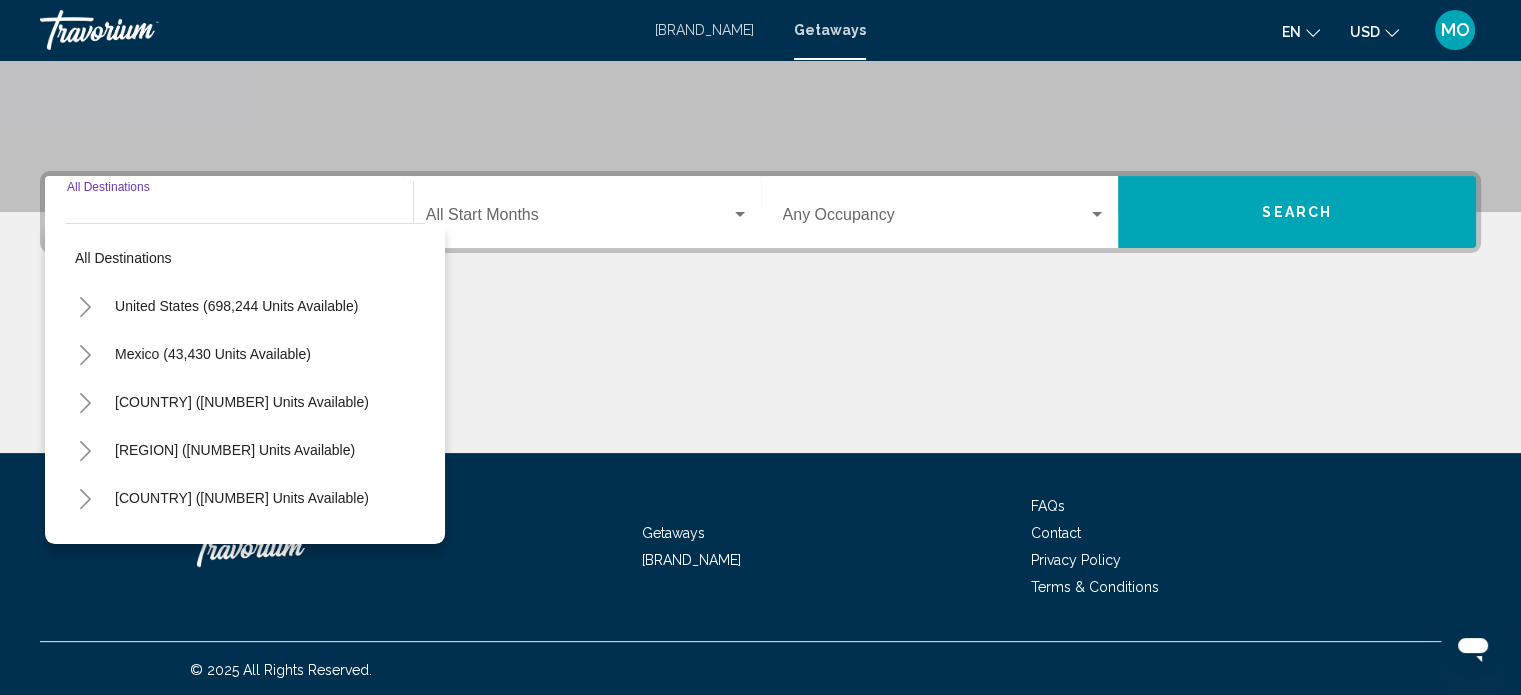 scroll, scrollTop: 390, scrollLeft: 0, axis: vertical 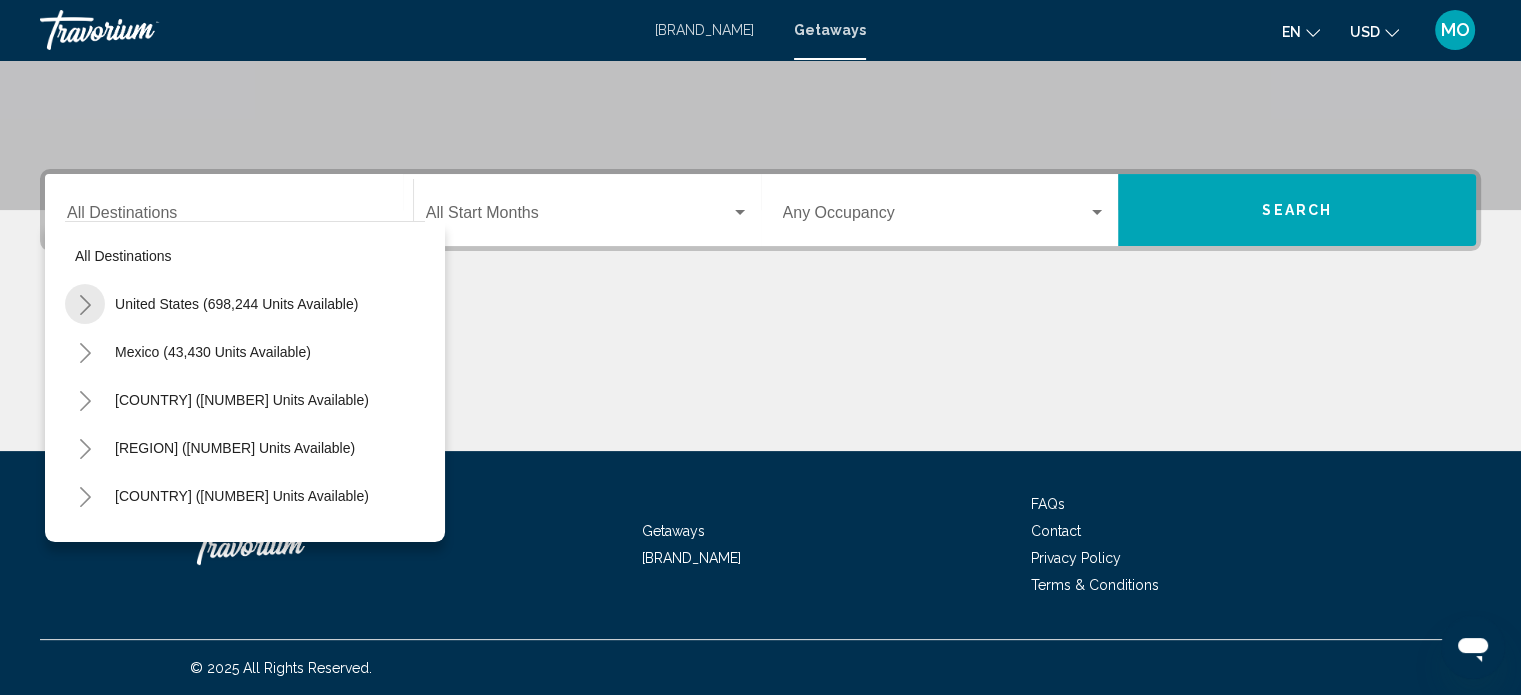 click at bounding box center [85, 305] 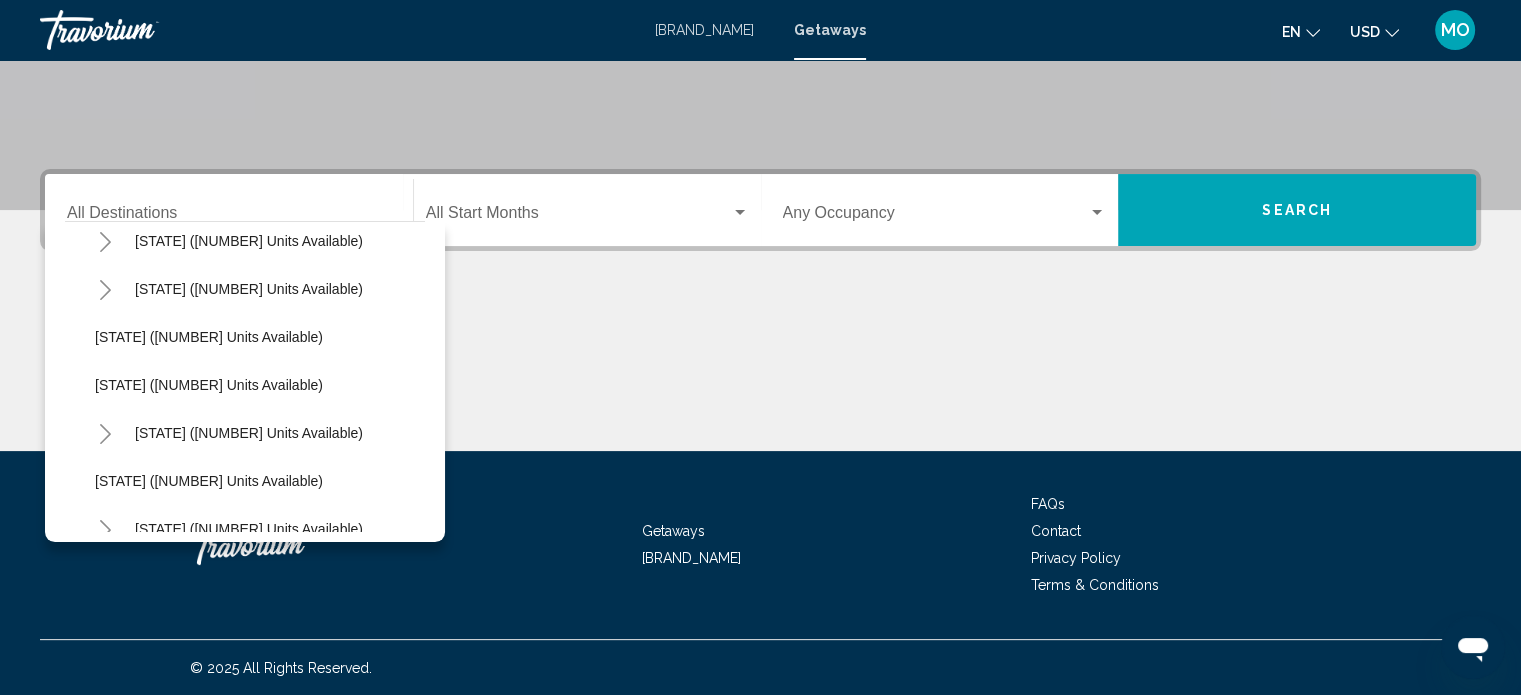 scroll, scrollTop: 211, scrollLeft: 0, axis: vertical 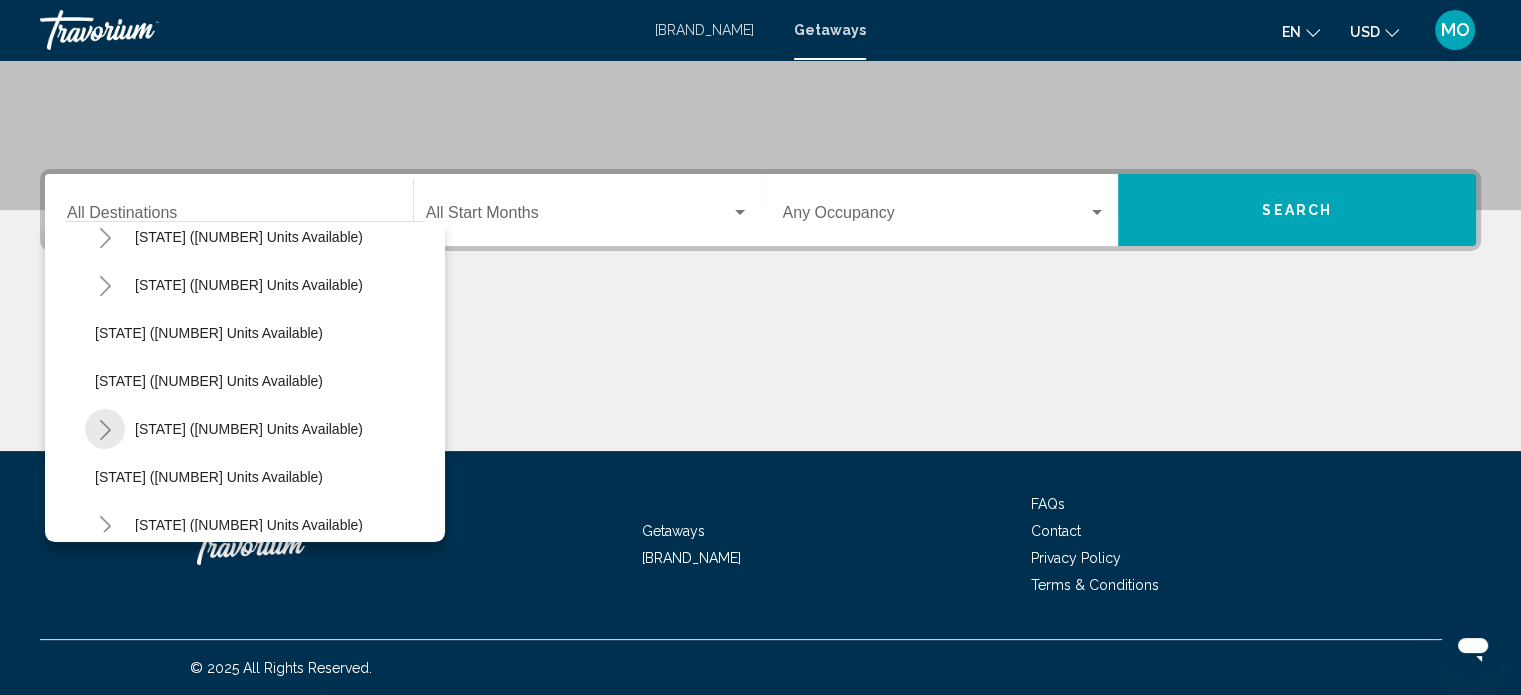 click at bounding box center (105, 430) 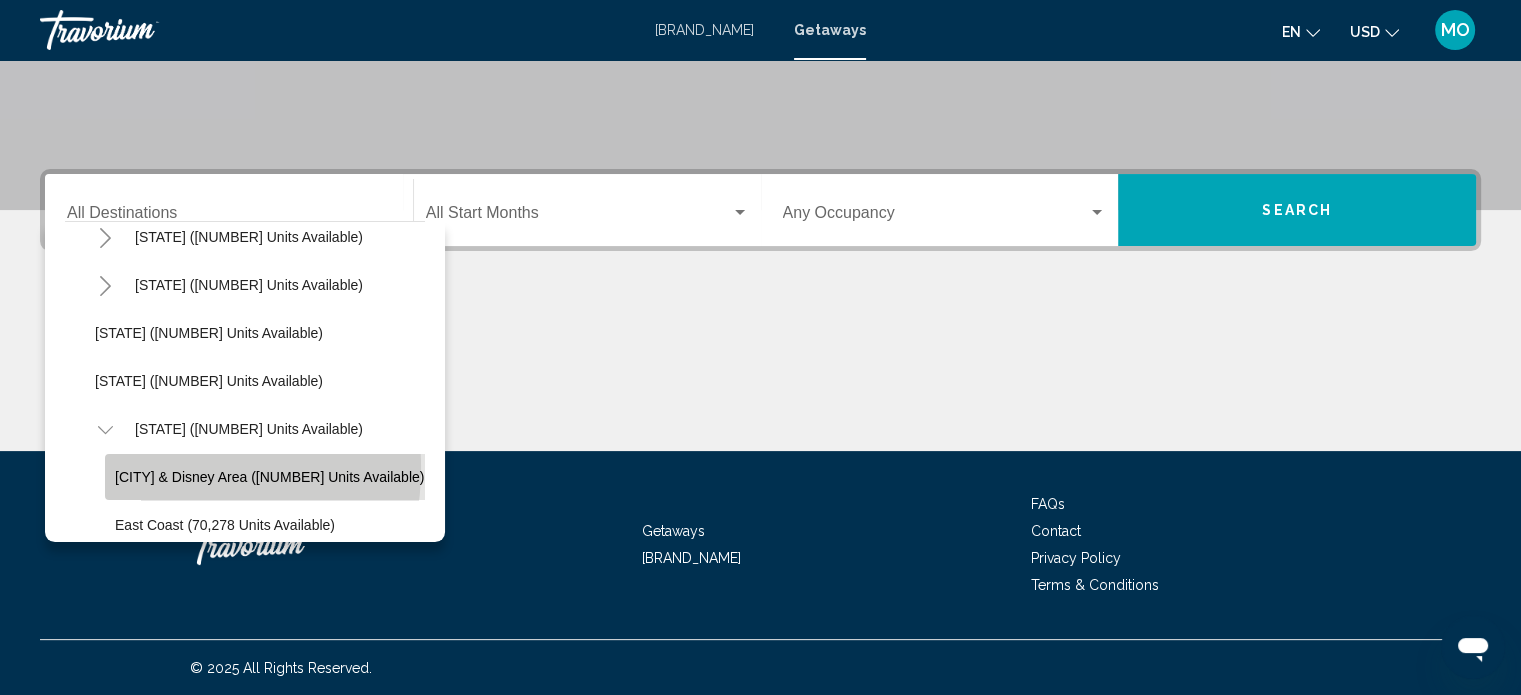 click on "[CITY] & Disney Area ([NUMBER] units available)" at bounding box center (269, 477) 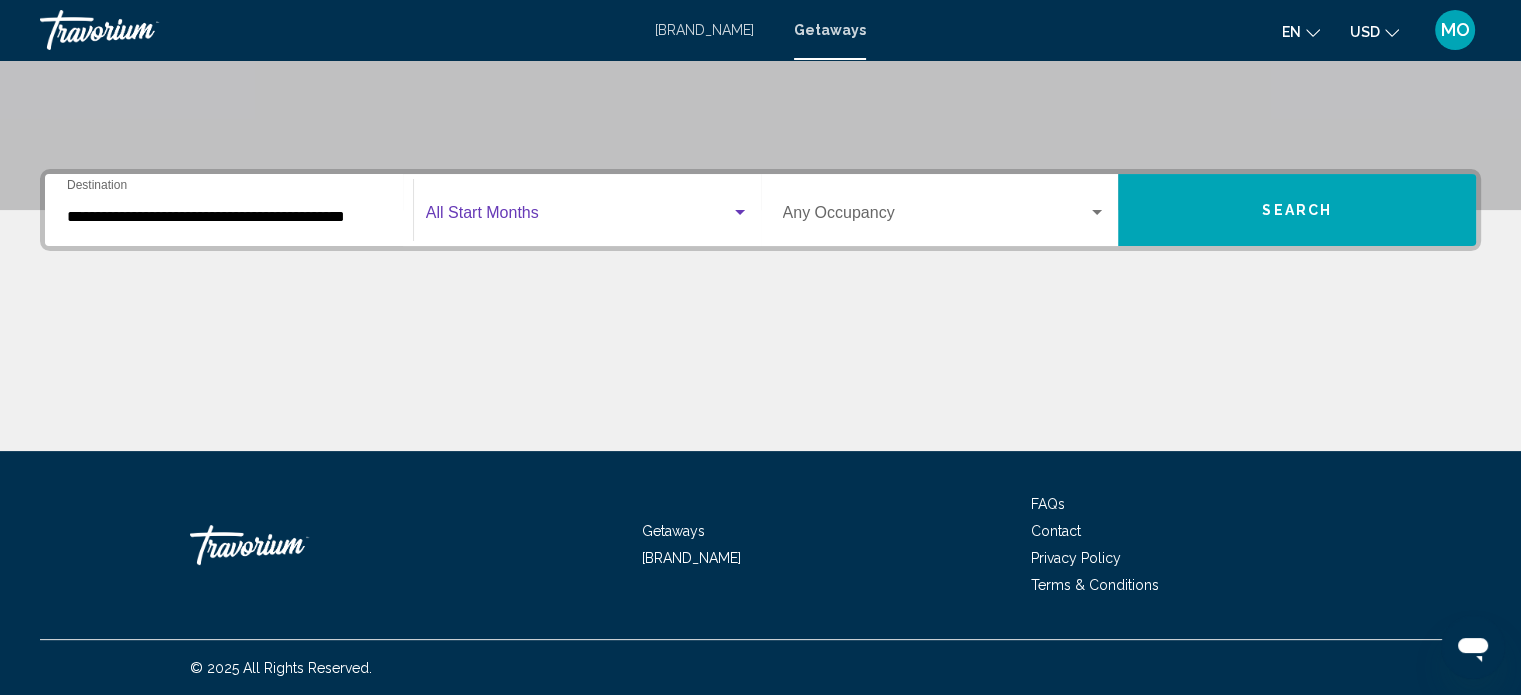 click at bounding box center [578, 217] 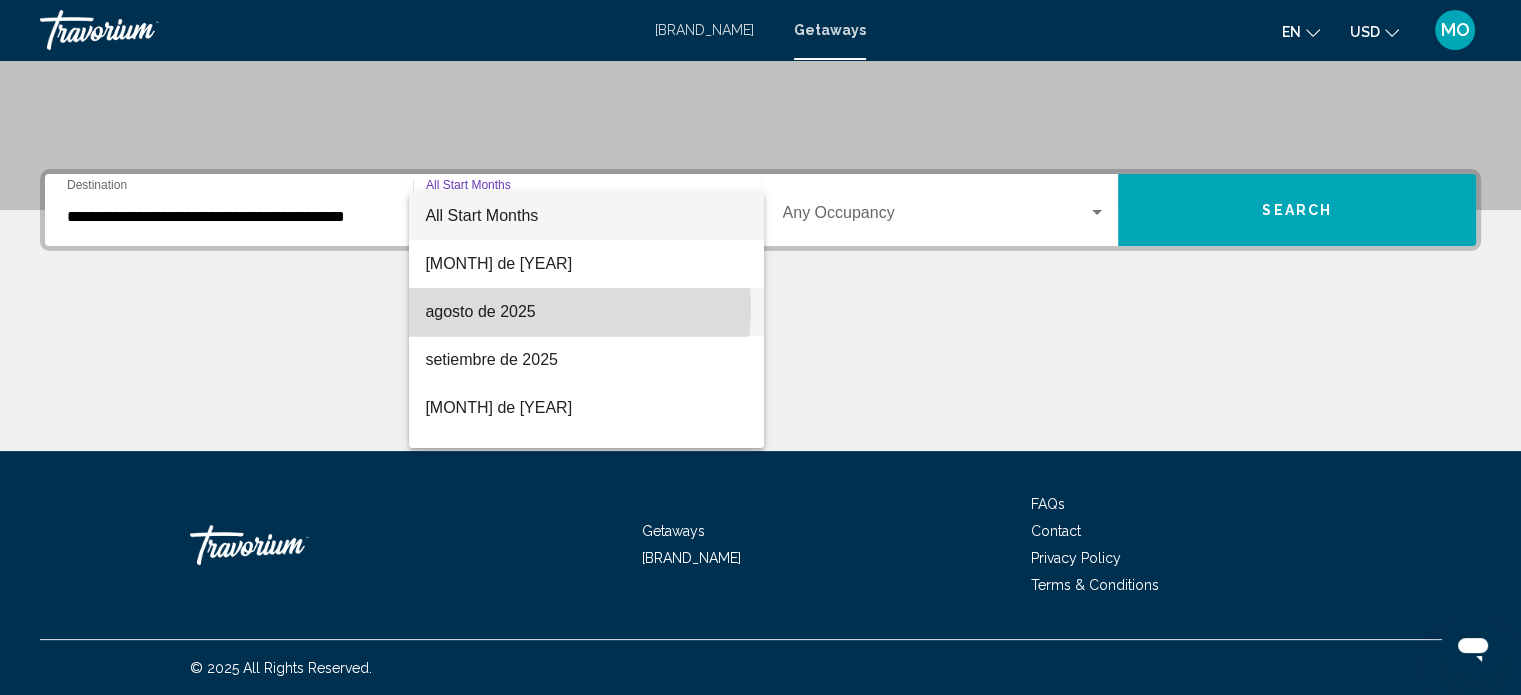 click on "agosto de 2025" at bounding box center [586, 312] 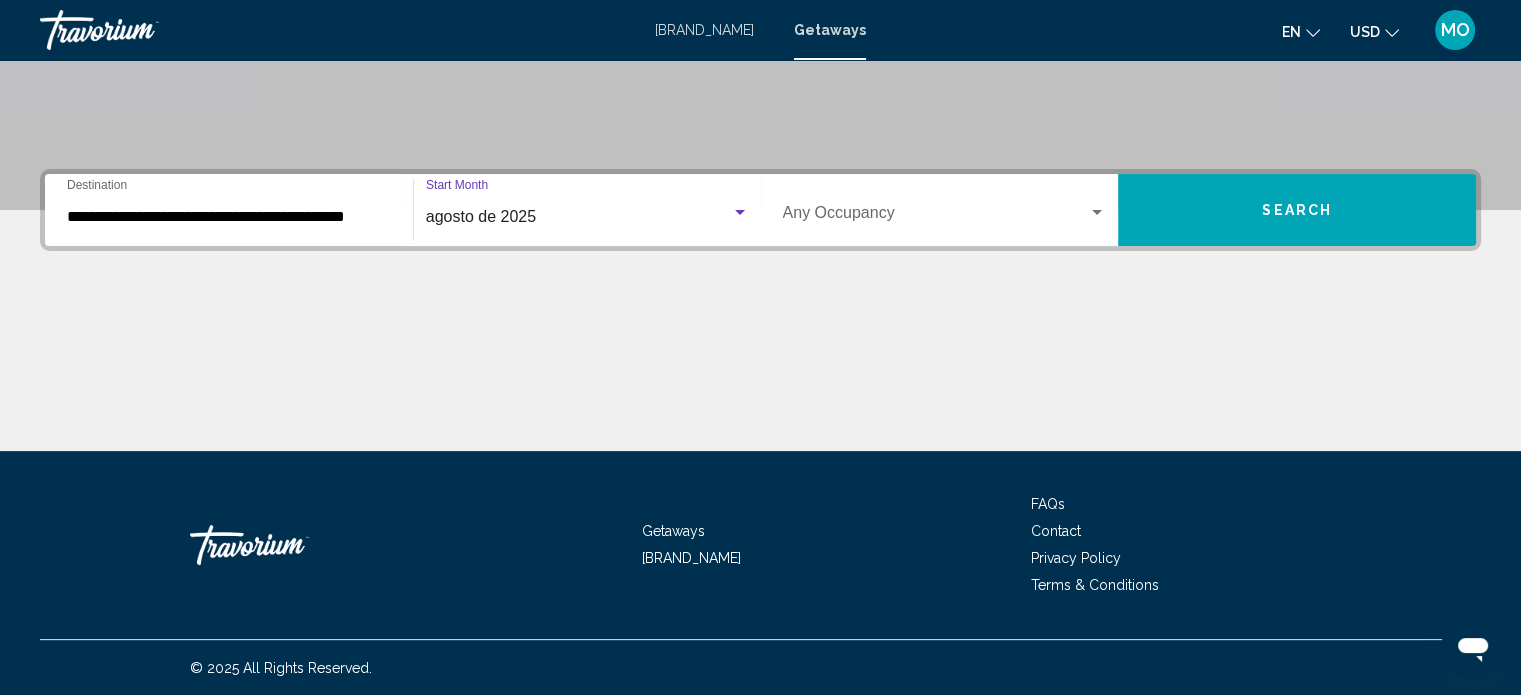 click at bounding box center (936, 217) 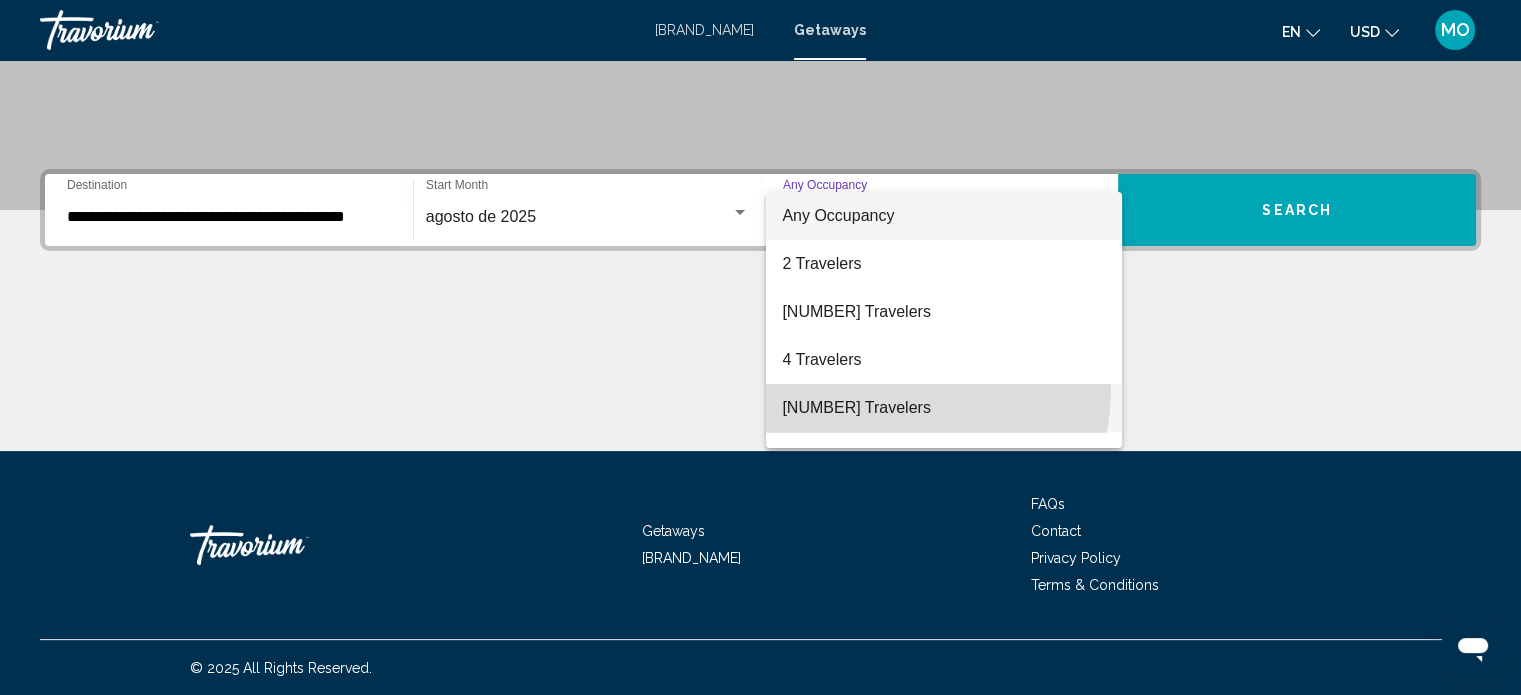 click on "[NUMBER] Travelers" at bounding box center [944, 408] 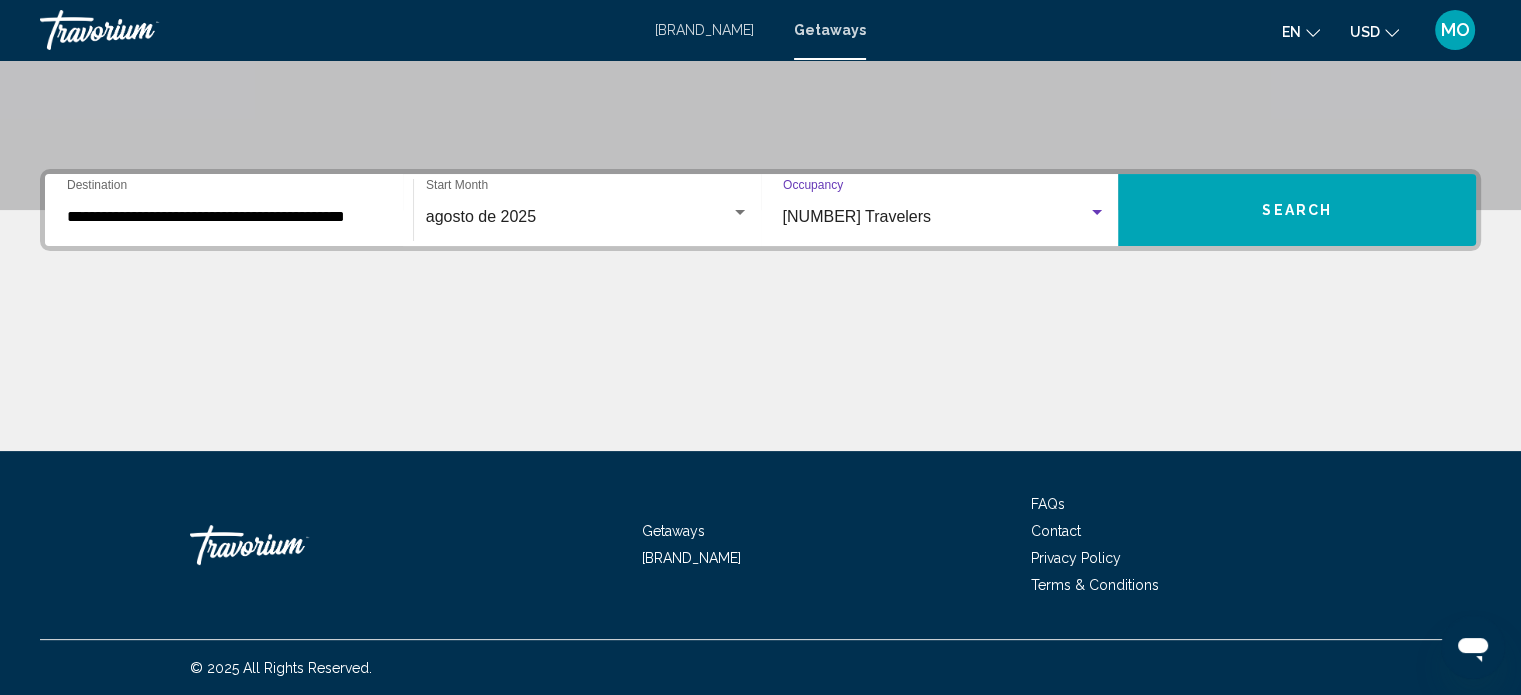 click on "Search" at bounding box center (1297, 210) 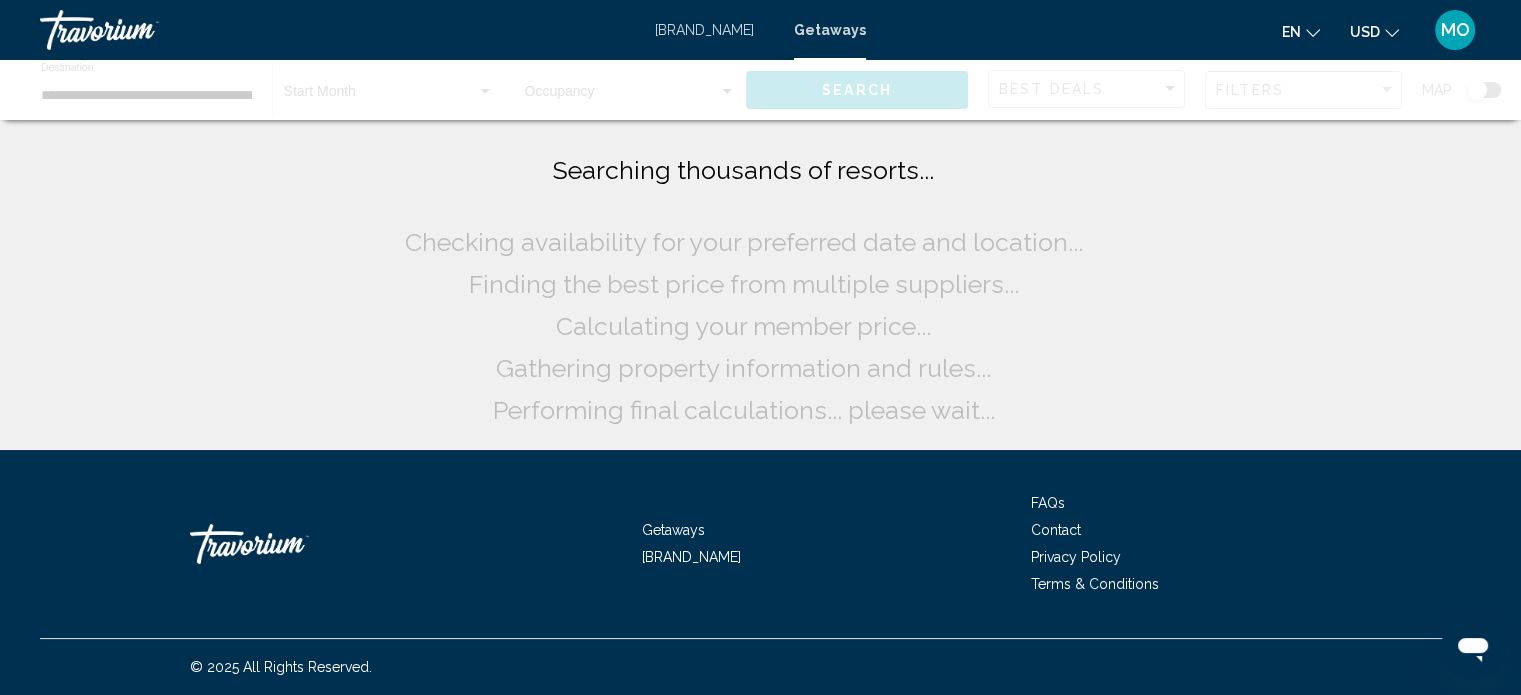 scroll, scrollTop: 0, scrollLeft: 0, axis: both 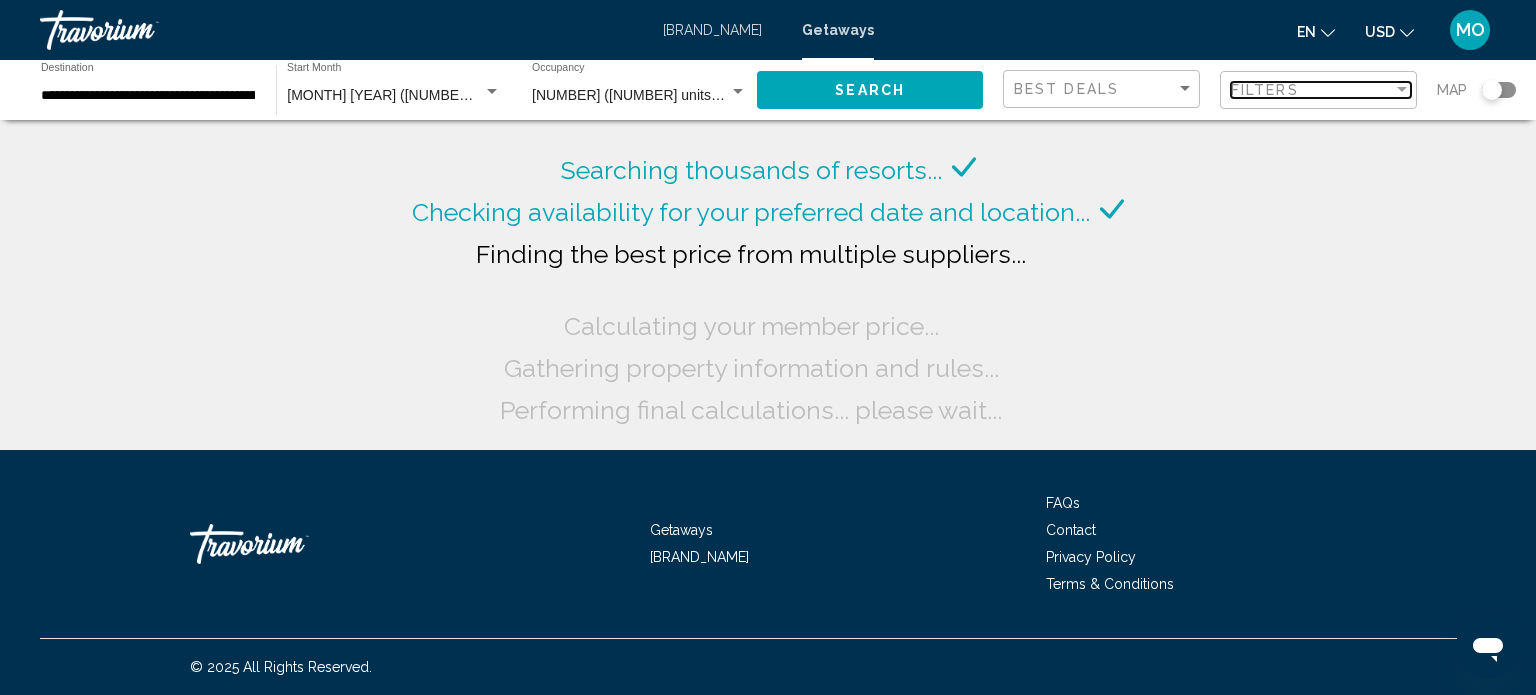click on "Filters" at bounding box center [1265, 90] 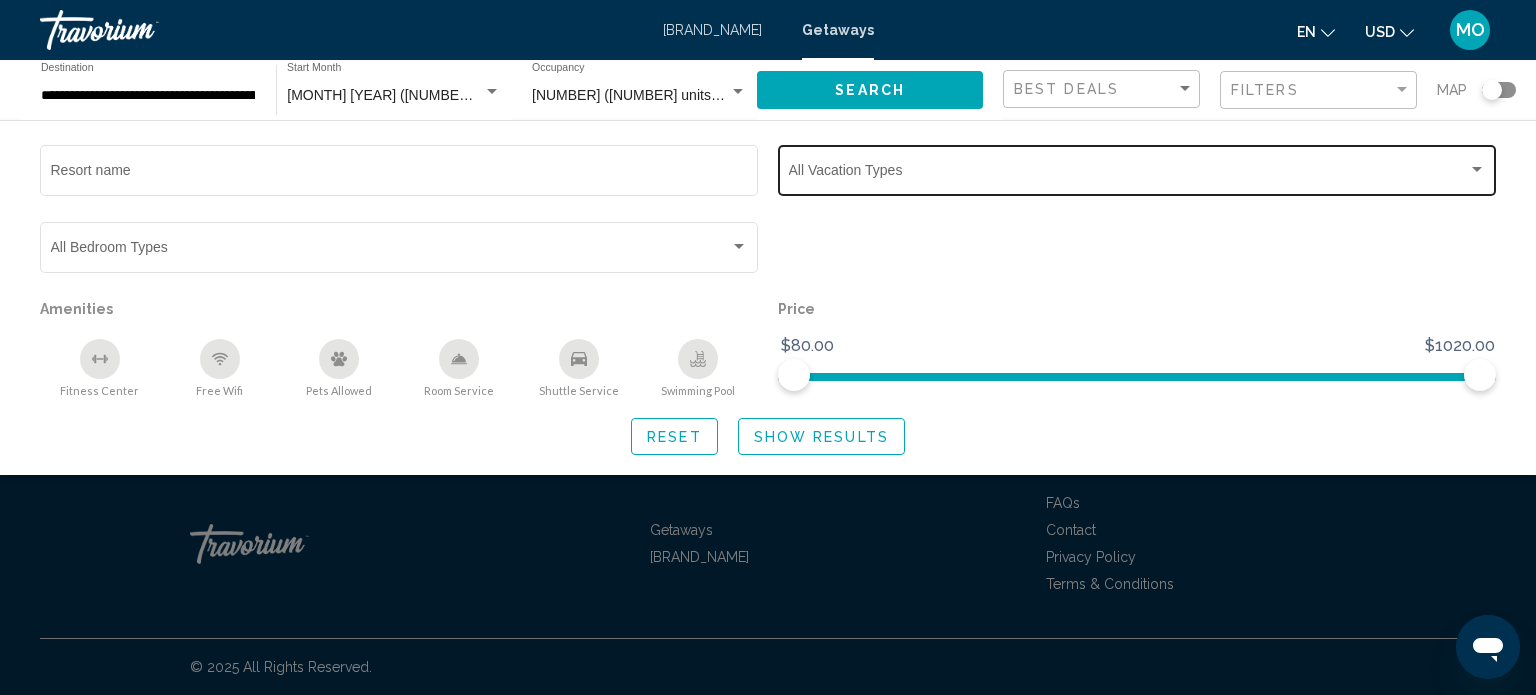 click on "Vacation Types All Vacation Types" at bounding box center [1137, 168] 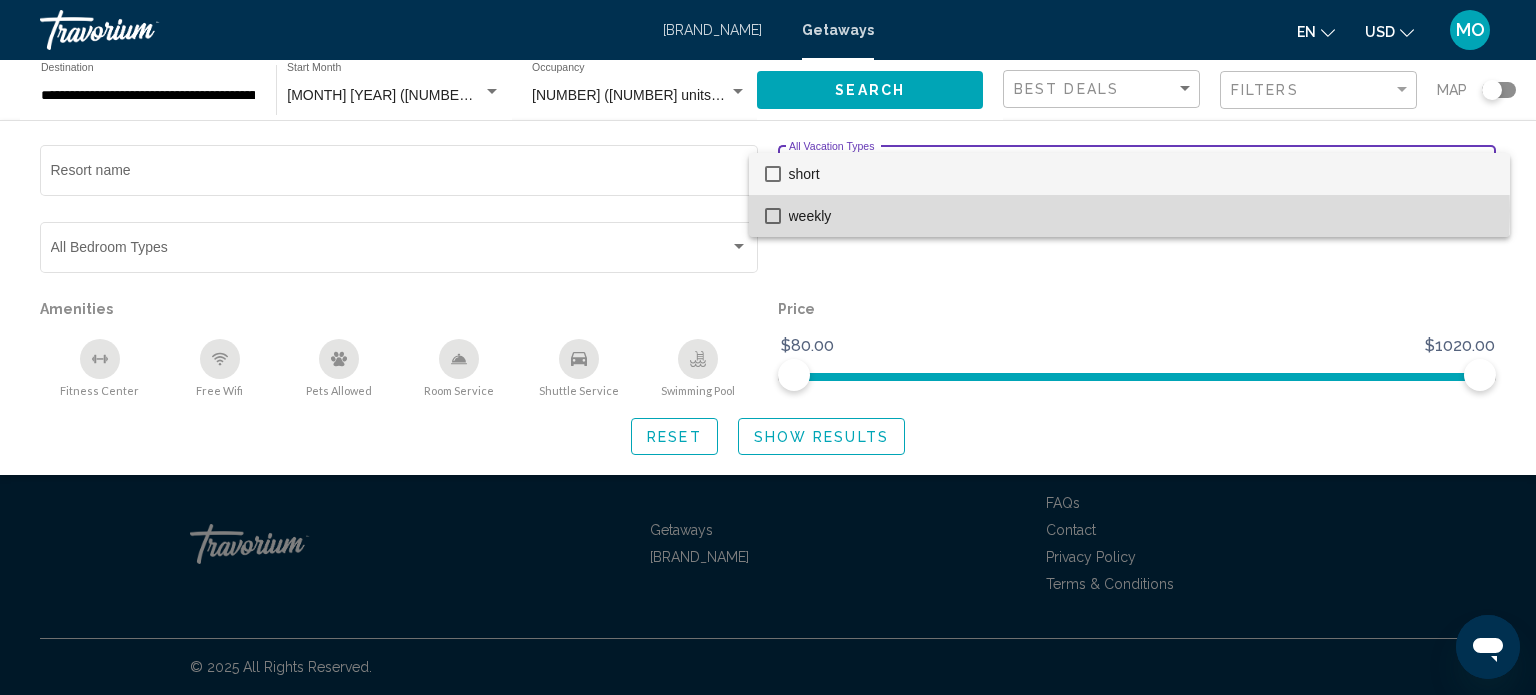 click on "weekly" at bounding box center (1141, 216) 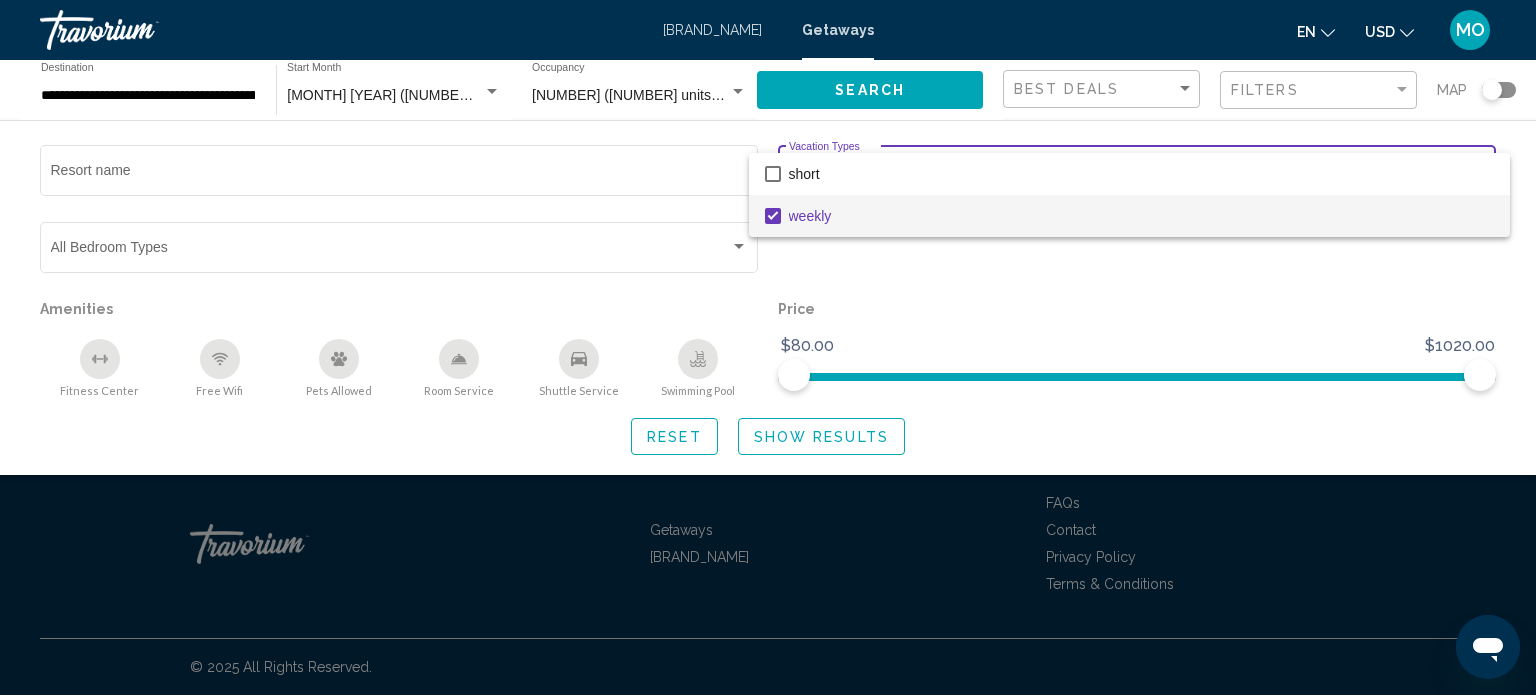 click at bounding box center [768, 347] 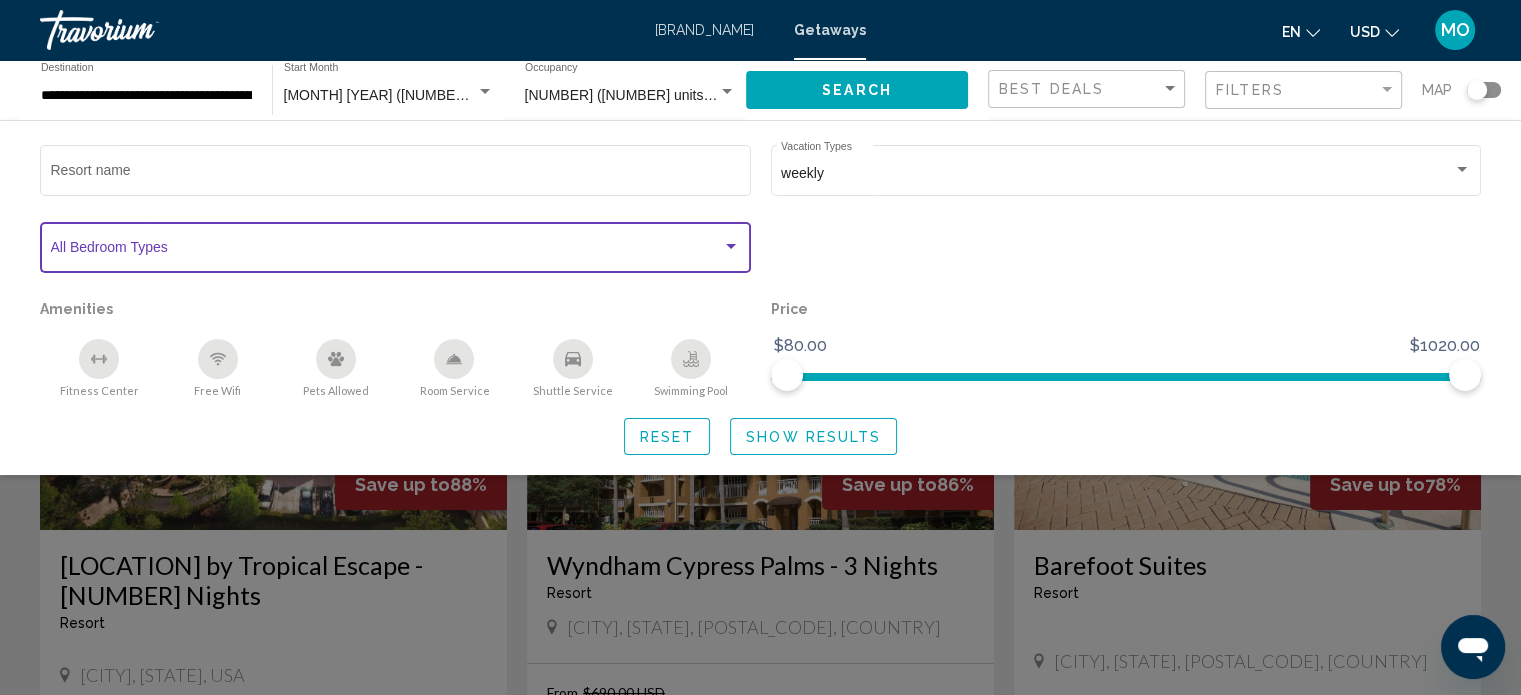 click at bounding box center (387, 251) 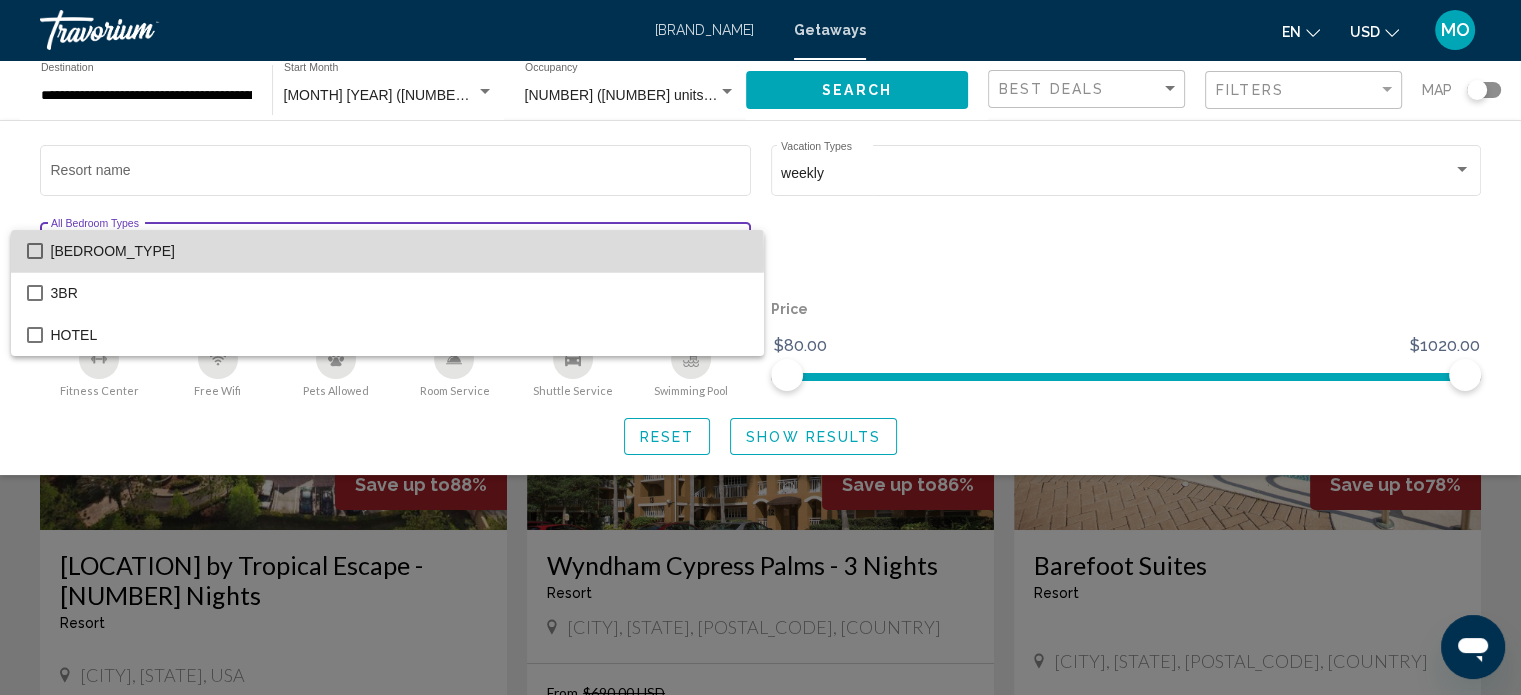 click on "[BEDROOM_TYPE]" at bounding box center [399, 251] 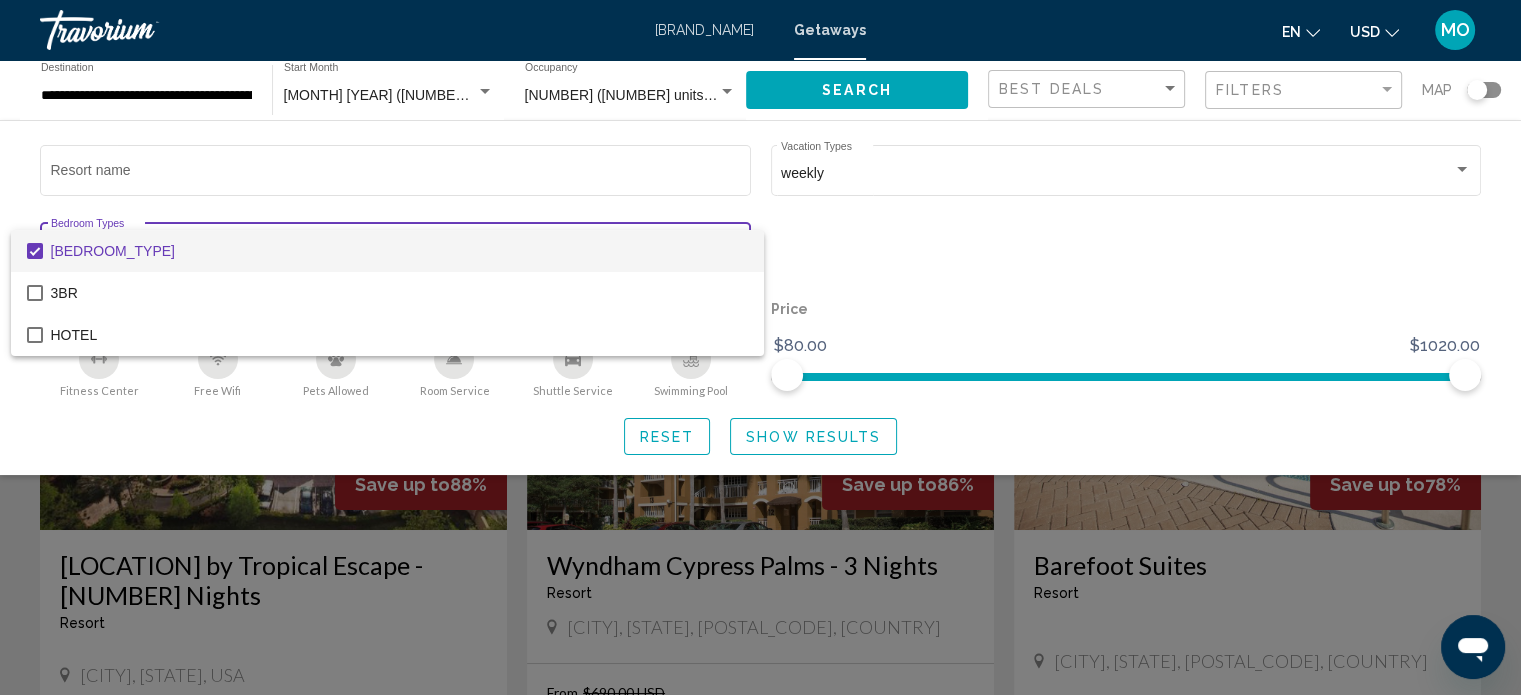 drag, startPoint x: 904, startPoint y: 242, endPoint x: 816, endPoint y: 432, distance: 209.38959 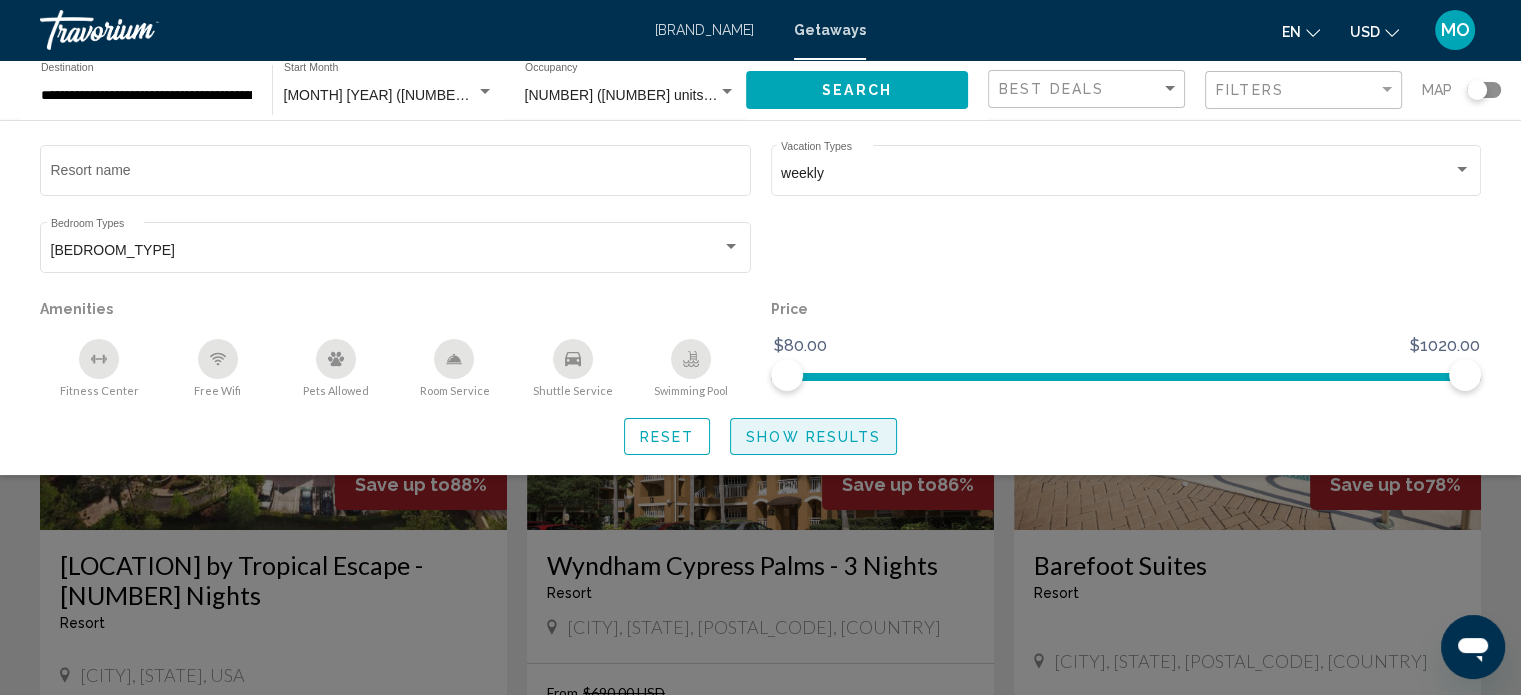 click on "Show Results" at bounding box center (813, 437) 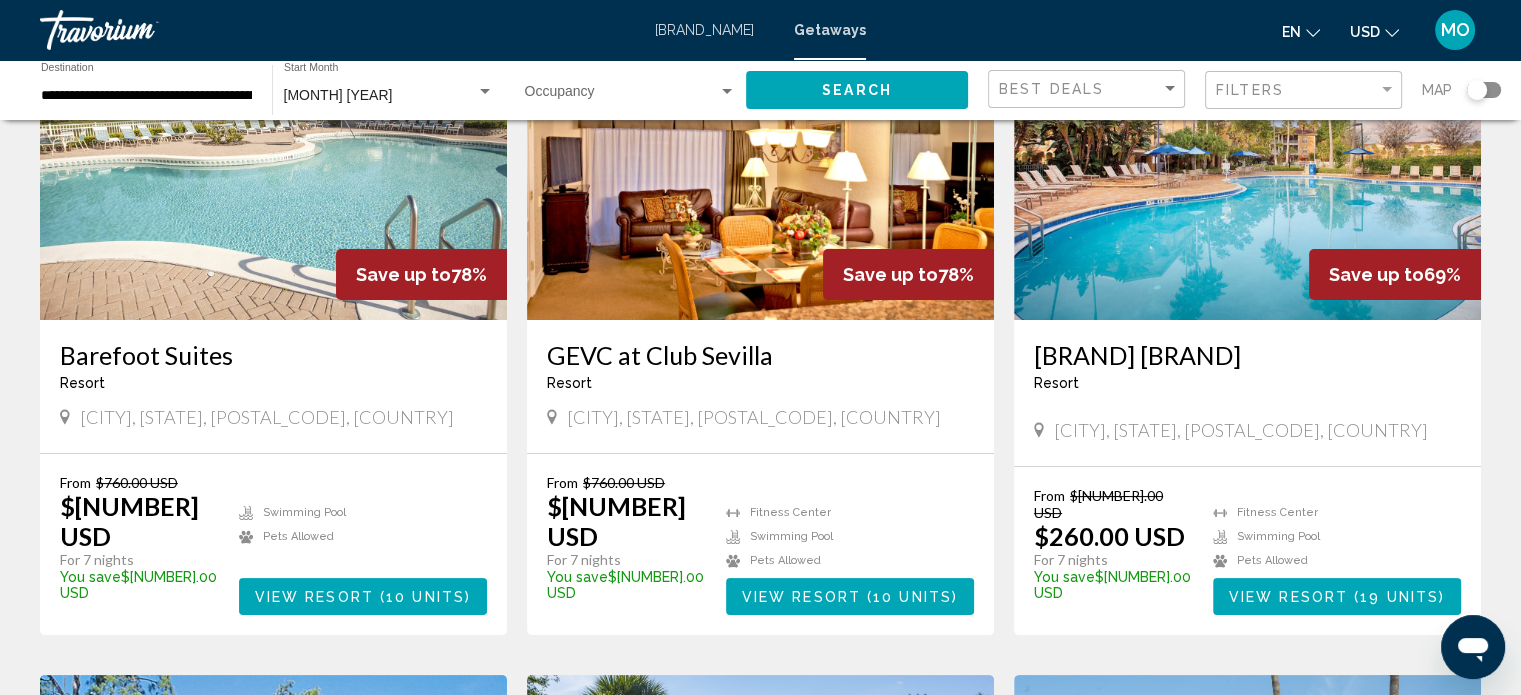 scroll, scrollTop: 211, scrollLeft: 0, axis: vertical 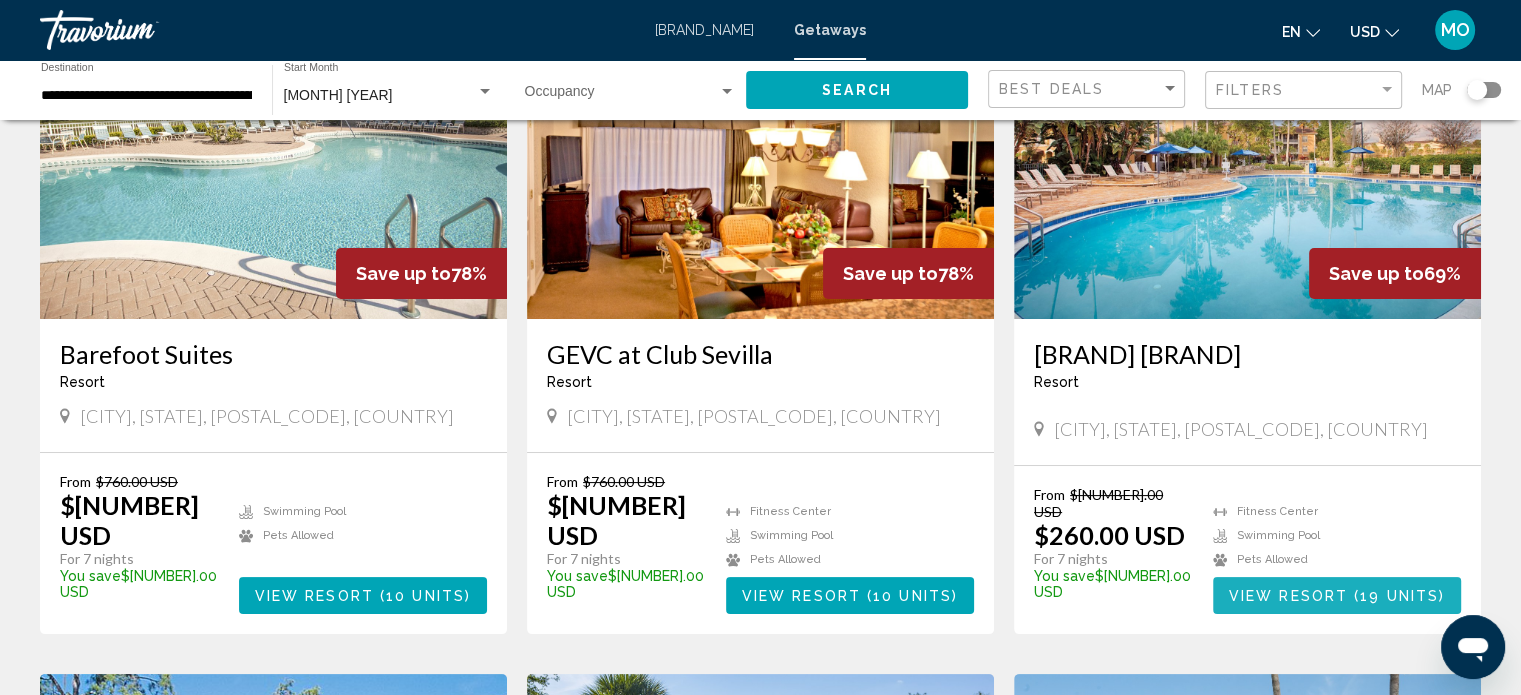 click on "View Resort" at bounding box center [1288, 596] 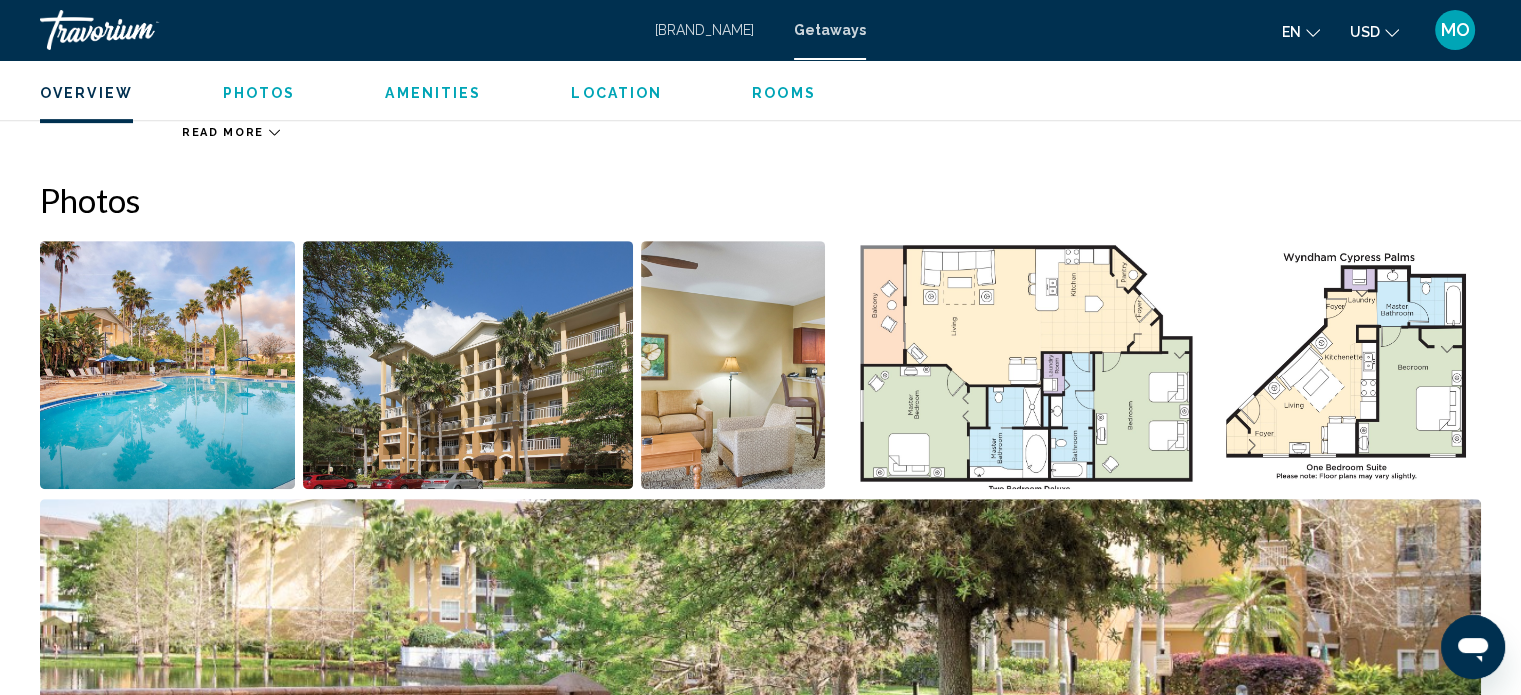 scroll, scrollTop: 829, scrollLeft: 0, axis: vertical 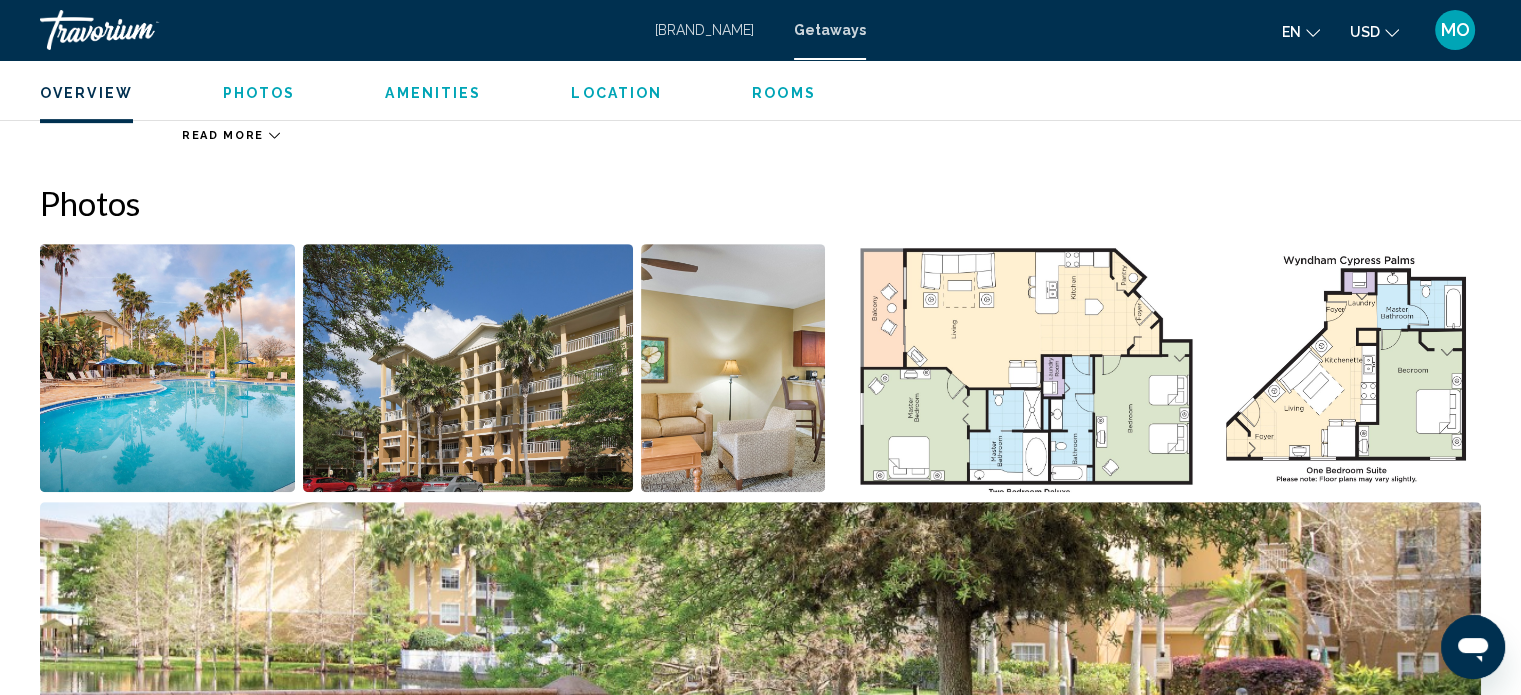click at bounding box center (167, 368) 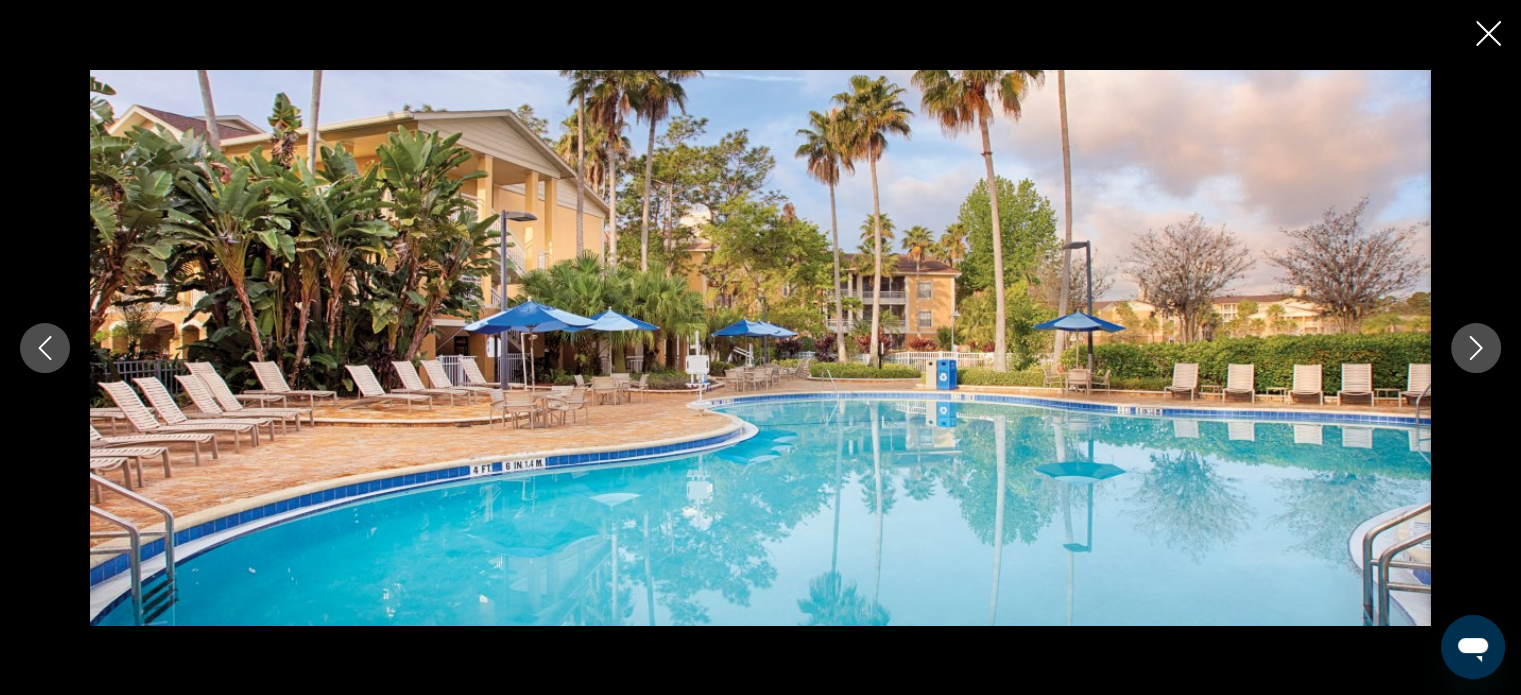 type 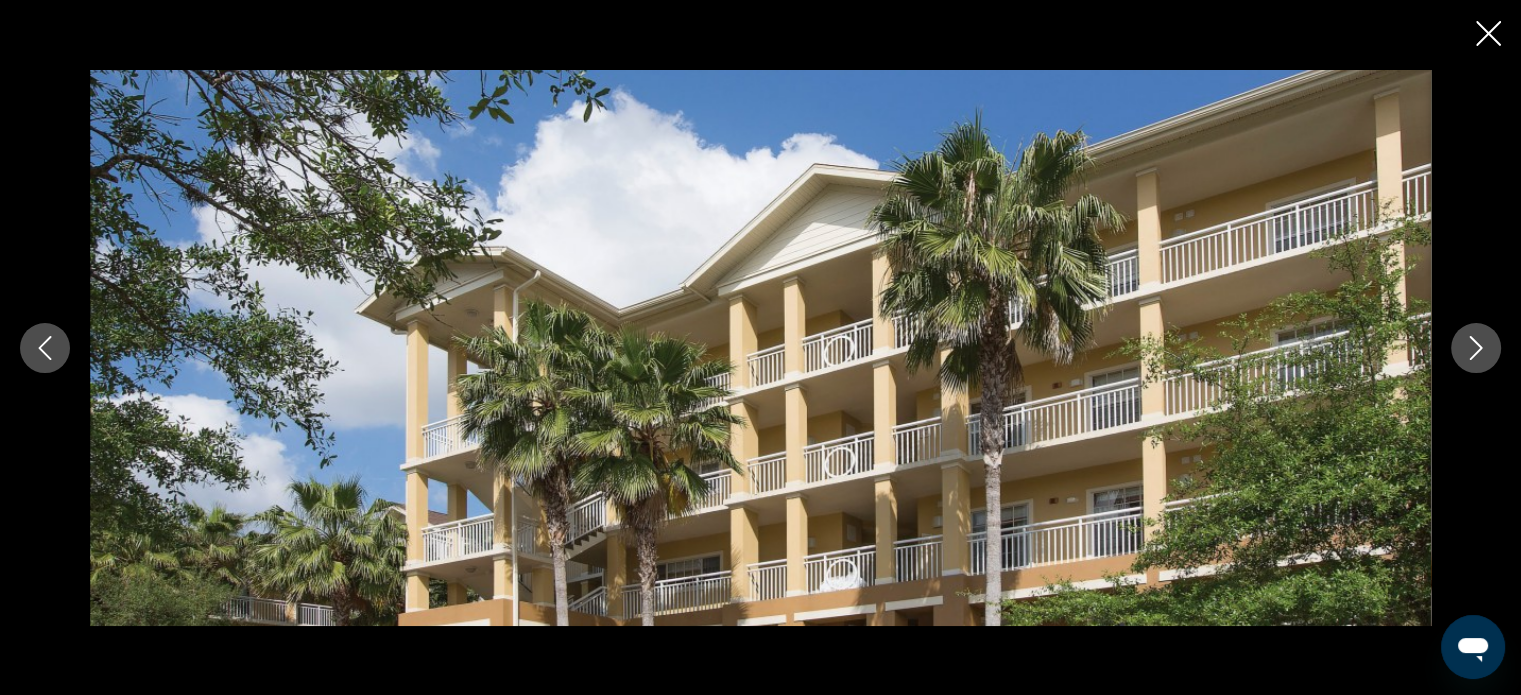 click at bounding box center (1476, 348) 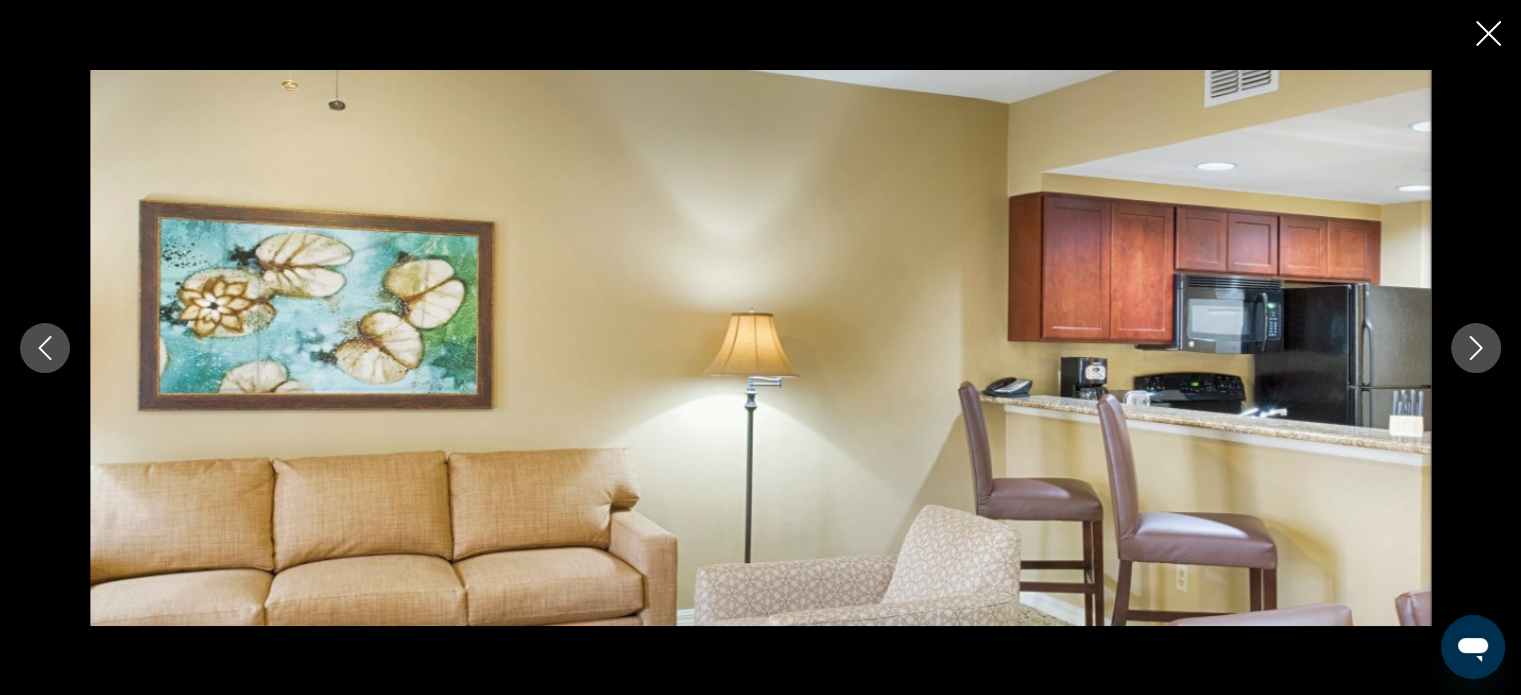 click at bounding box center (1476, 348) 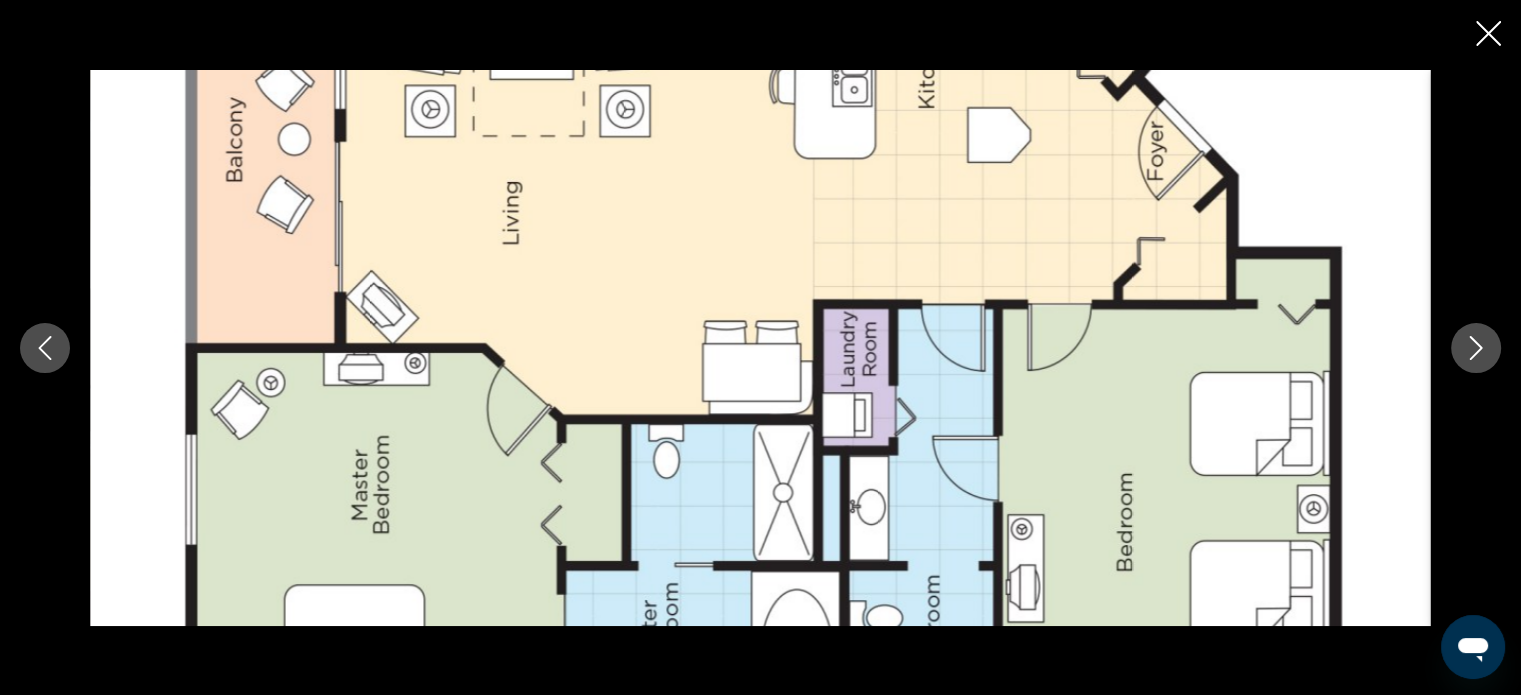click at bounding box center (1476, 348) 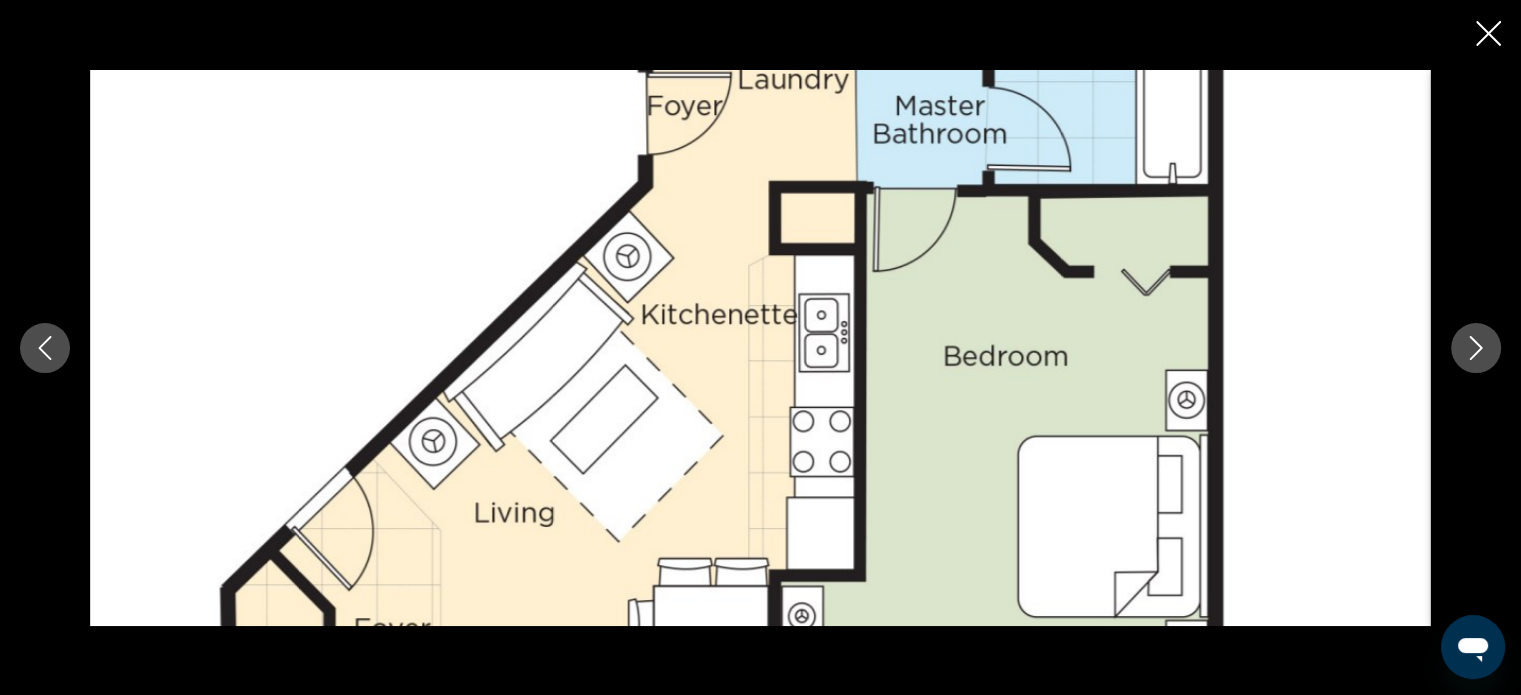 click at bounding box center [1476, 348] 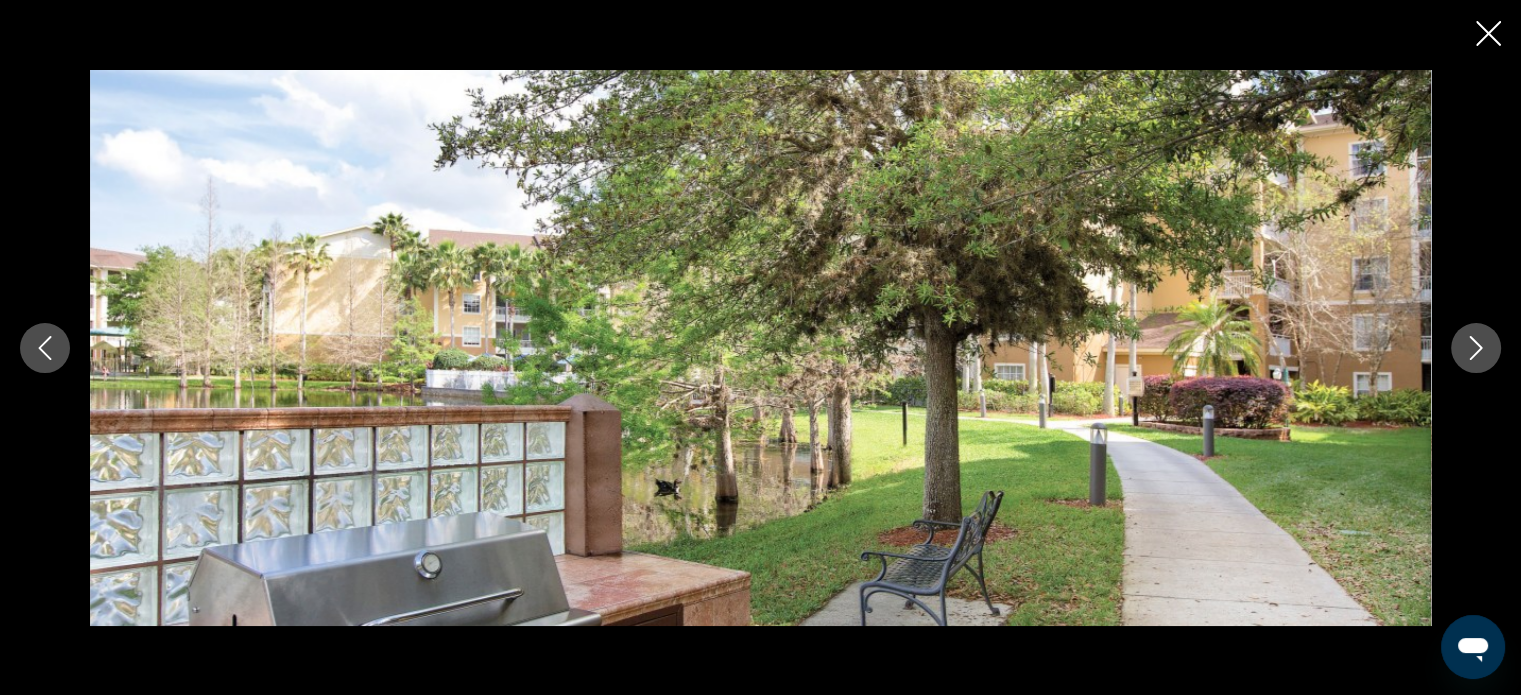 click at bounding box center (1476, 348) 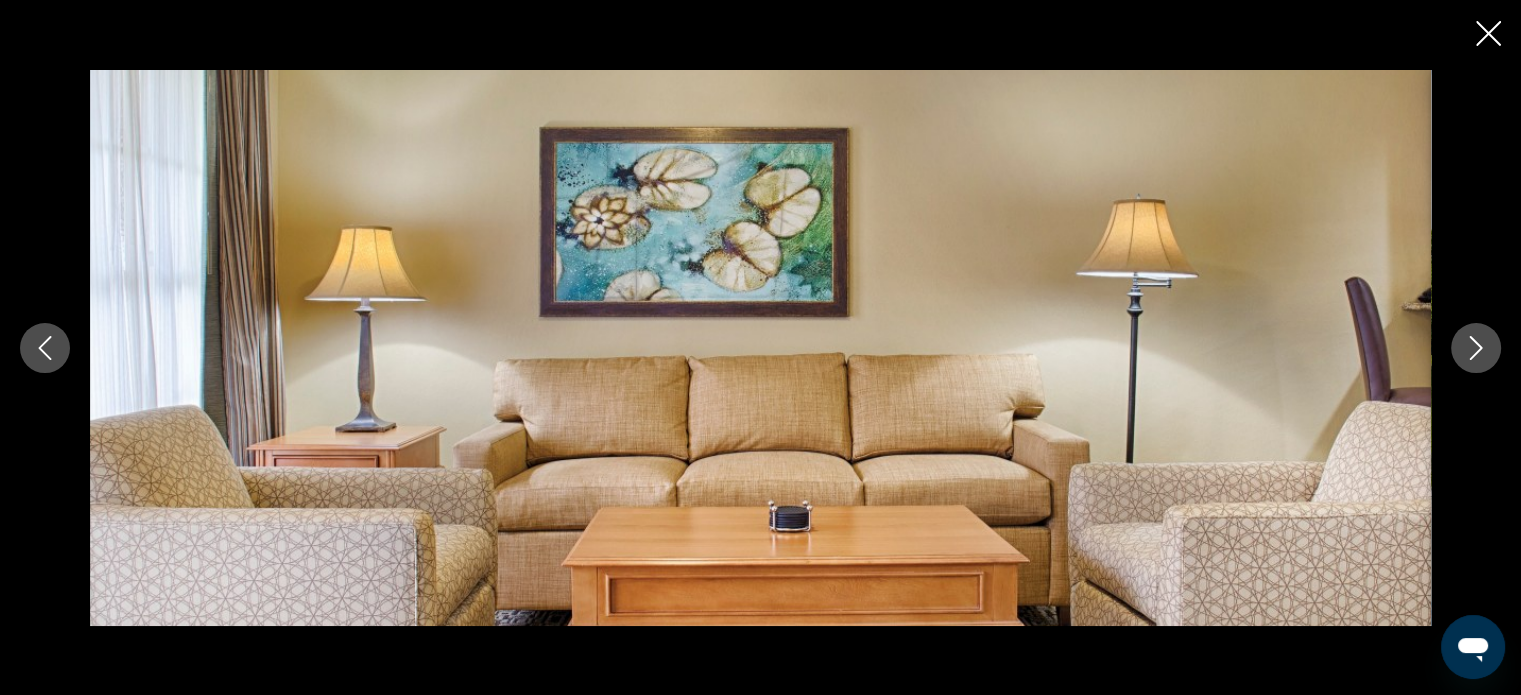 click at bounding box center (1476, 348) 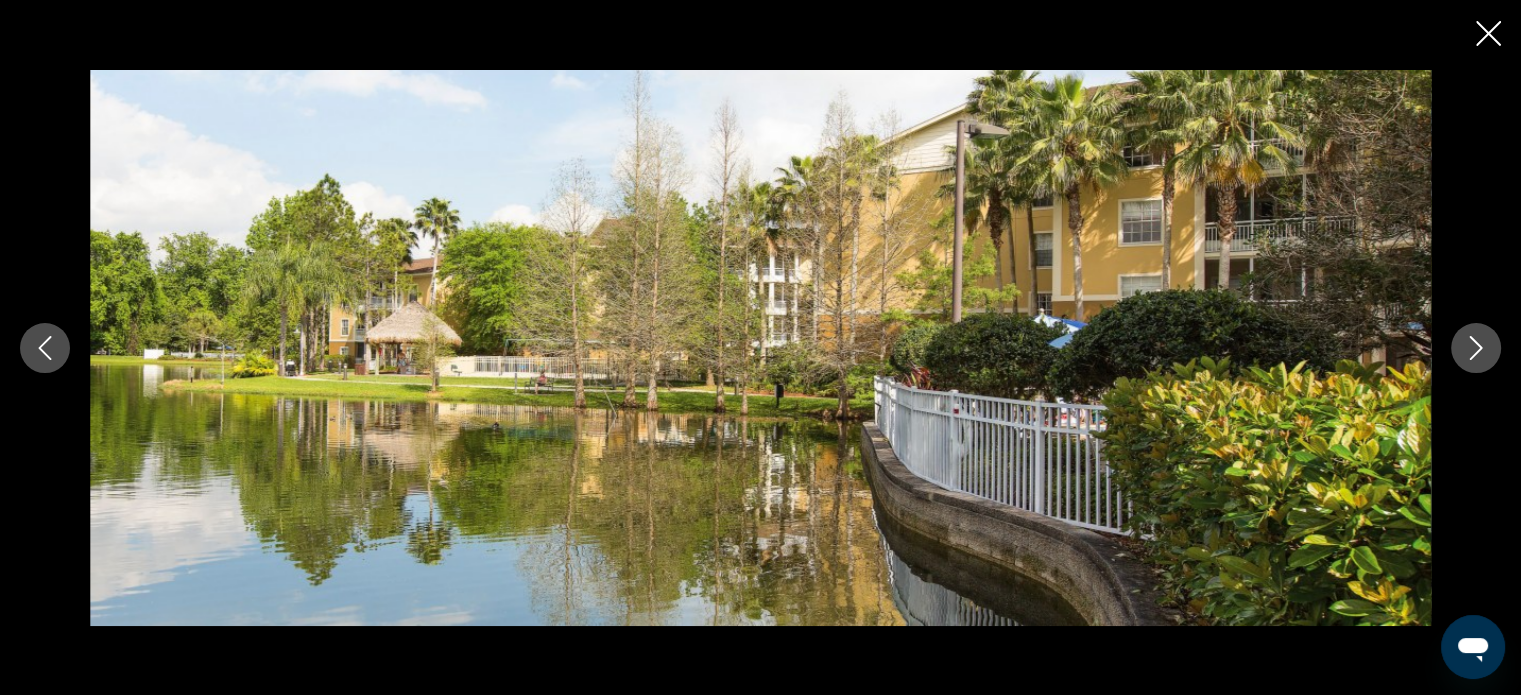 click at bounding box center (1476, 348) 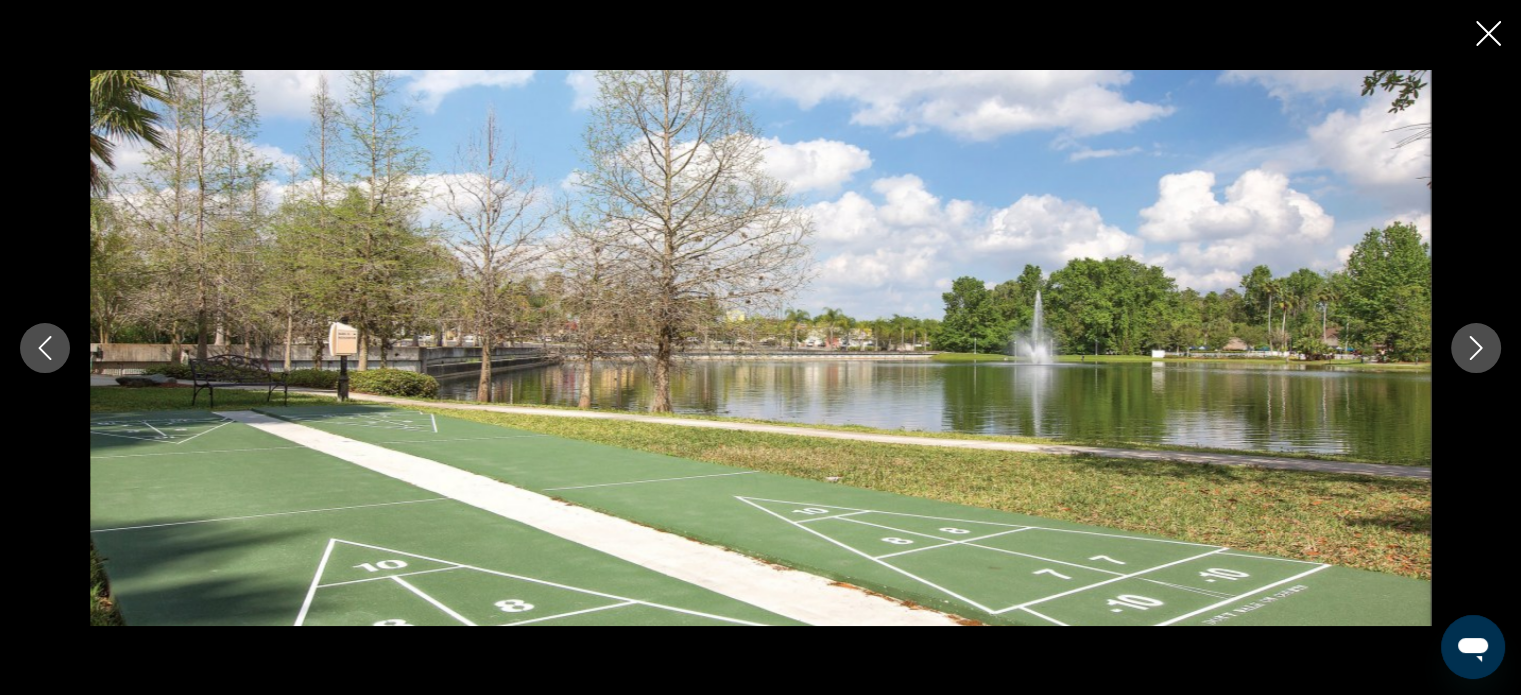click at bounding box center (1476, 348) 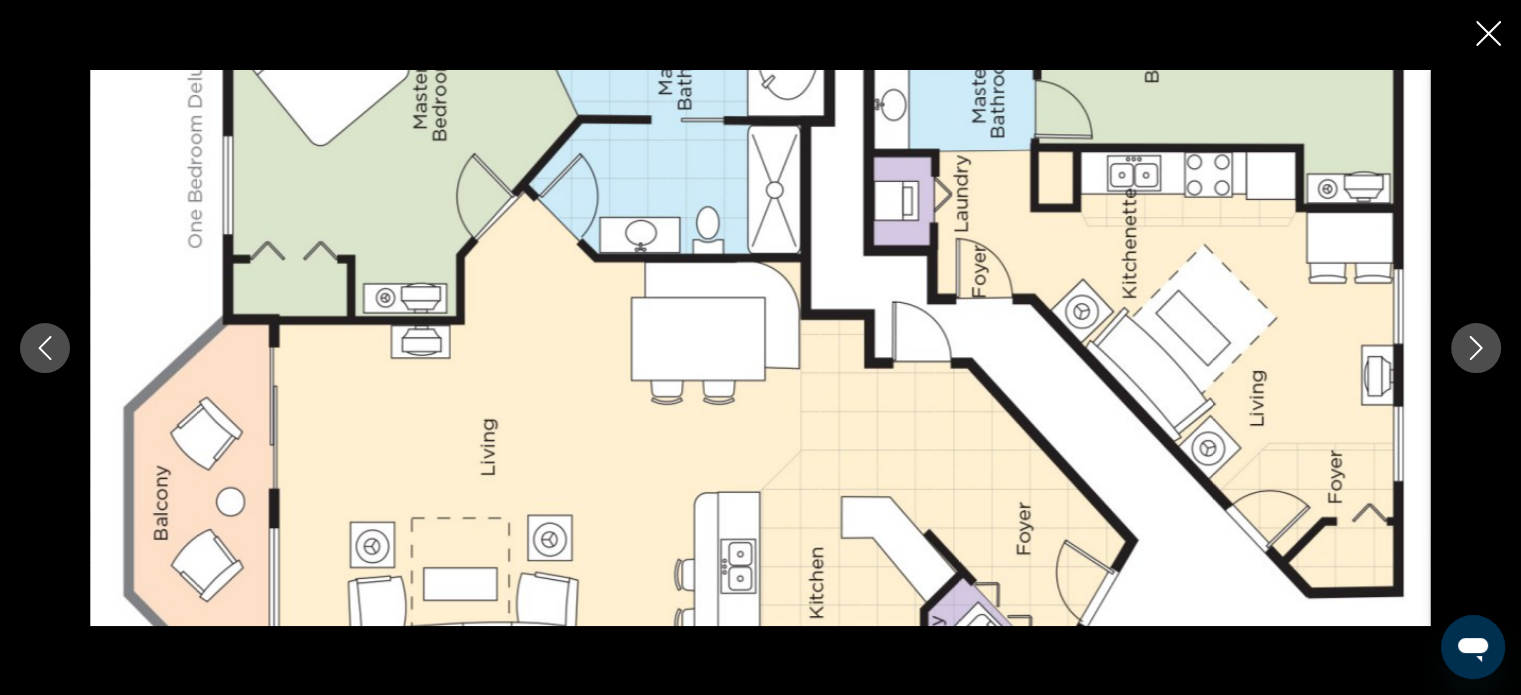 click at bounding box center [1476, 348] 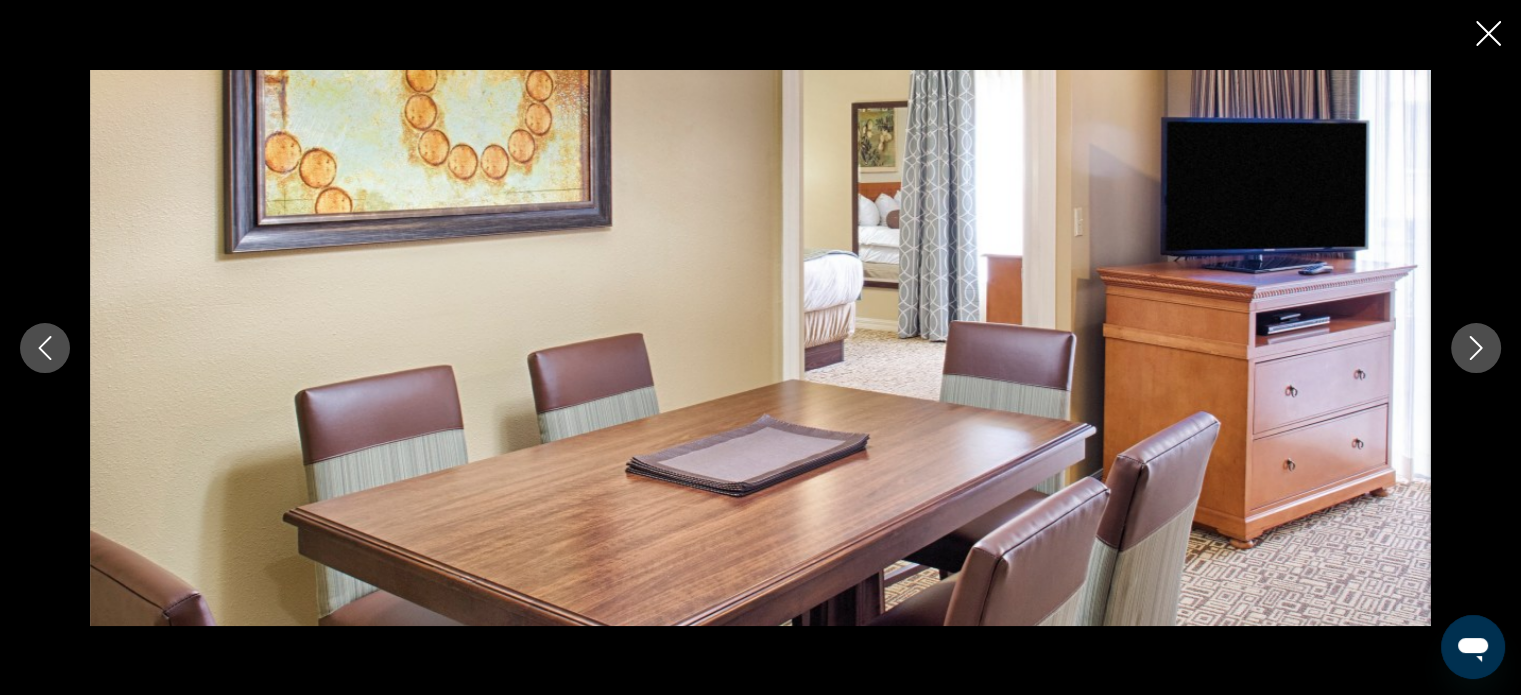 click at bounding box center [1476, 348] 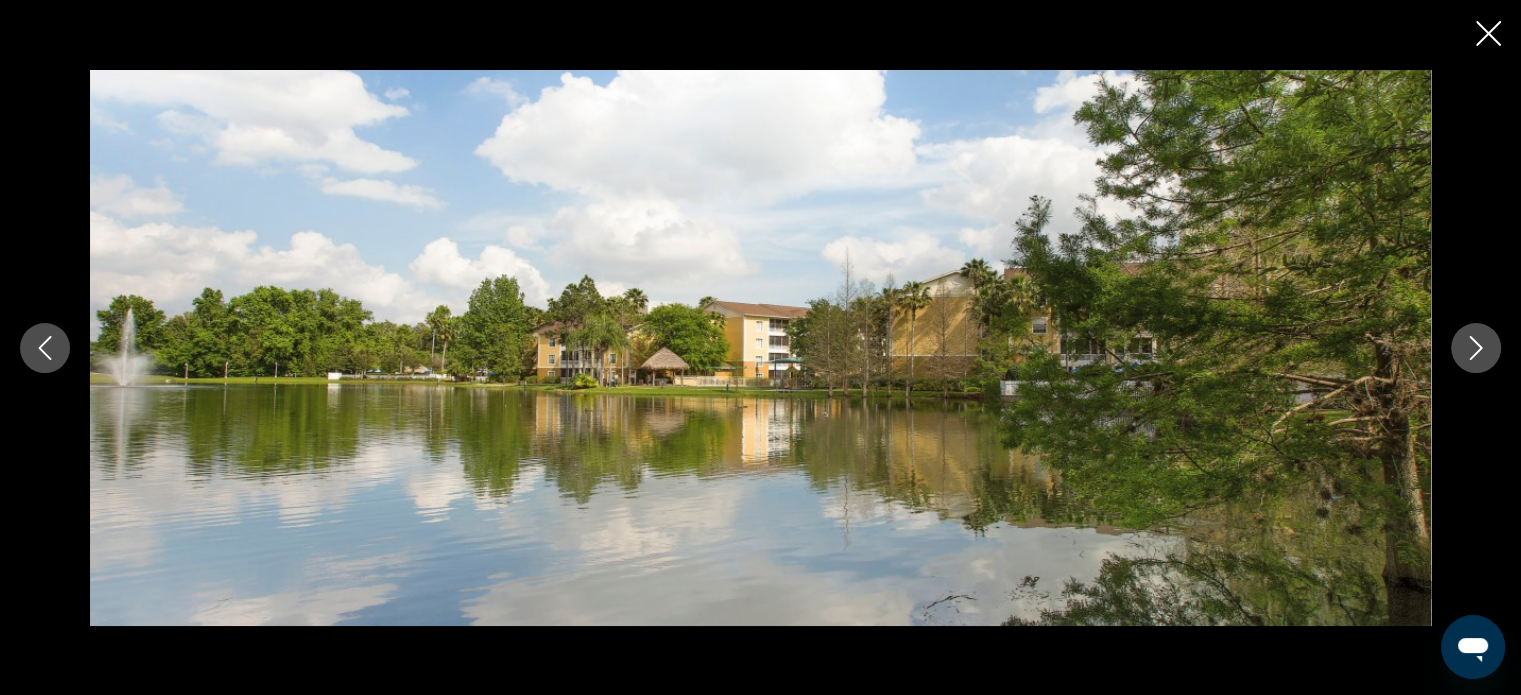 click at bounding box center [1476, 348] 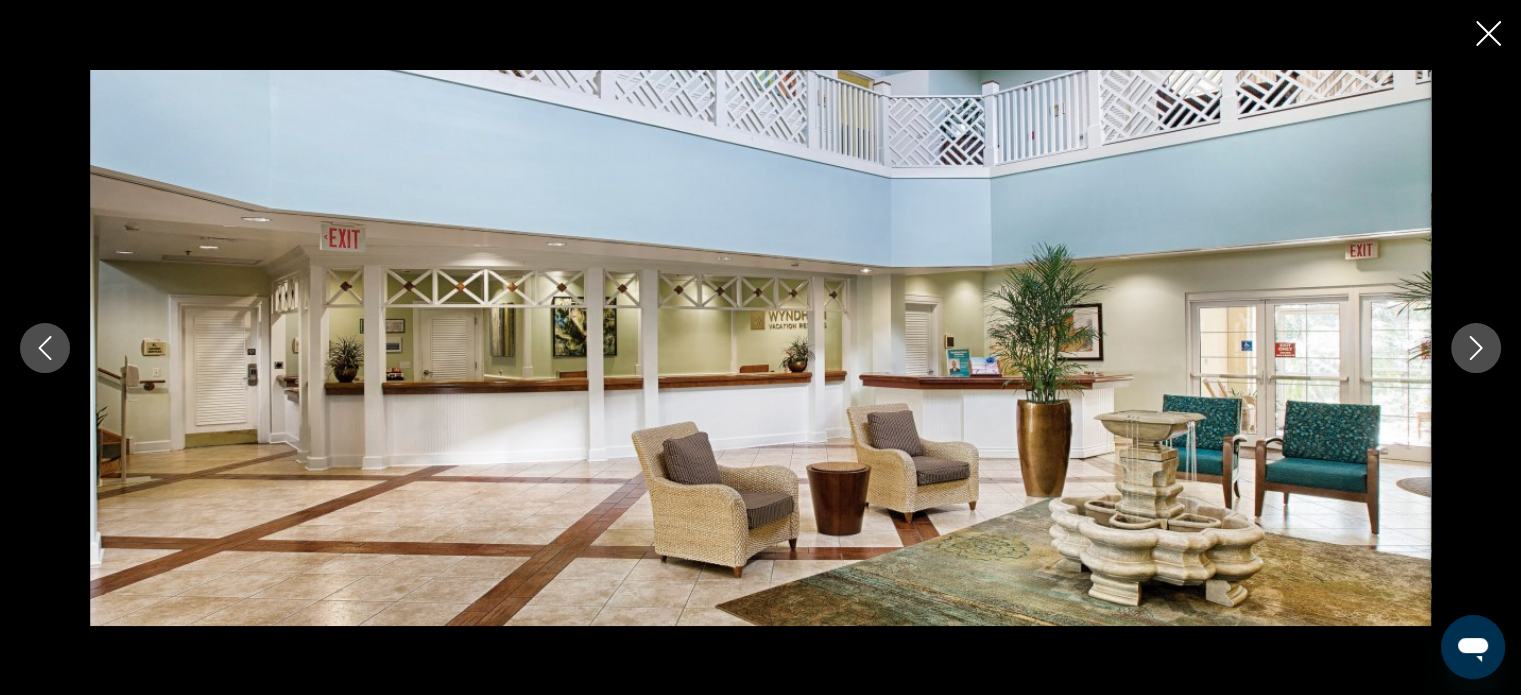 click at bounding box center [1476, 348] 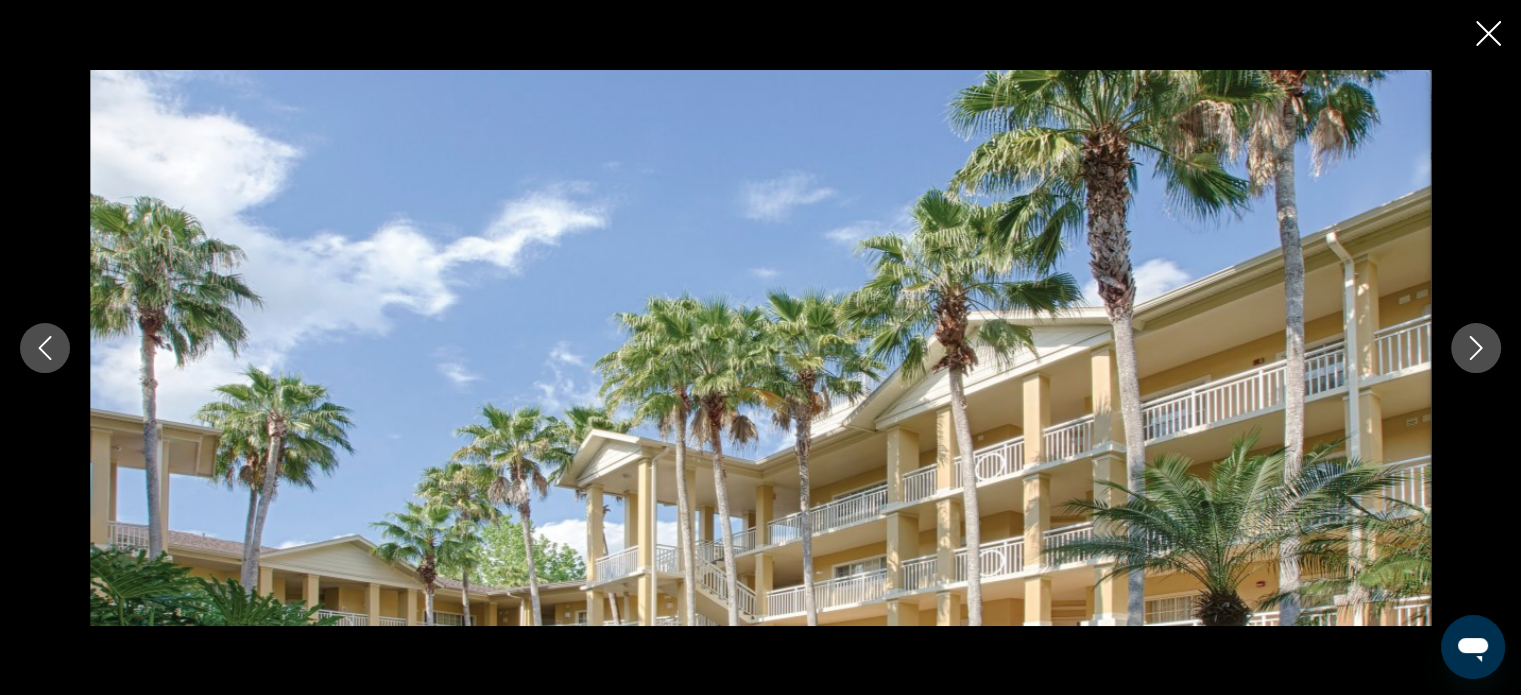 click at bounding box center [1476, 348] 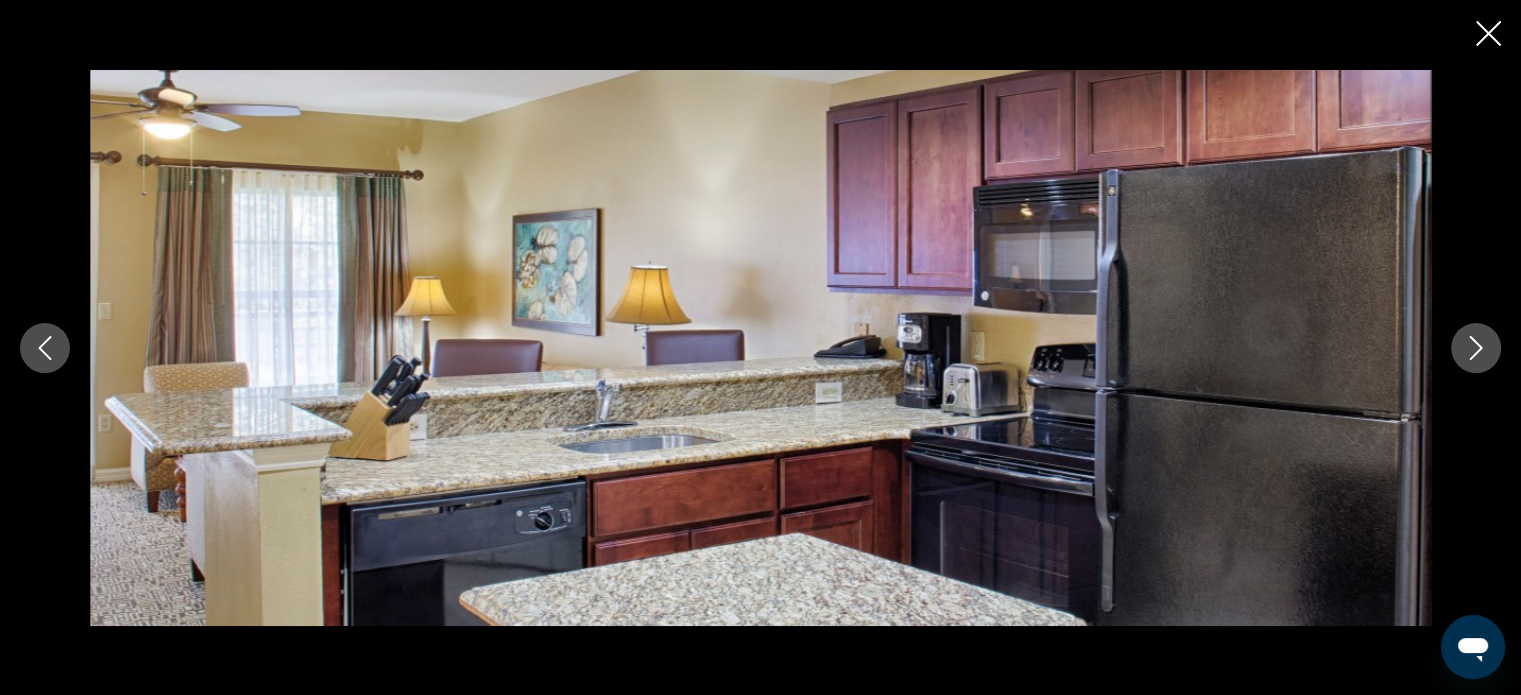 click at bounding box center (1476, 348) 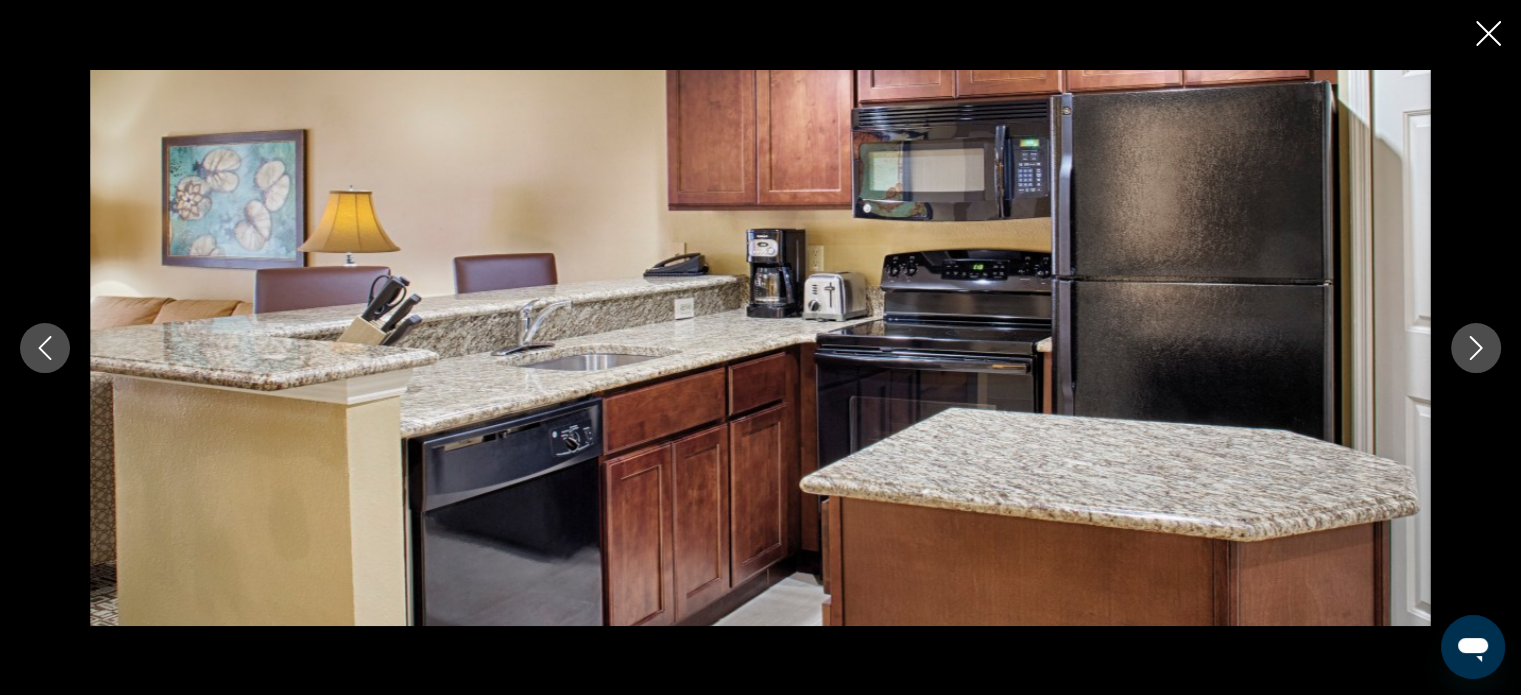 click at bounding box center [1476, 348] 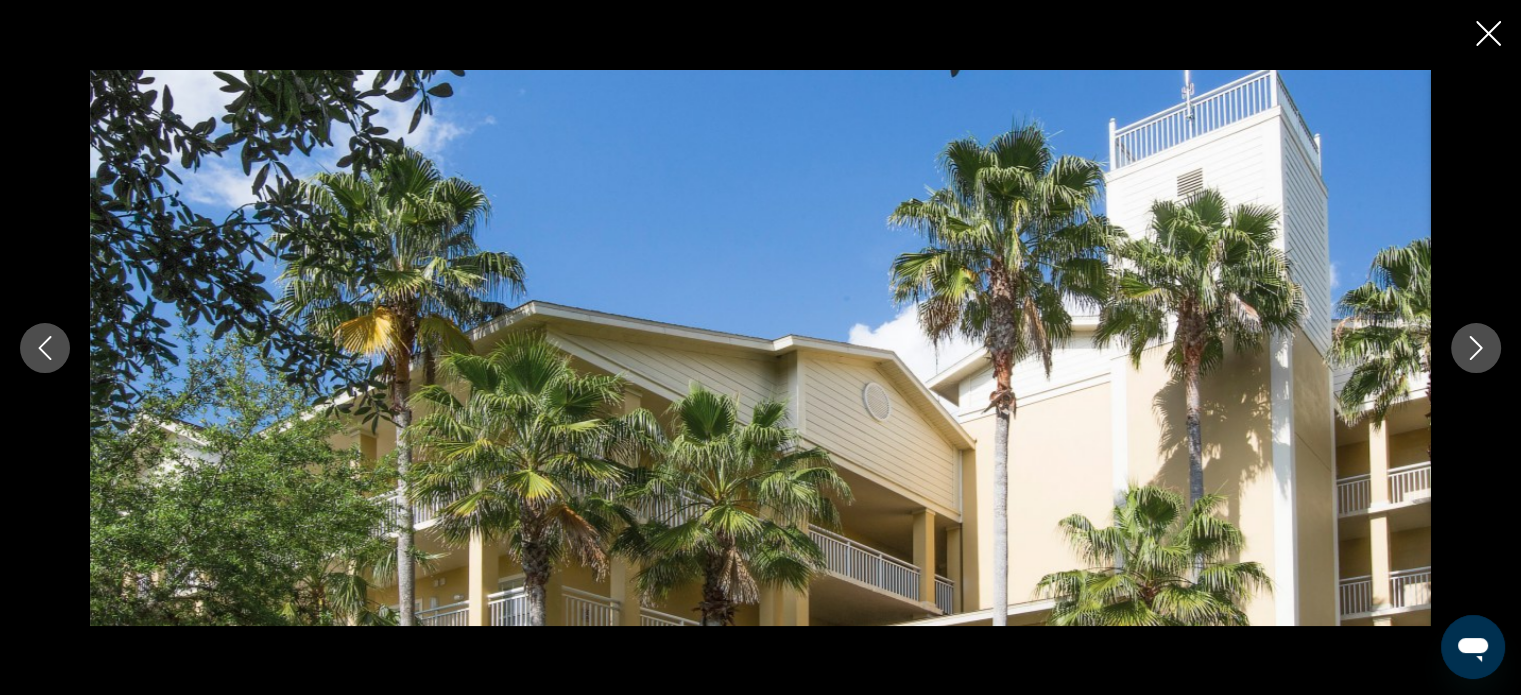 click at bounding box center (1476, 348) 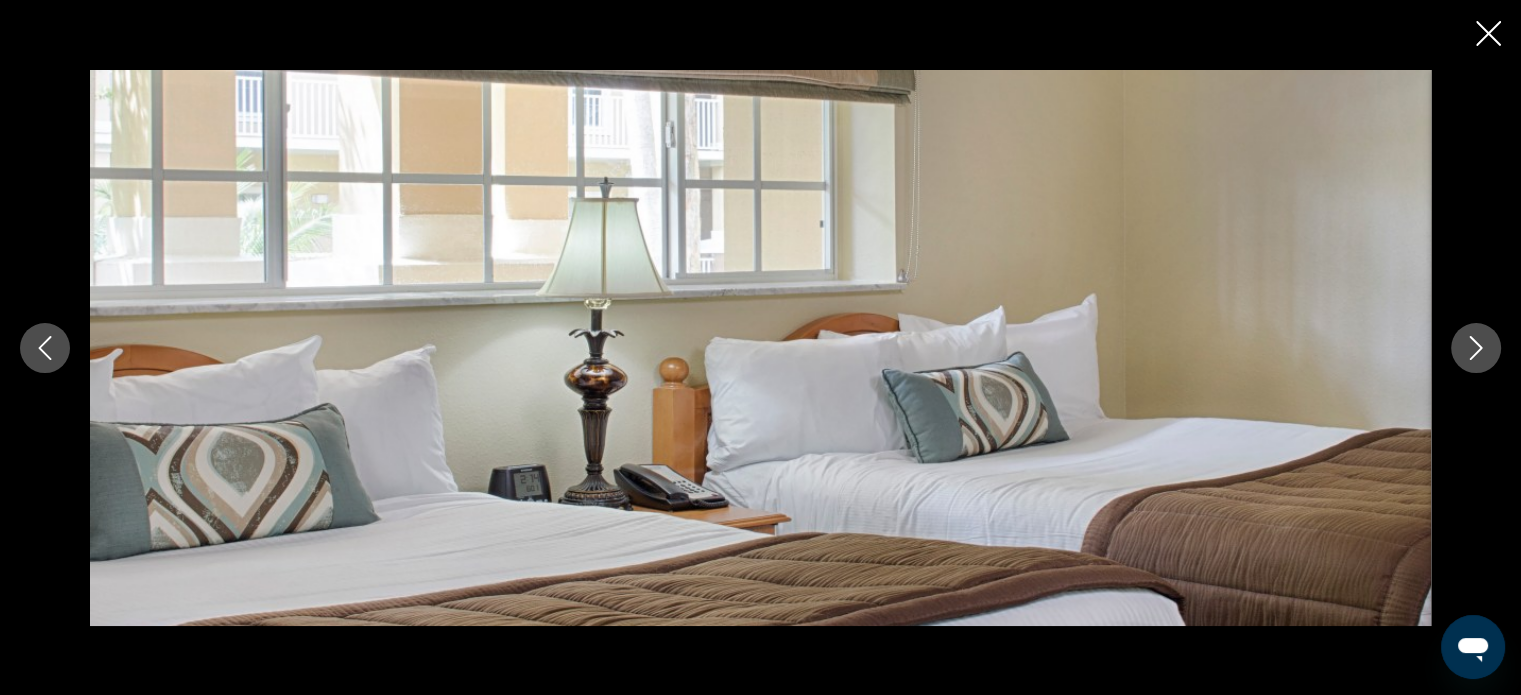 click at bounding box center (1476, 348) 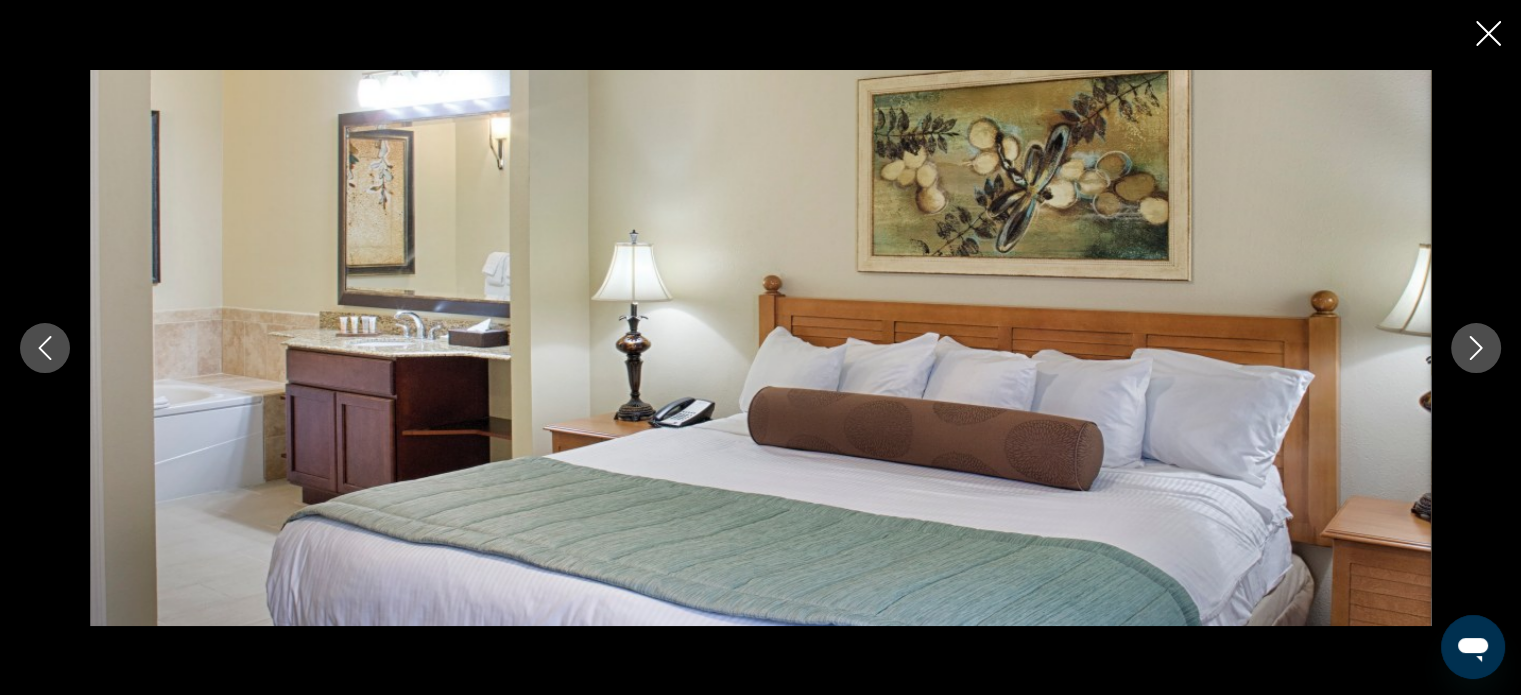 click at bounding box center (1476, 348) 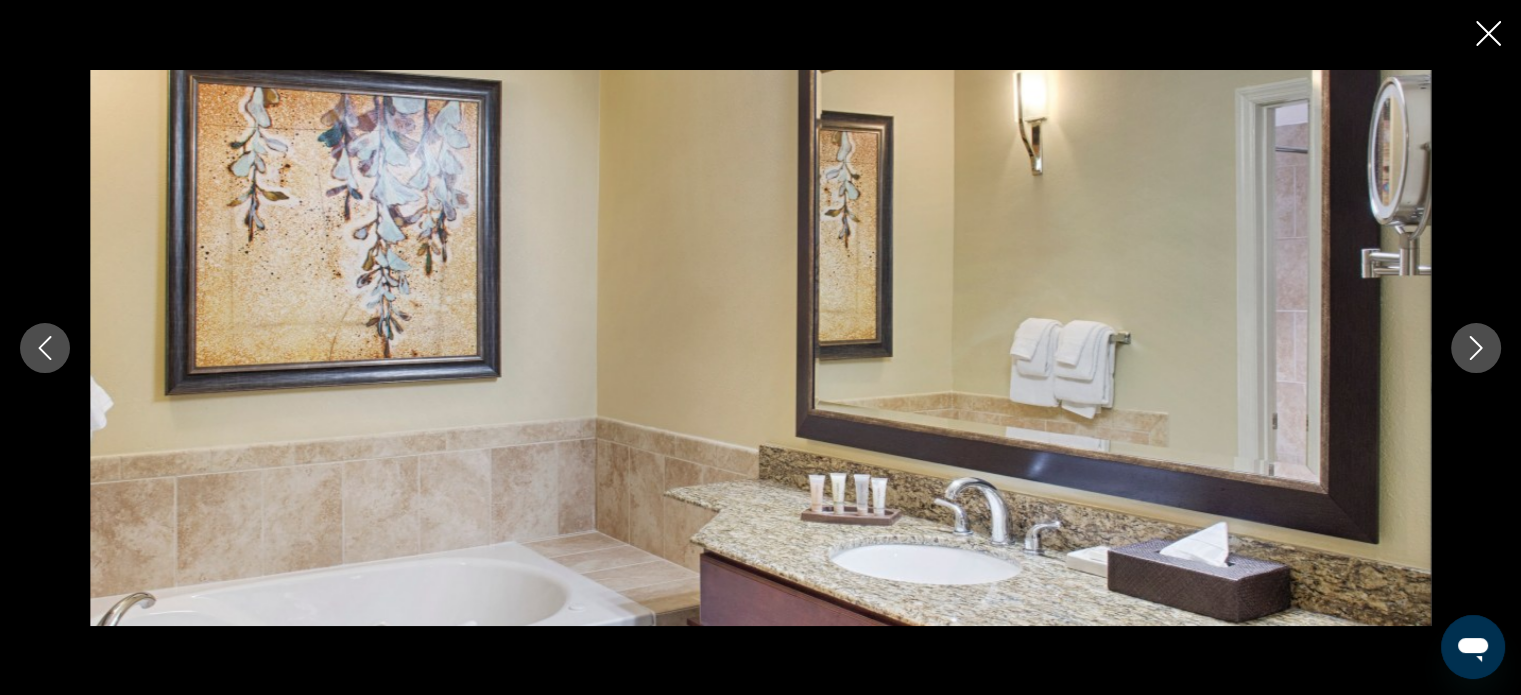 click at bounding box center (1476, 348) 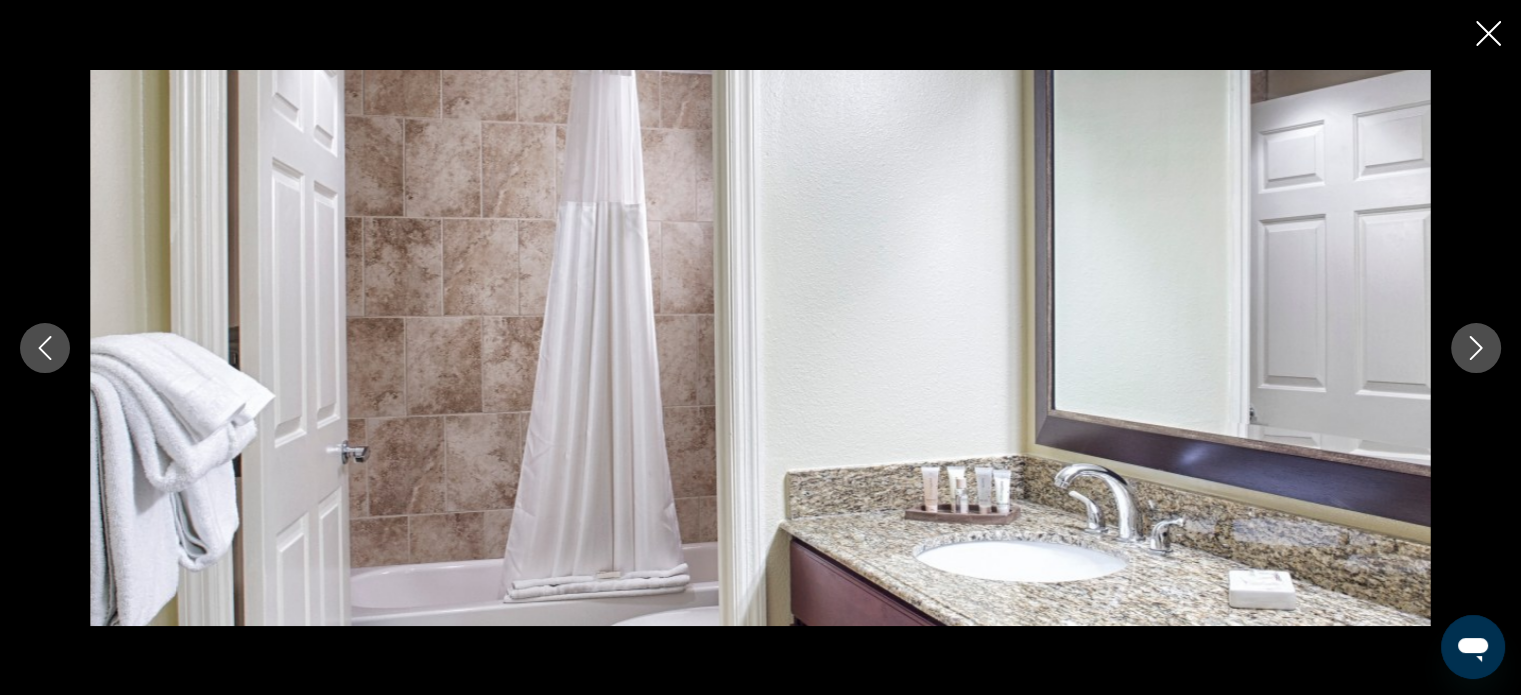 click at bounding box center [1476, 348] 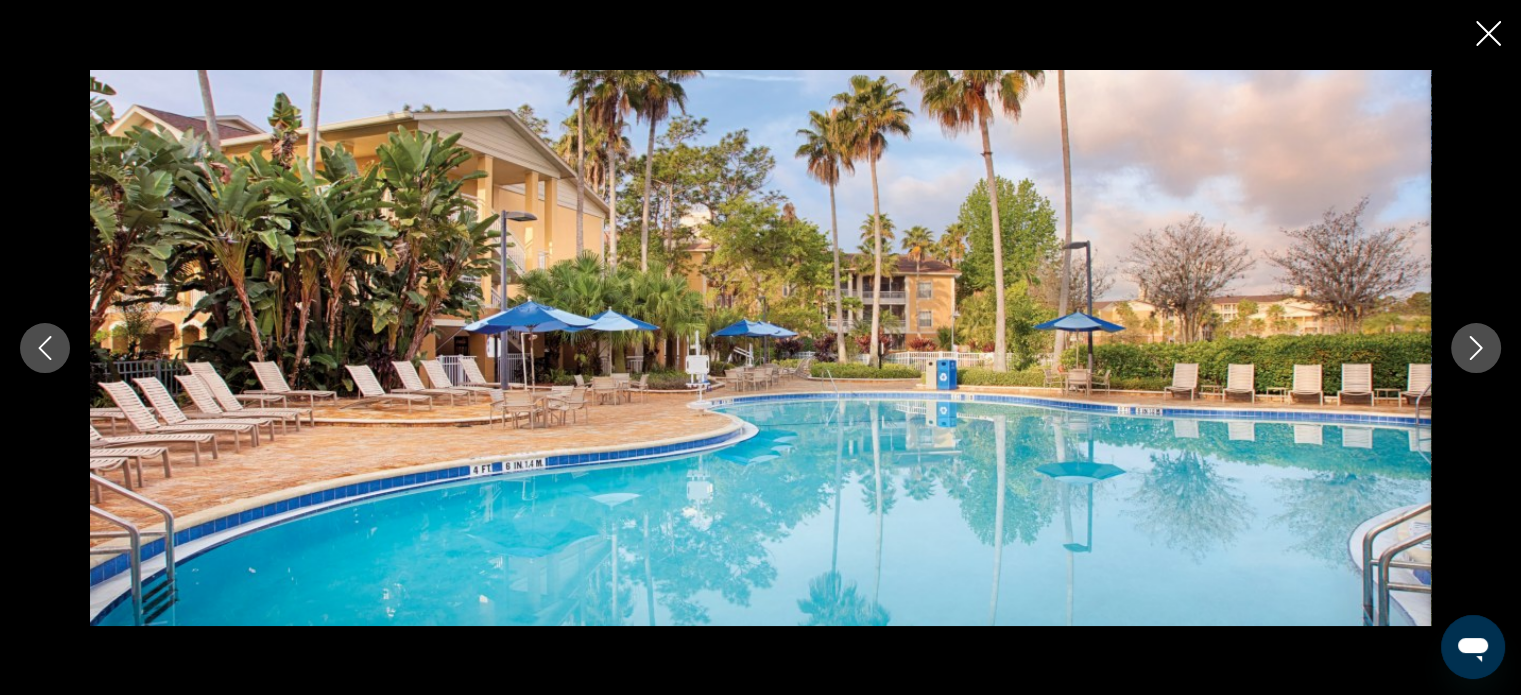 click at bounding box center [1488, 33] 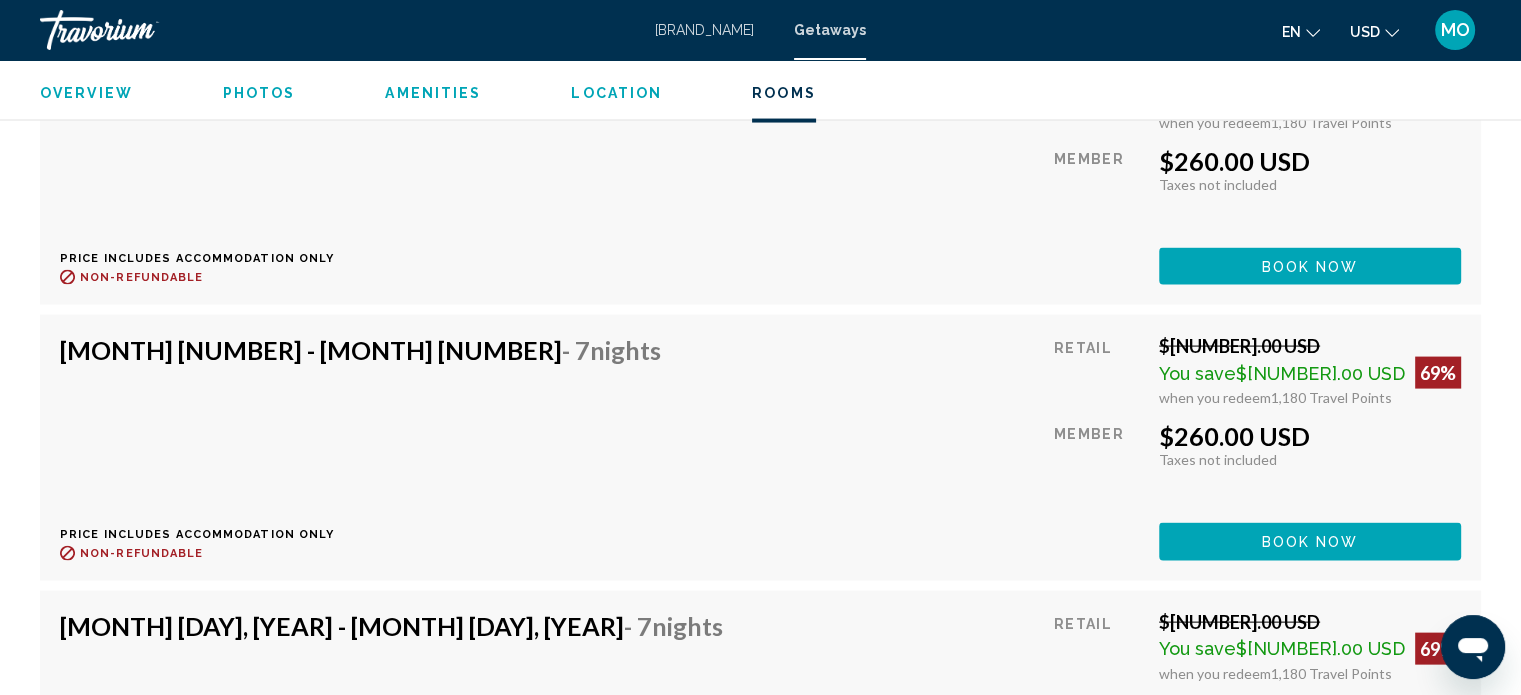 scroll, scrollTop: 4103, scrollLeft: 0, axis: vertical 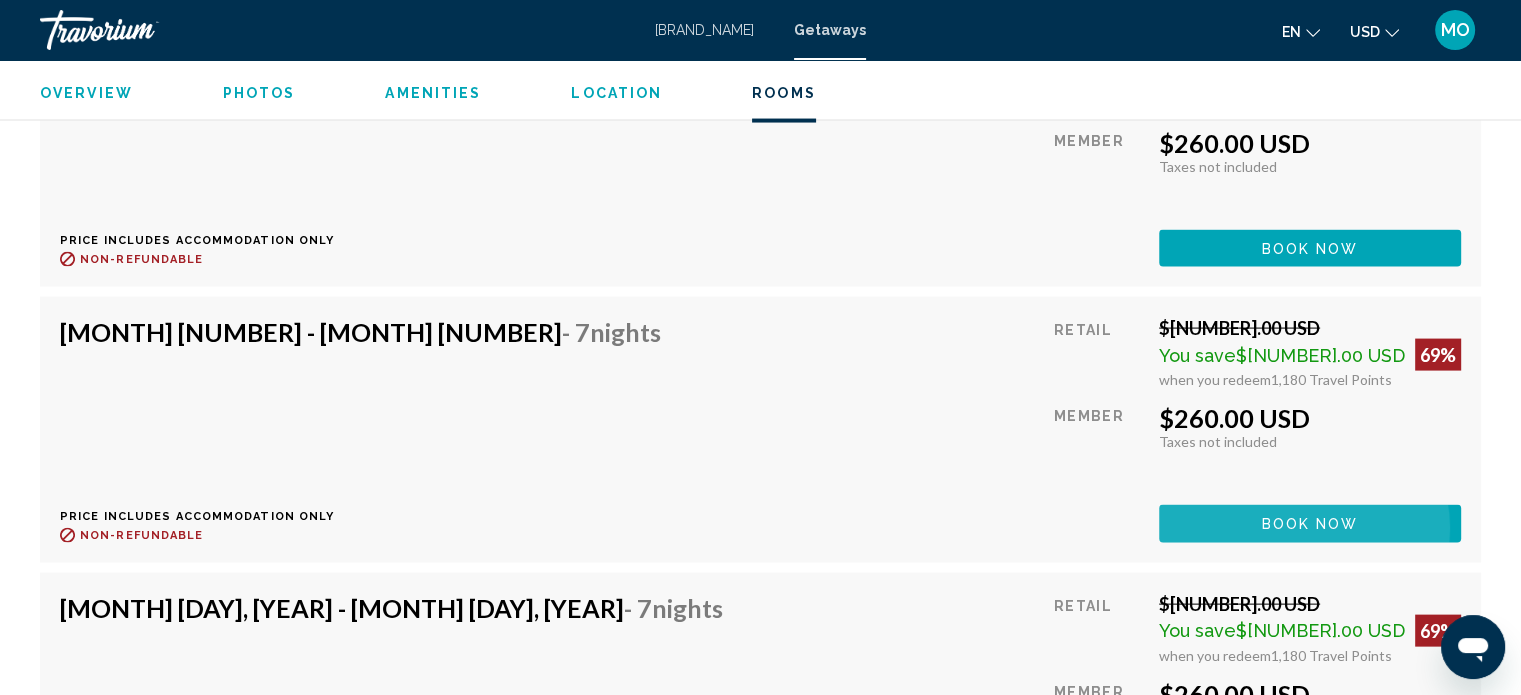 click on "Book now" at bounding box center (1310, 525) 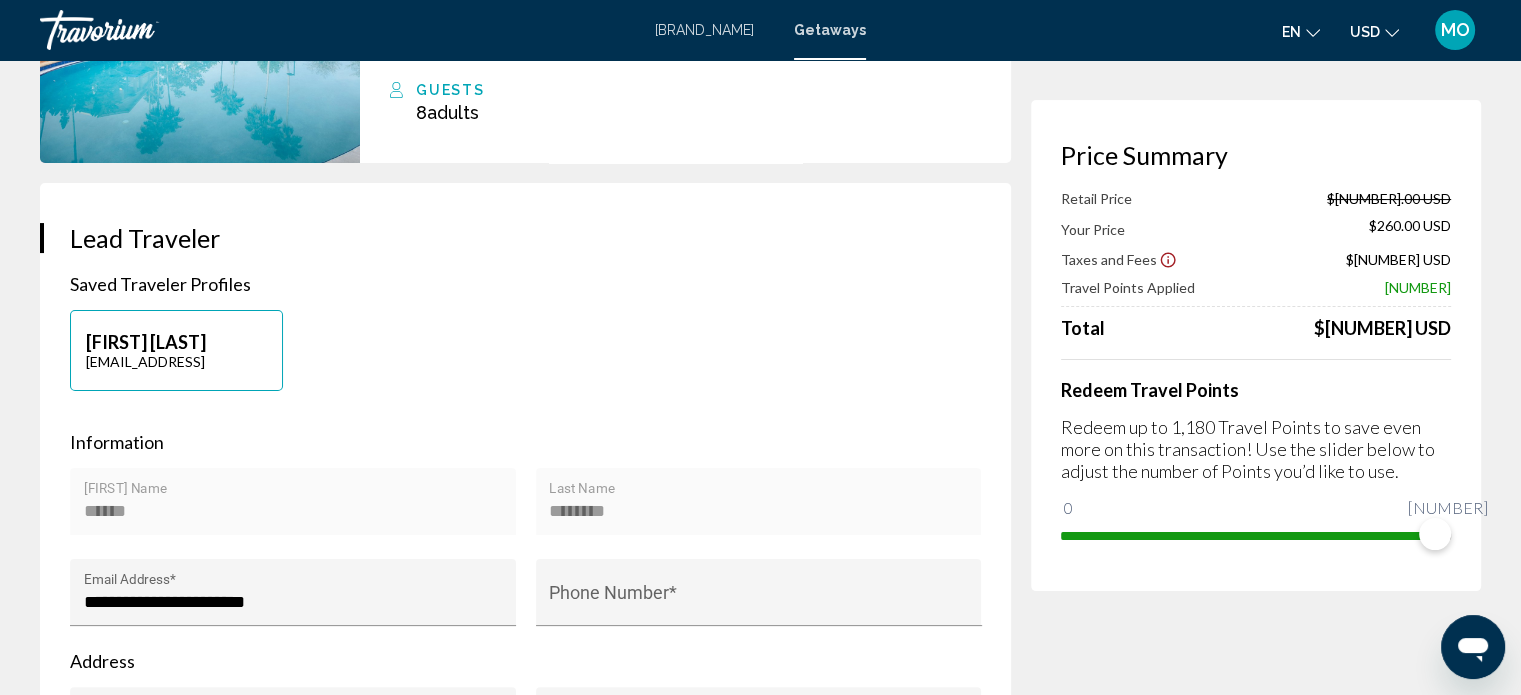 scroll, scrollTop: 280, scrollLeft: 0, axis: vertical 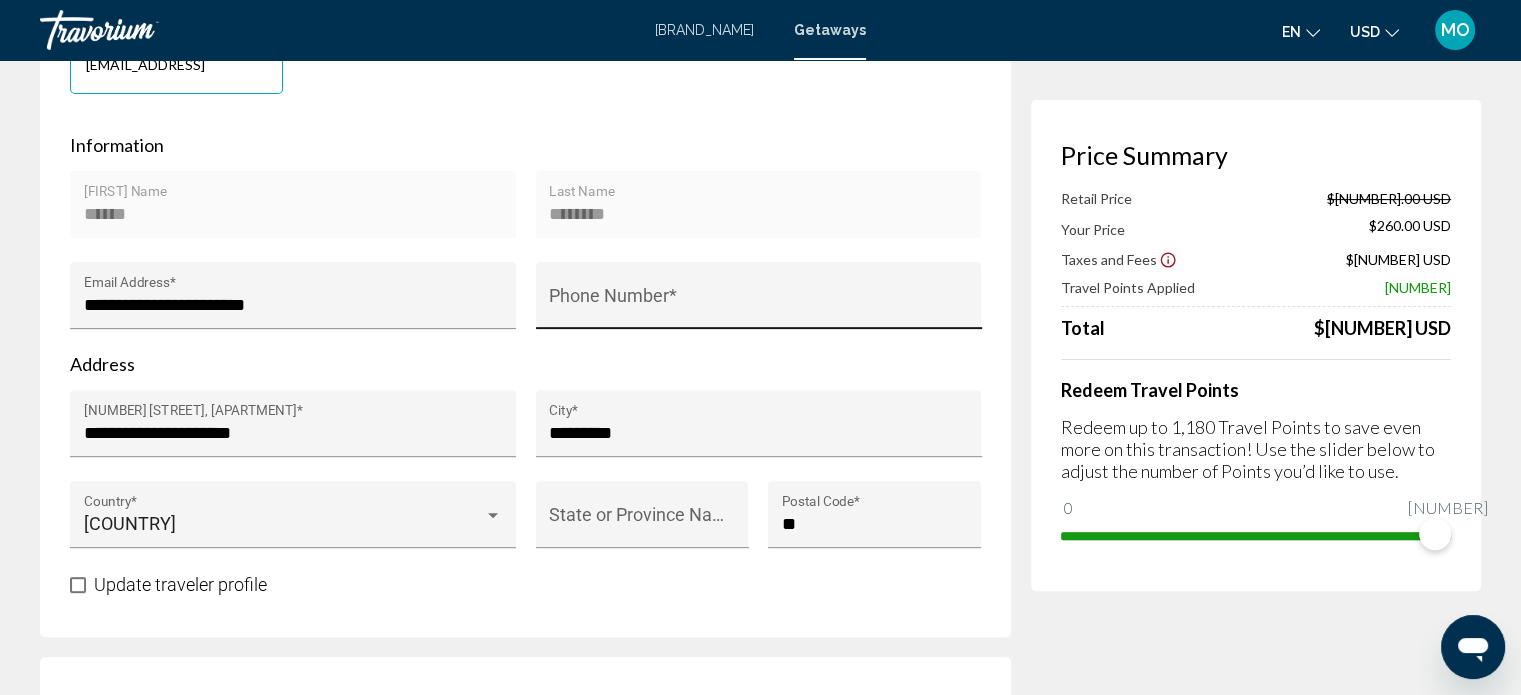 click on "Phone Number  *" at bounding box center [758, 301] 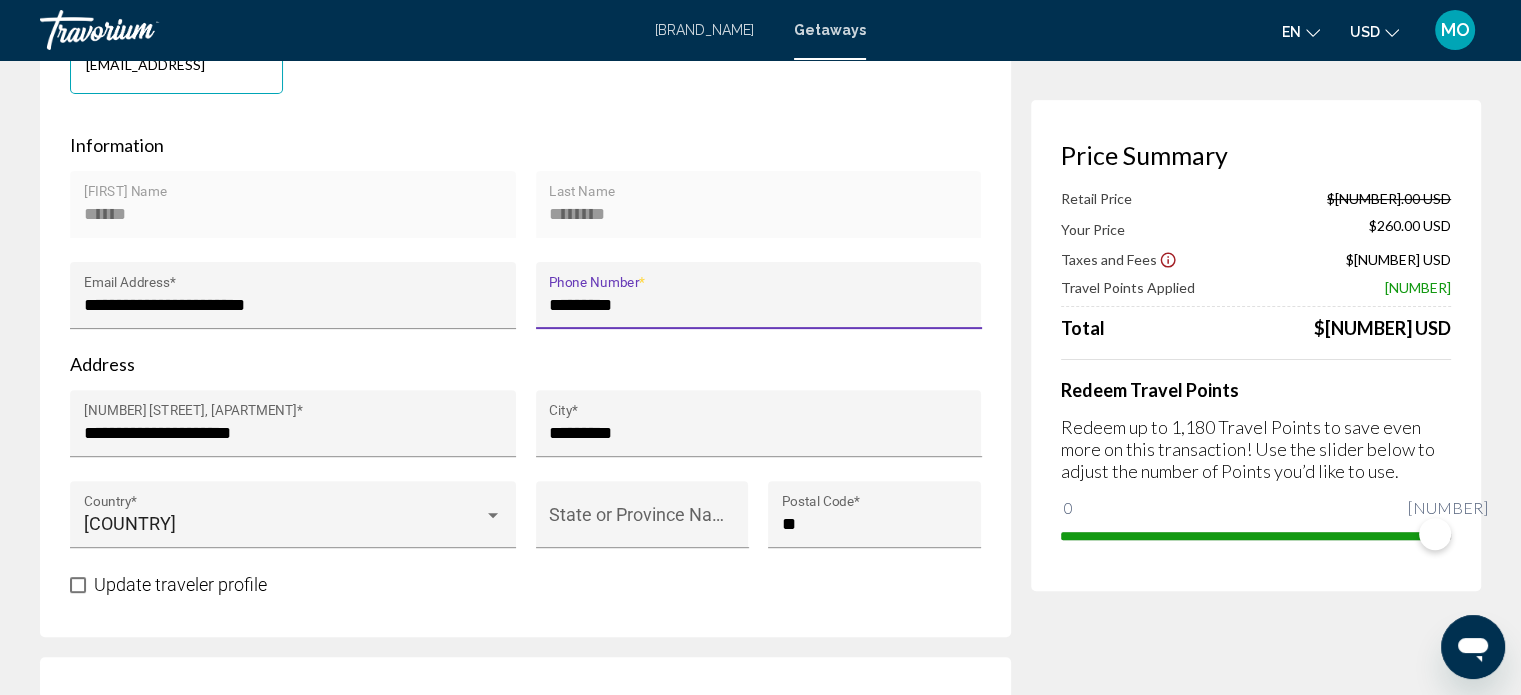 type on "*********" 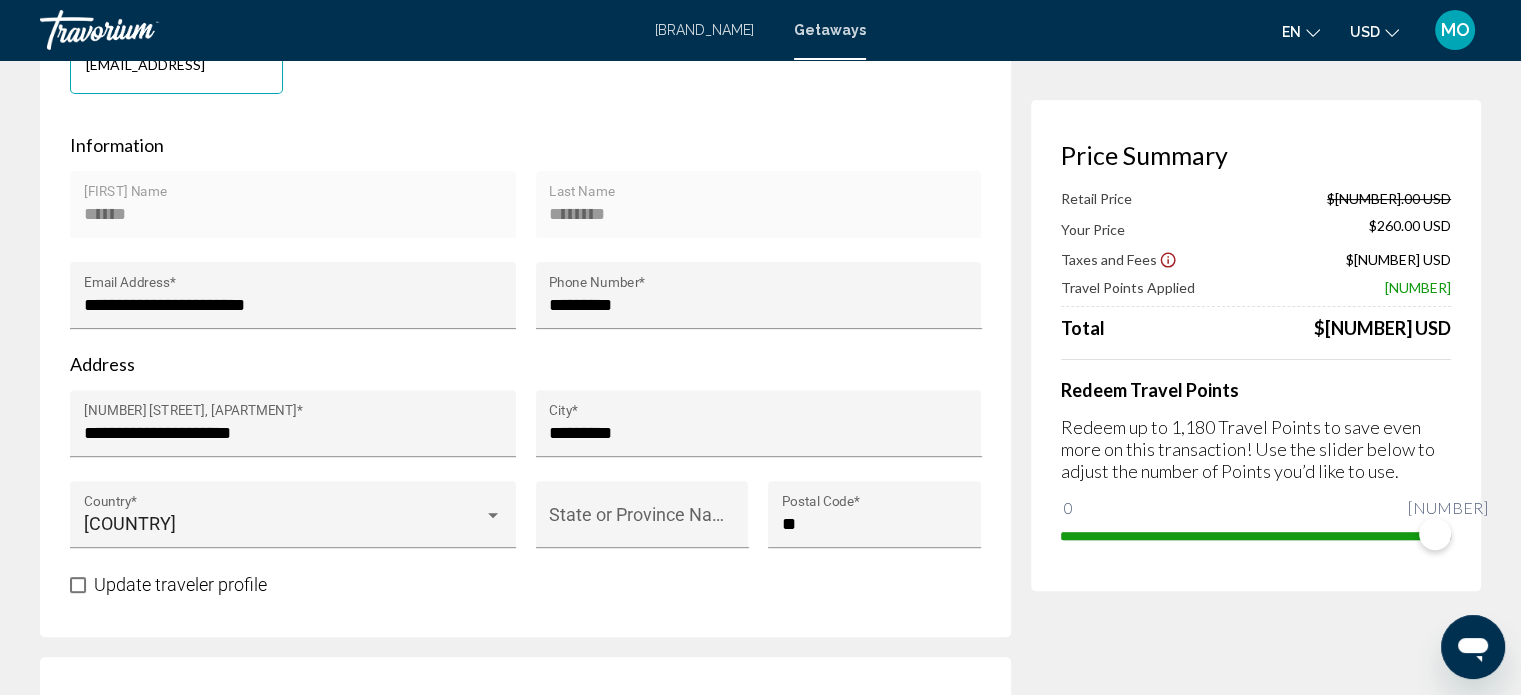 click on "**********" at bounding box center (525, 365) 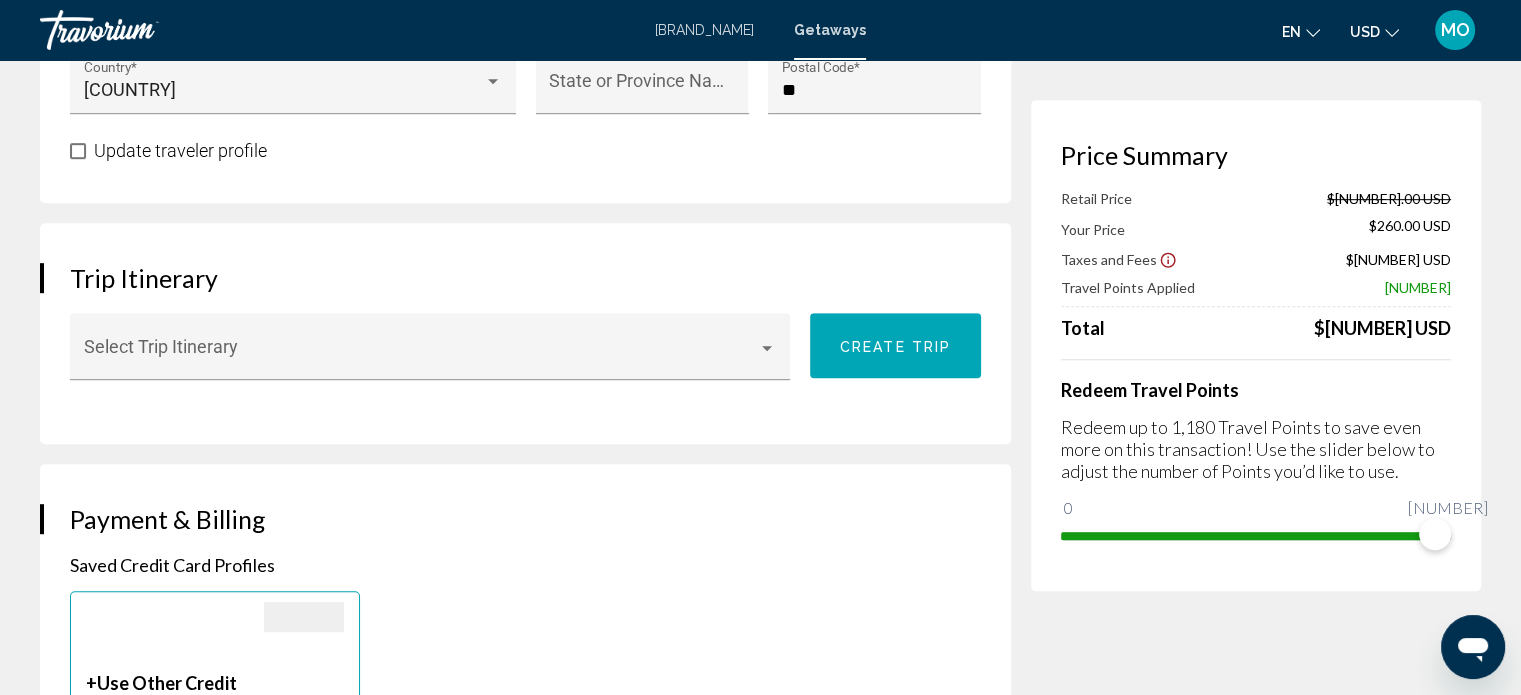 scroll, scrollTop: 1008, scrollLeft: 0, axis: vertical 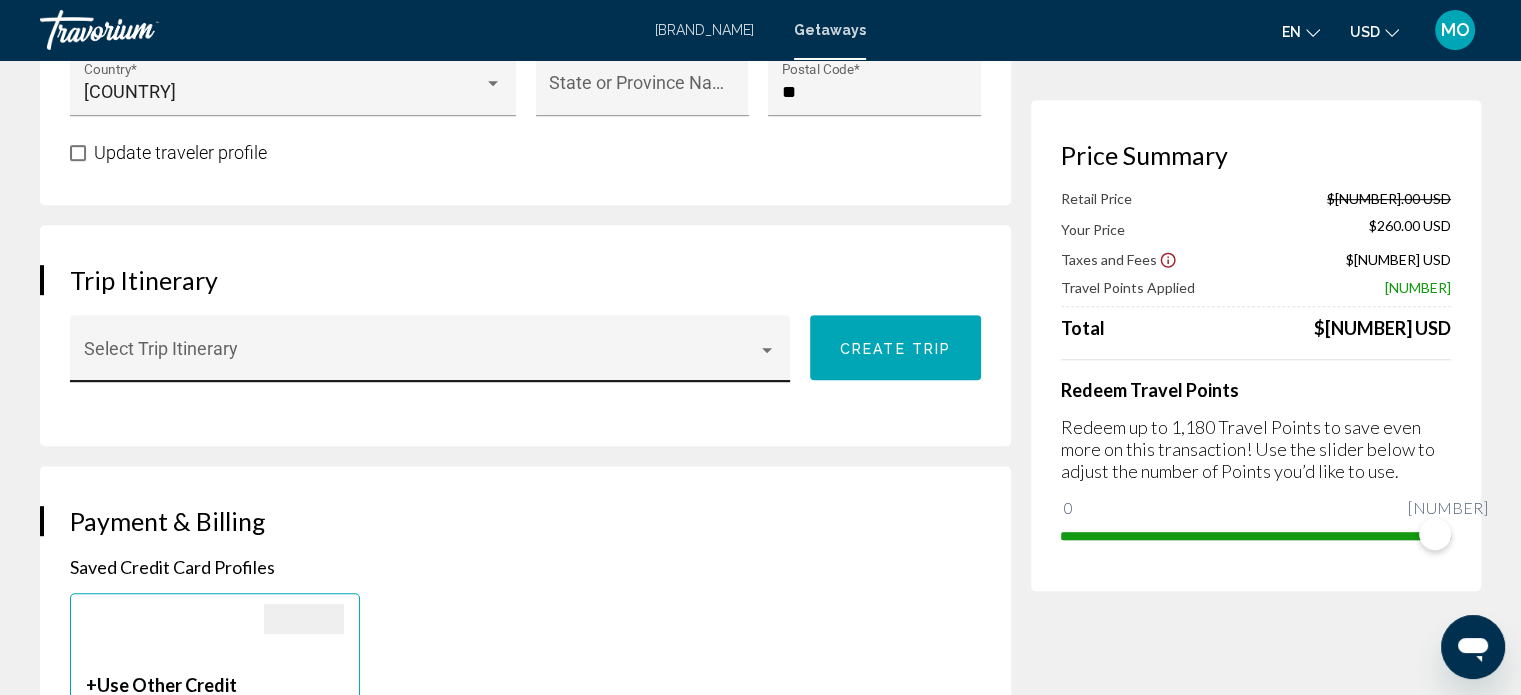 click at bounding box center [421, 358] 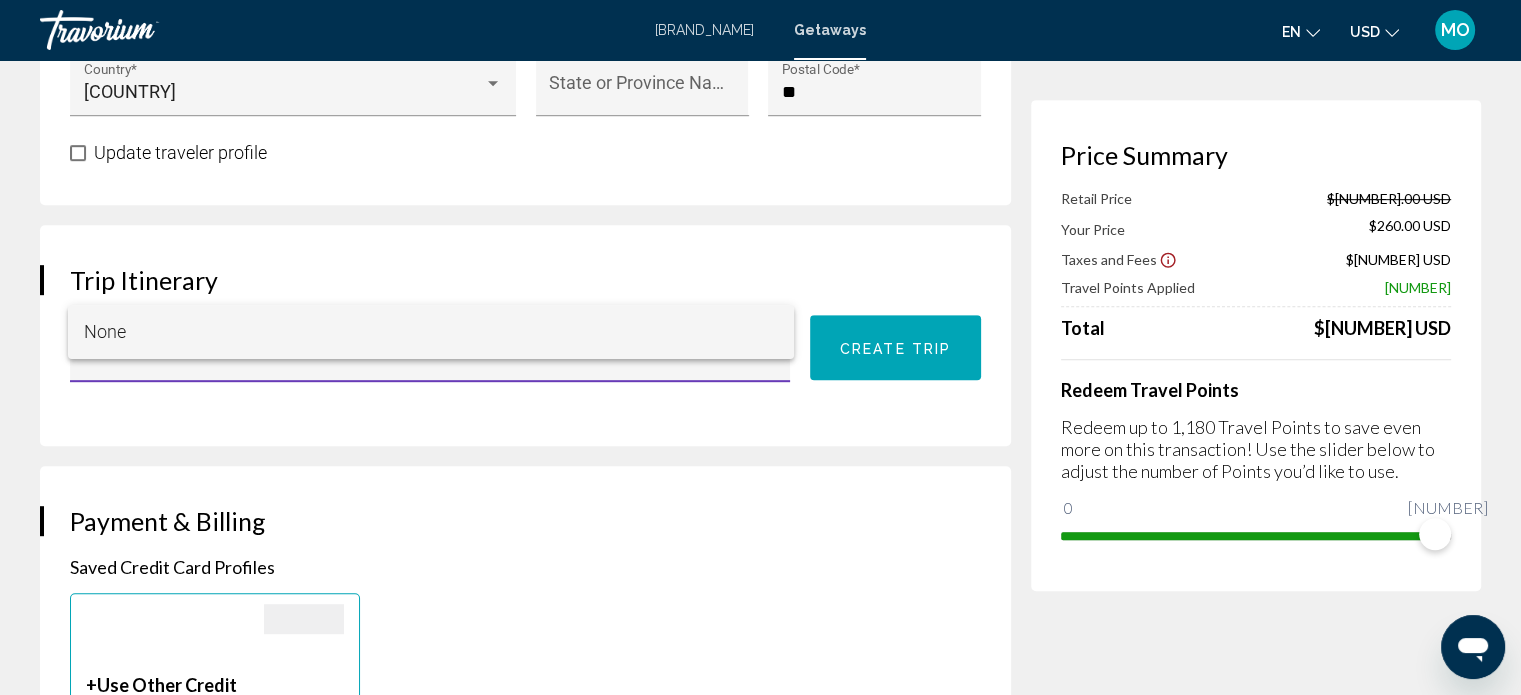 click at bounding box center (760, 347) 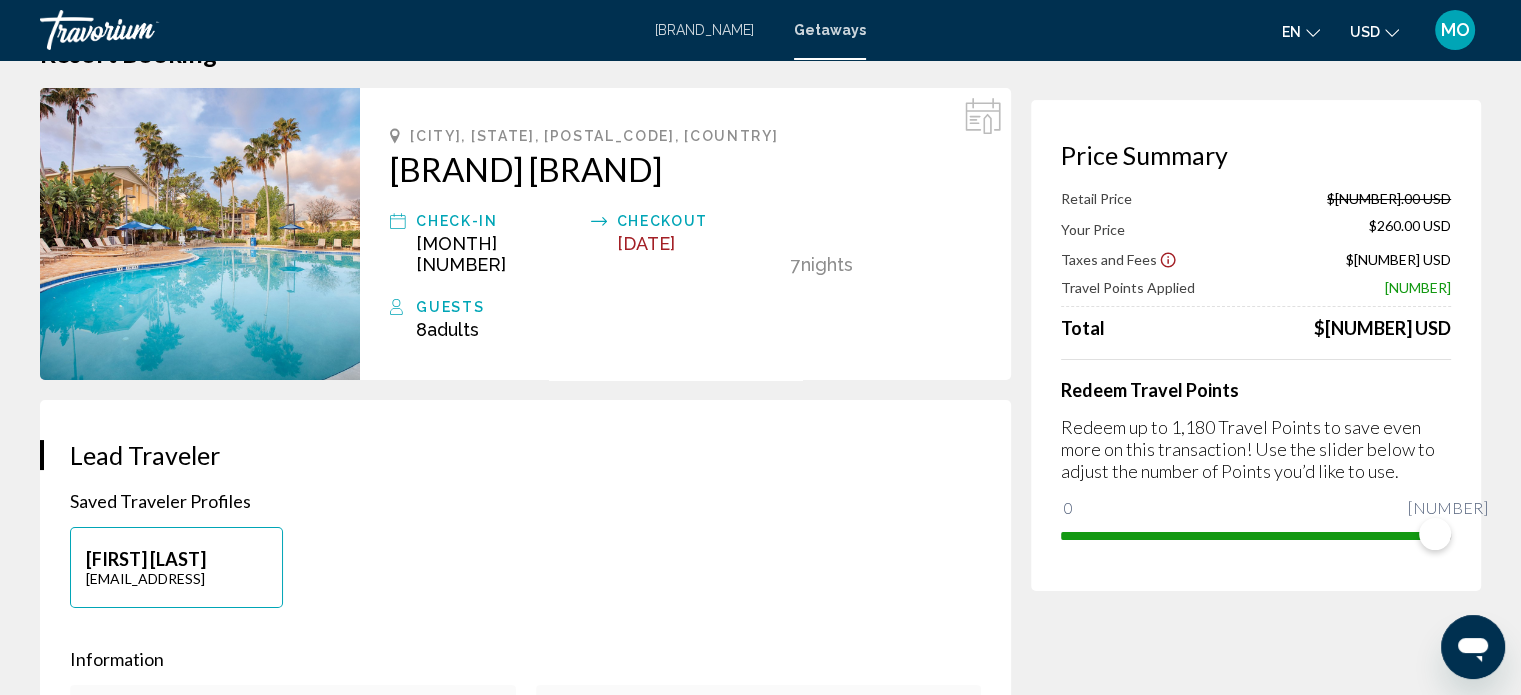 scroll, scrollTop: 0, scrollLeft: 0, axis: both 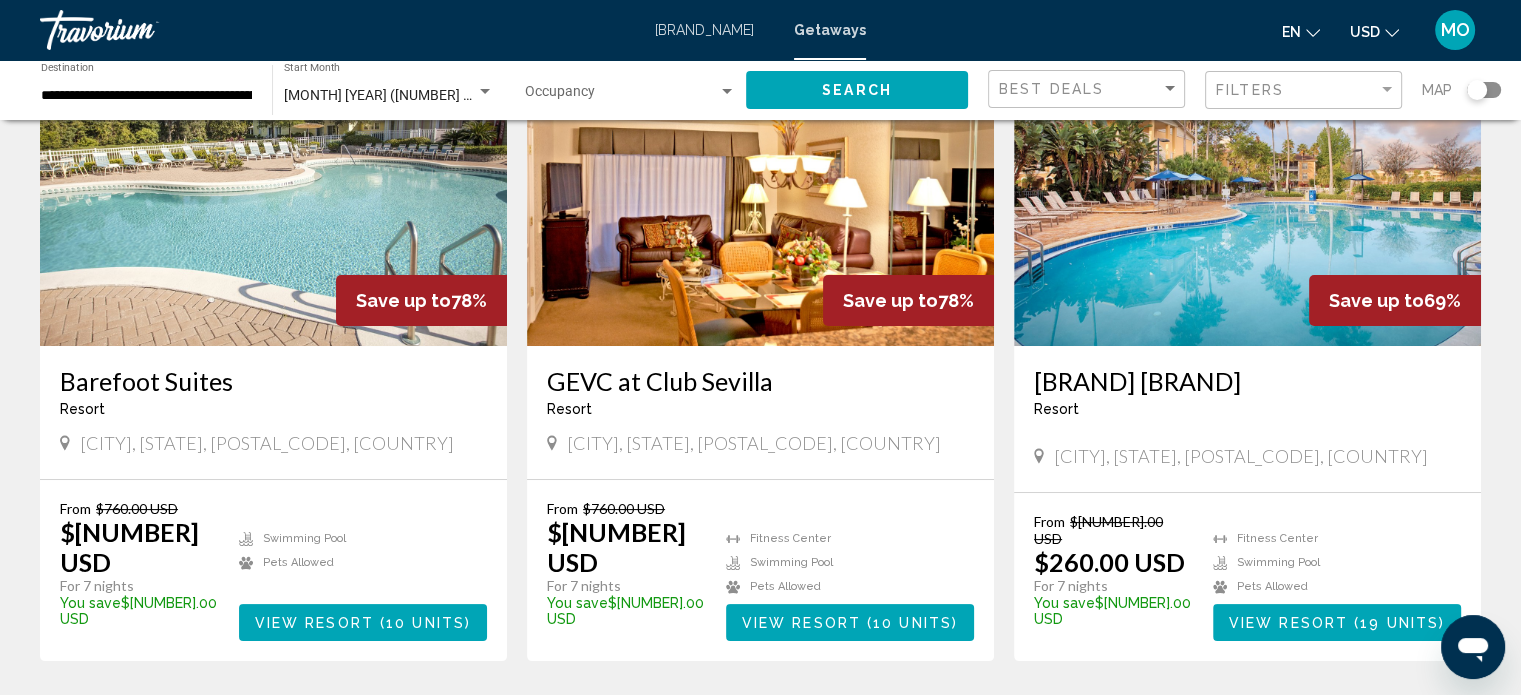 click on "Barefoot Suites" at bounding box center [273, 381] 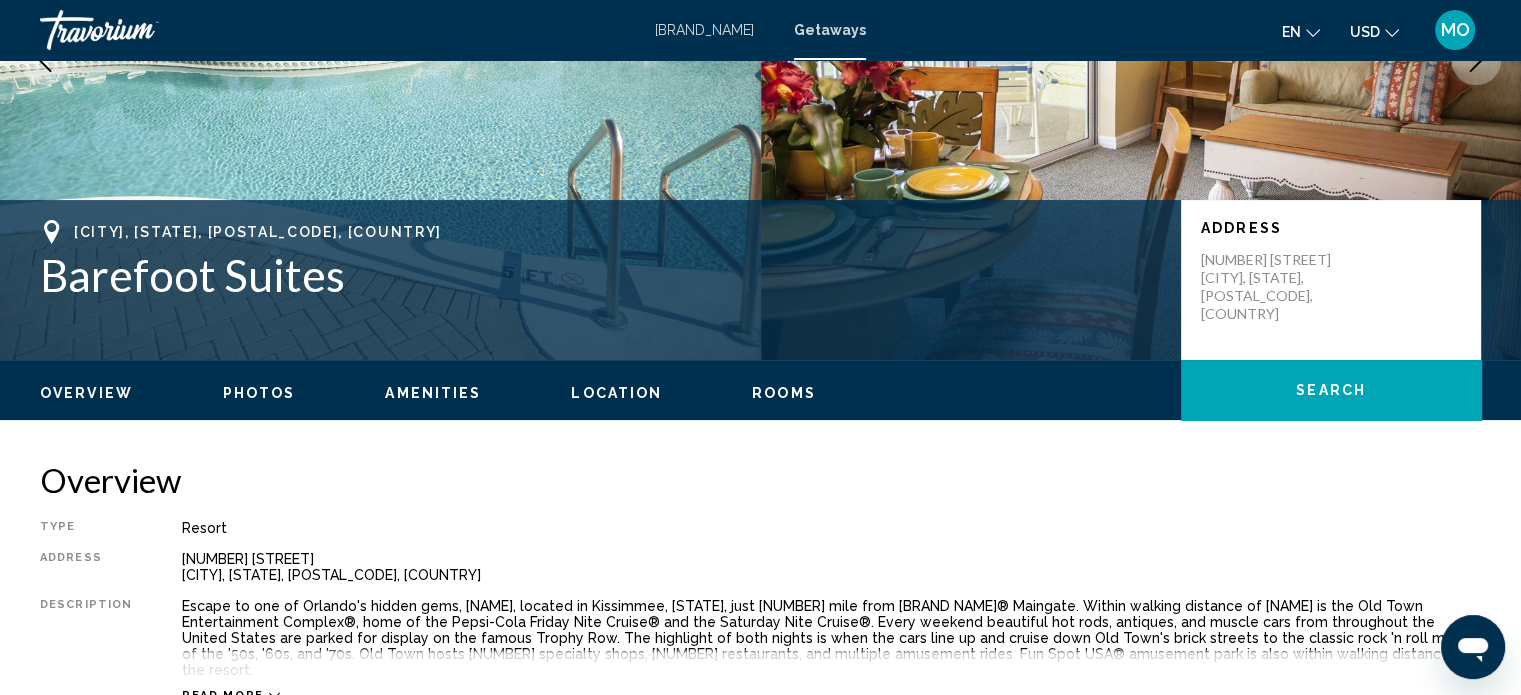 scroll, scrollTop: 251, scrollLeft: 0, axis: vertical 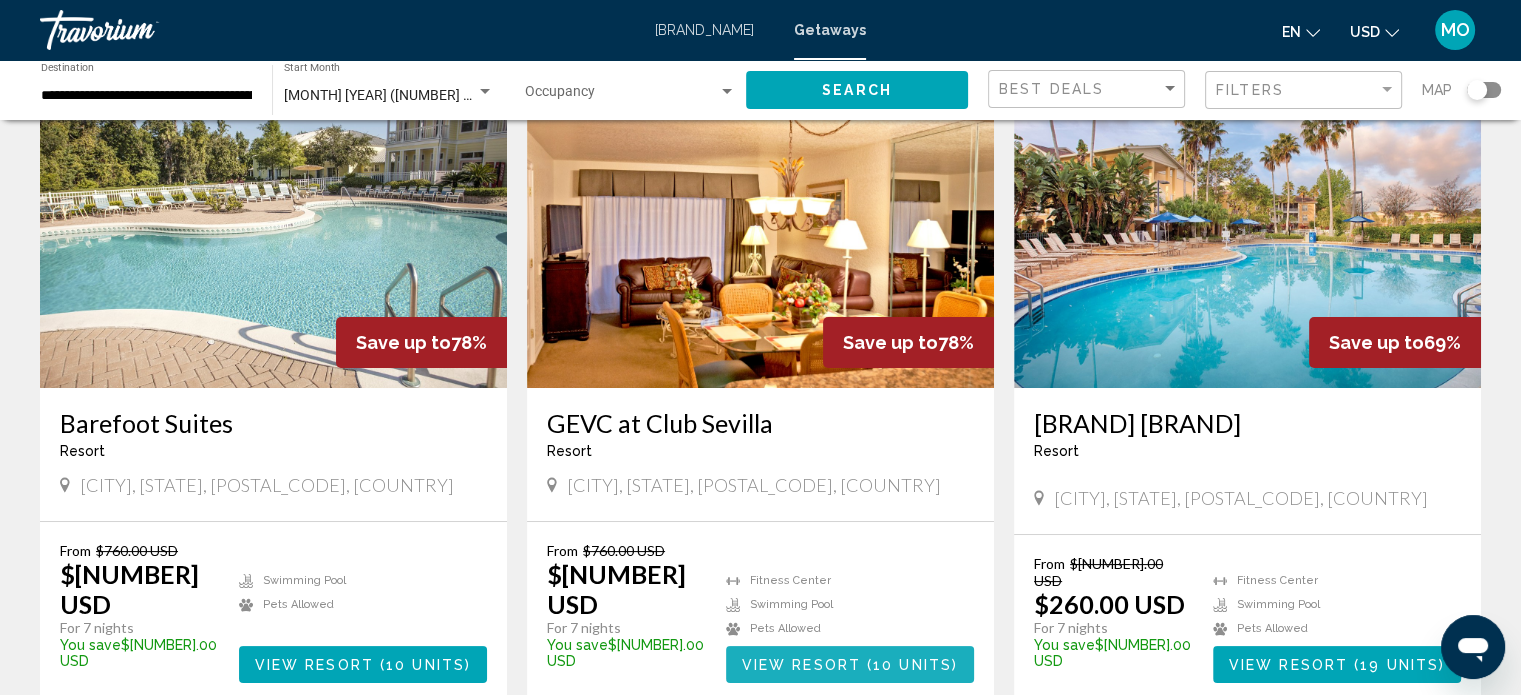 click on "View Resort    ( [NUMBER] units )" at bounding box center [850, 664] 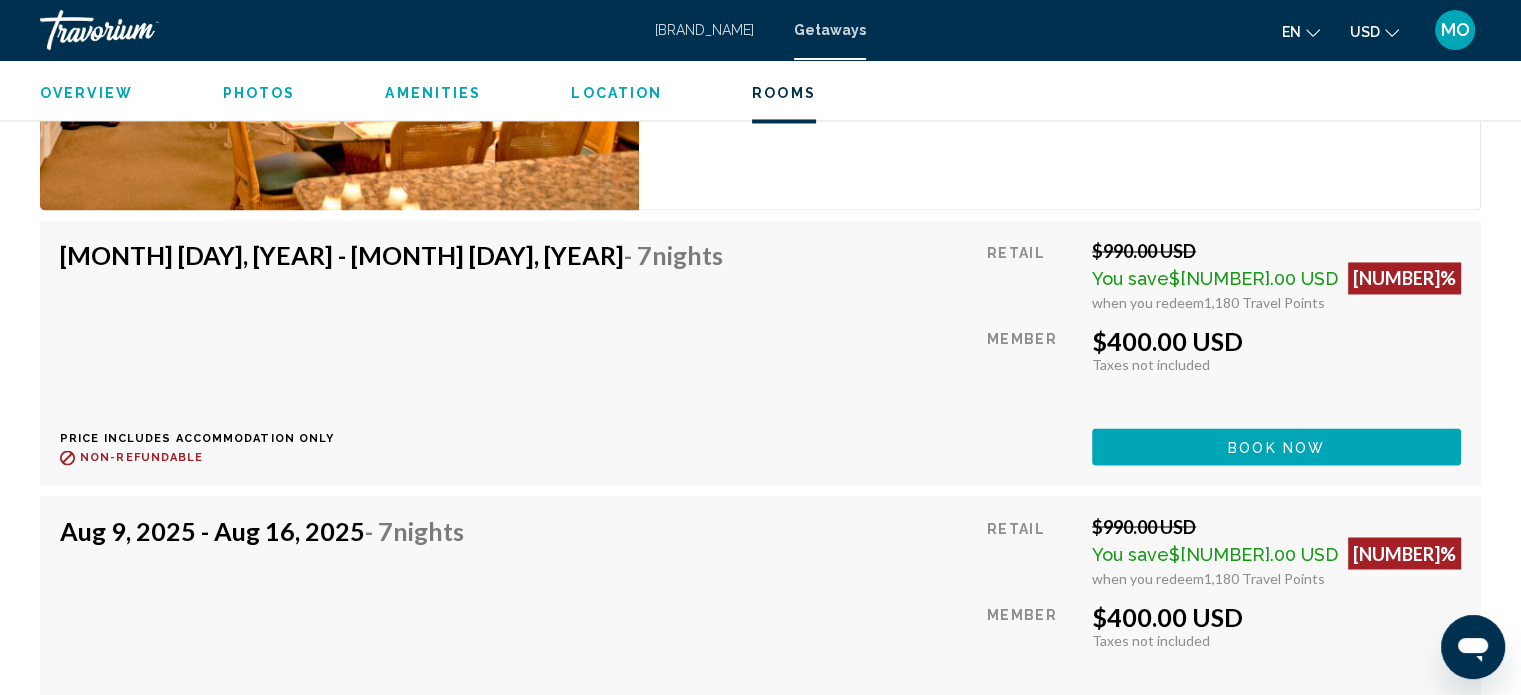 scroll, scrollTop: 3323, scrollLeft: 0, axis: vertical 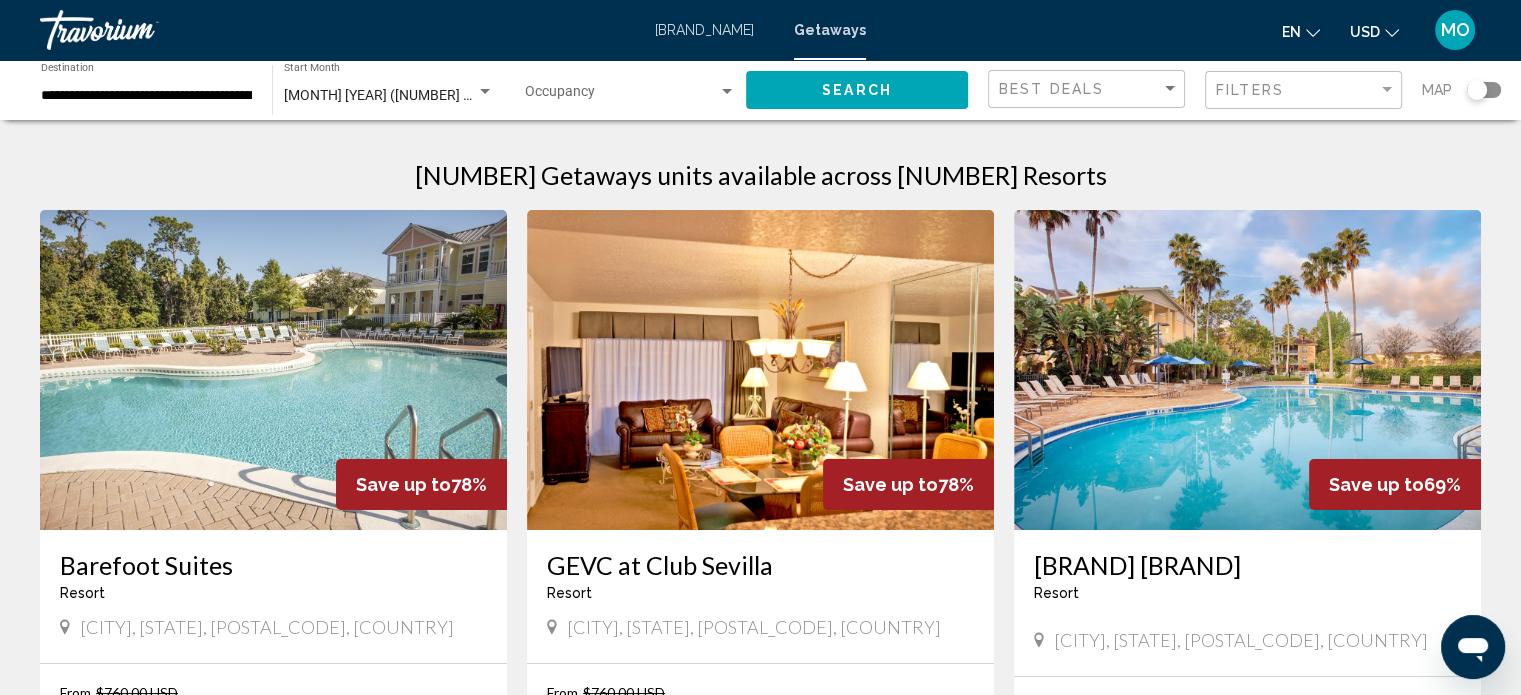 click on "[BRAND_NAME]" at bounding box center (704, 30) 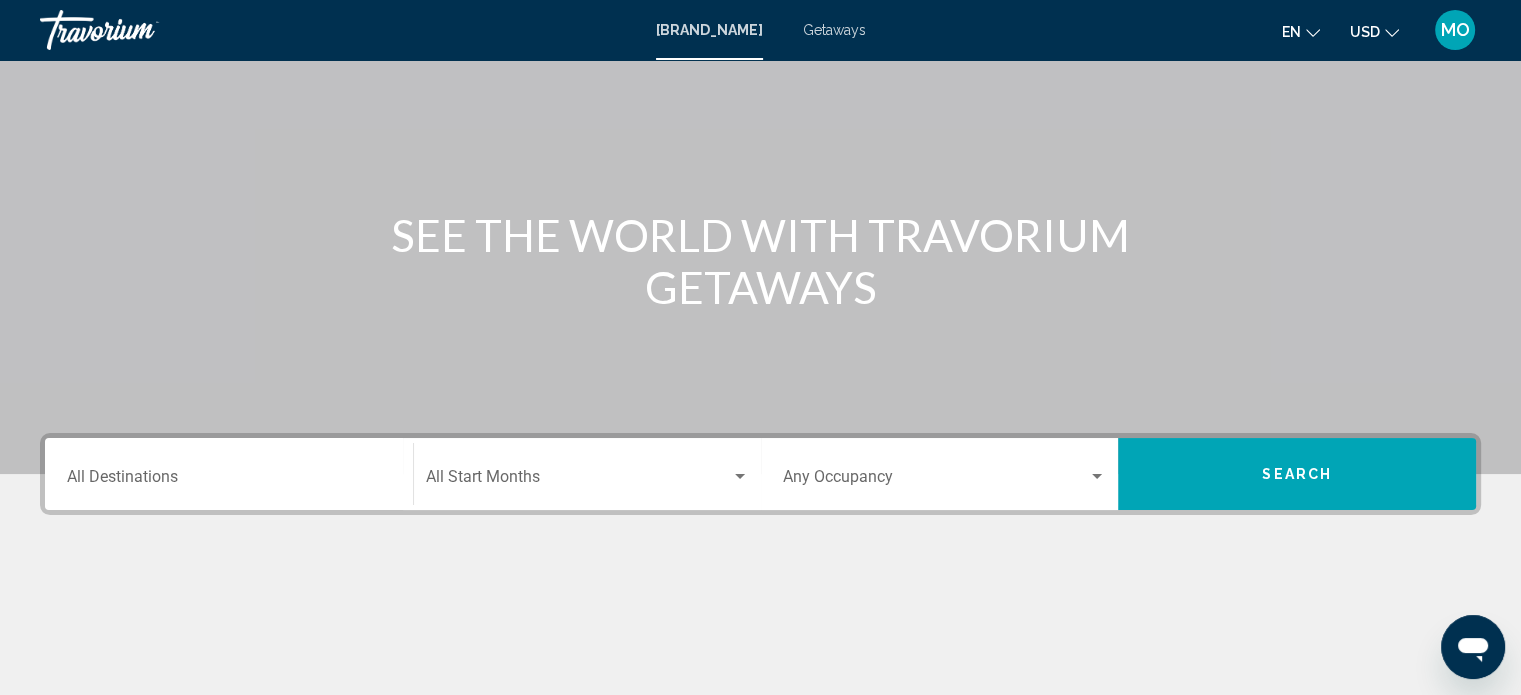 scroll, scrollTop: 127, scrollLeft: 0, axis: vertical 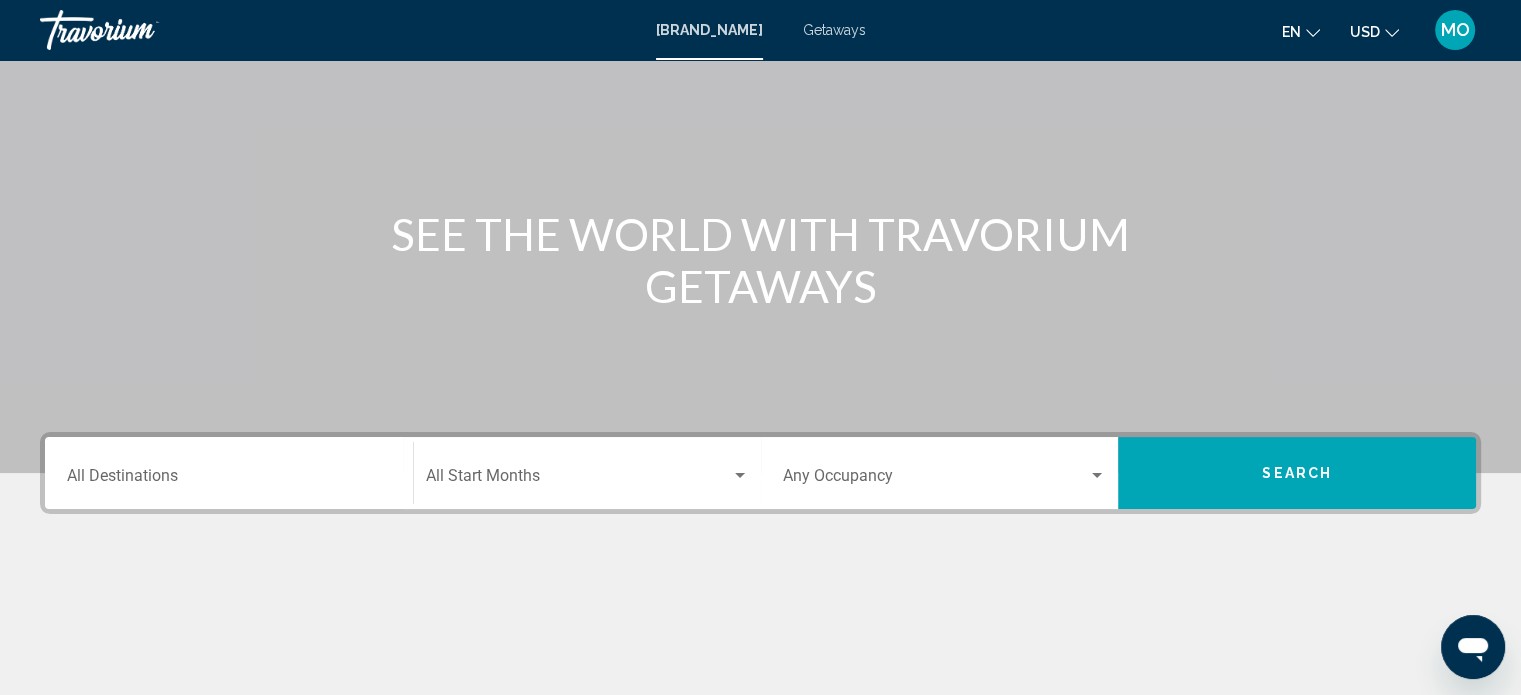 click on "Destination All Destinations" at bounding box center (229, 473) 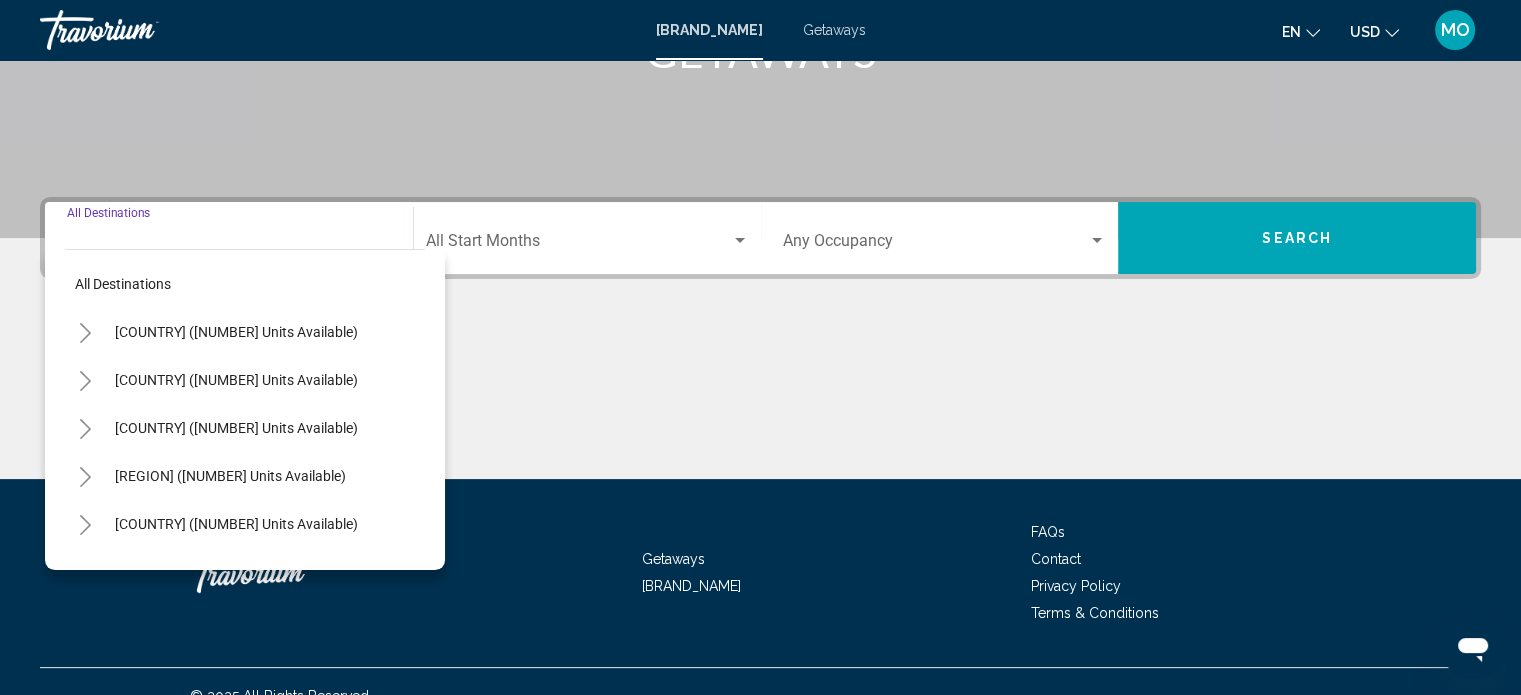 scroll, scrollTop: 390, scrollLeft: 0, axis: vertical 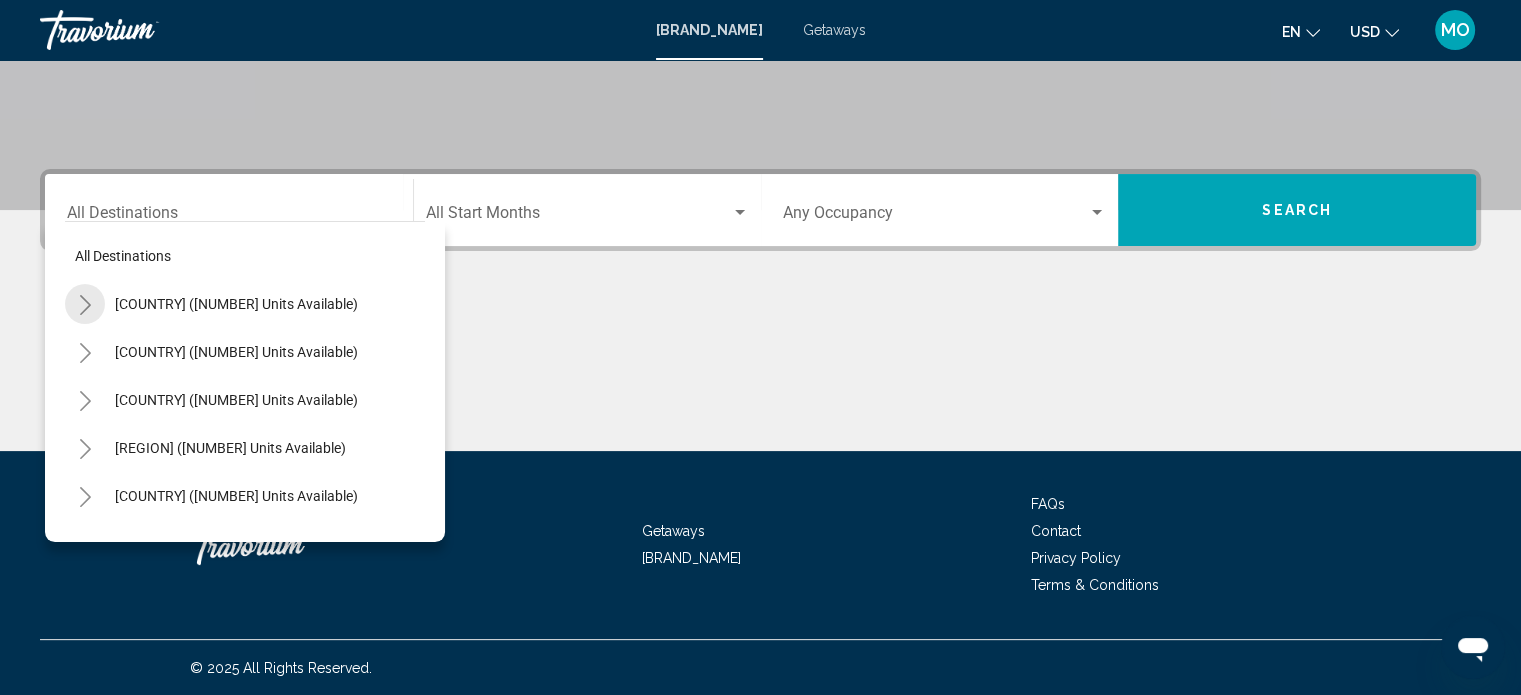 click at bounding box center (85, 304) 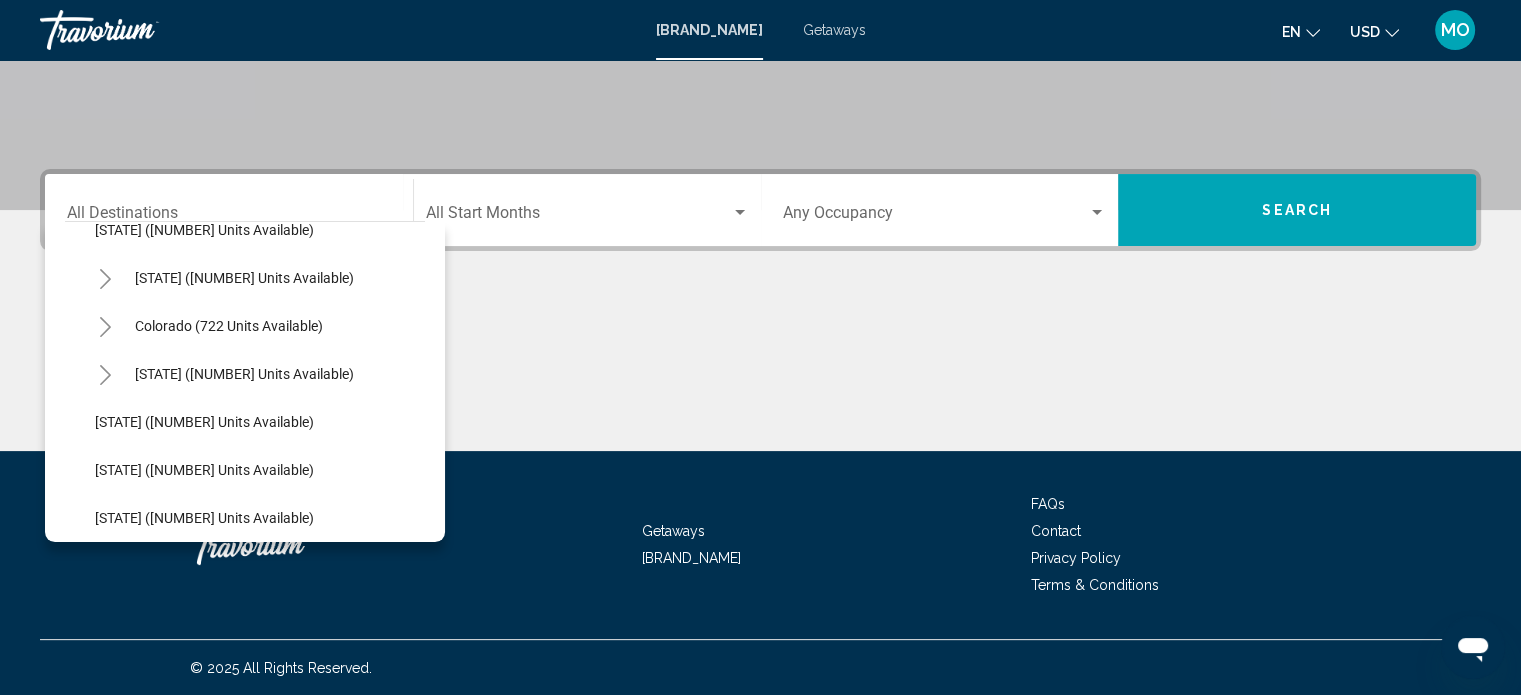 scroll, scrollTop: 178, scrollLeft: 0, axis: vertical 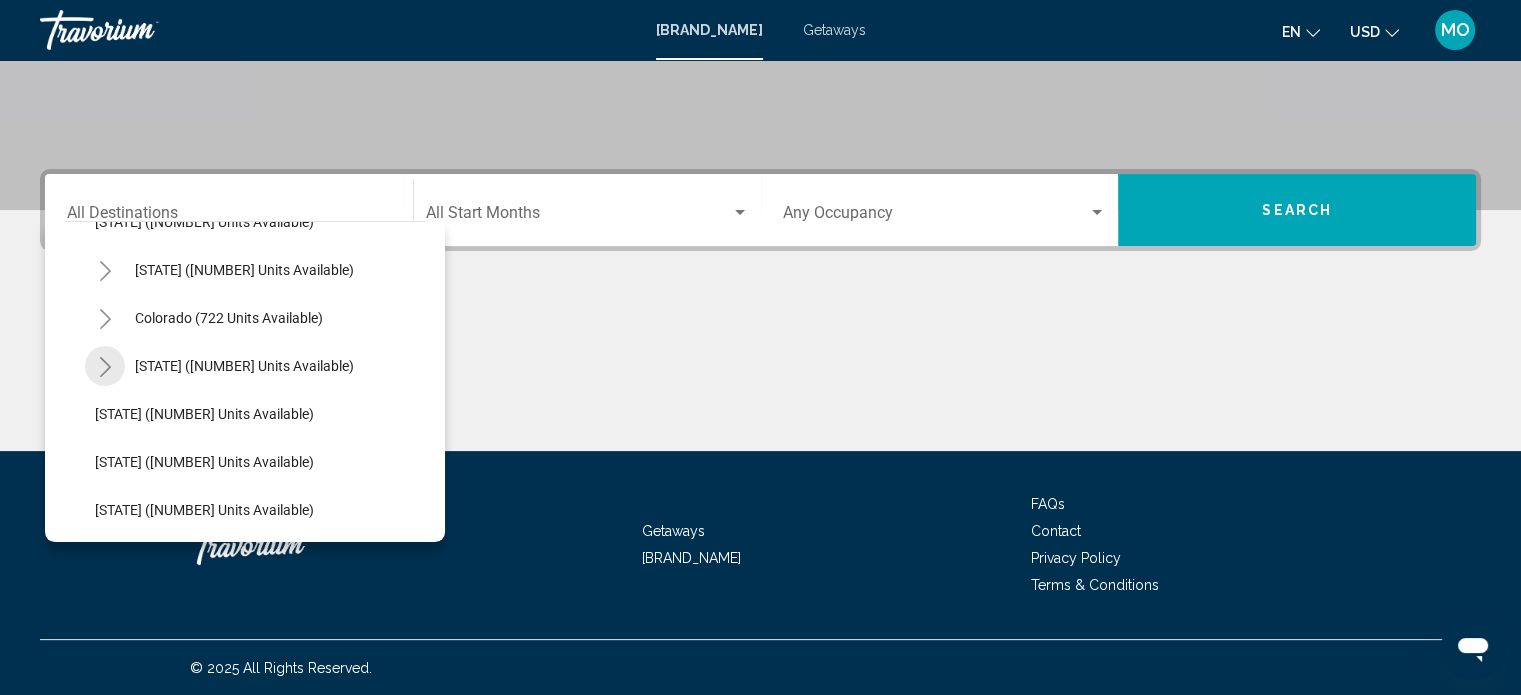 click at bounding box center [105, 367] 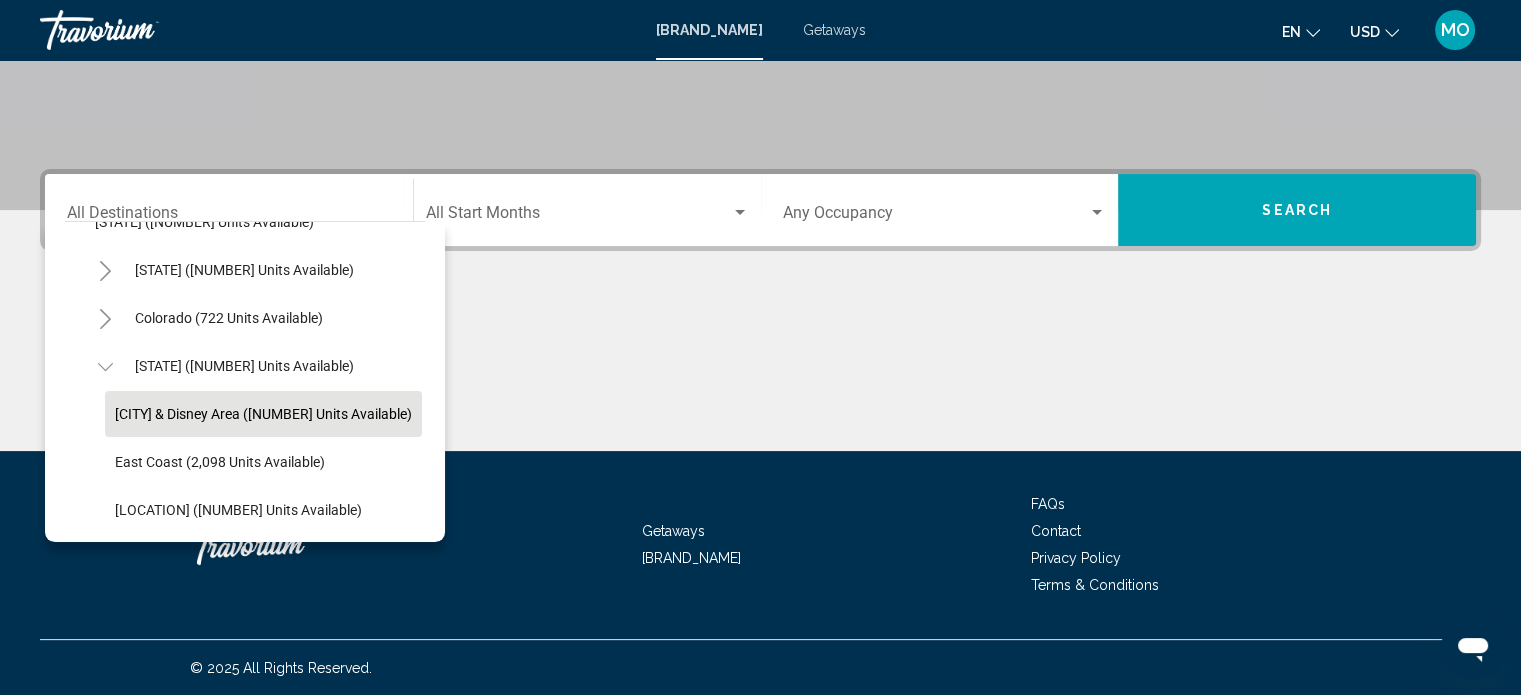 click on "[CITY] & Disney Area ([NUMBER] units available)" at bounding box center (263, 414) 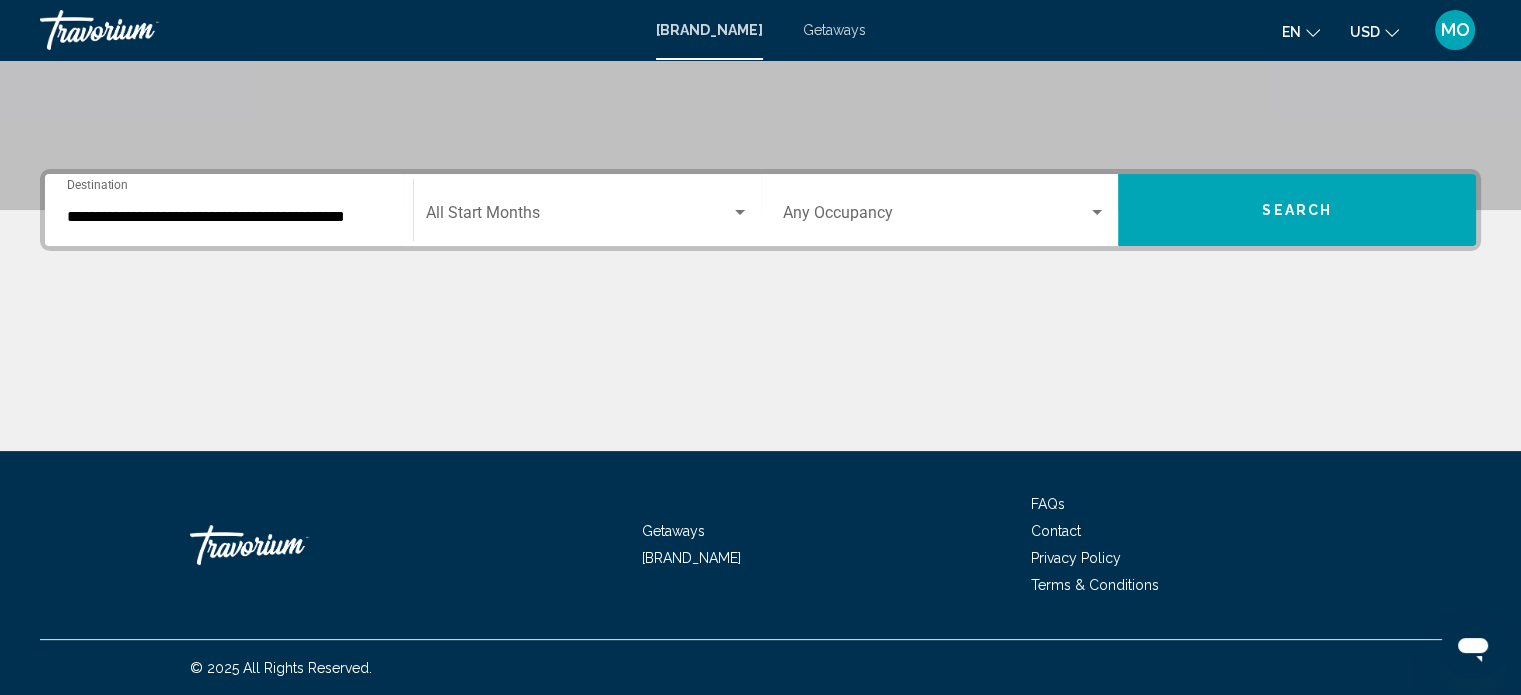 click on "Start Month All Start Months" at bounding box center (587, 210) 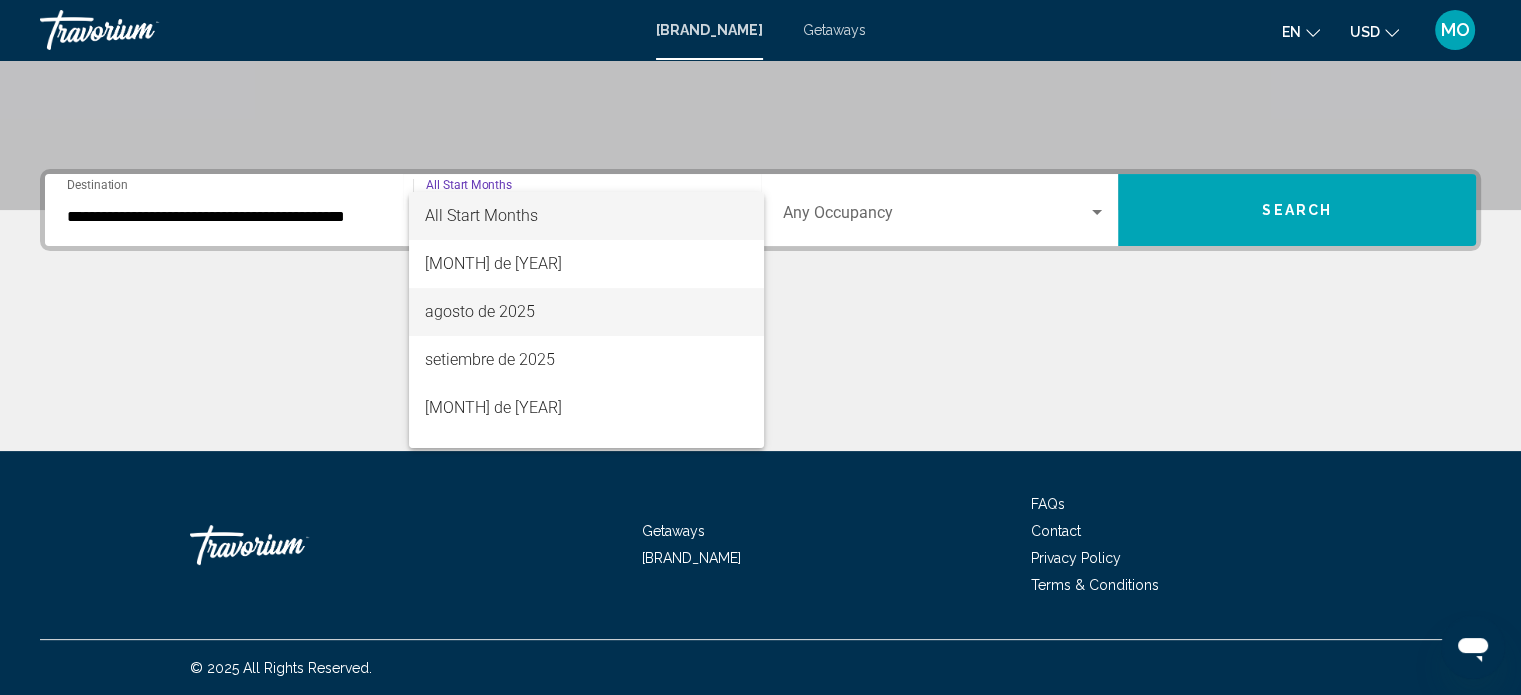 click on "agosto de 2025" at bounding box center [586, 312] 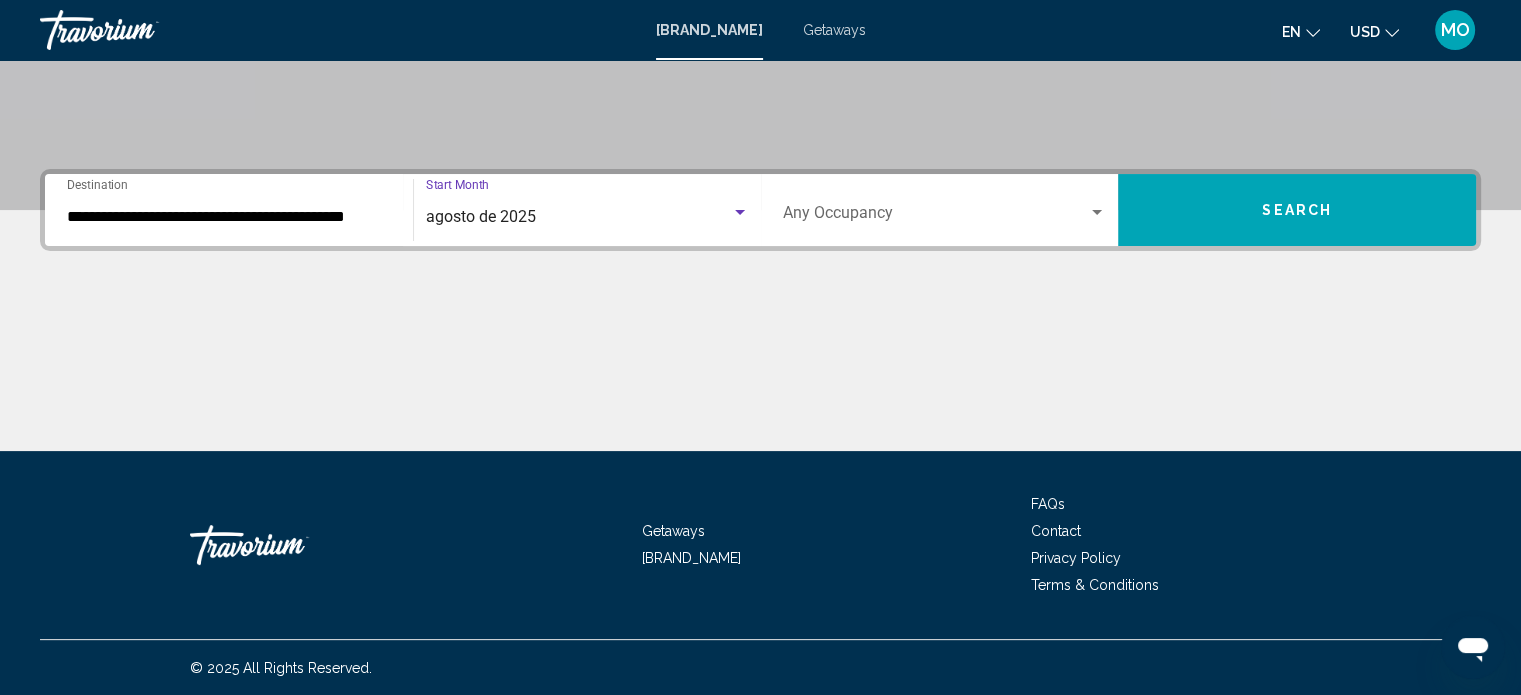 click on "Occupancy Any Occupancy" at bounding box center (945, 210) 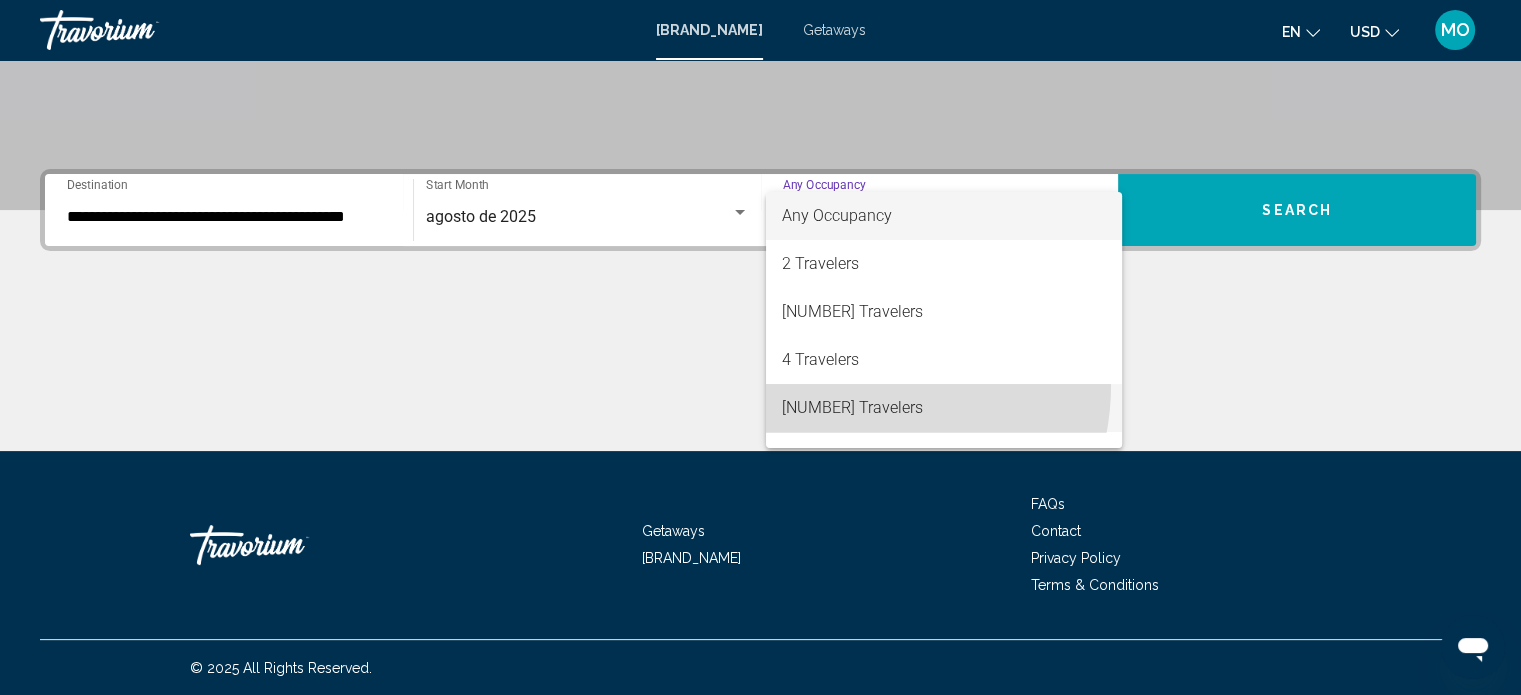 click on "[NUMBER] Travelers" at bounding box center (944, 408) 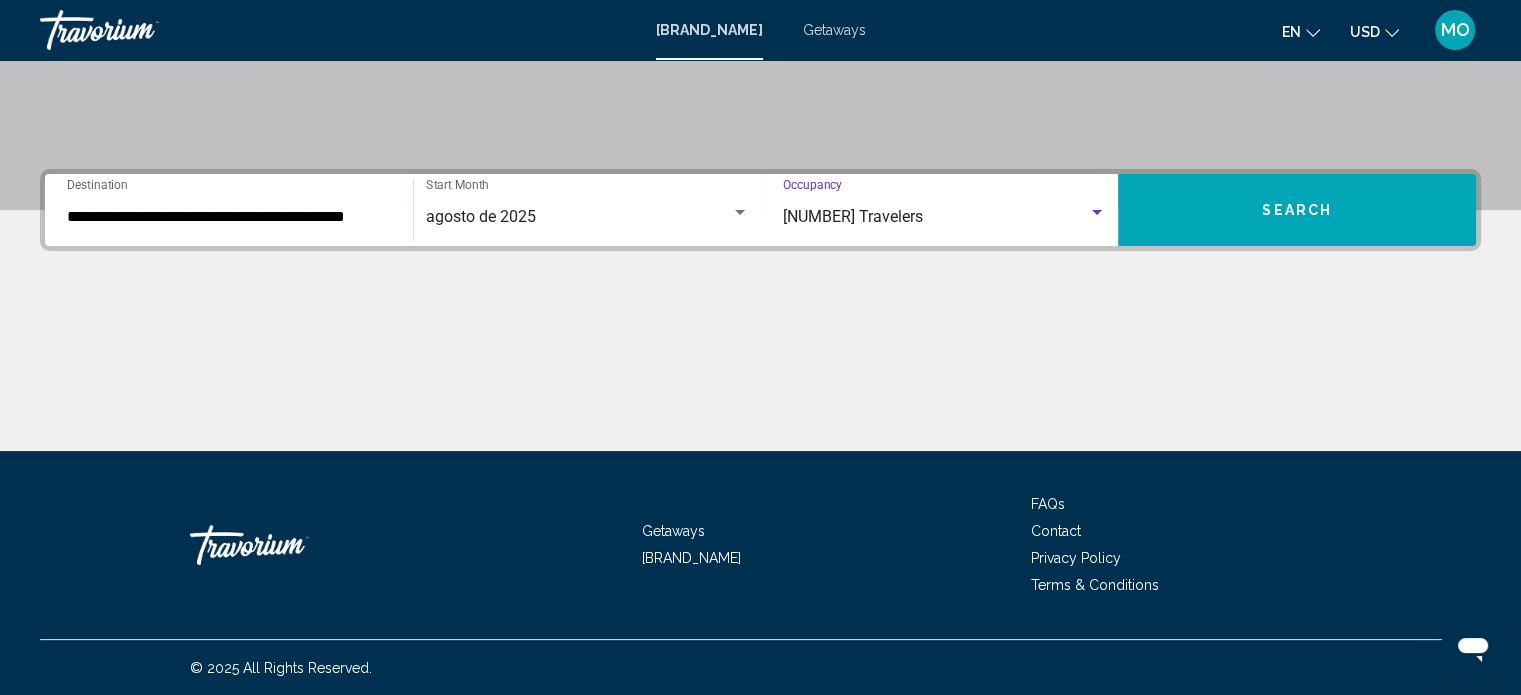 click on "Search" at bounding box center [1297, 211] 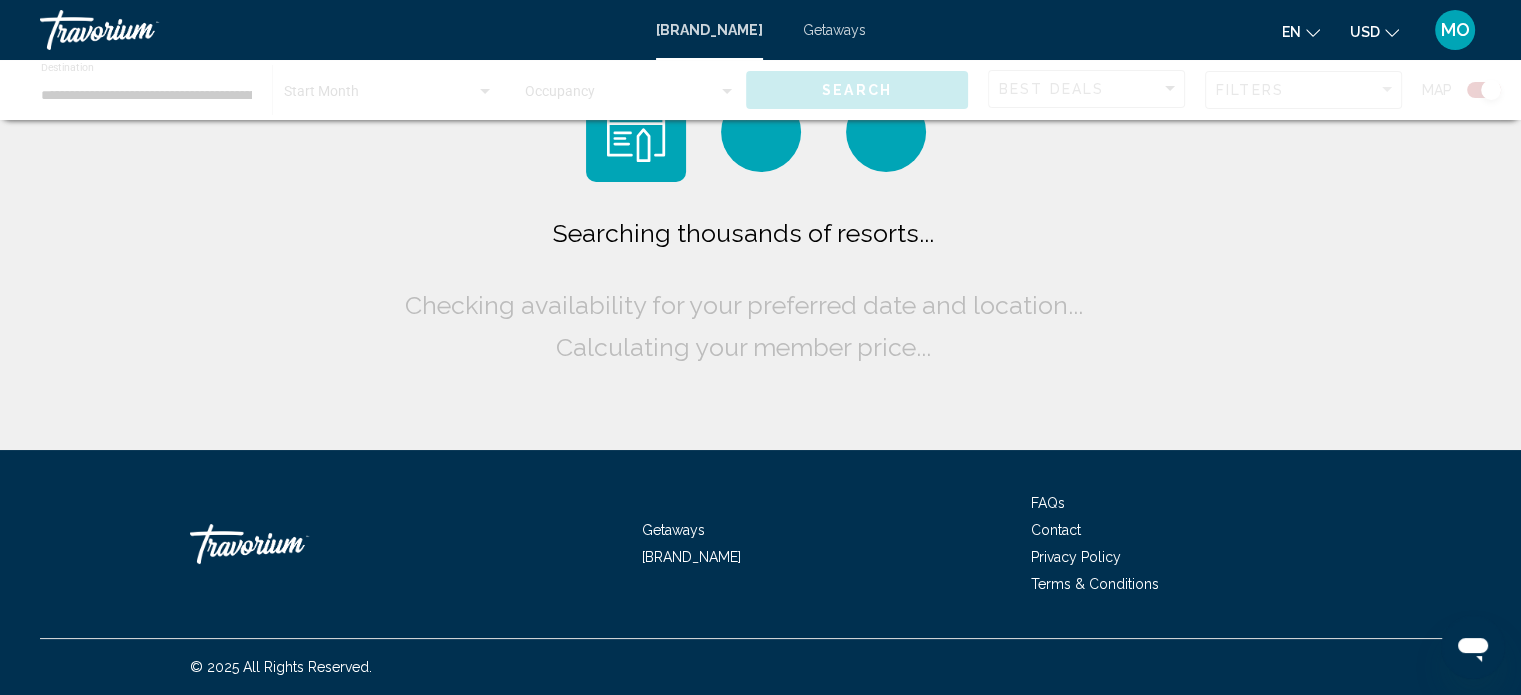 scroll, scrollTop: 0, scrollLeft: 0, axis: both 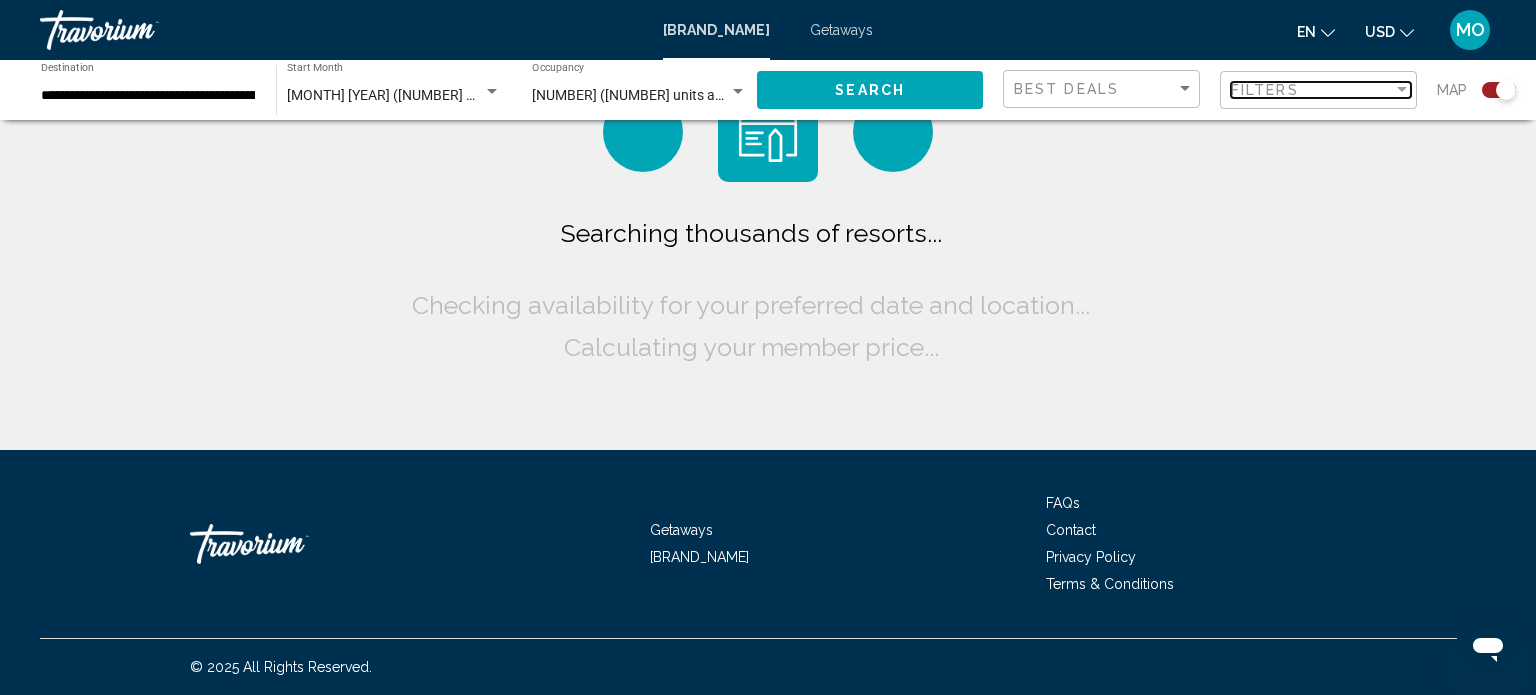 click on "Filters" at bounding box center [1265, 90] 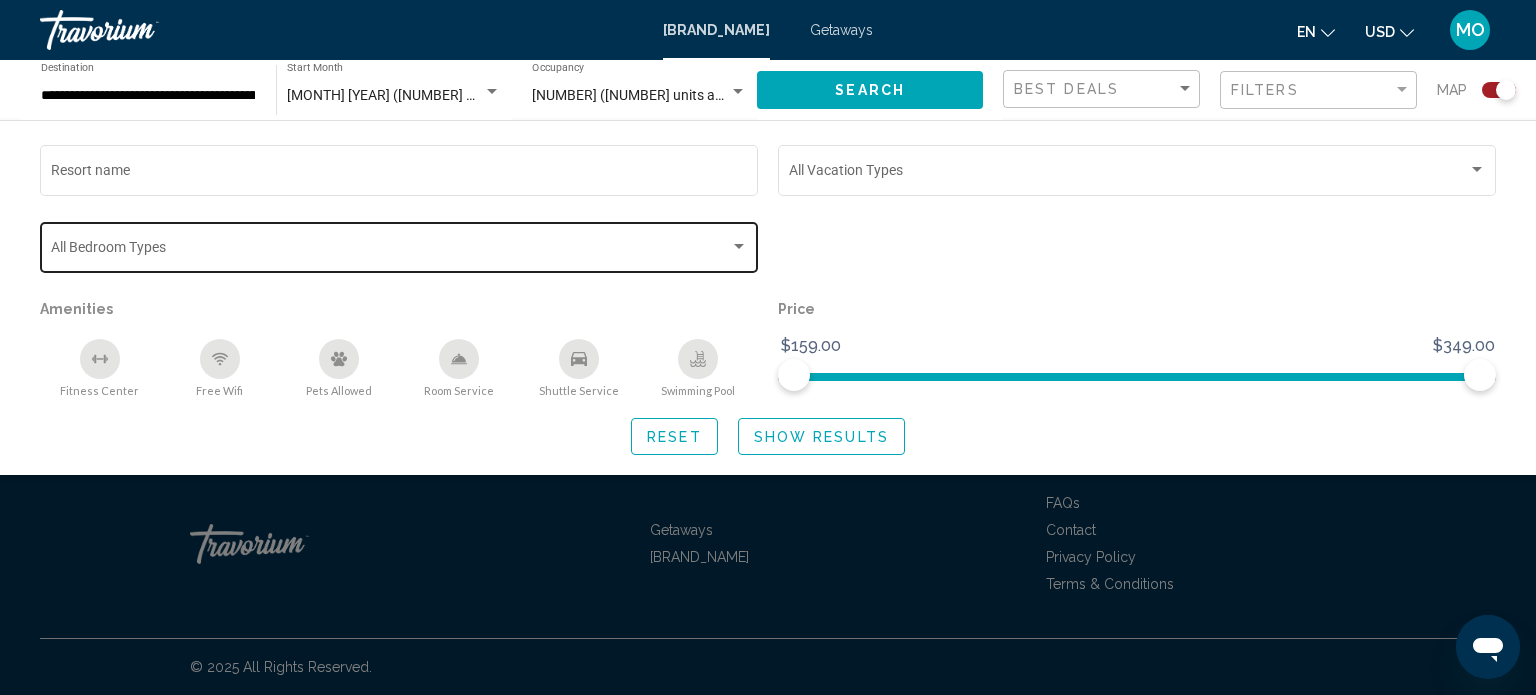 click on "Bedroom Types All Bedroom Types" at bounding box center (399, 245) 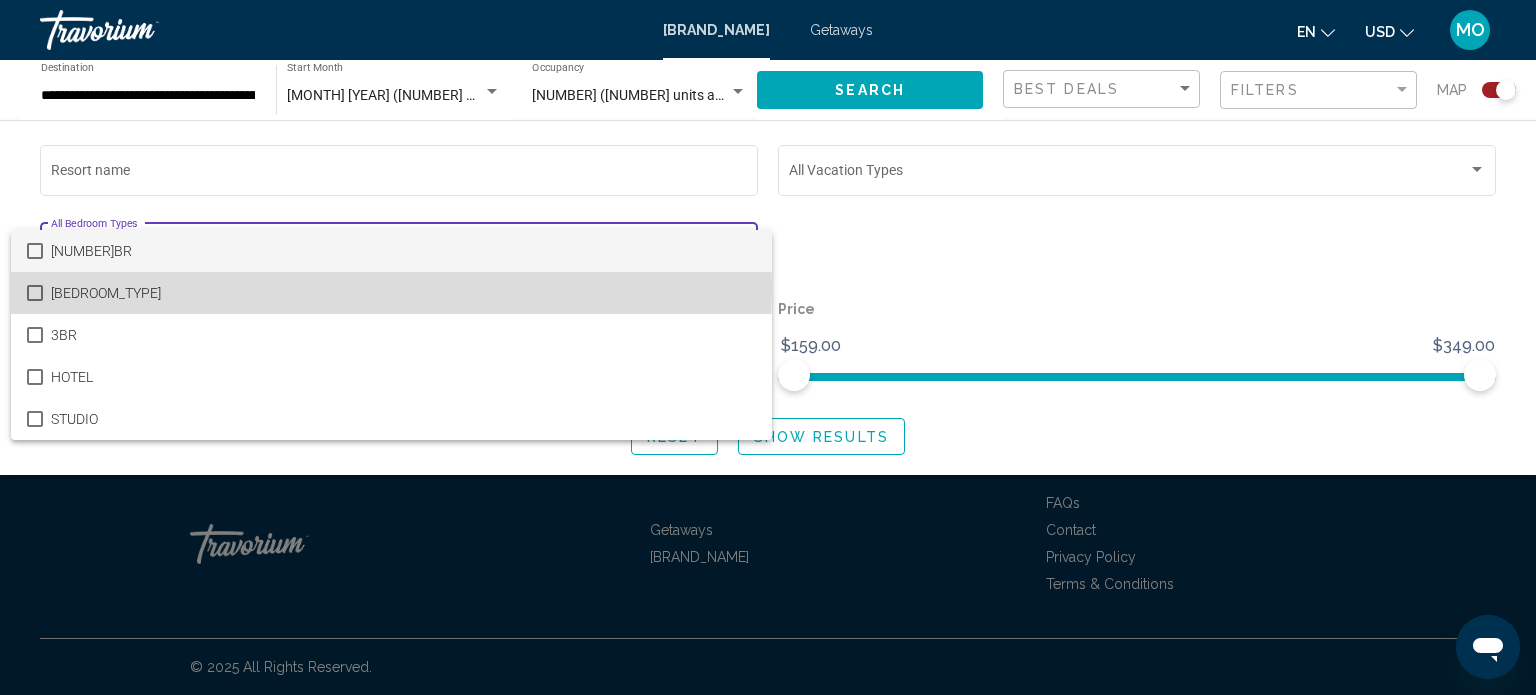 click on "[BEDROOM_TYPE]" at bounding box center (403, 293) 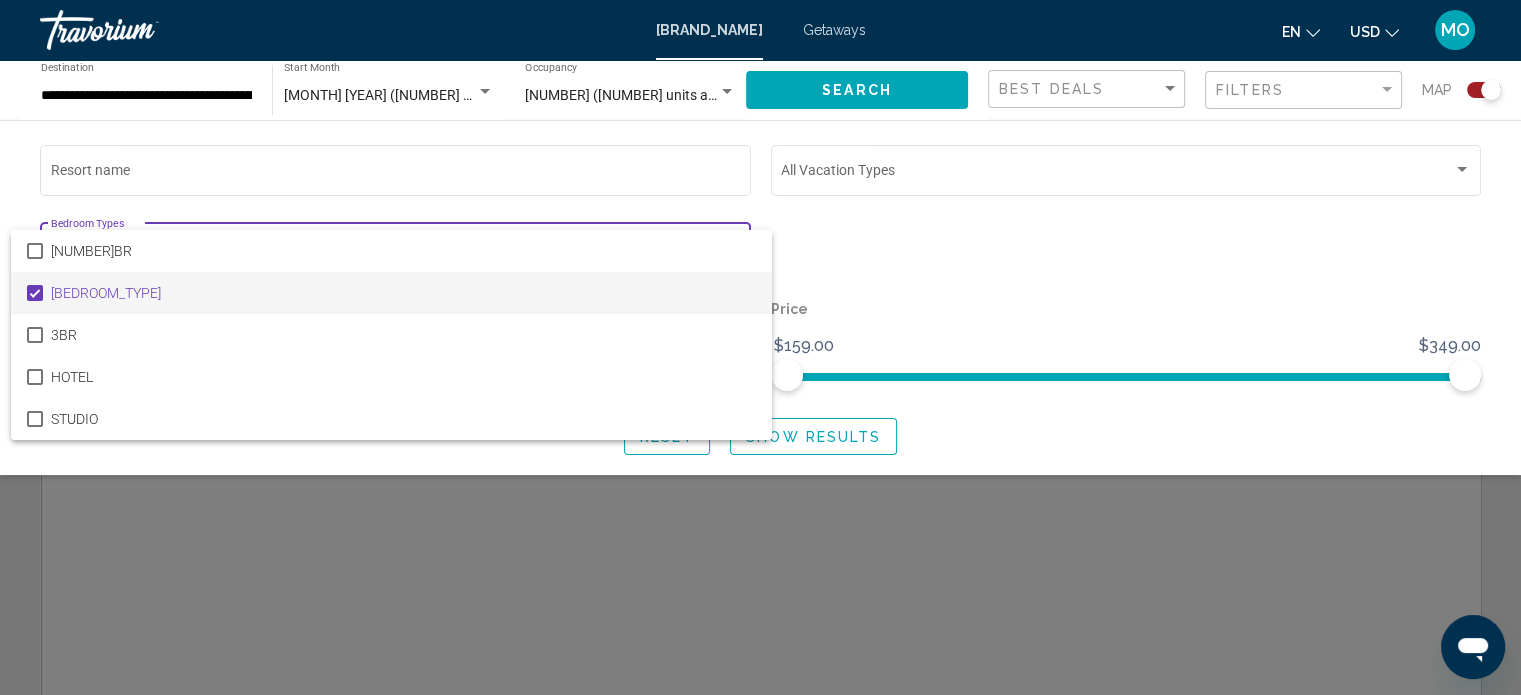 click at bounding box center [760, 347] 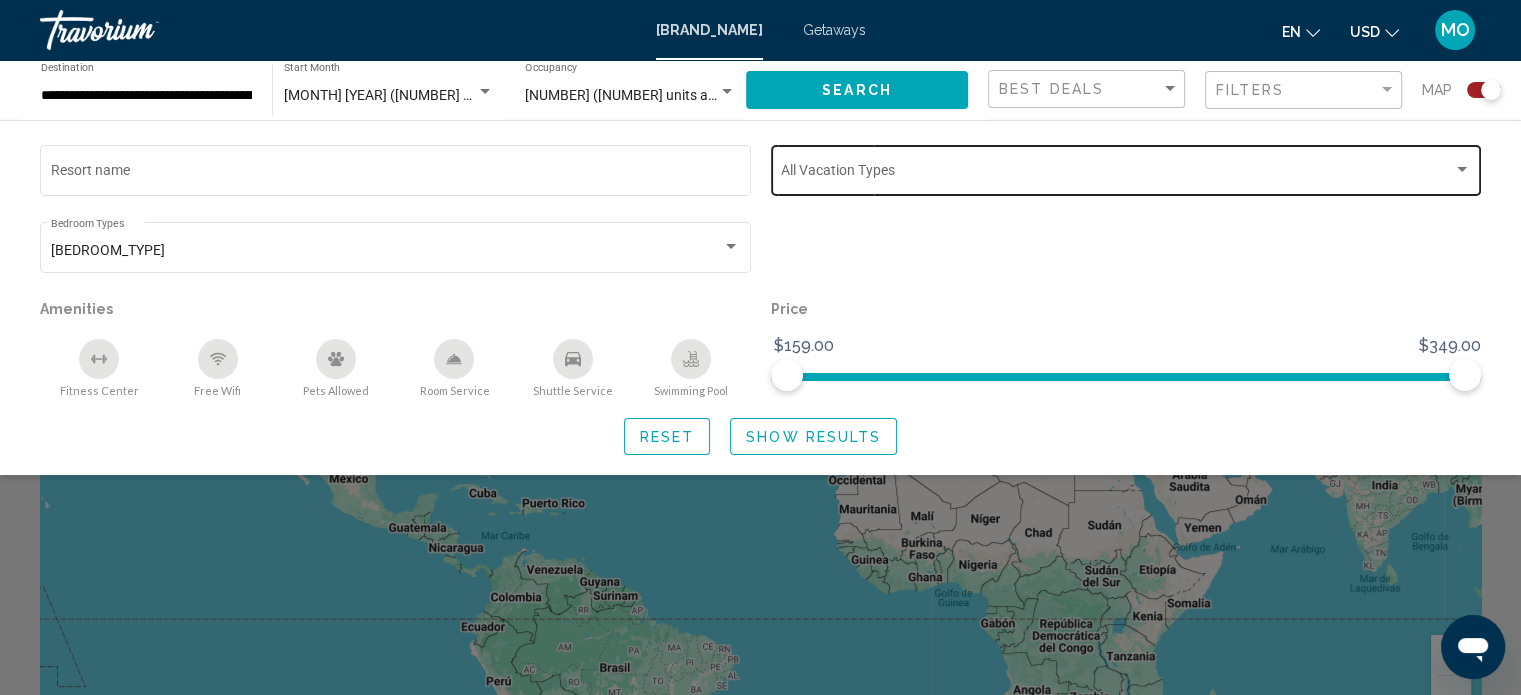 click at bounding box center (1117, 174) 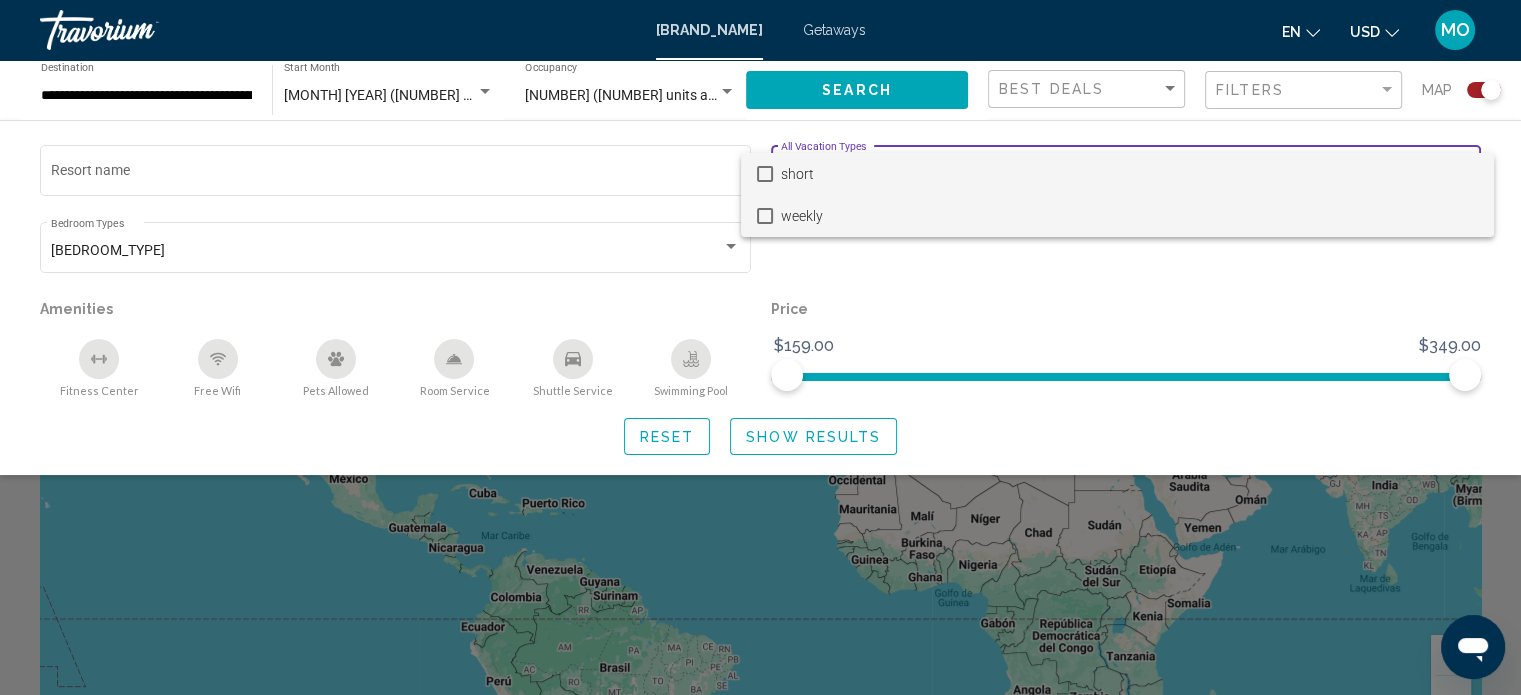 click on "weekly" at bounding box center [1129, 216] 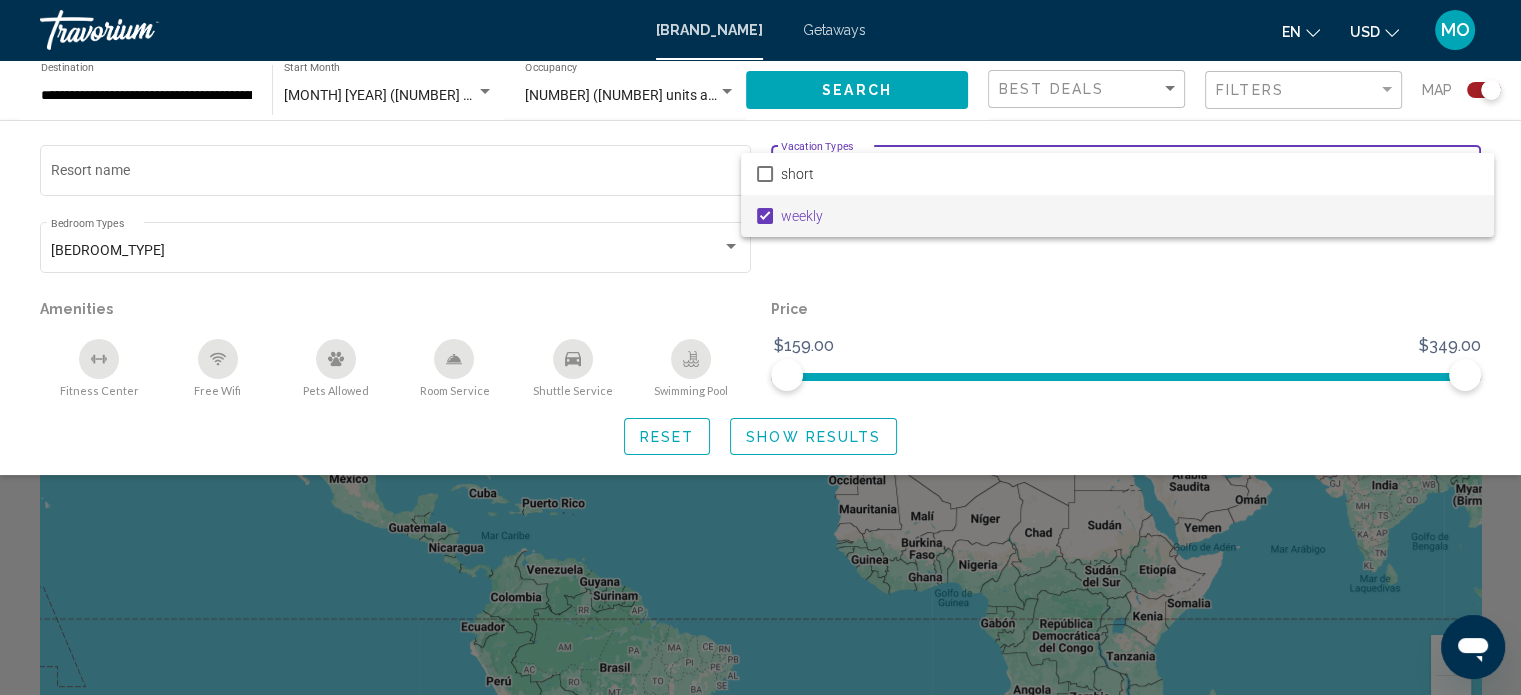 click at bounding box center [760, 347] 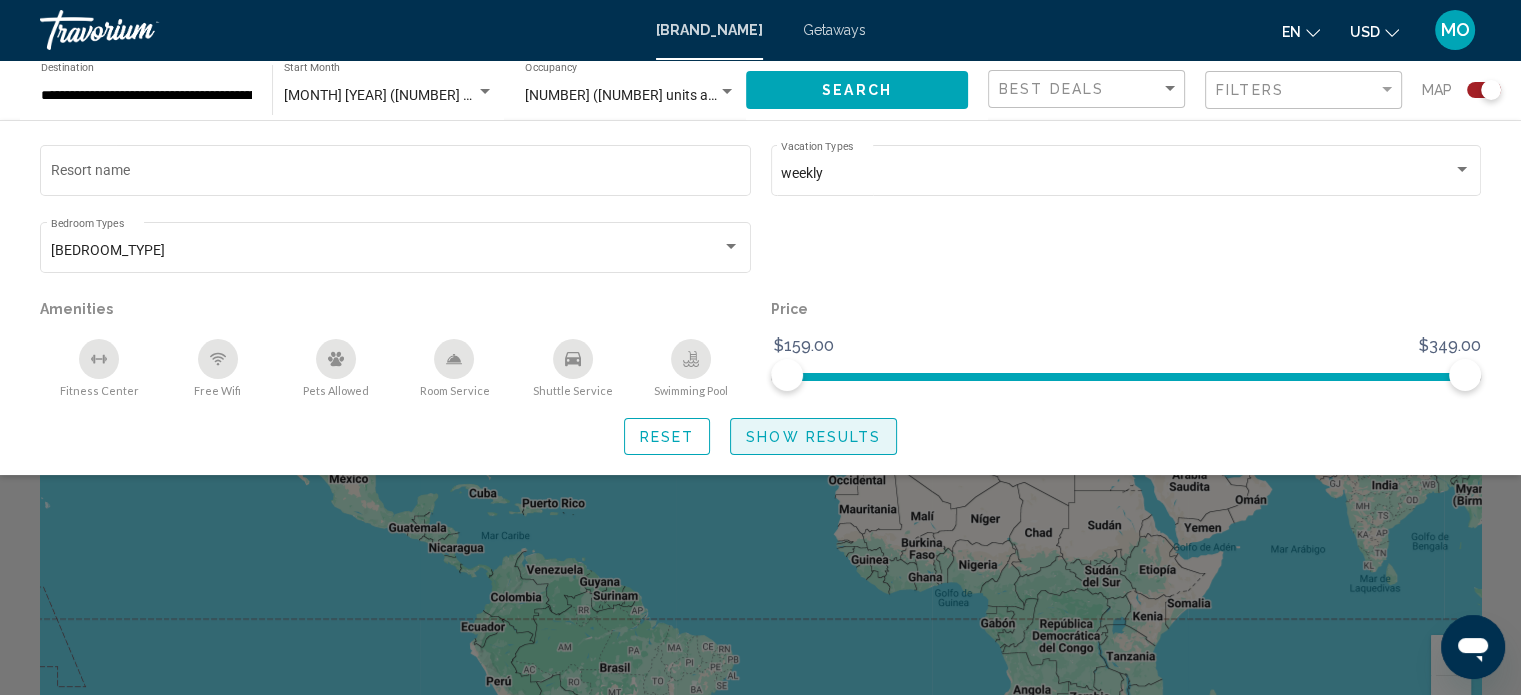 click on "Show Results" at bounding box center [813, 437] 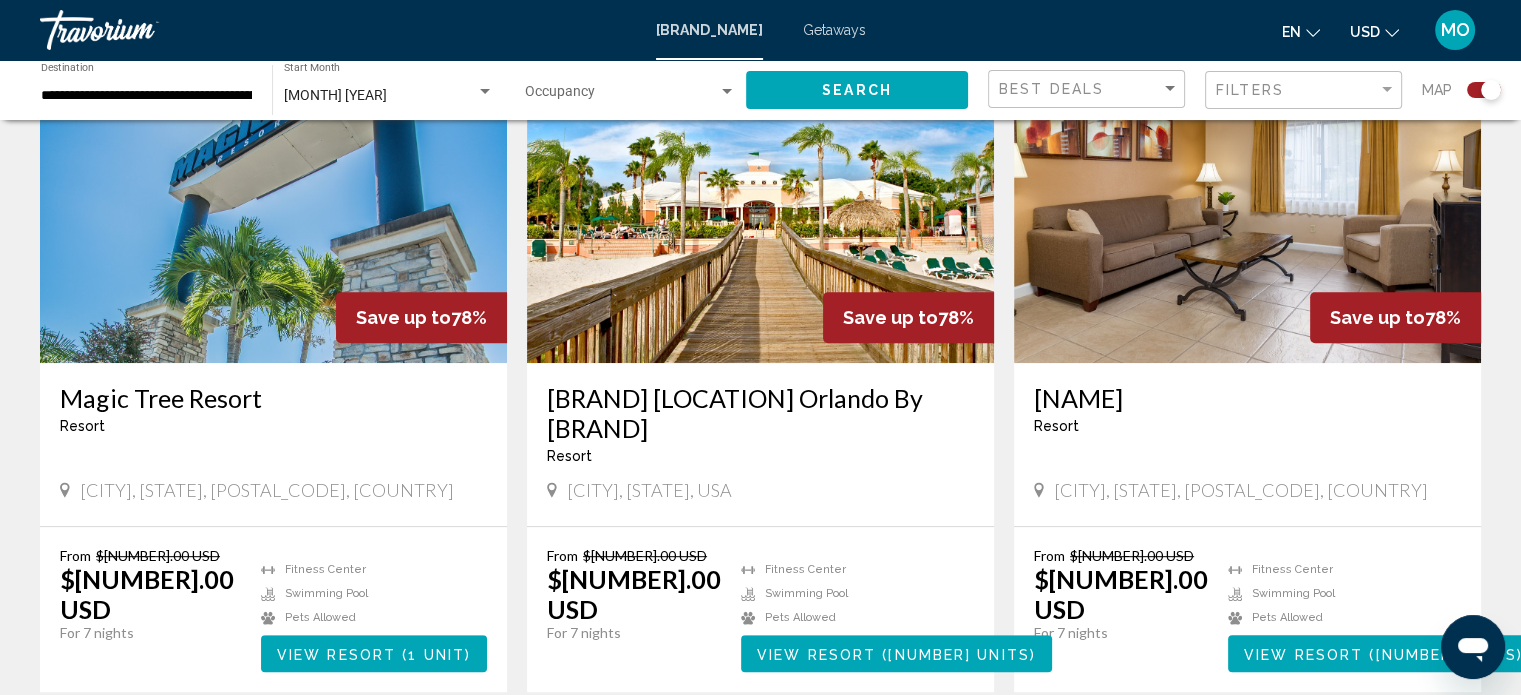 scroll, scrollTop: 791, scrollLeft: 0, axis: vertical 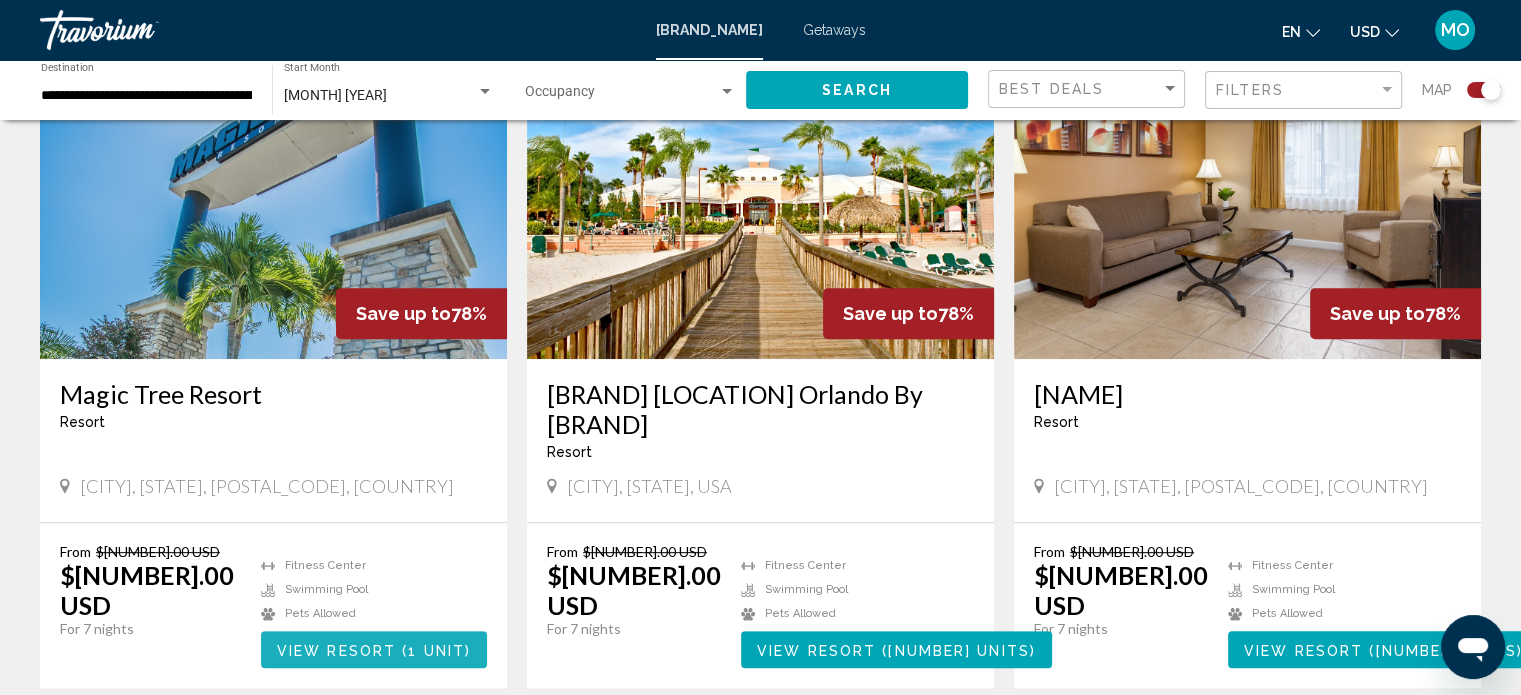 click on "1 unit" at bounding box center [436, 650] 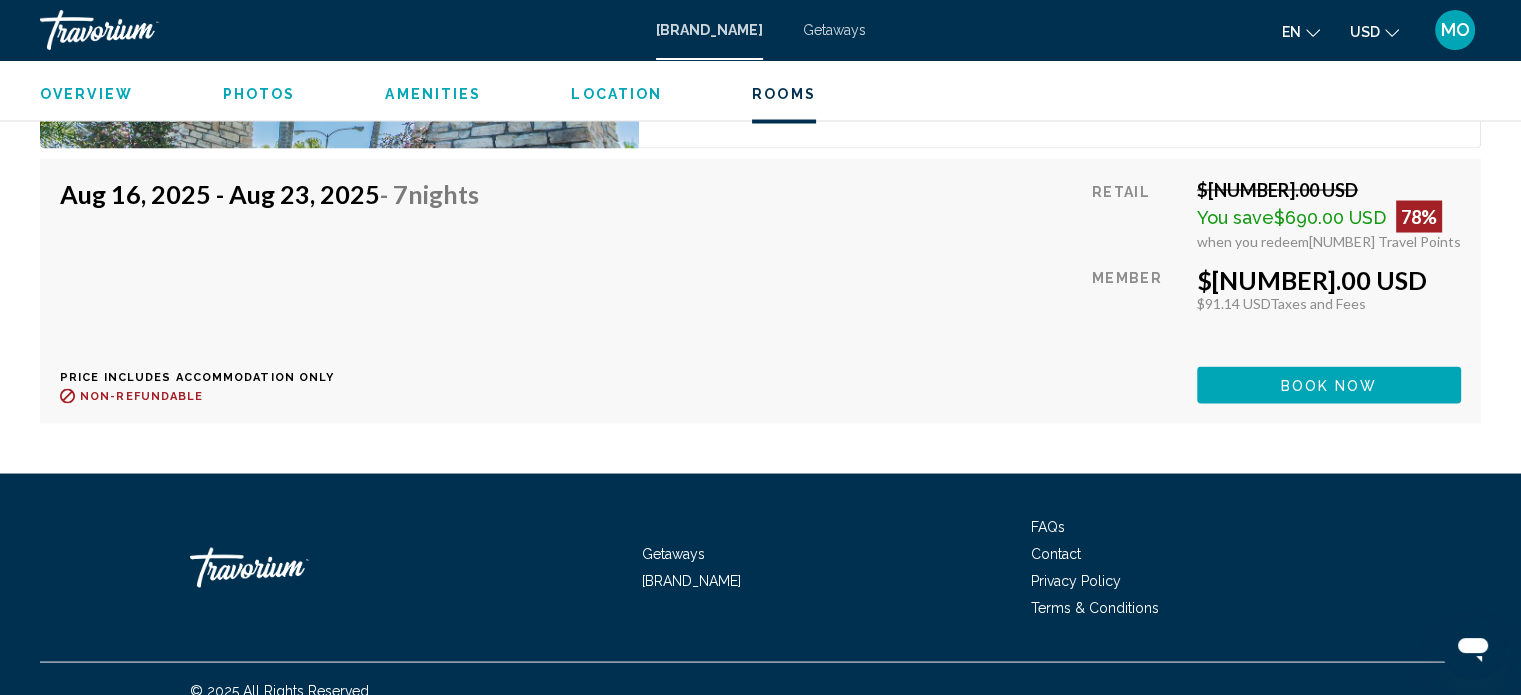 scroll, scrollTop: 3736, scrollLeft: 0, axis: vertical 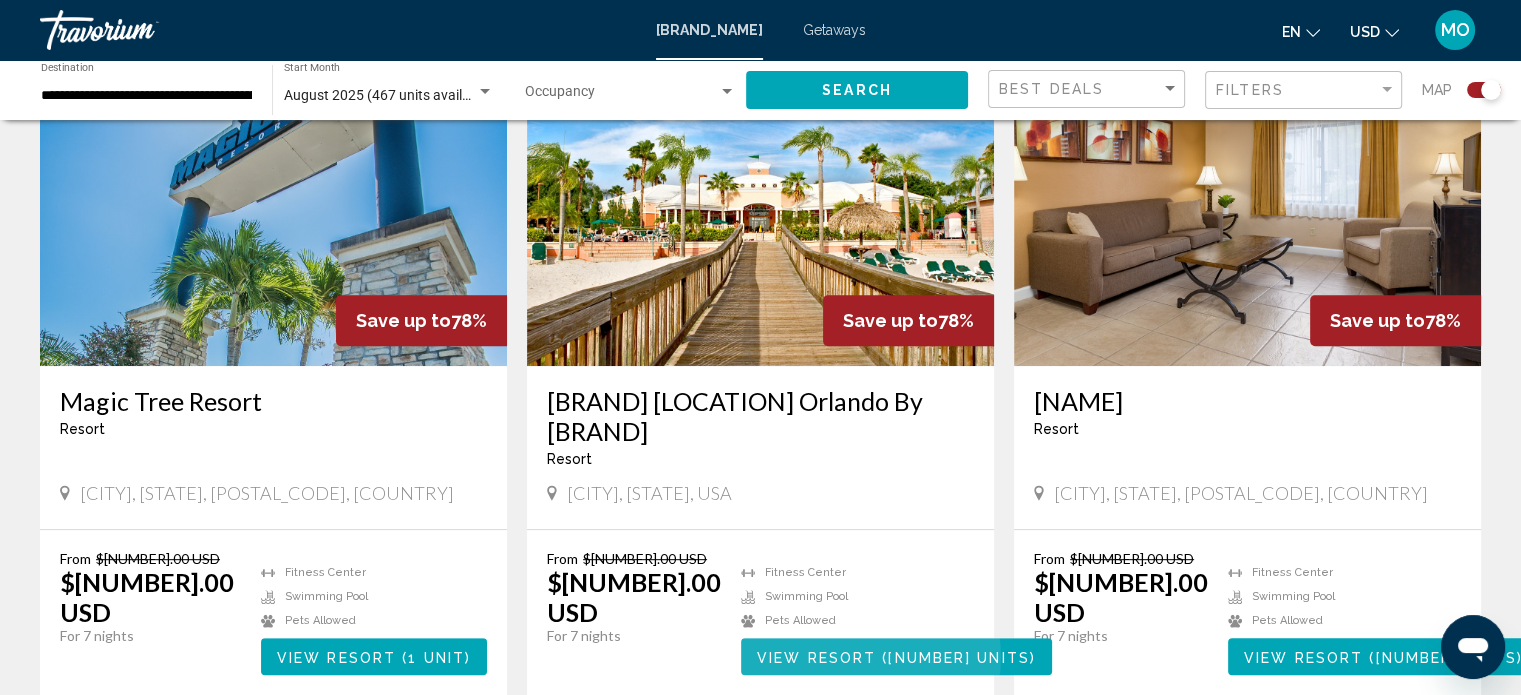 click on "View Resort" at bounding box center [816, 657] 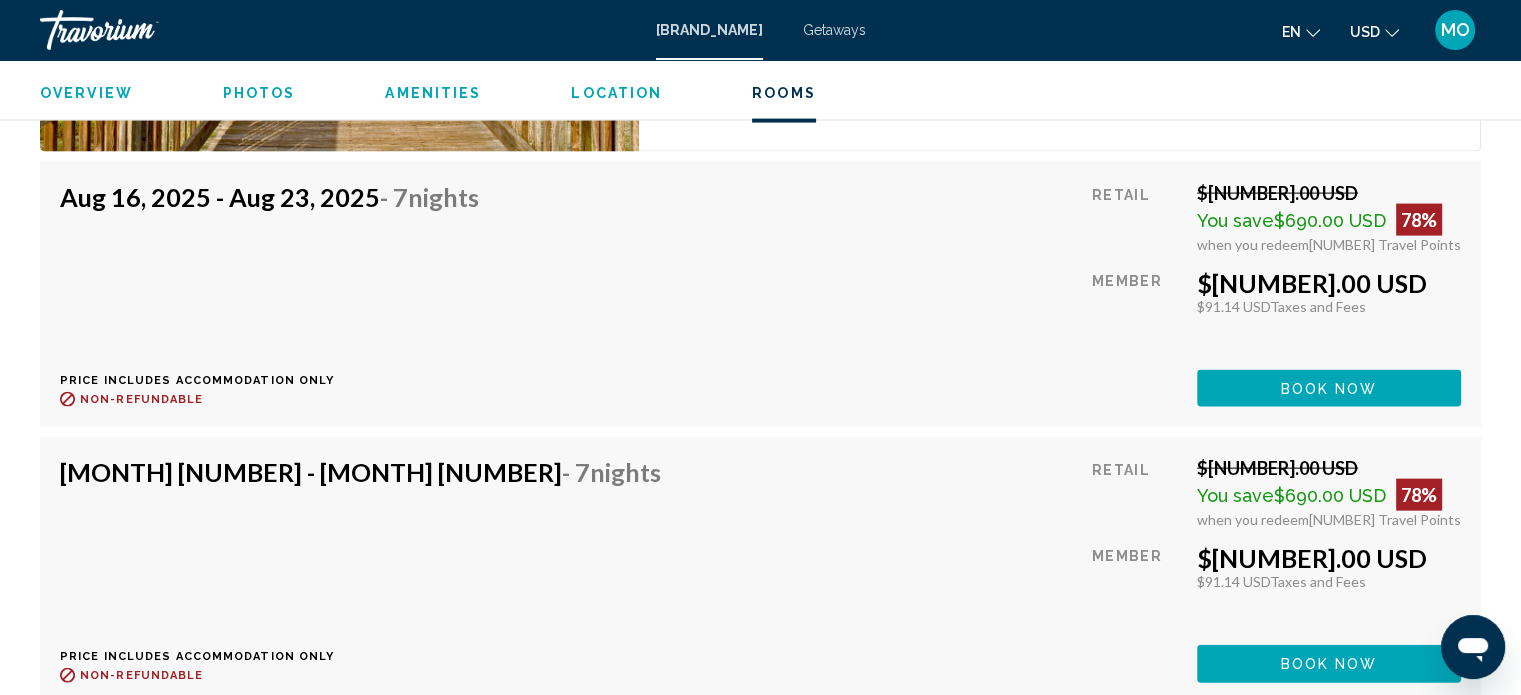 scroll, scrollTop: 4288, scrollLeft: 0, axis: vertical 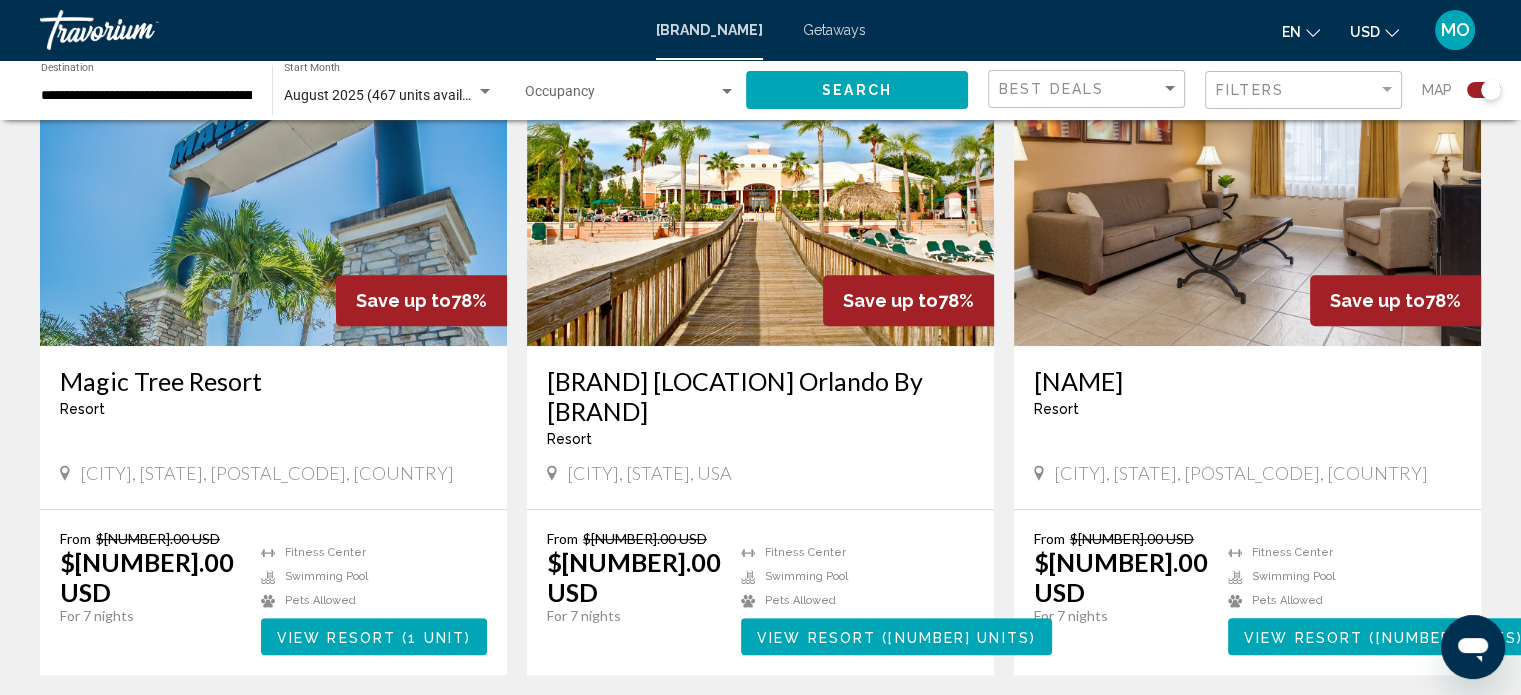 click on "[NAME]" at bounding box center (1247, 381) 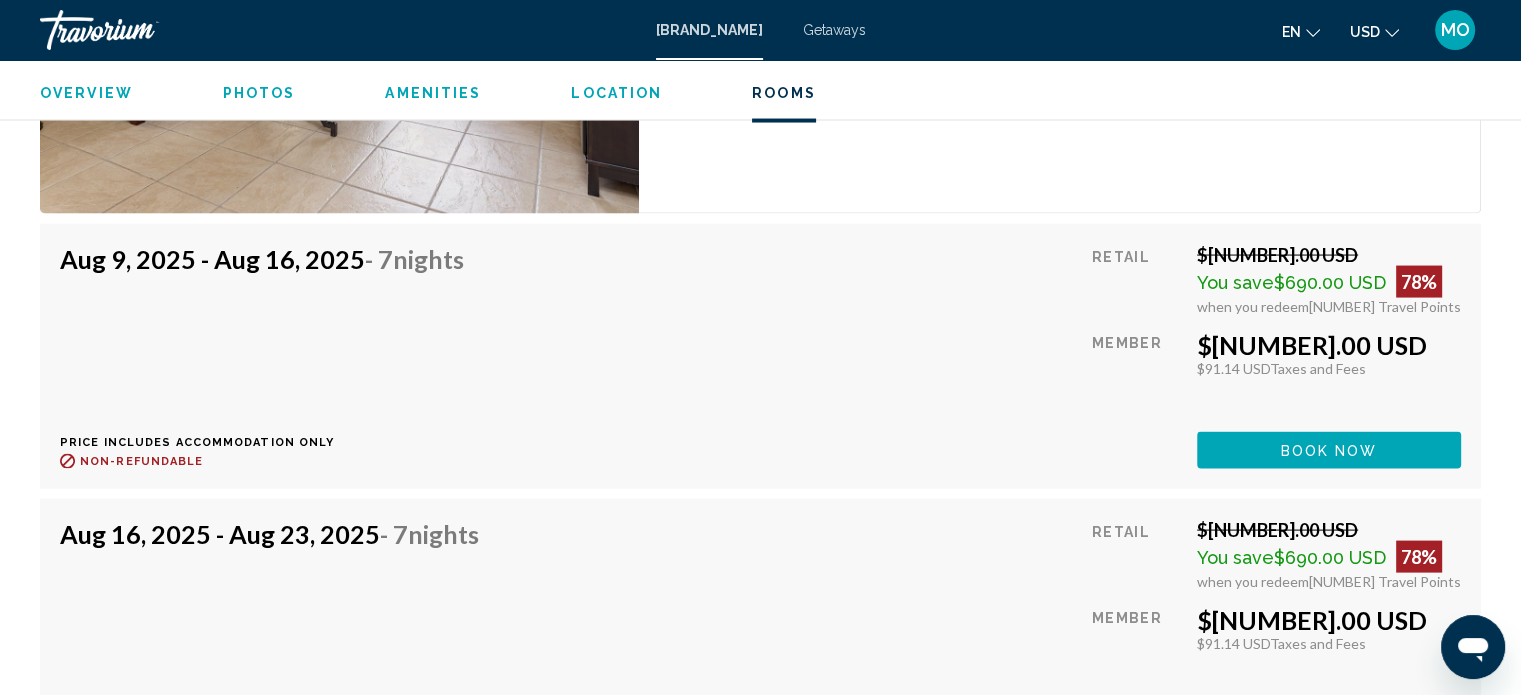 scroll, scrollTop: 3988, scrollLeft: 0, axis: vertical 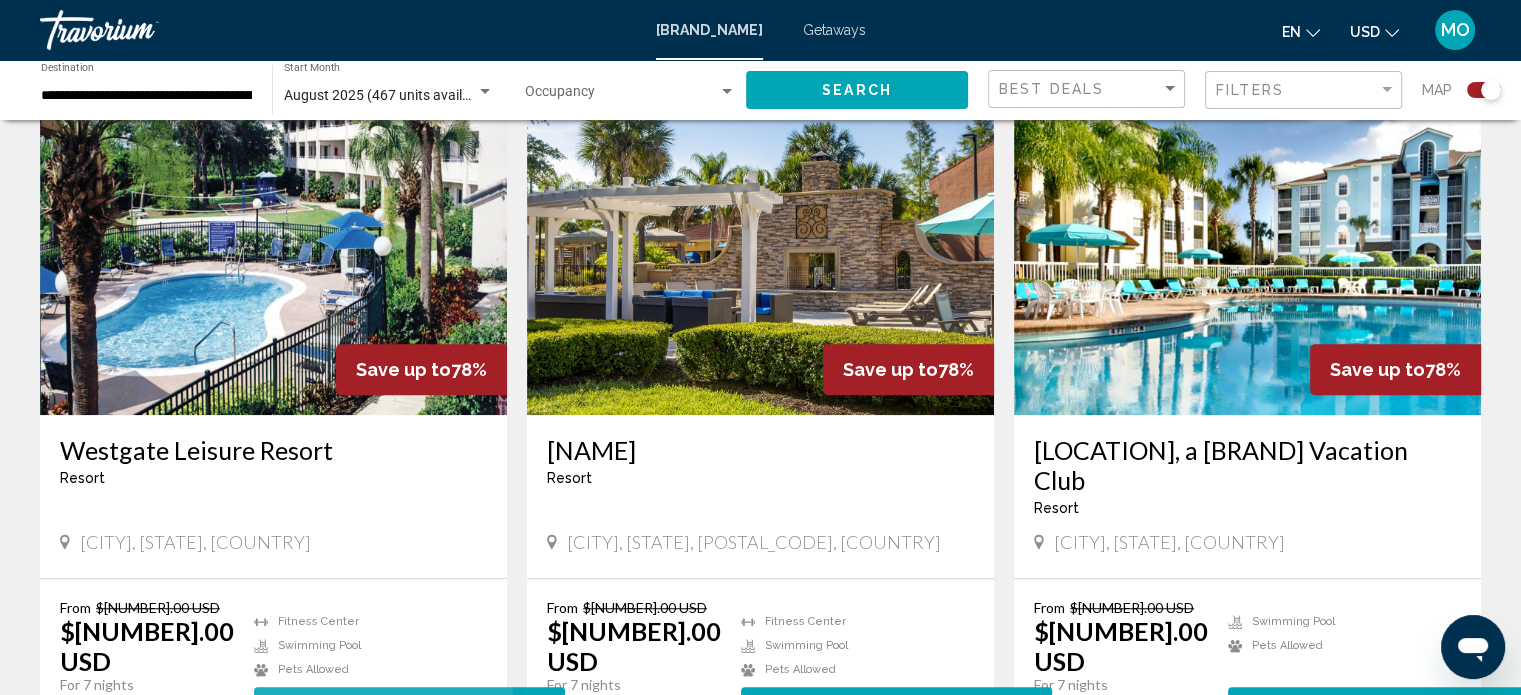 click on "View Resort" at bounding box center (329, 706) 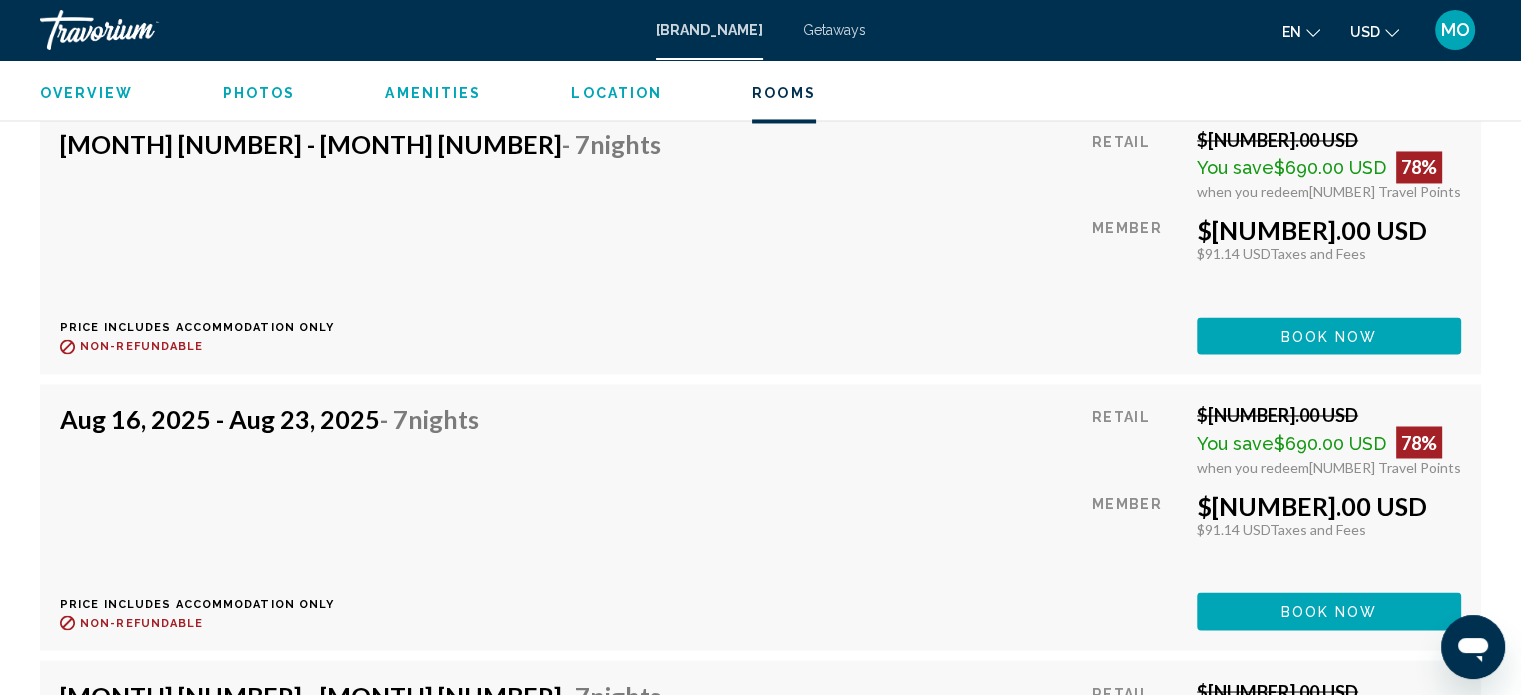 scroll, scrollTop: 3243, scrollLeft: 0, axis: vertical 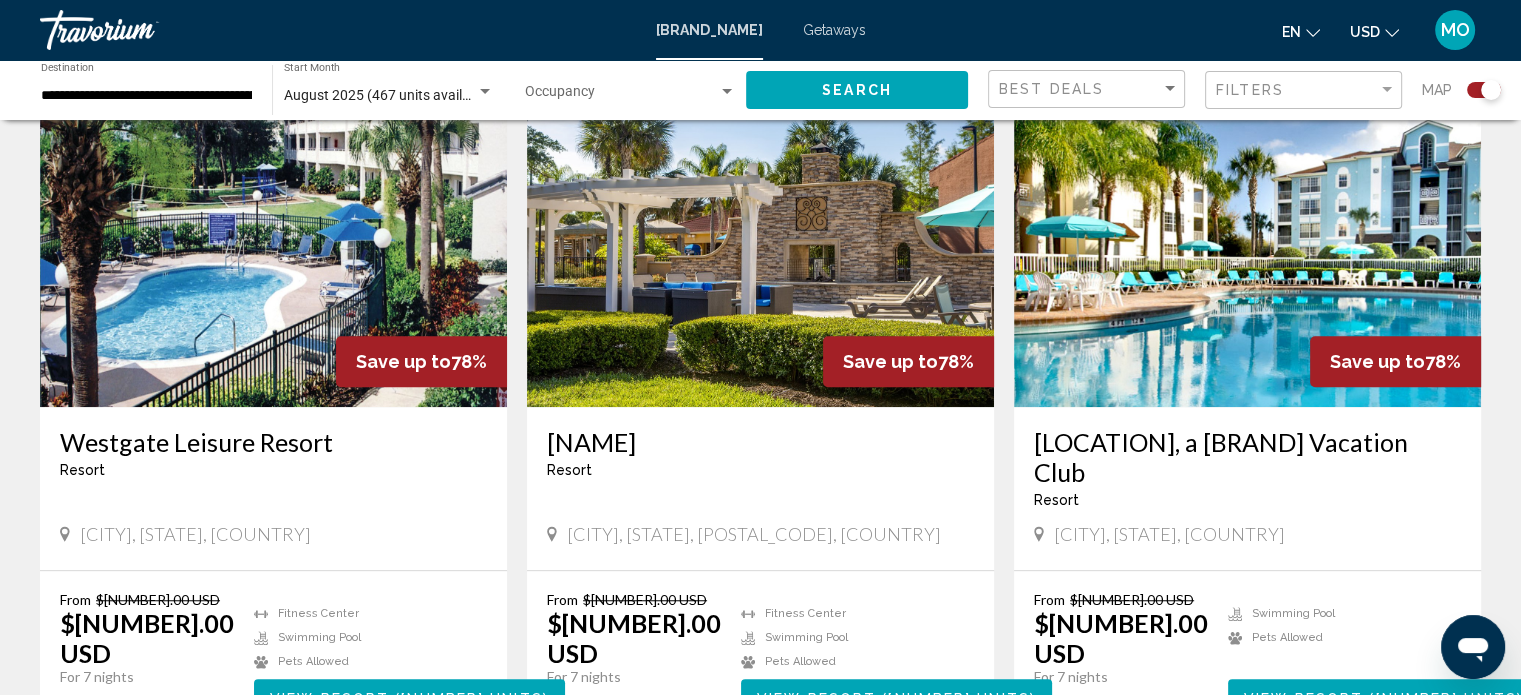 click on "[LOCATION], a [BRAND] Vacation Club" at bounding box center (1247, 457) 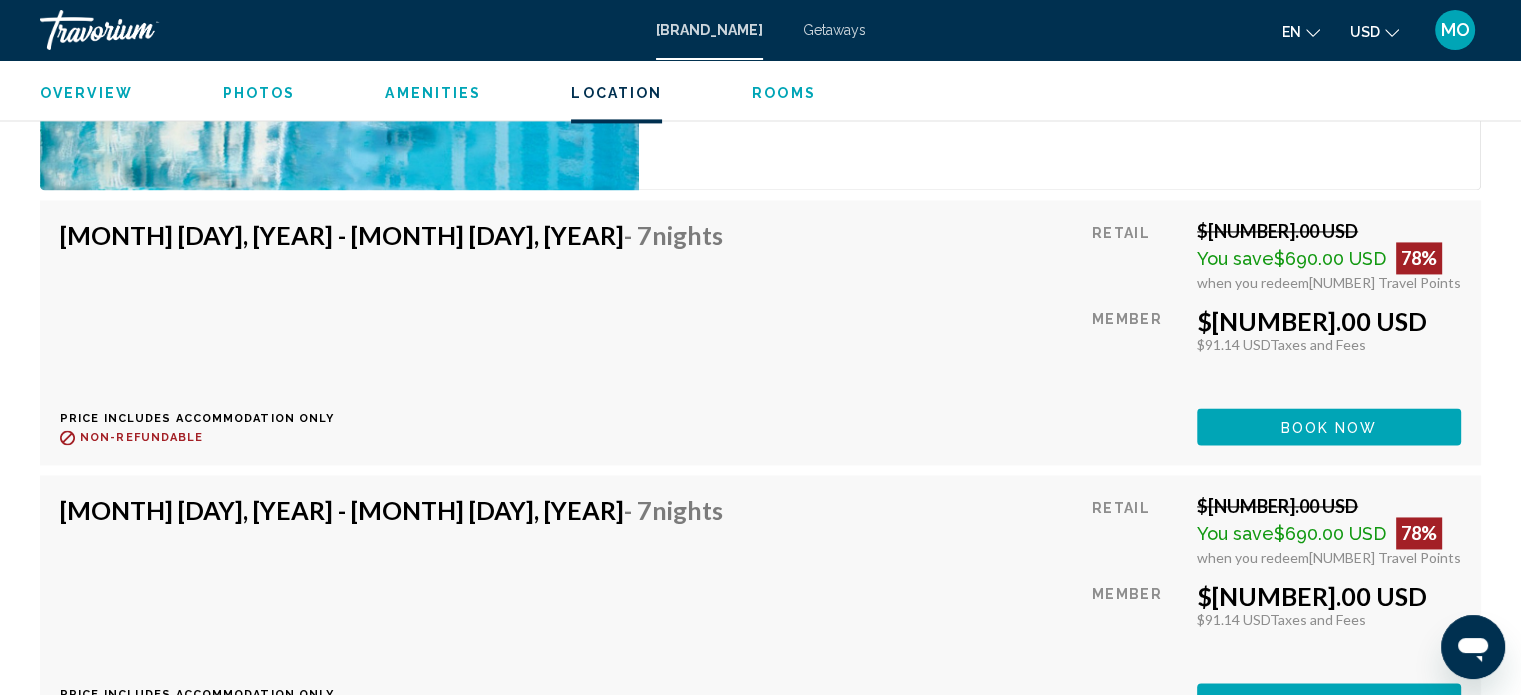 scroll, scrollTop: 3011, scrollLeft: 0, axis: vertical 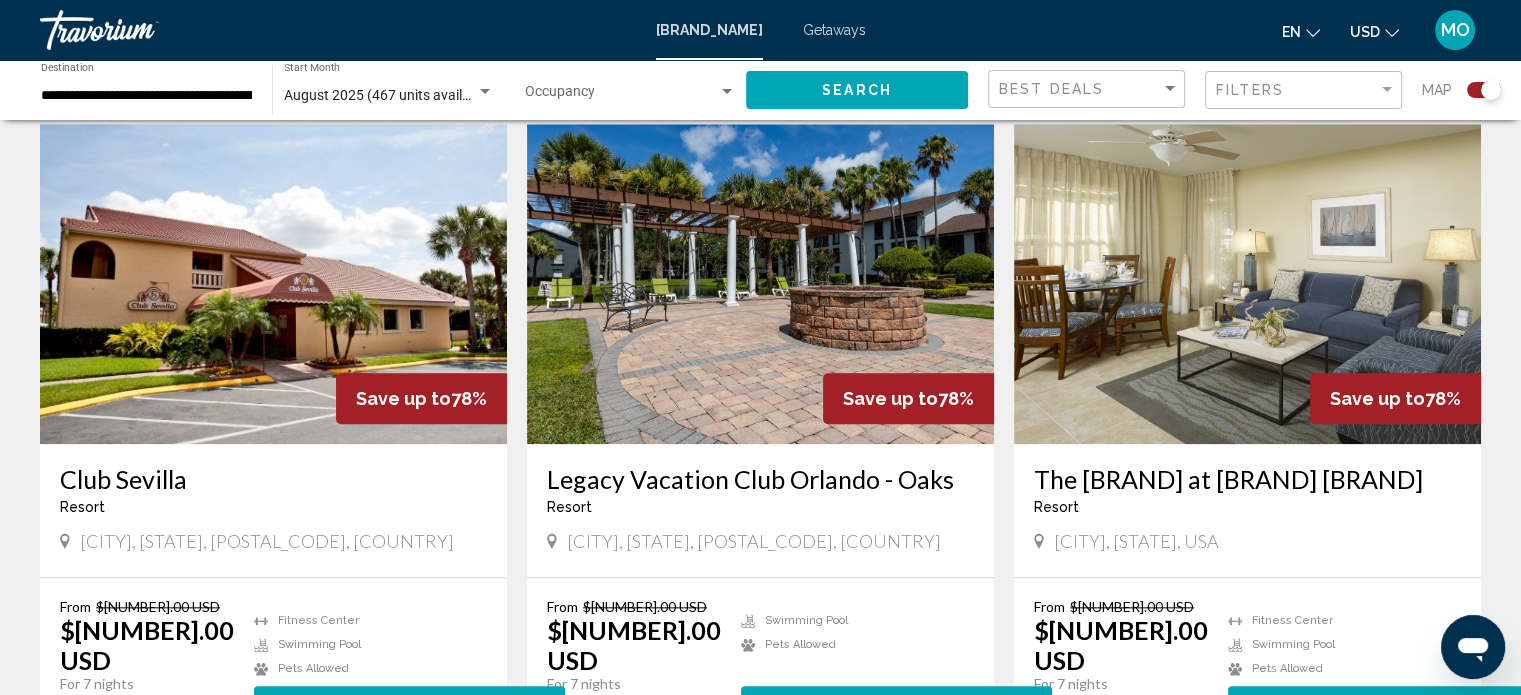click on "The [BRAND] at [BRAND] [BRAND]" at bounding box center [1247, 479] 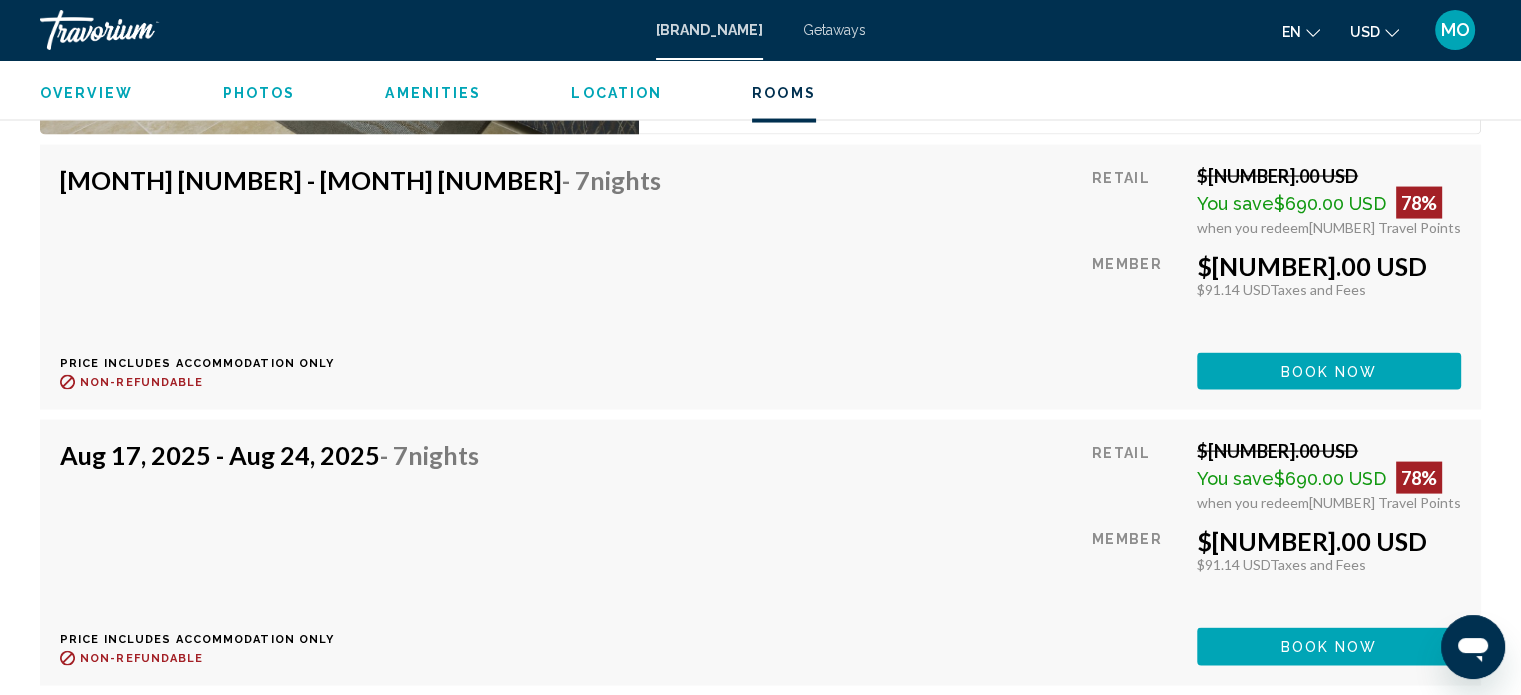scroll, scrollTop: 4012, scrollLeft: 0, axis: vertical 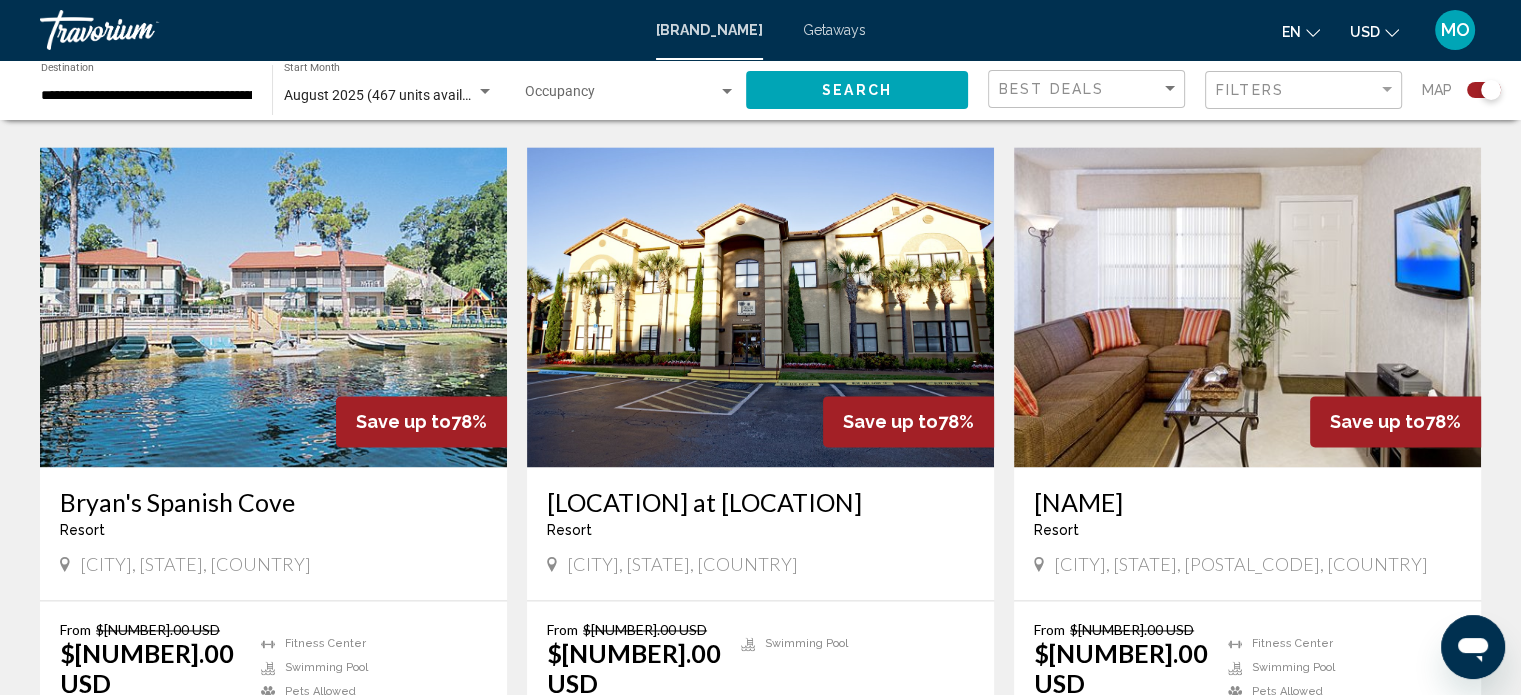 click on "[LOCATION] at [LOCATION]" at bounding box center (760, 502) 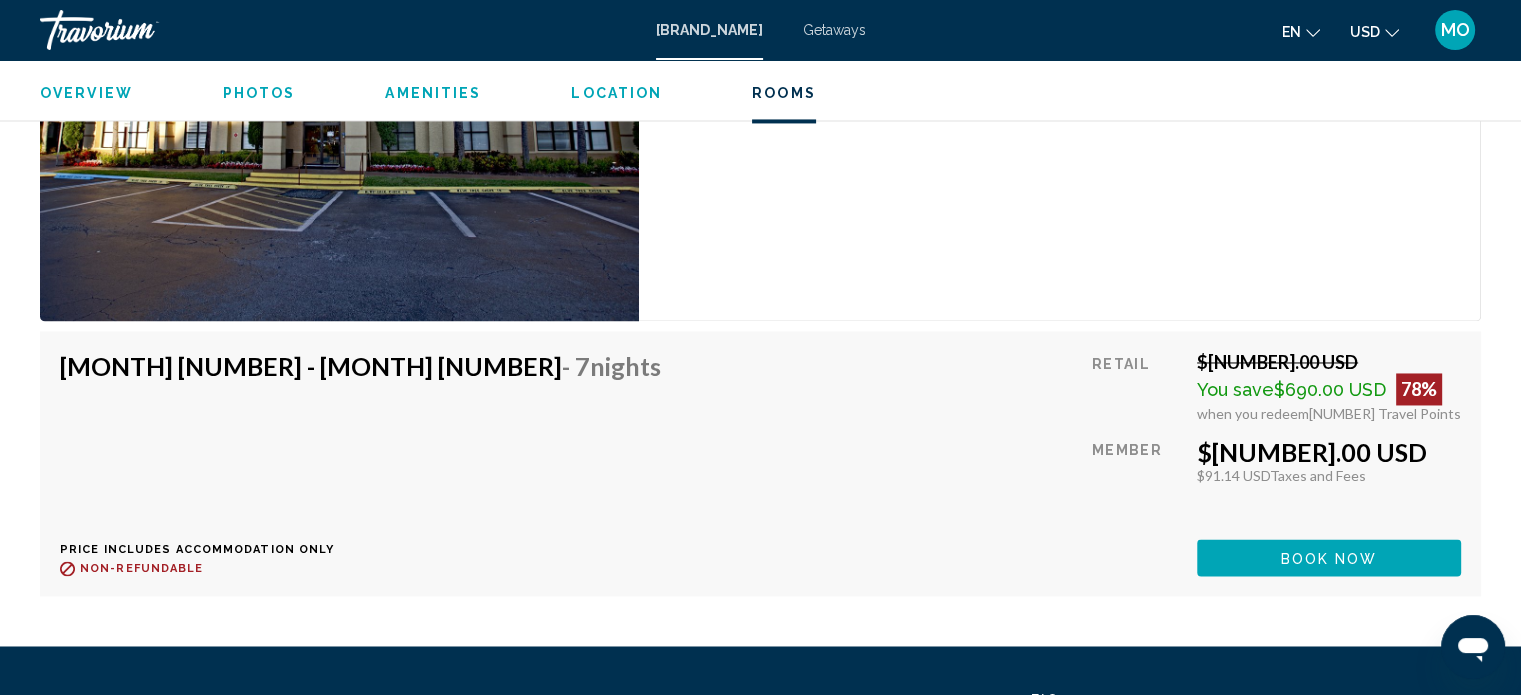 scroll, scrollTop: 3180, scrollLeft: 0, axis: vertical 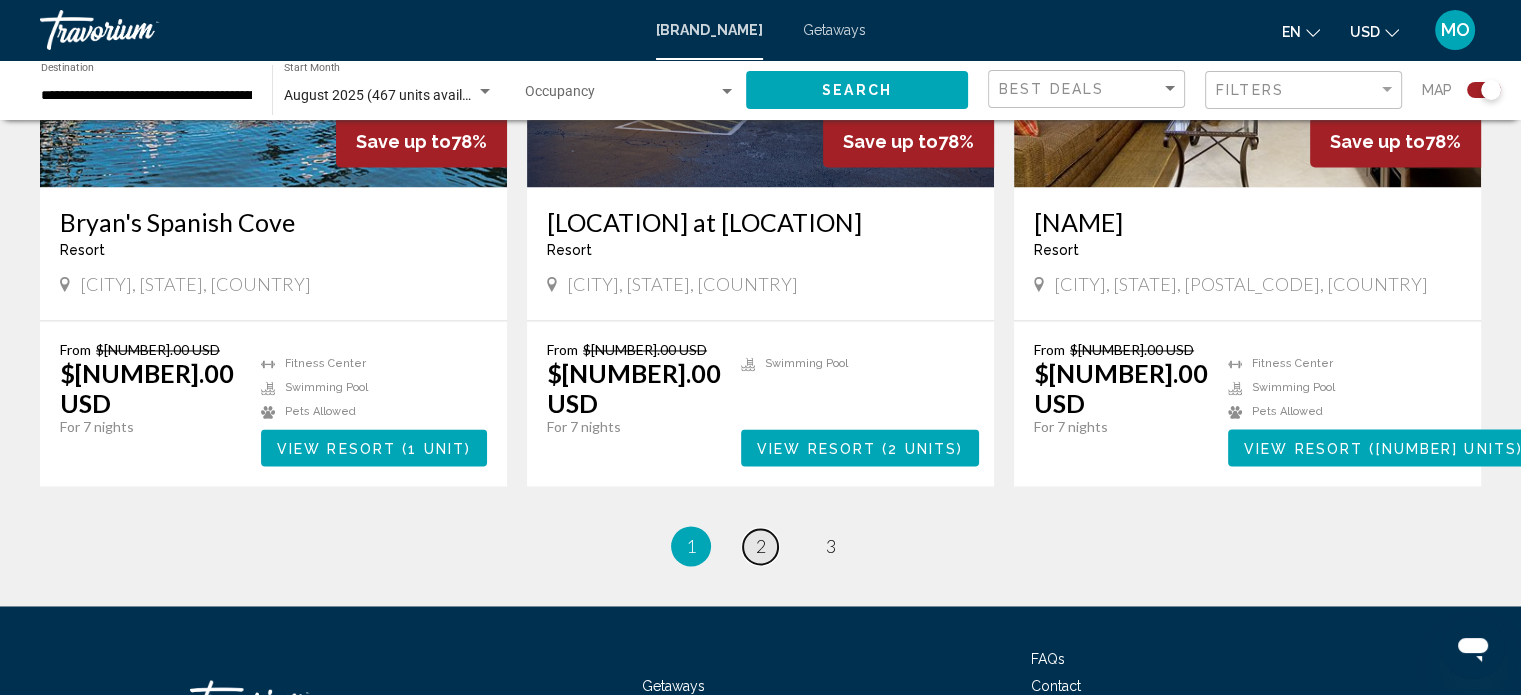 click on "page  2" at bounding box center [760, 546] 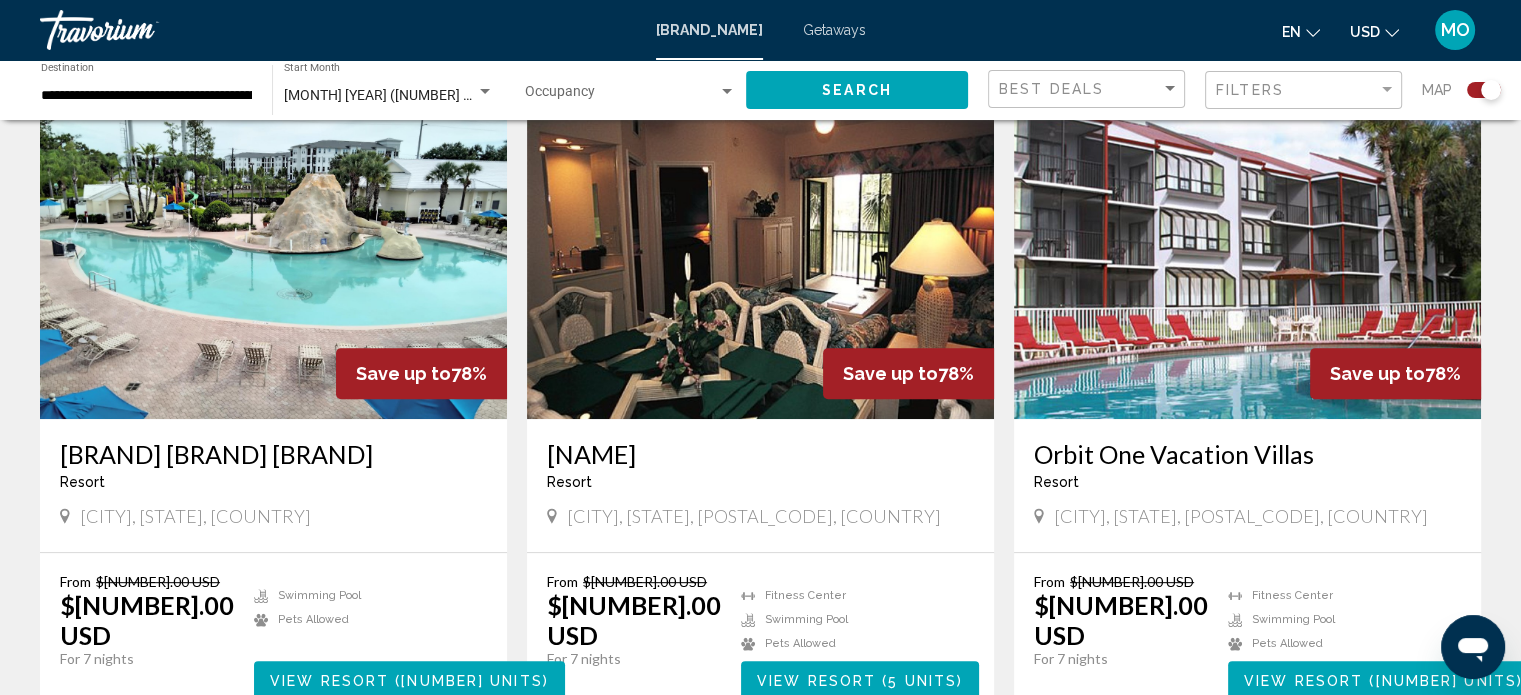 scroll, scrollTop: 730, scrollLeft: 0, axis: vertical 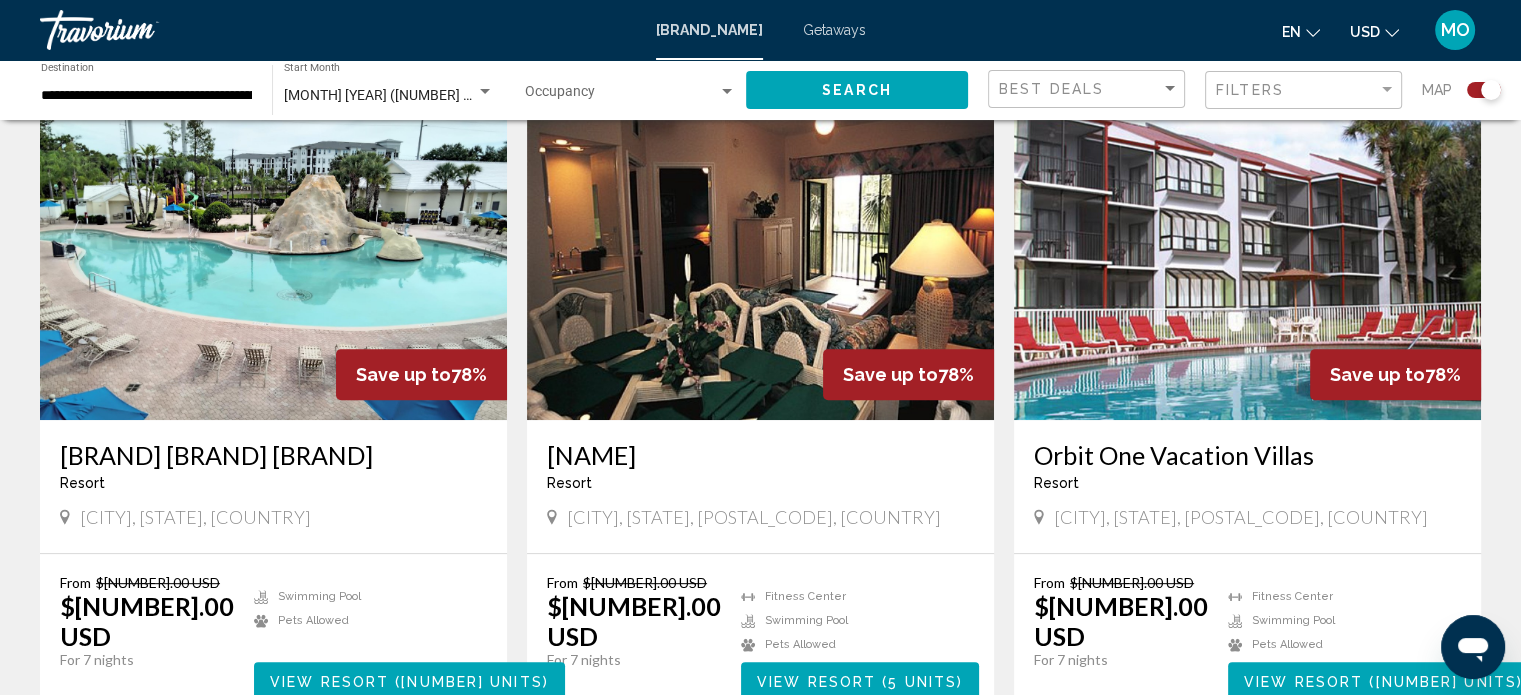 click on "[BRAND] [BRAND] [BRAND]" at bounding box center (273, 455) 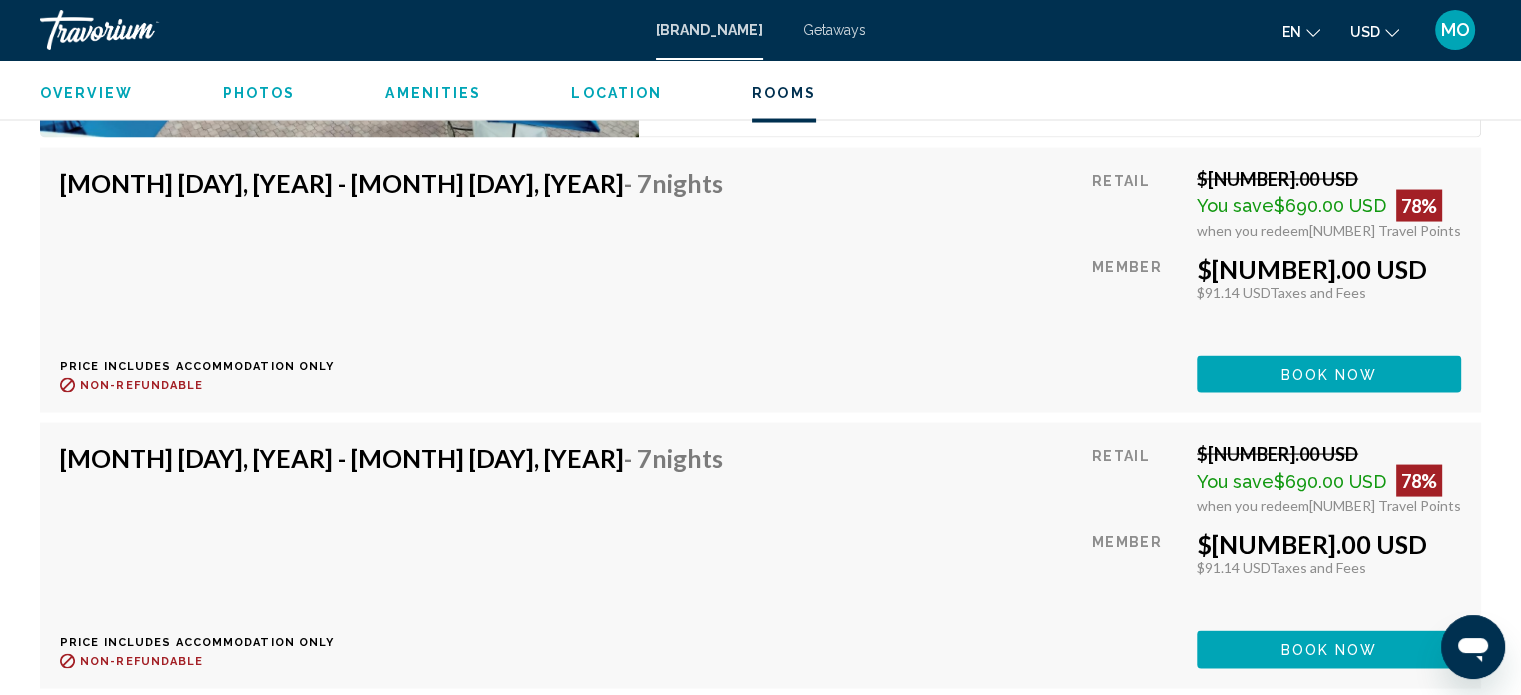 scroll, scrollTop: 3905, scrollLeft: 0, axis: vertical 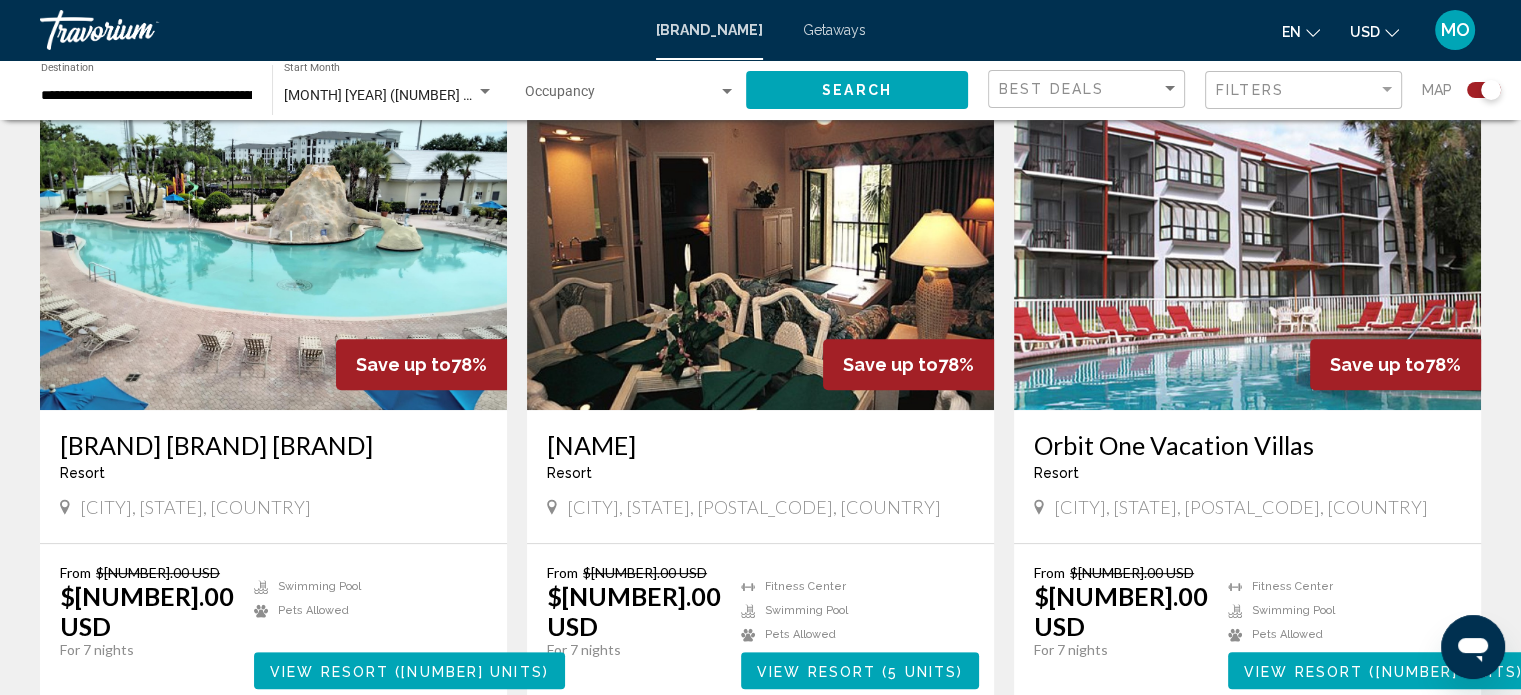 click on "[NAME]" at bounding box center (760, 445) 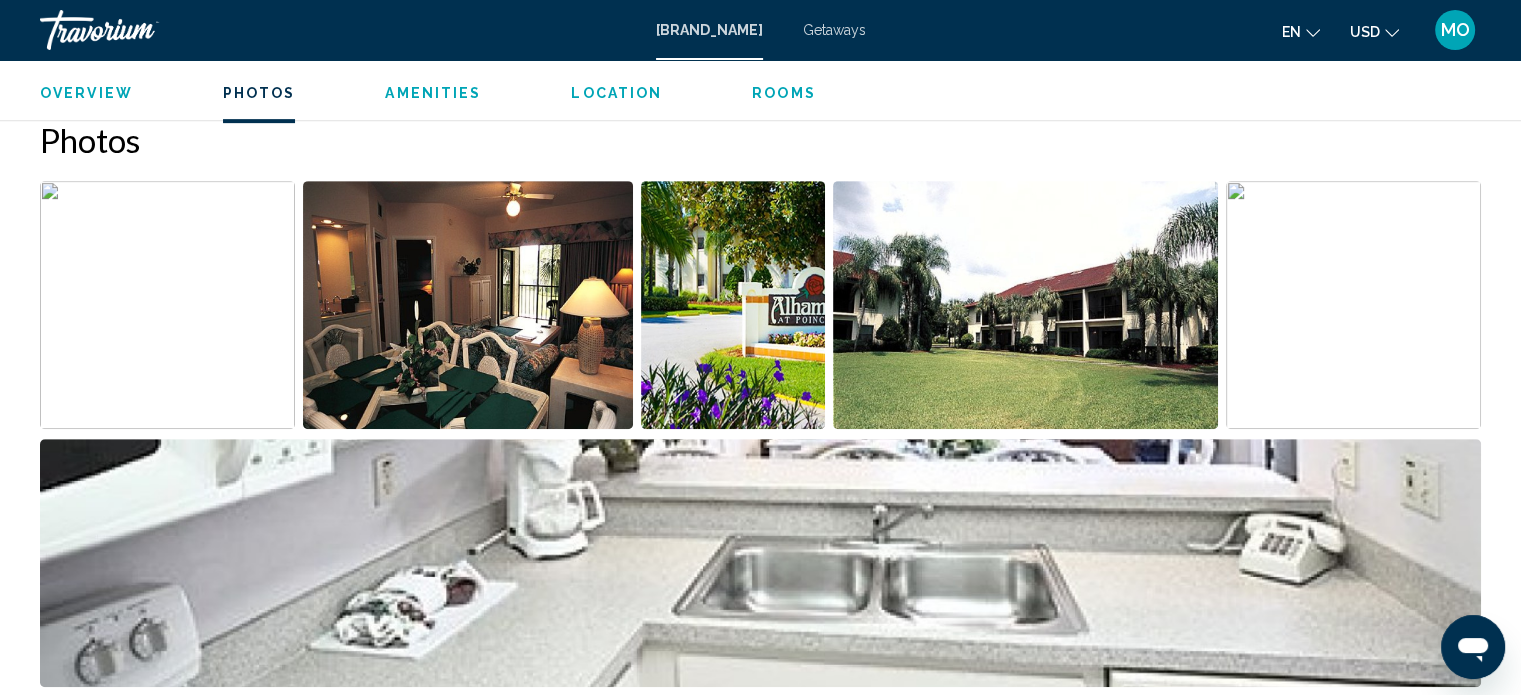 scroll, scrollTop: 846, scrollLeft: 0, axis: vertical 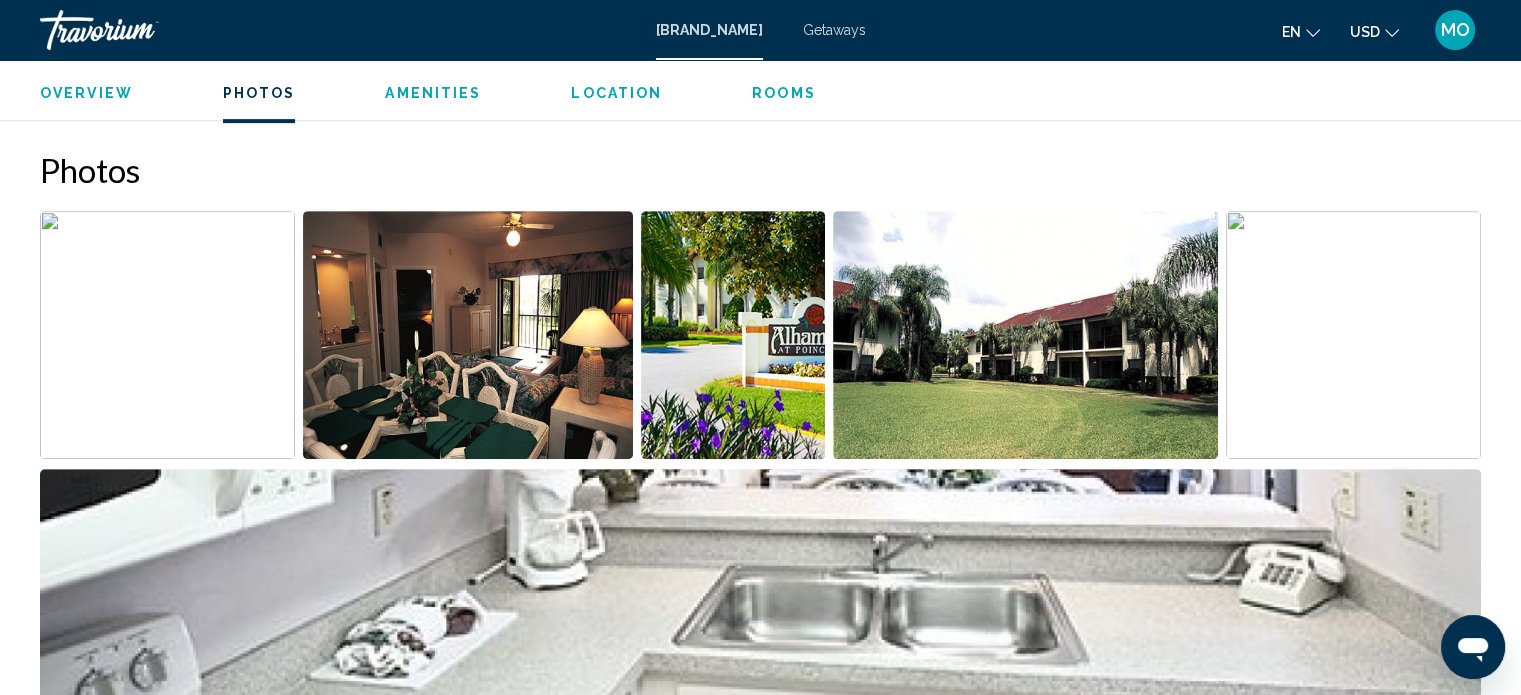 click at bounding box center [468, 335] 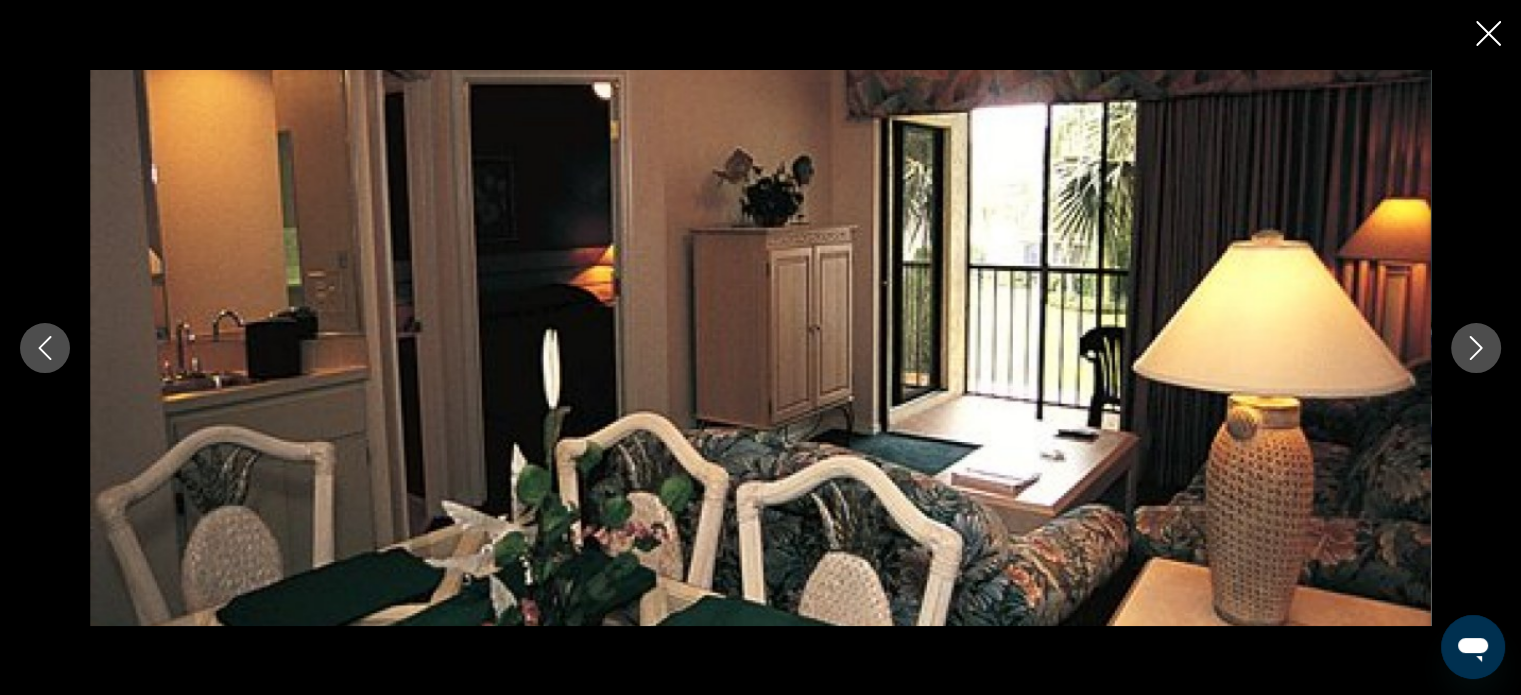 type 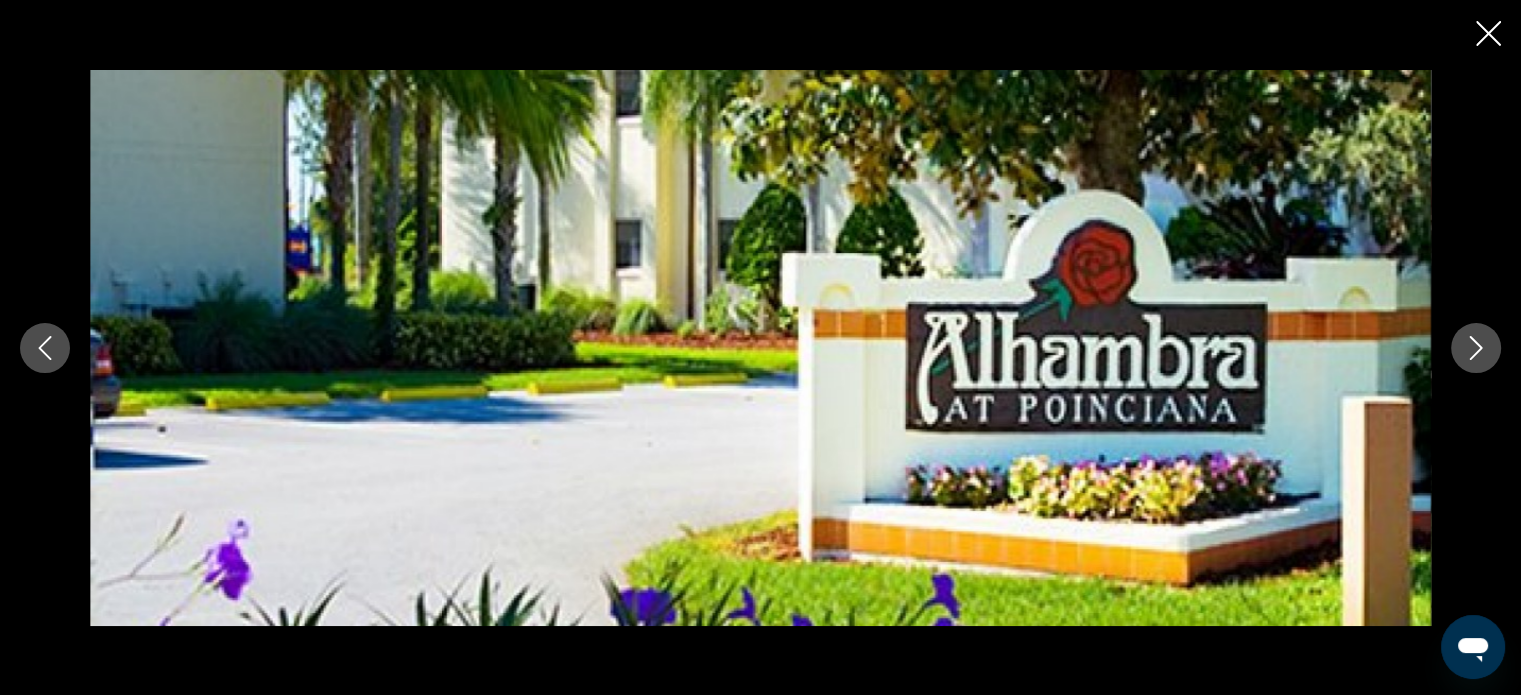 click at bounding box center [1476, 348] 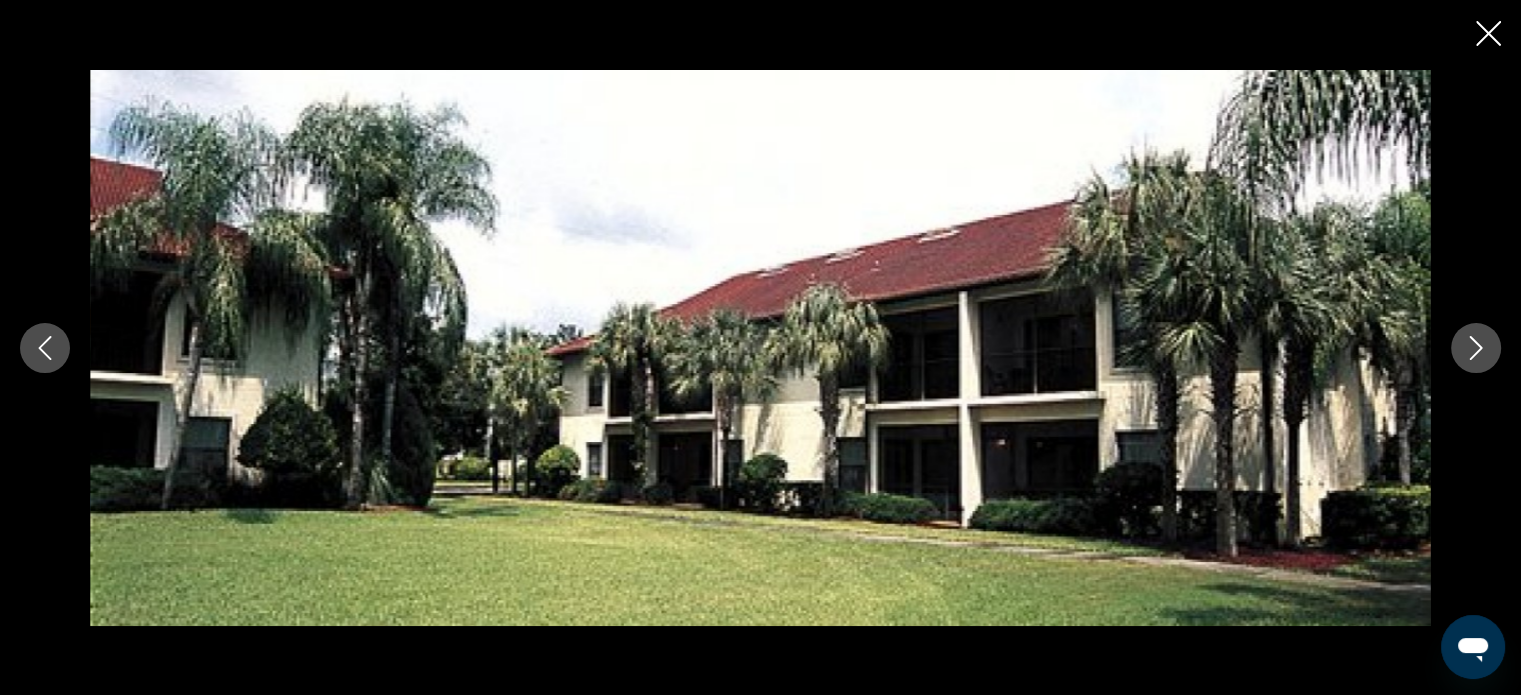 click at bounding box center (1476, 348) 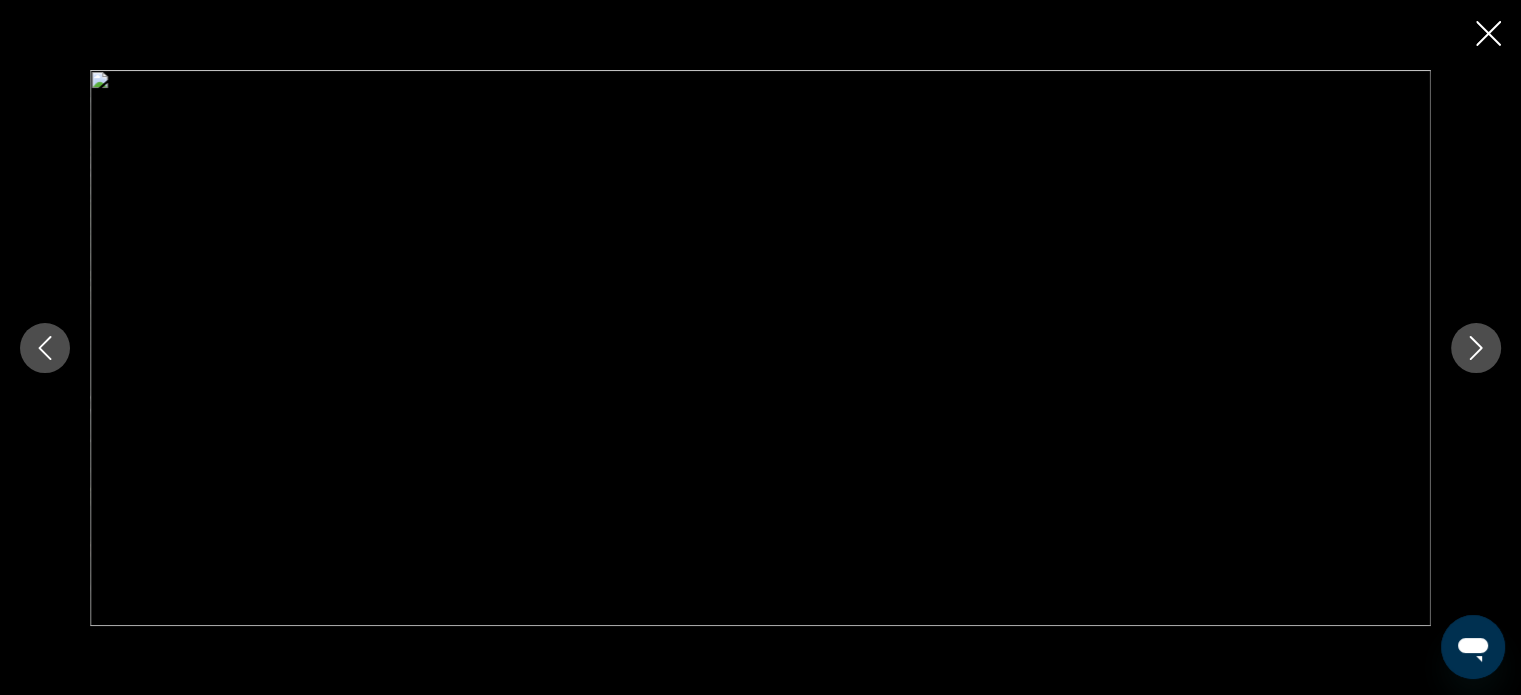 click at bounding box center [1476, 348] 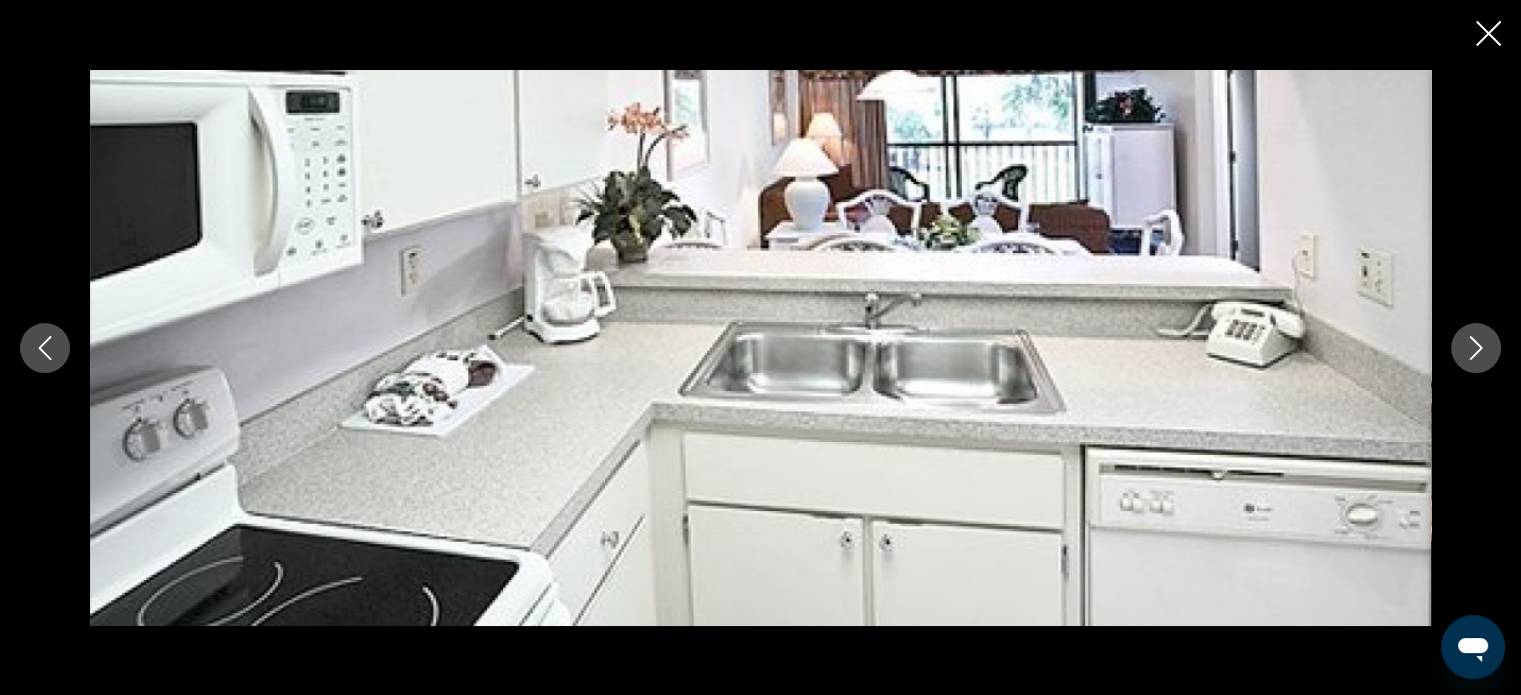 click at bounding box center (1476, 348) 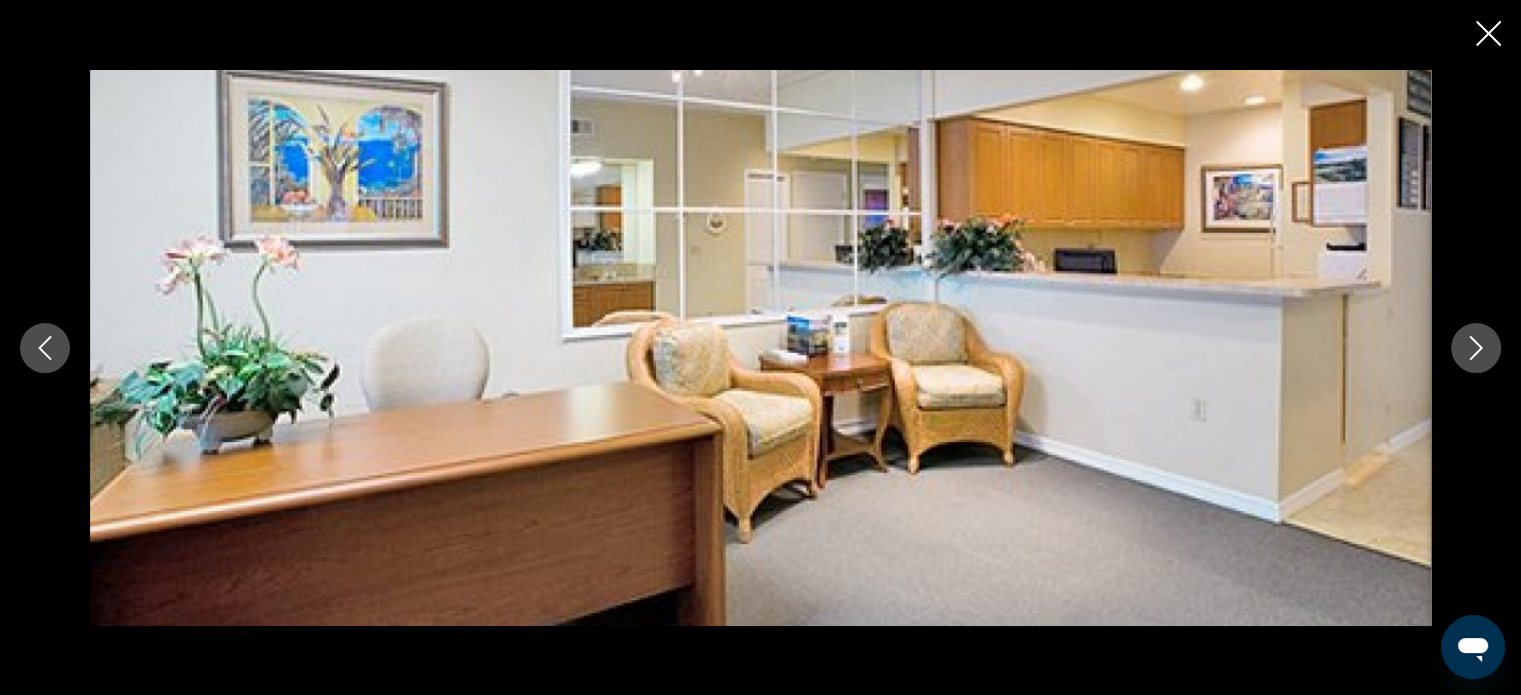 click at bounding box center (1476, 348) 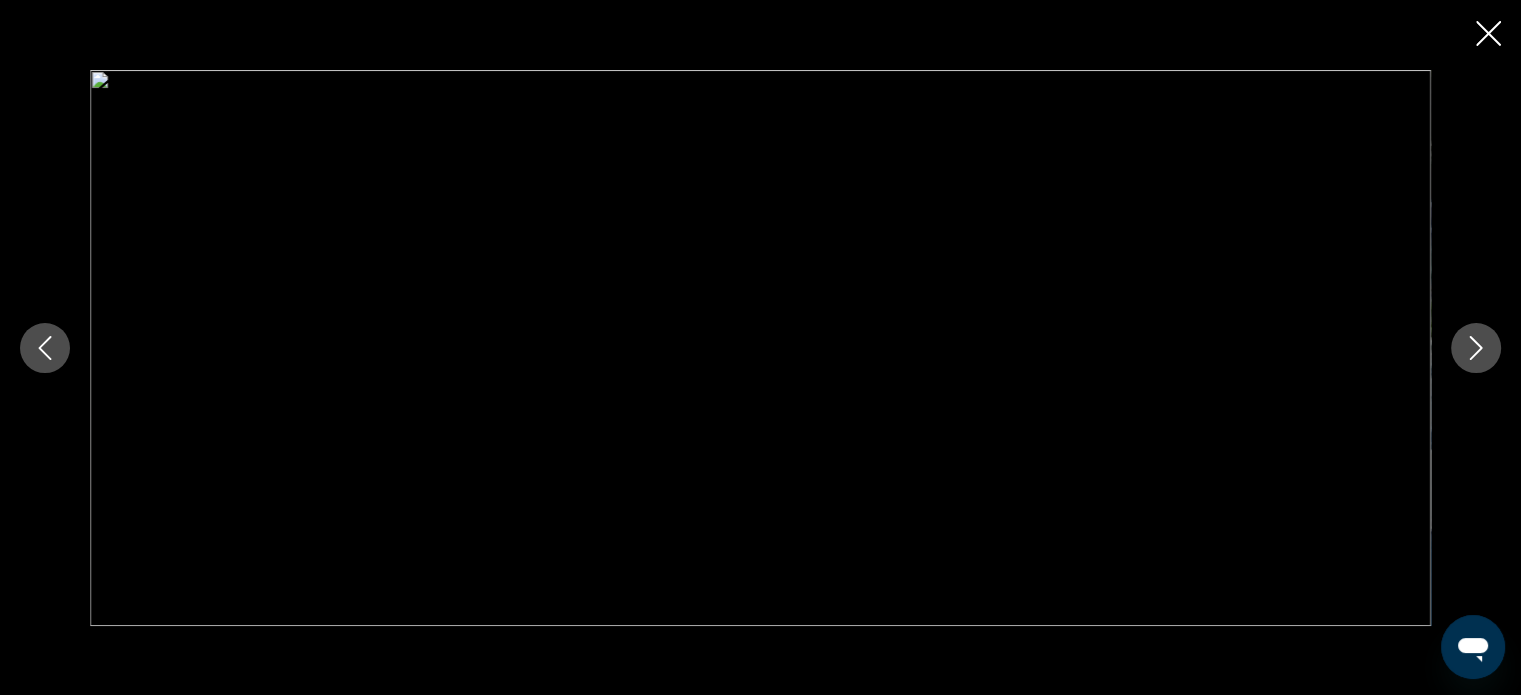 click at bounding box center [1476, 348] 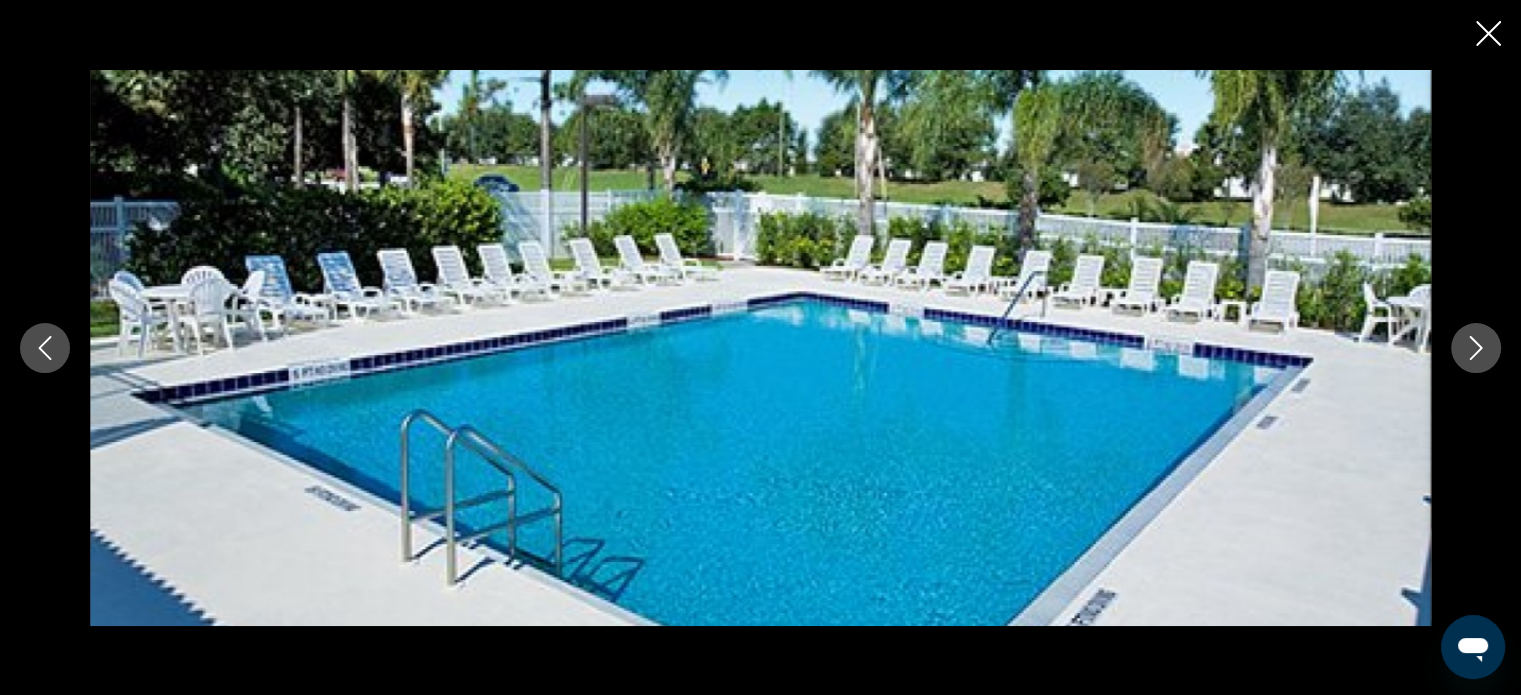 click at bounding box center (1476, 348) 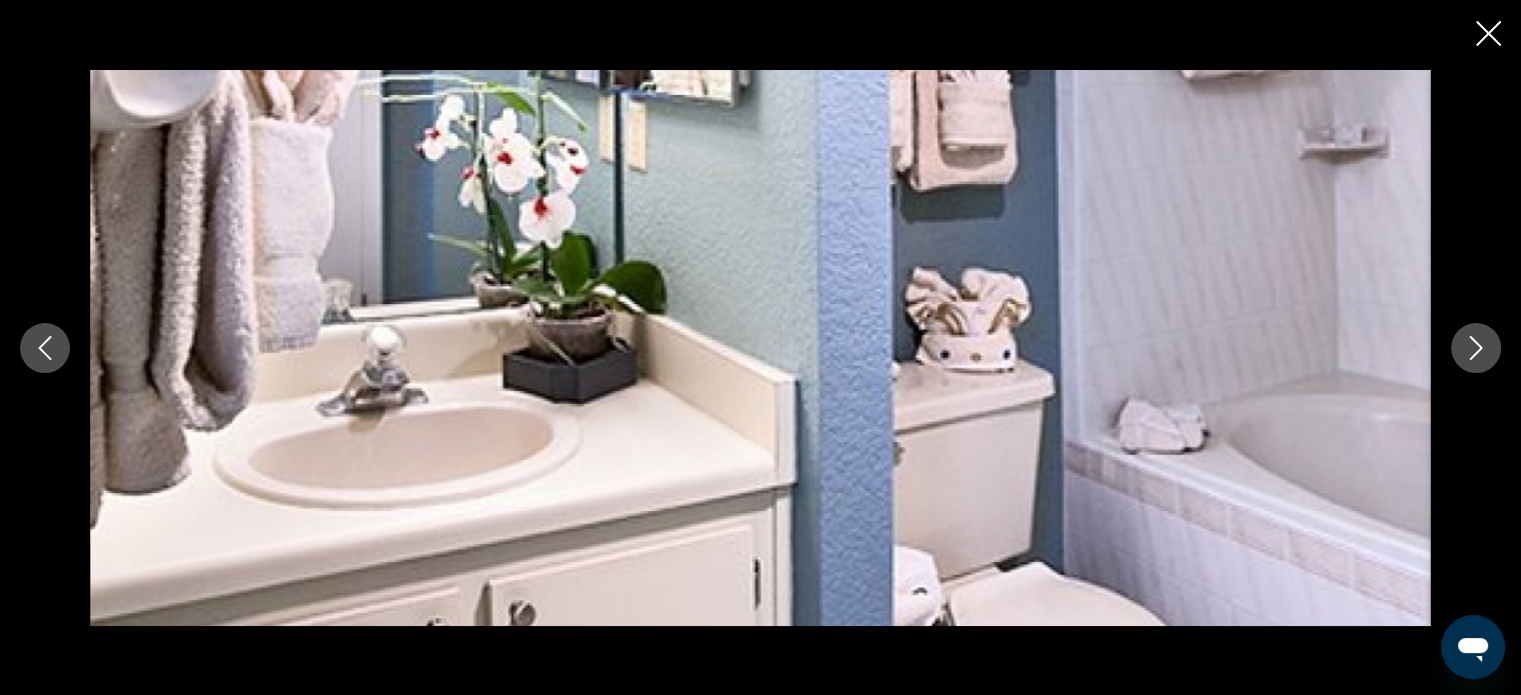 click at bounding box center (1476, 348) 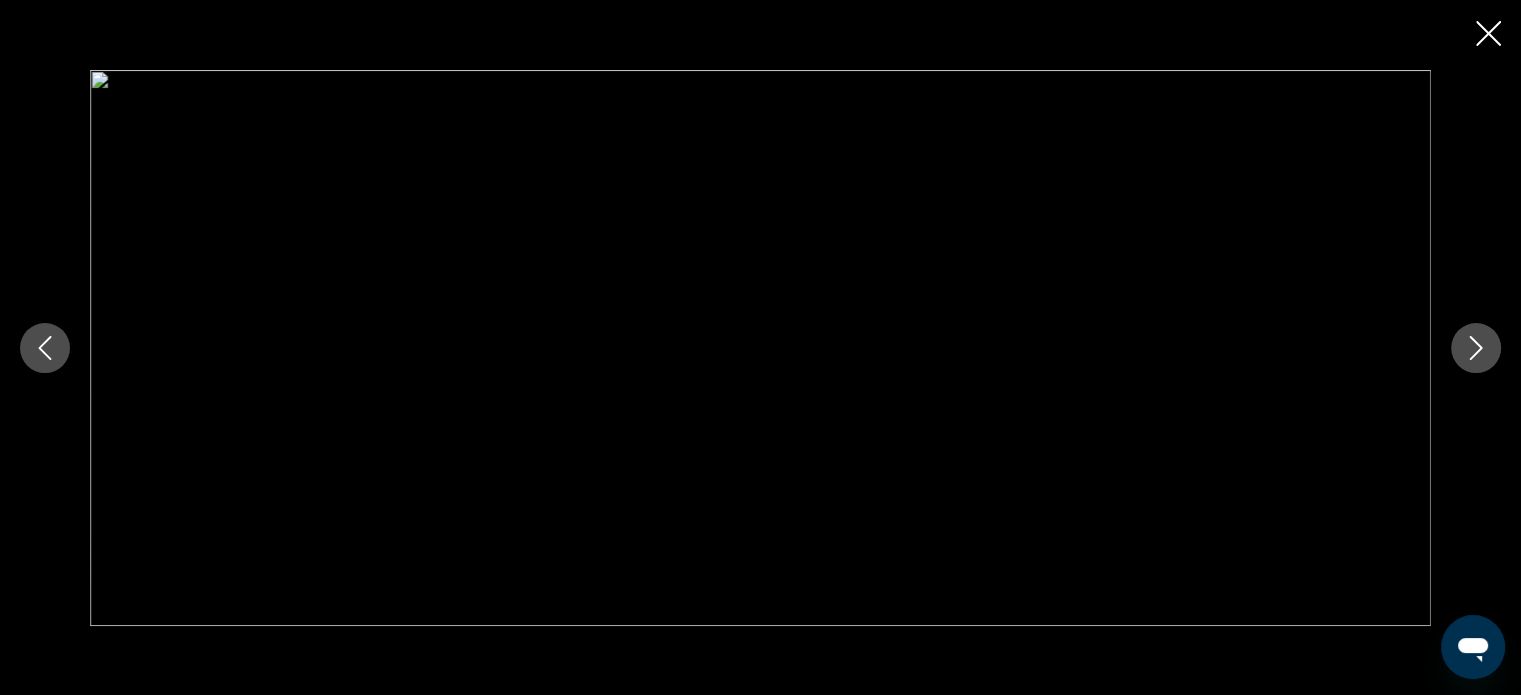 click at bounding box center (760, 347) 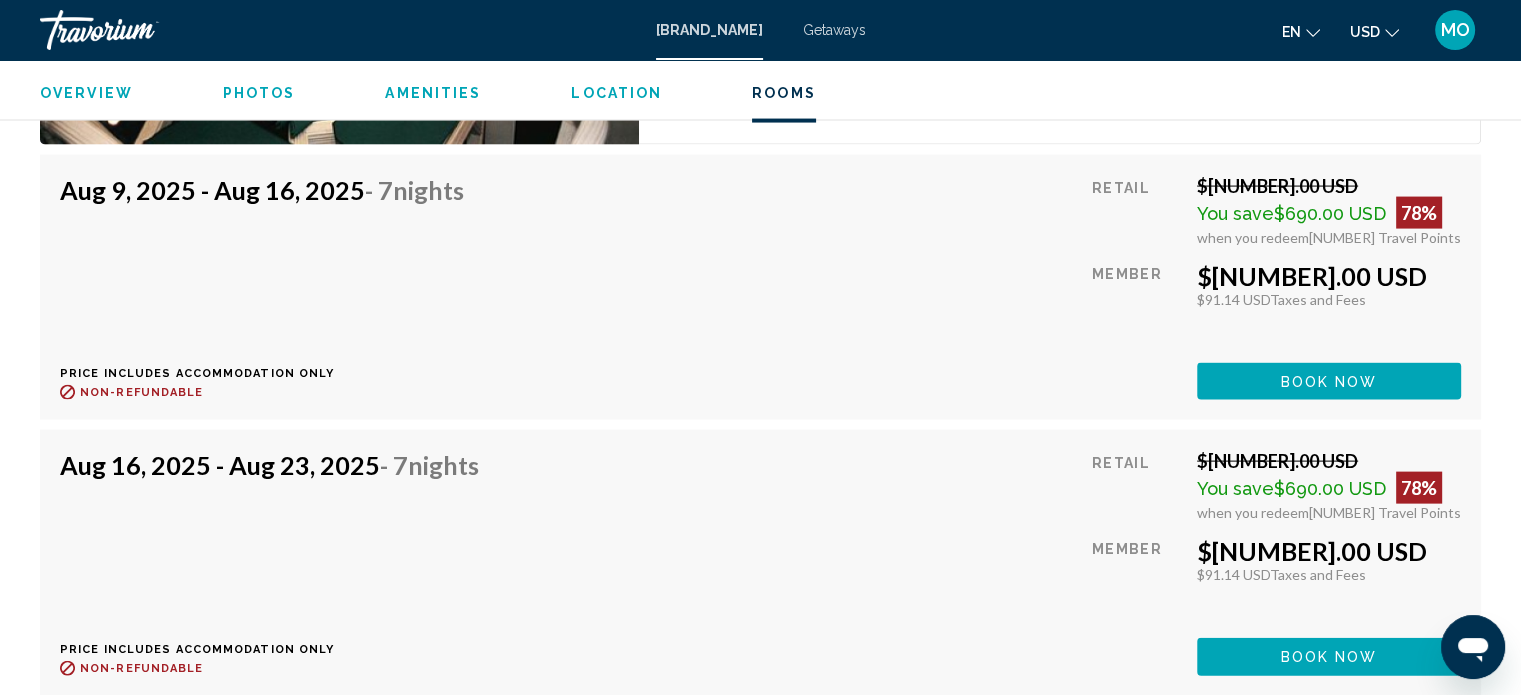 scroll, scrollTop: 4155, scrollLeft: 0, axis: vertical 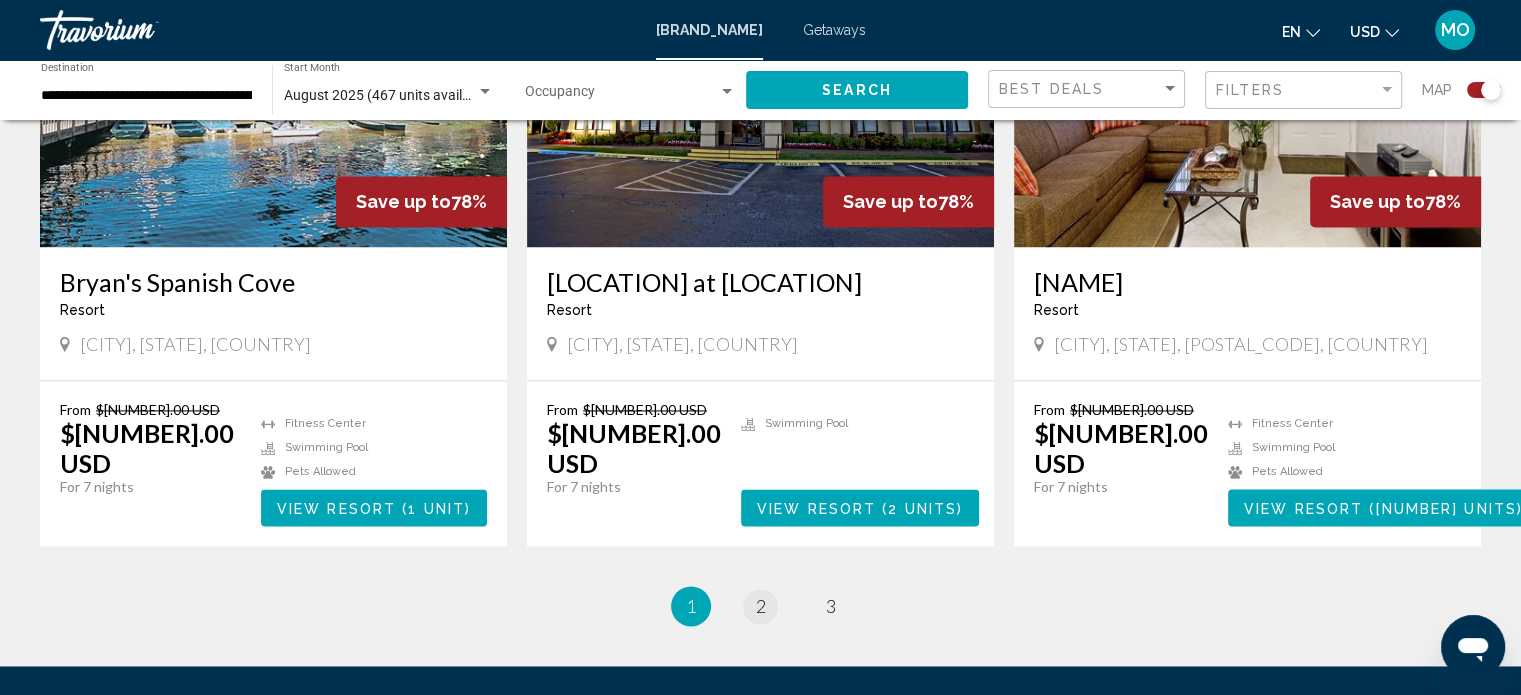 drag, startPoint x: 779, startPoint y: 539, endPoint x: 752, endPoint y: 539, distance: 27 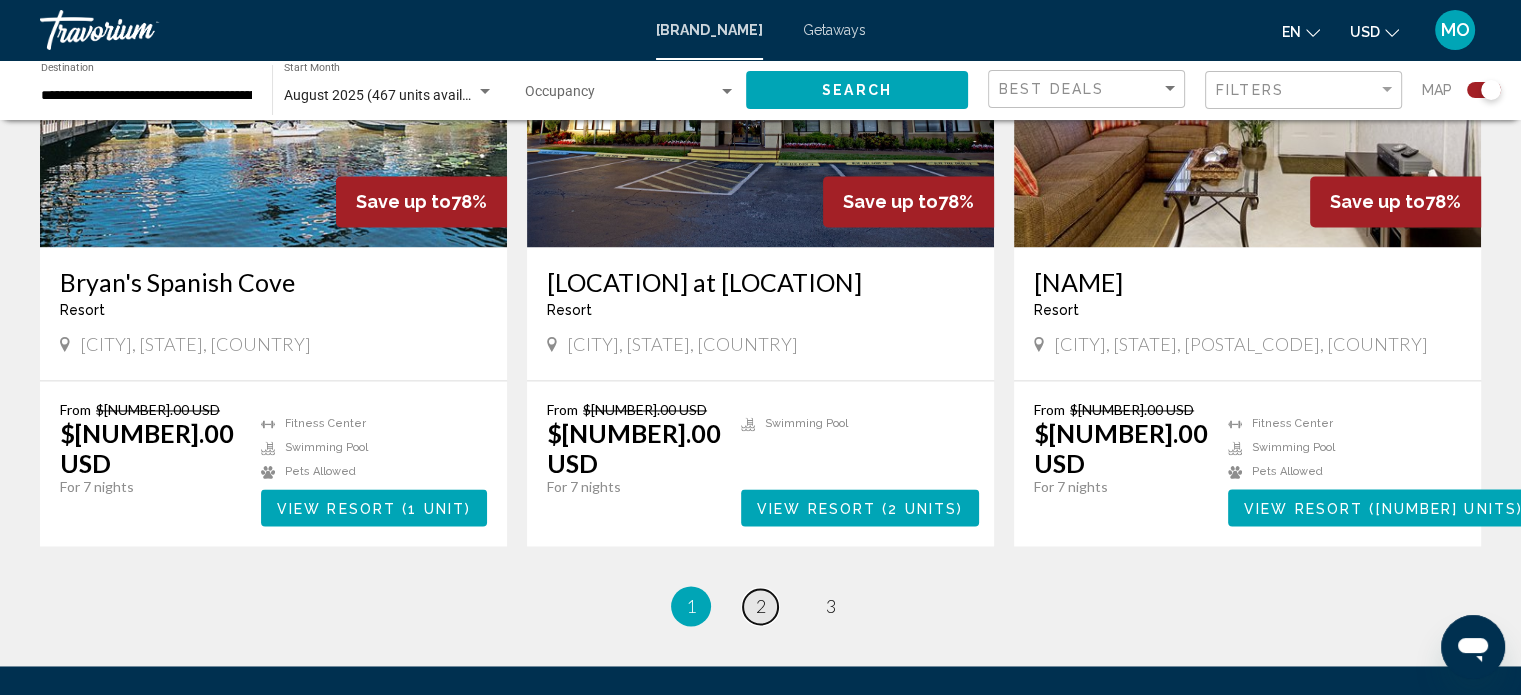 click on "page  2" at bounding box center [760, 606] 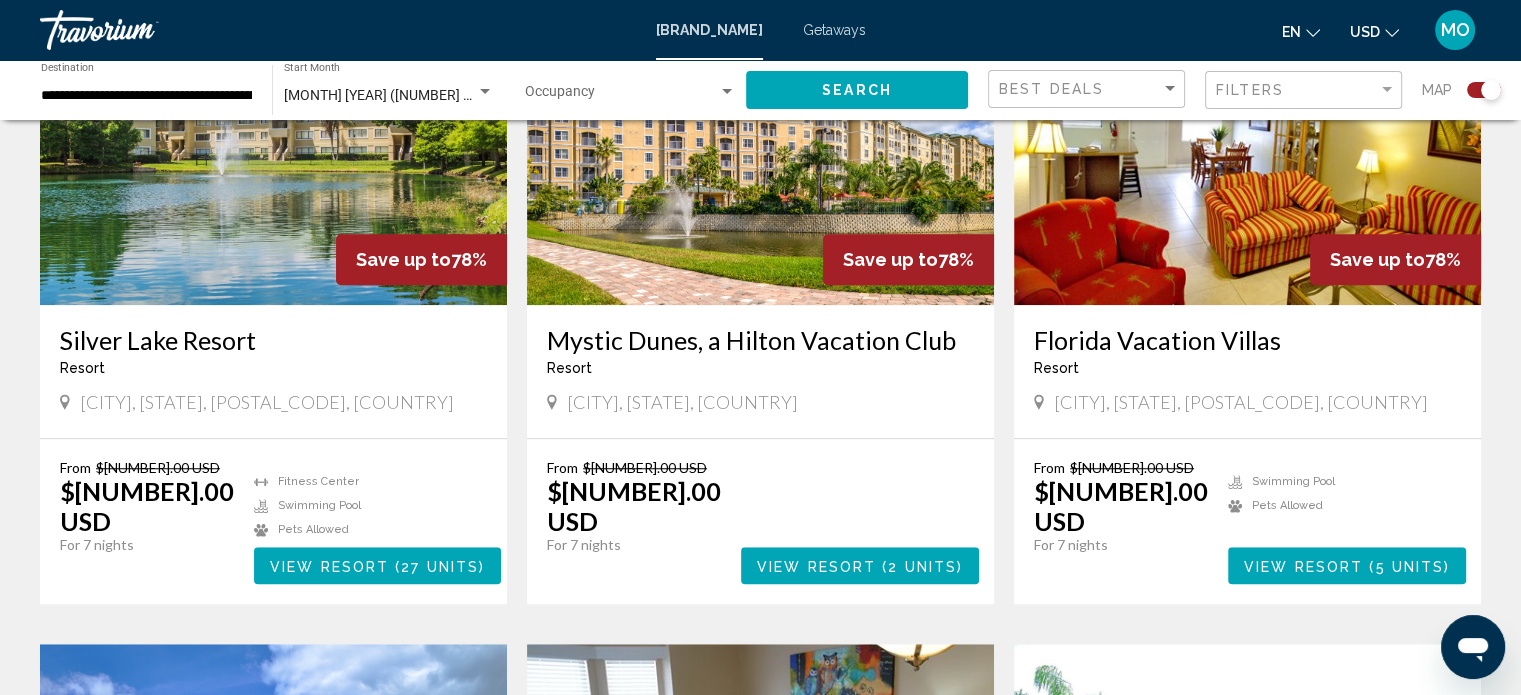 scroll, scrollTop: 1508, scrollLeft: 0, axis: vertical 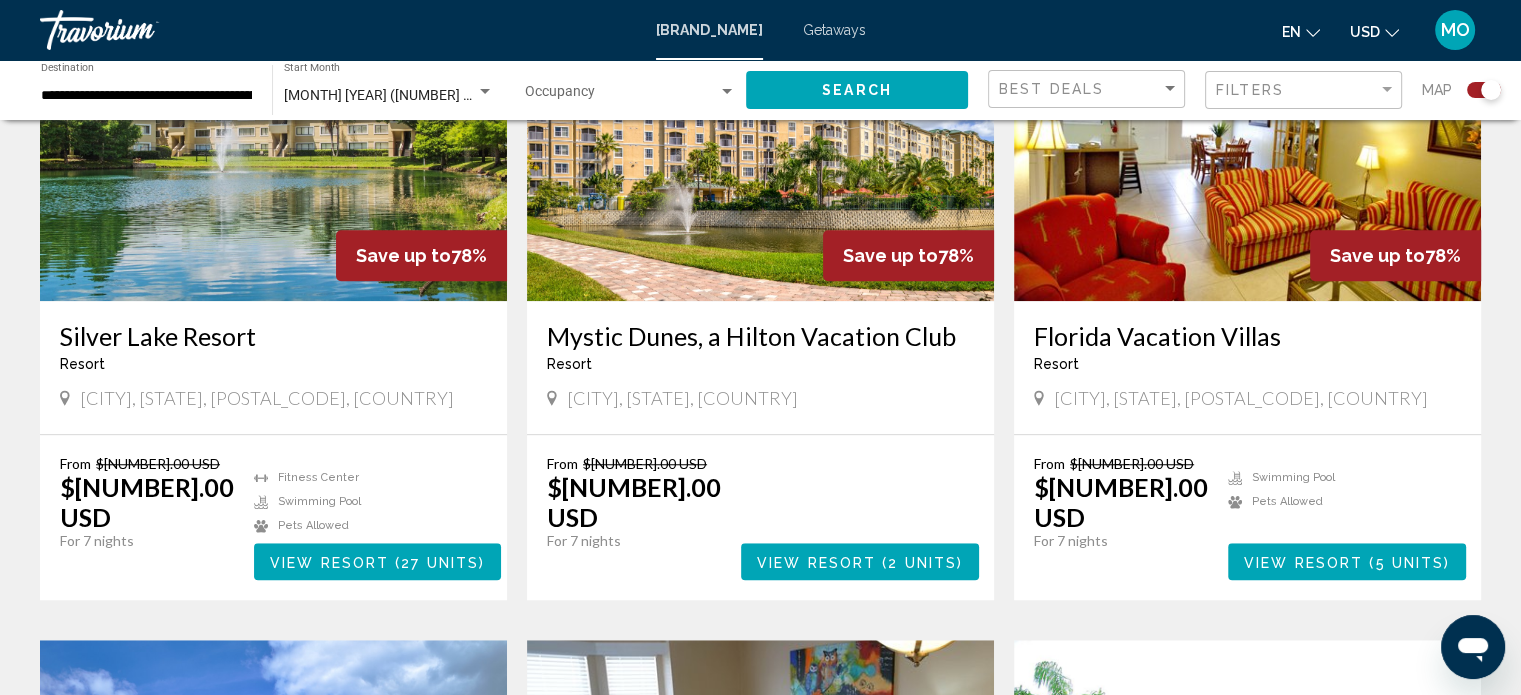 click at bounding box center (760, 141) 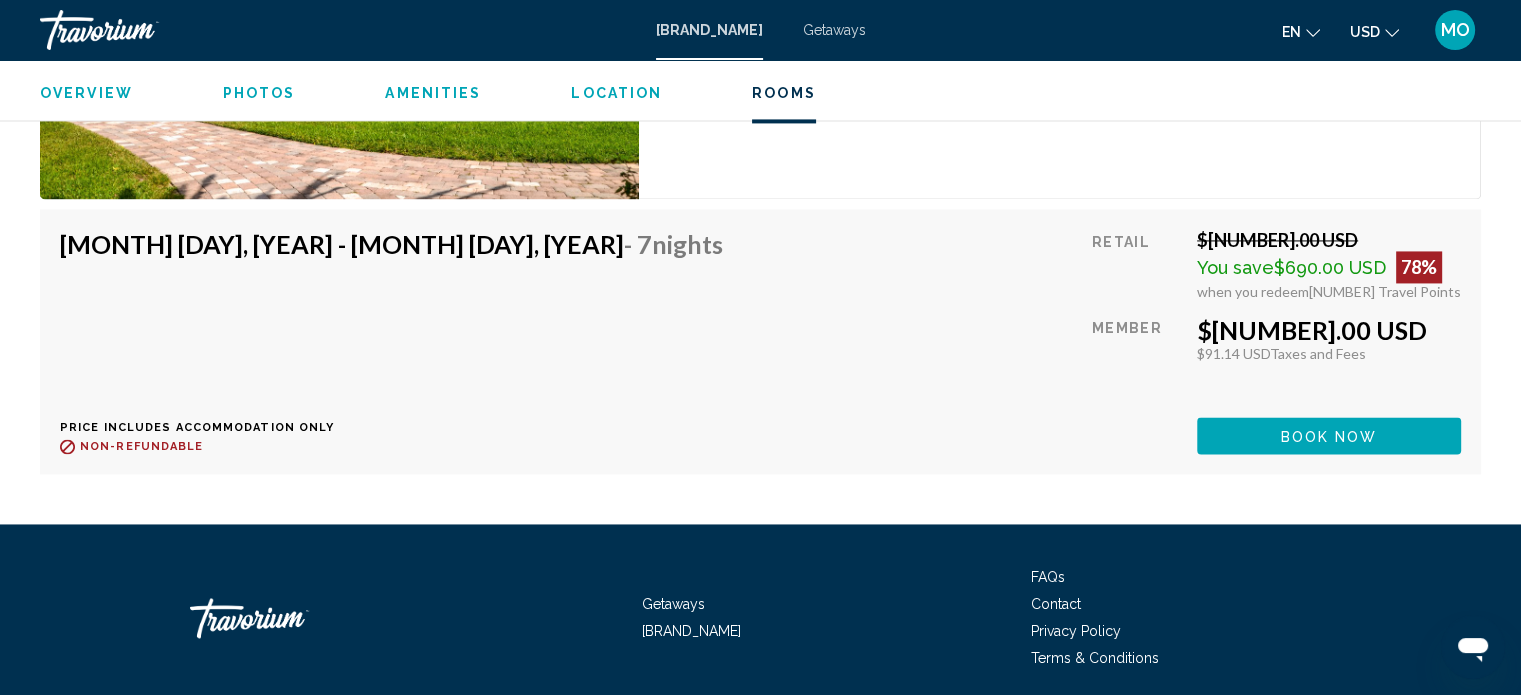 scroll, scrollTop: 3005, scrollLeft: 0, axis: vertical 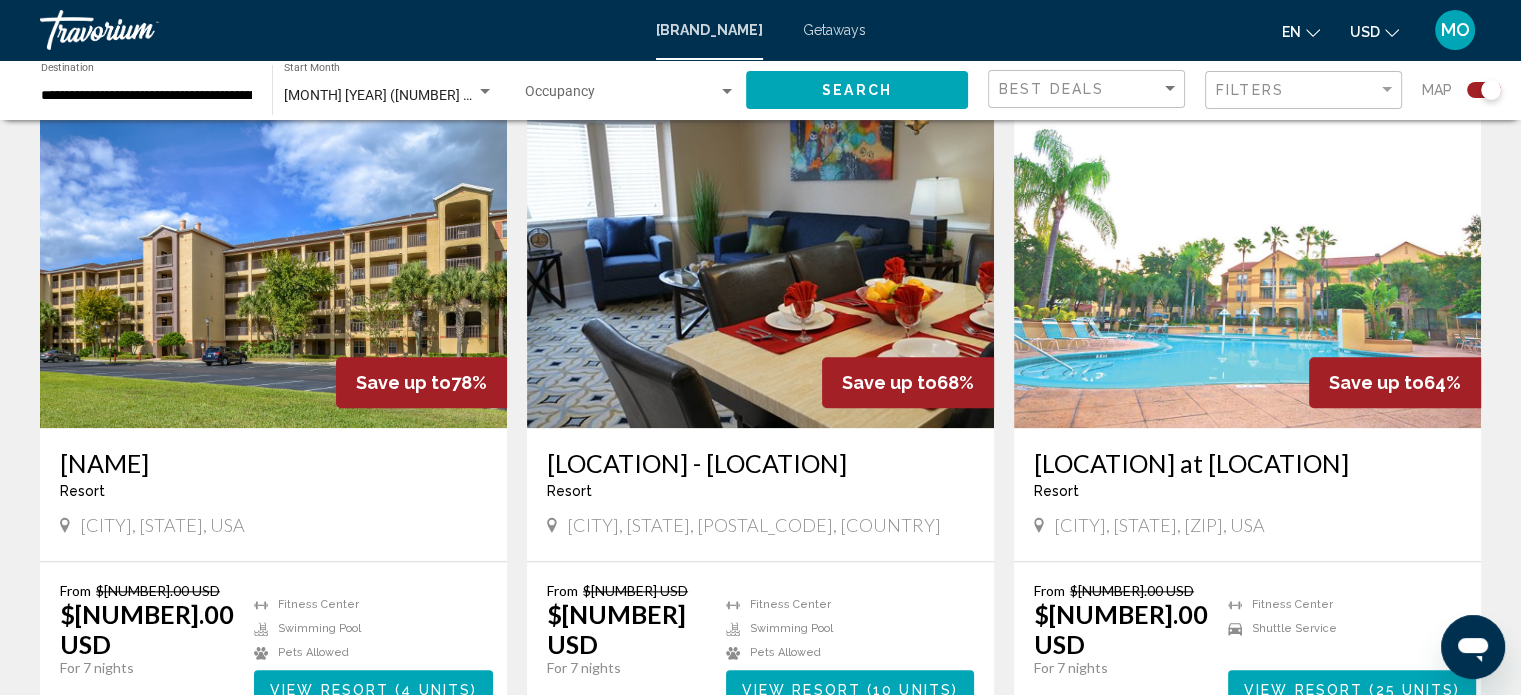 click on "[NAME]" at bounding box center [273, 463] 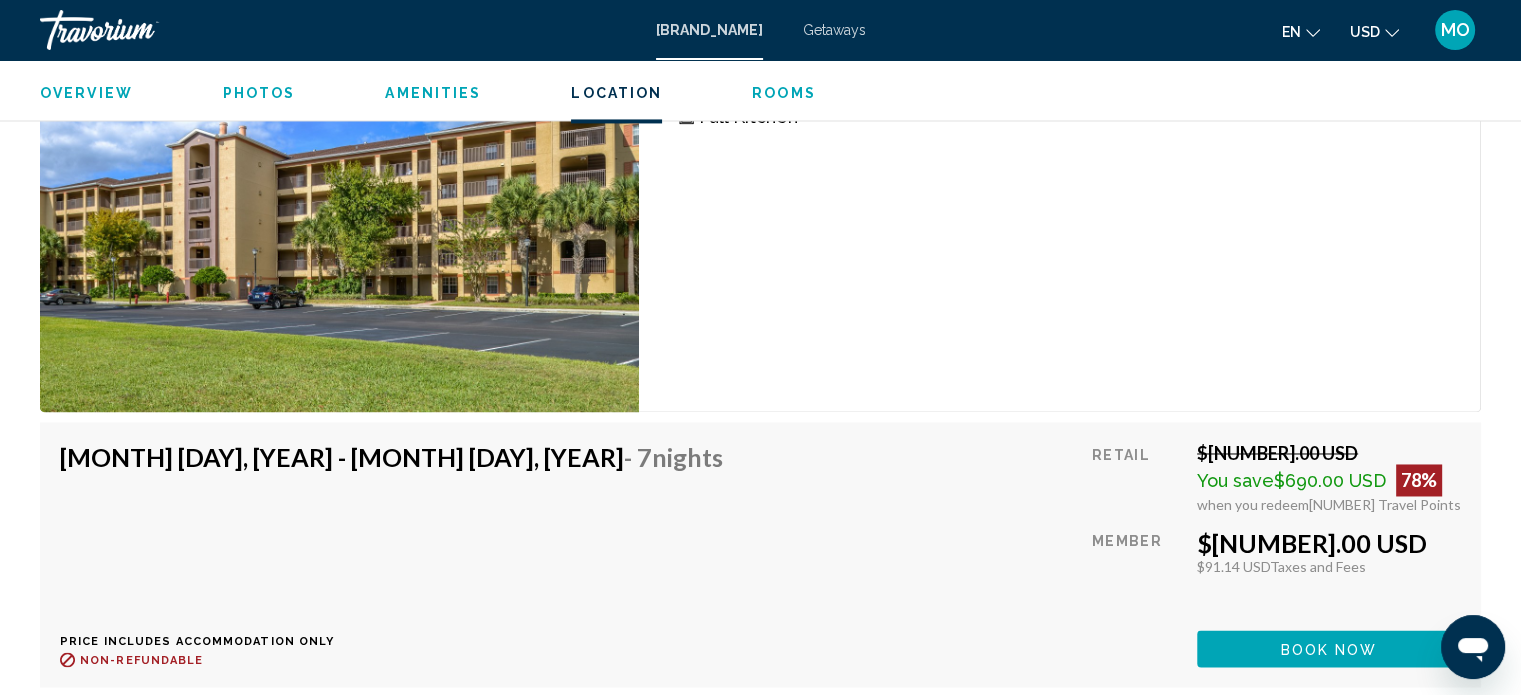 scroll, scrollTop: 3171, scrollLeft: 0, axis: vertical 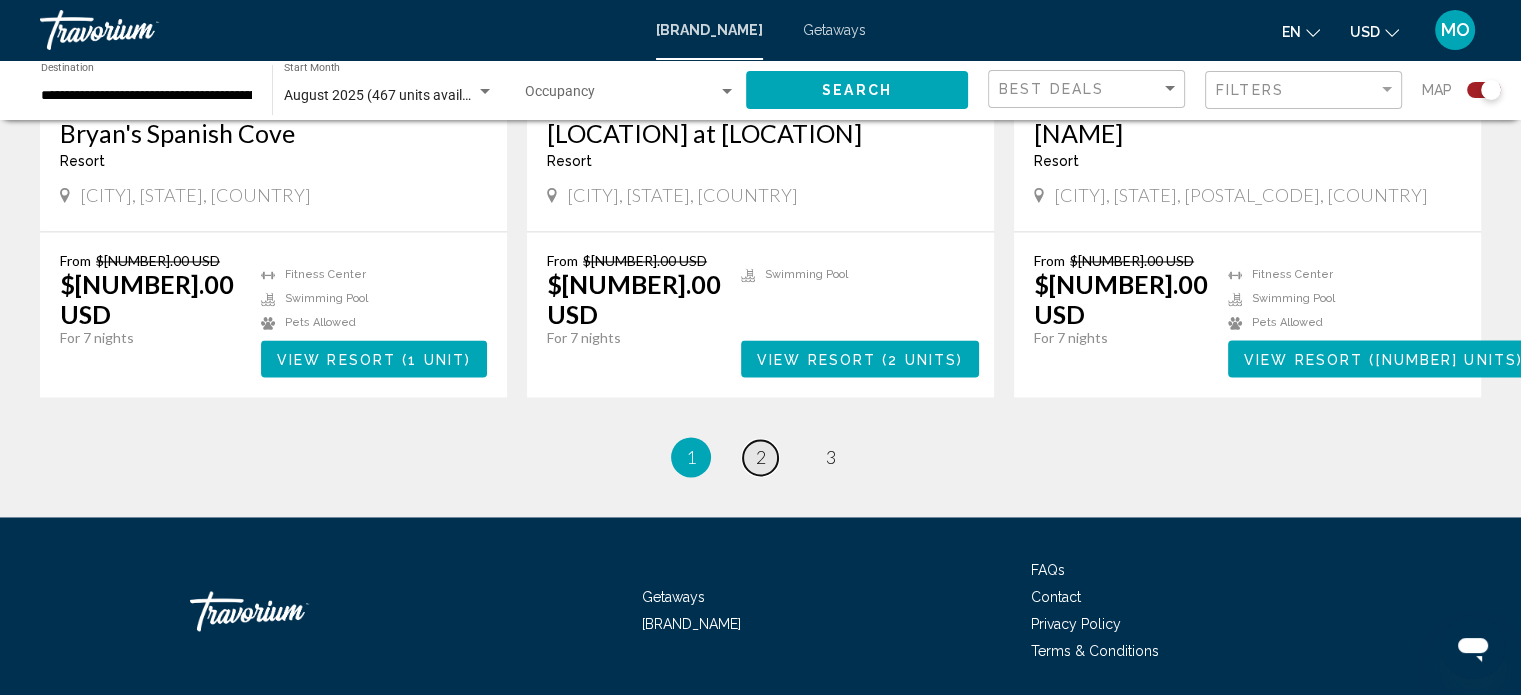 click on "page  2" at bounding box center [760, 457] 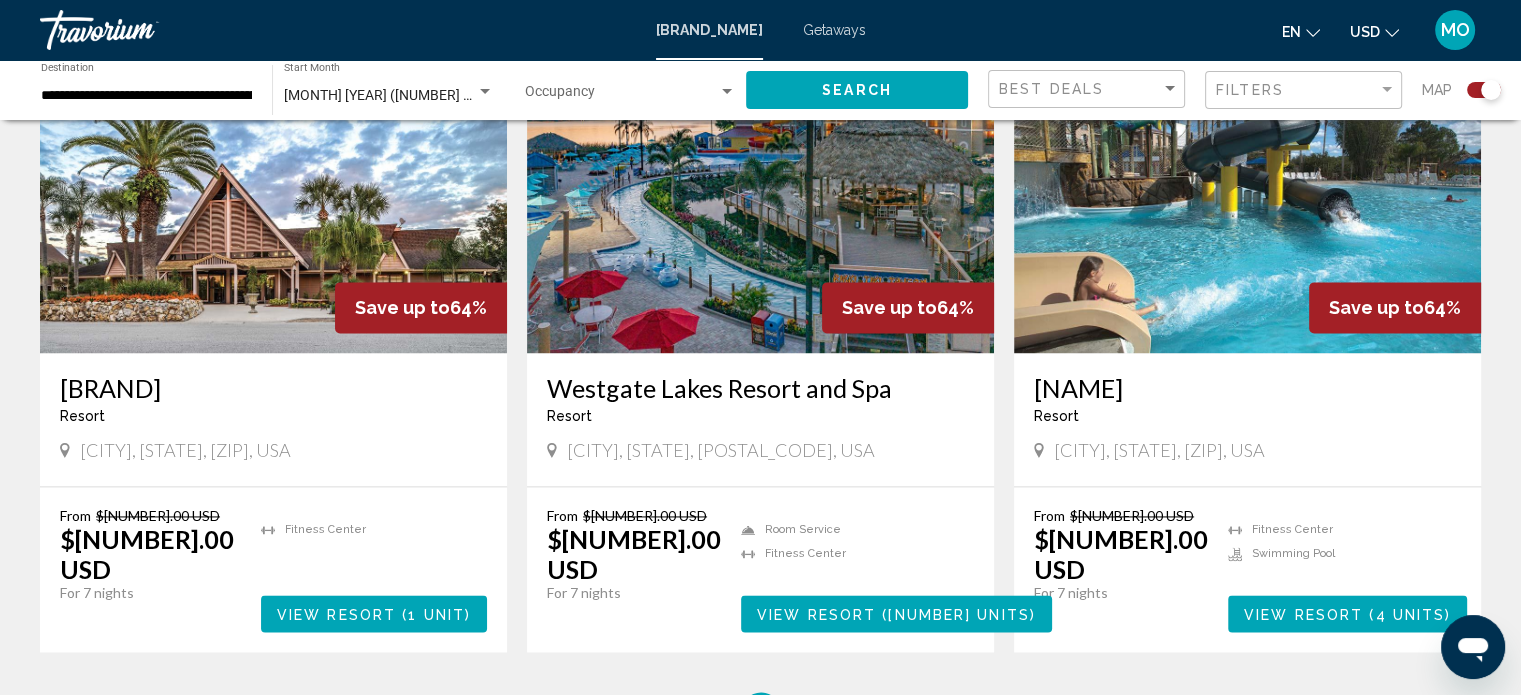 scroll, scrollTop: 2775, scrollLeft: 0, axis: vertical 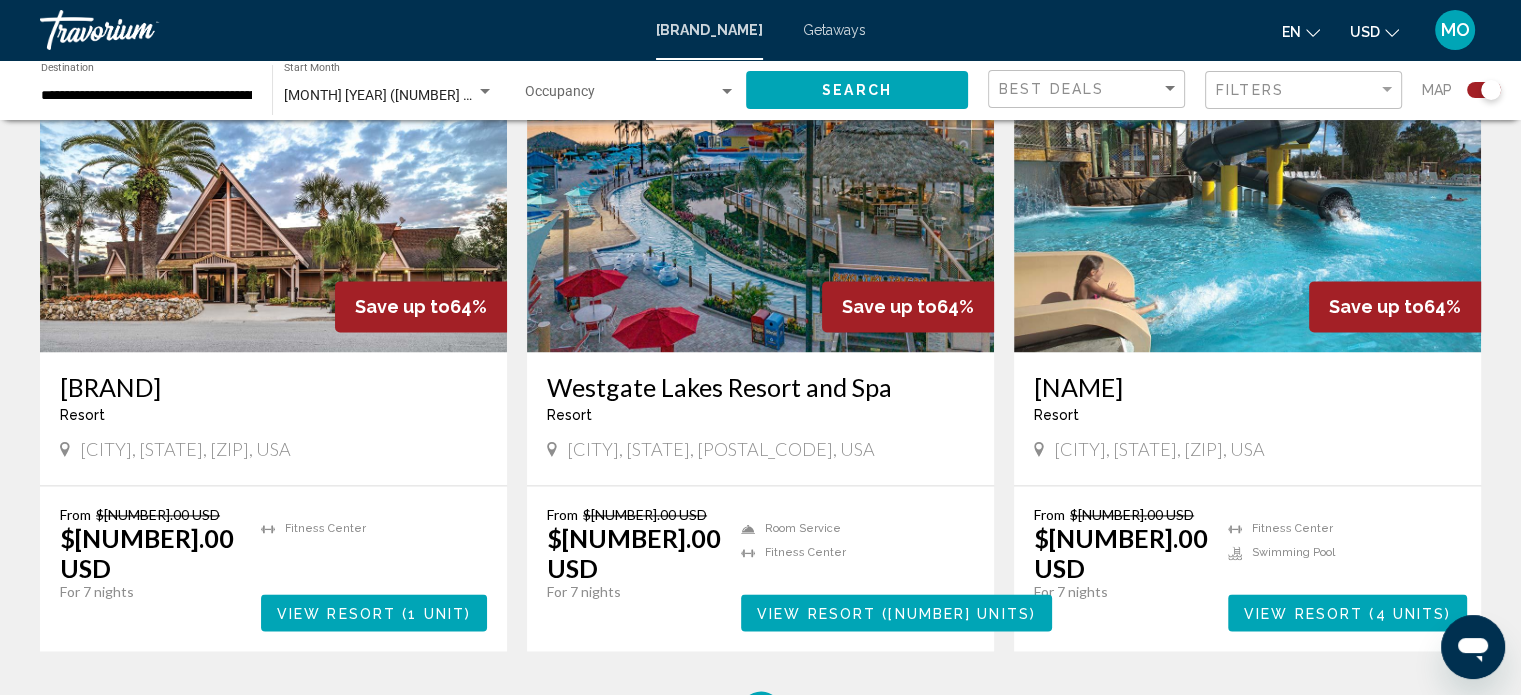 click at bounding box center [760, 192] 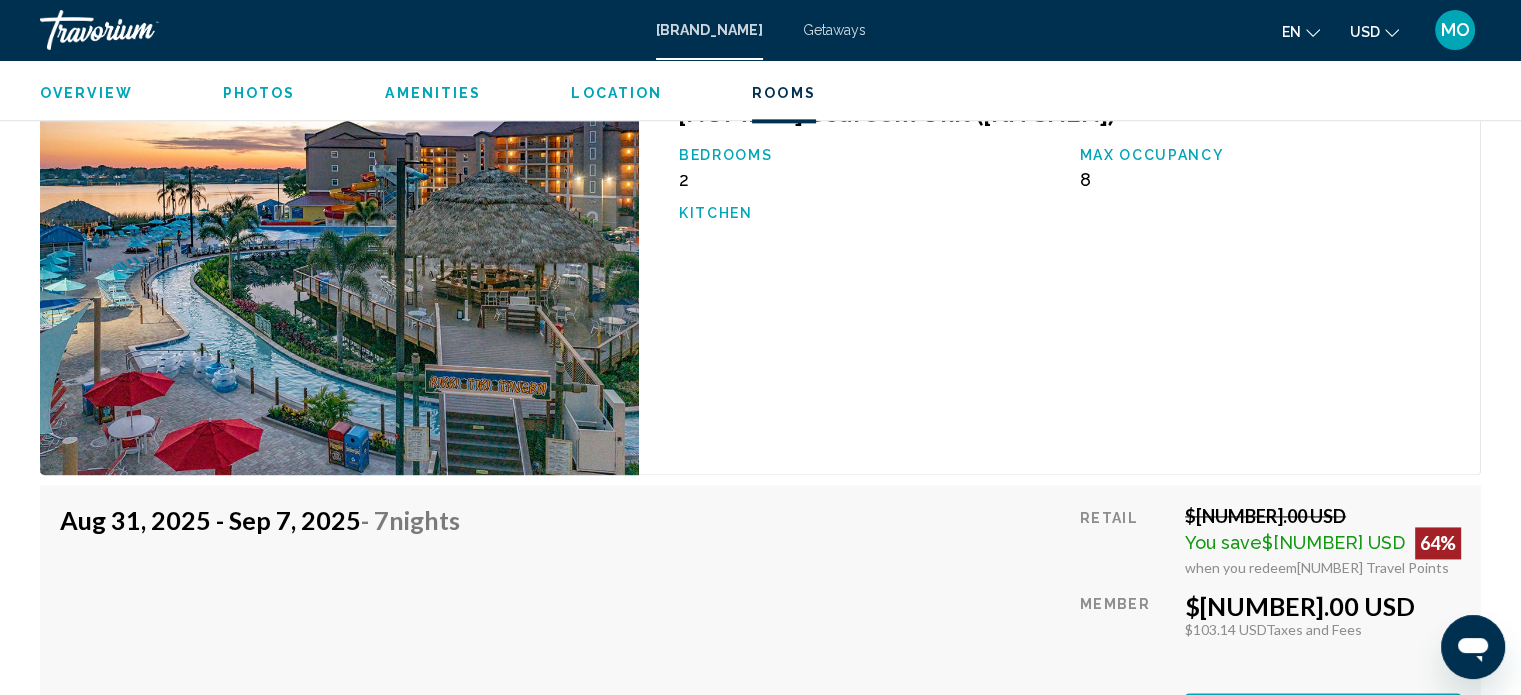 scroll, scrollTop: 2700, scrollLeft: 0, axis: vertical 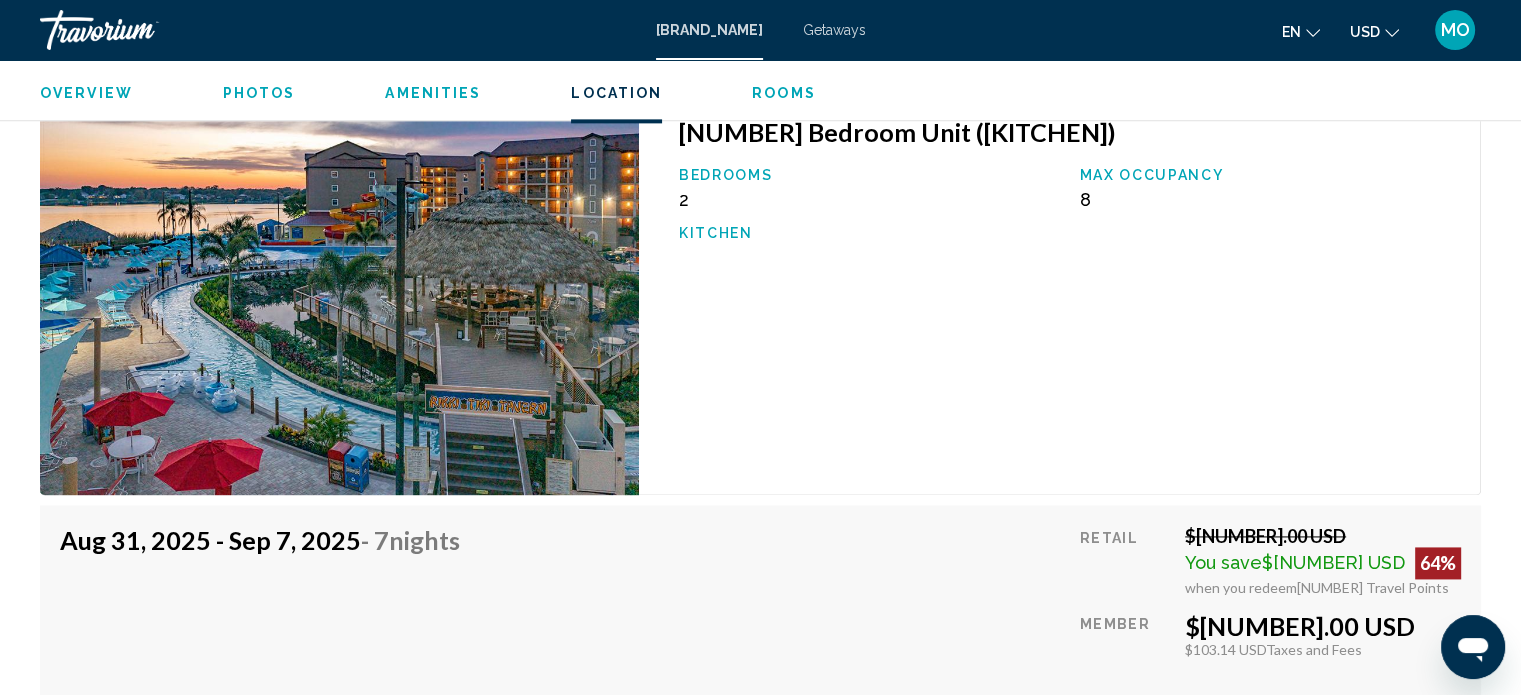 click on "Getaways" at bounding box center (834, 30) 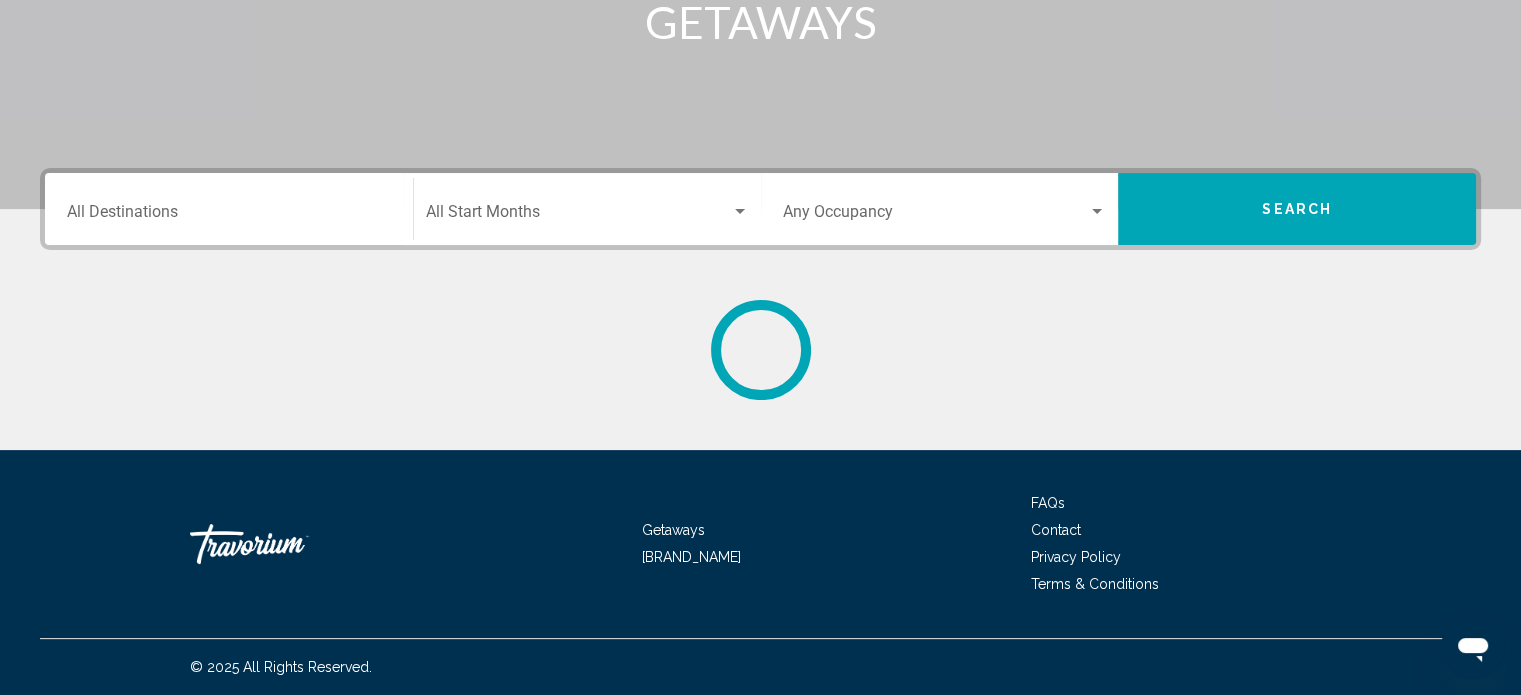 scroll, scrollTop: 0, scrollLeft: 0, axis: both 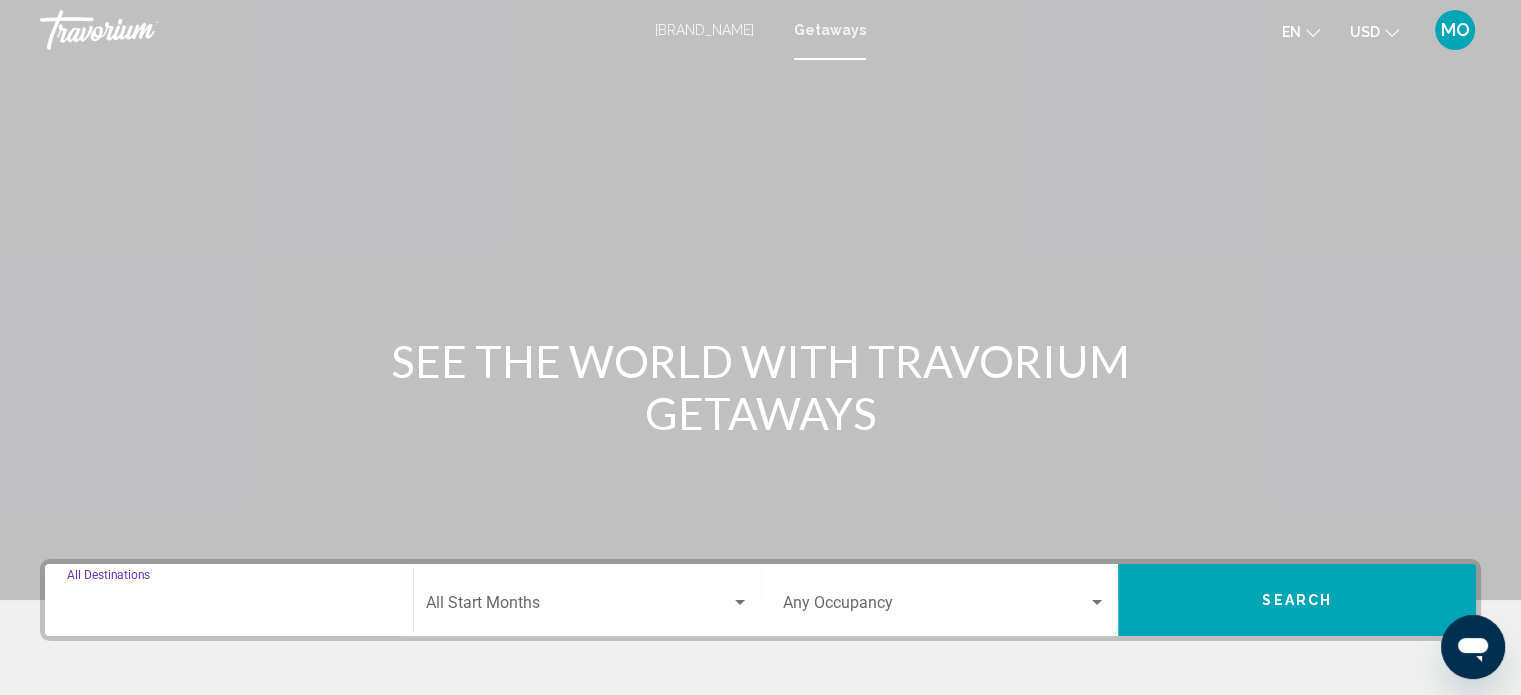 click on "Destination All Destinations" at bounding box center [229, 607] 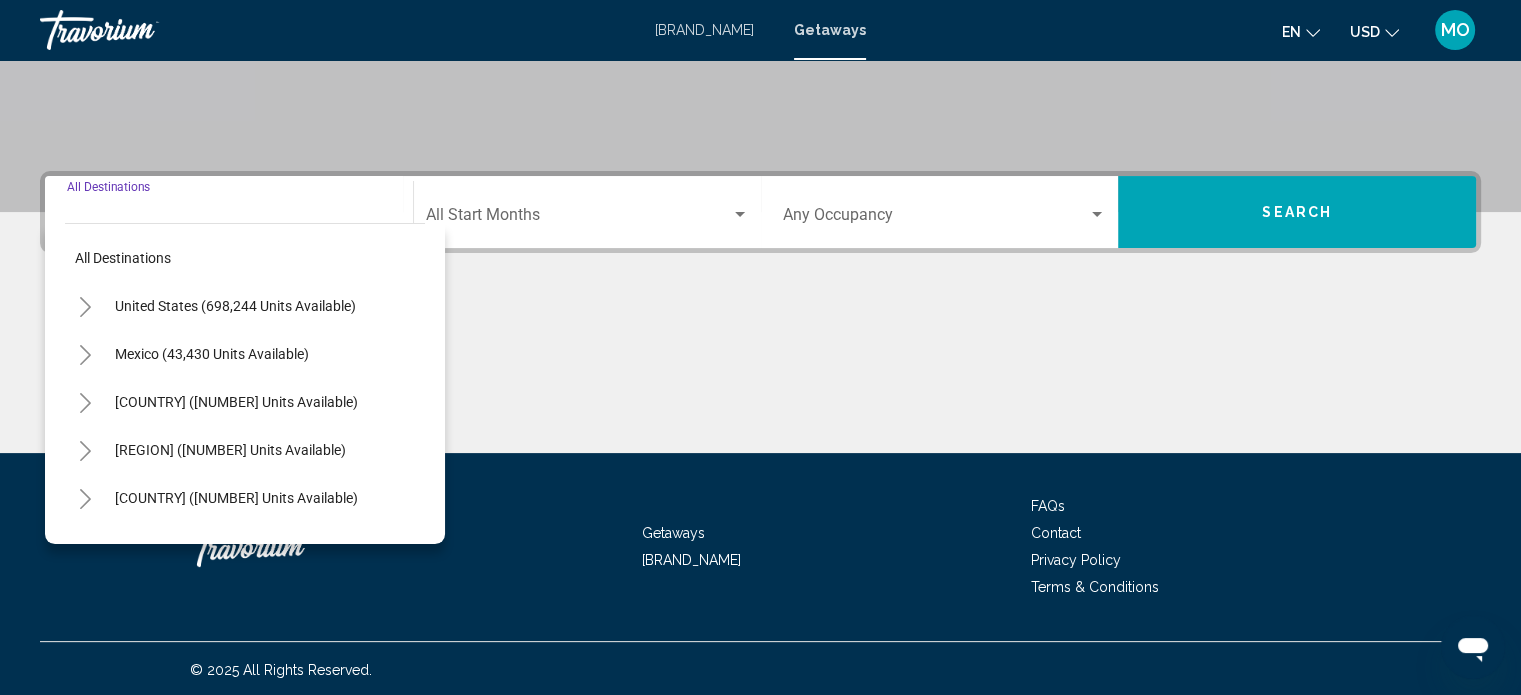 scroll, scrollTop: 390, scrollLeft: 0, axis: vertical 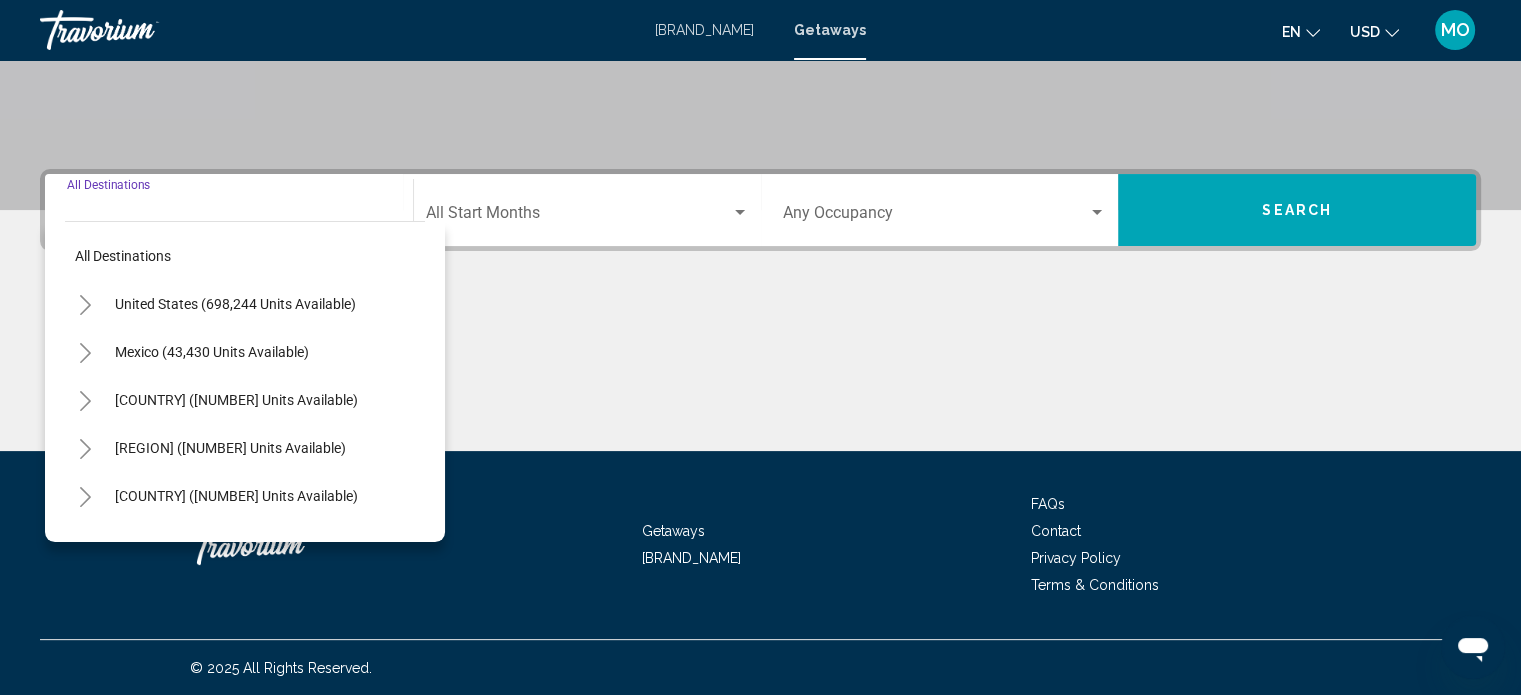 click at bounding box center (85, 304) 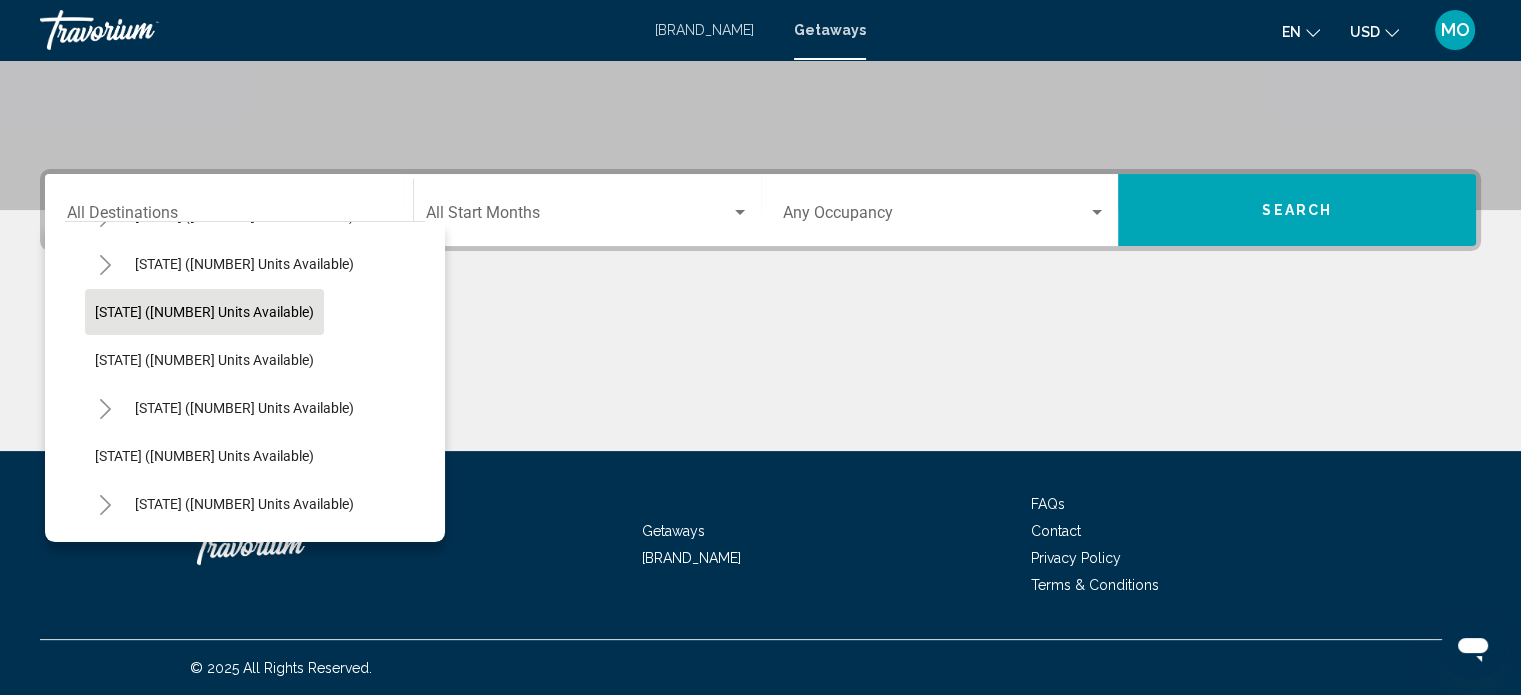scroll, scrollTop: 238, scrollLeft: 0, axis: vertical 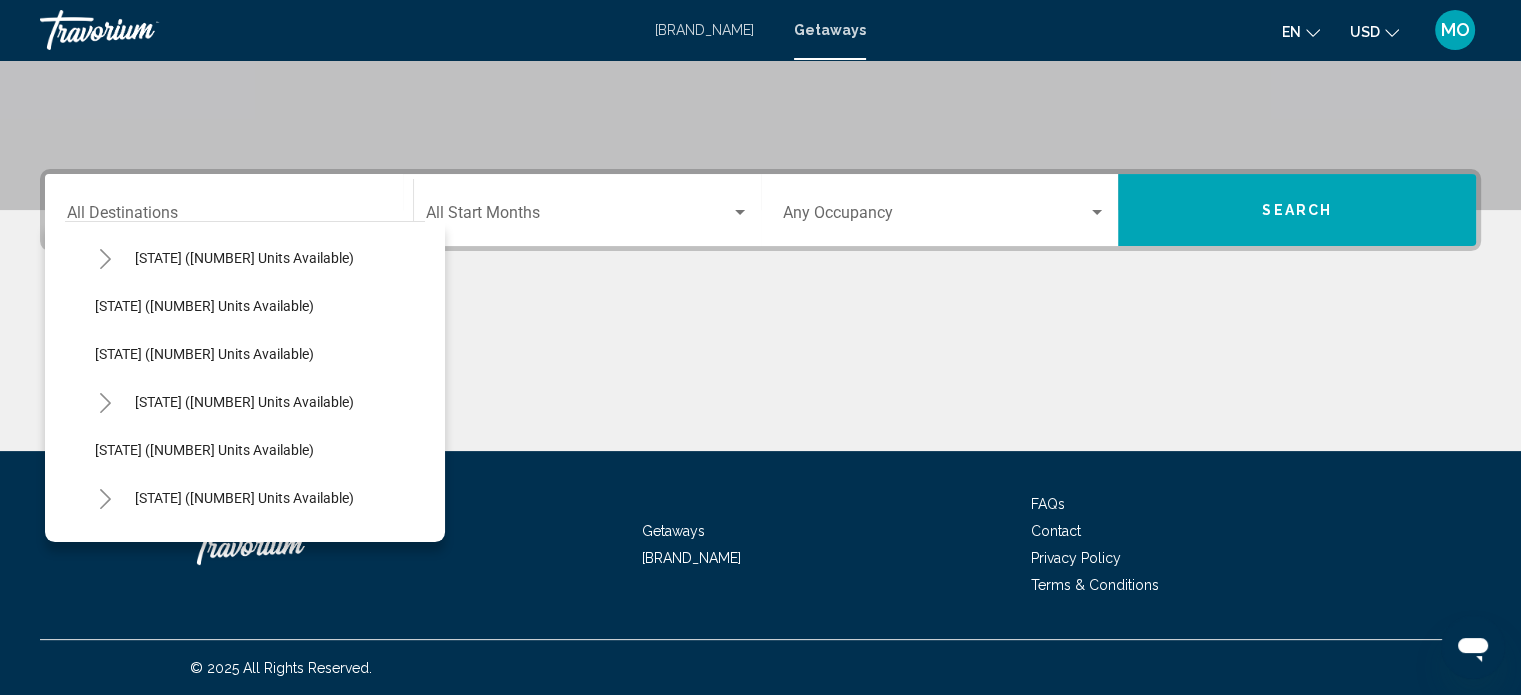 click at bounding box center (105, 403) 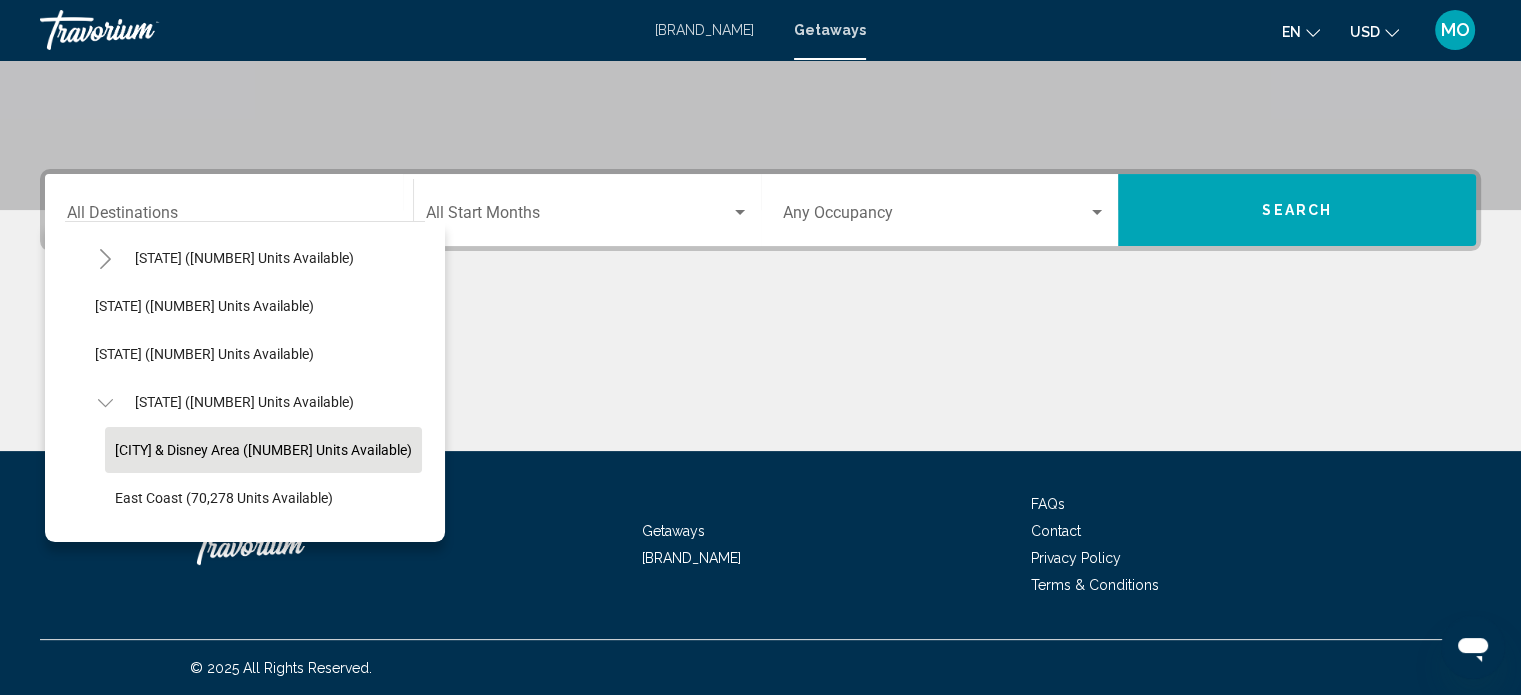click on "[CITY] & Disney Area ([NUMBER] units available)" at bounding box center [263, 450] 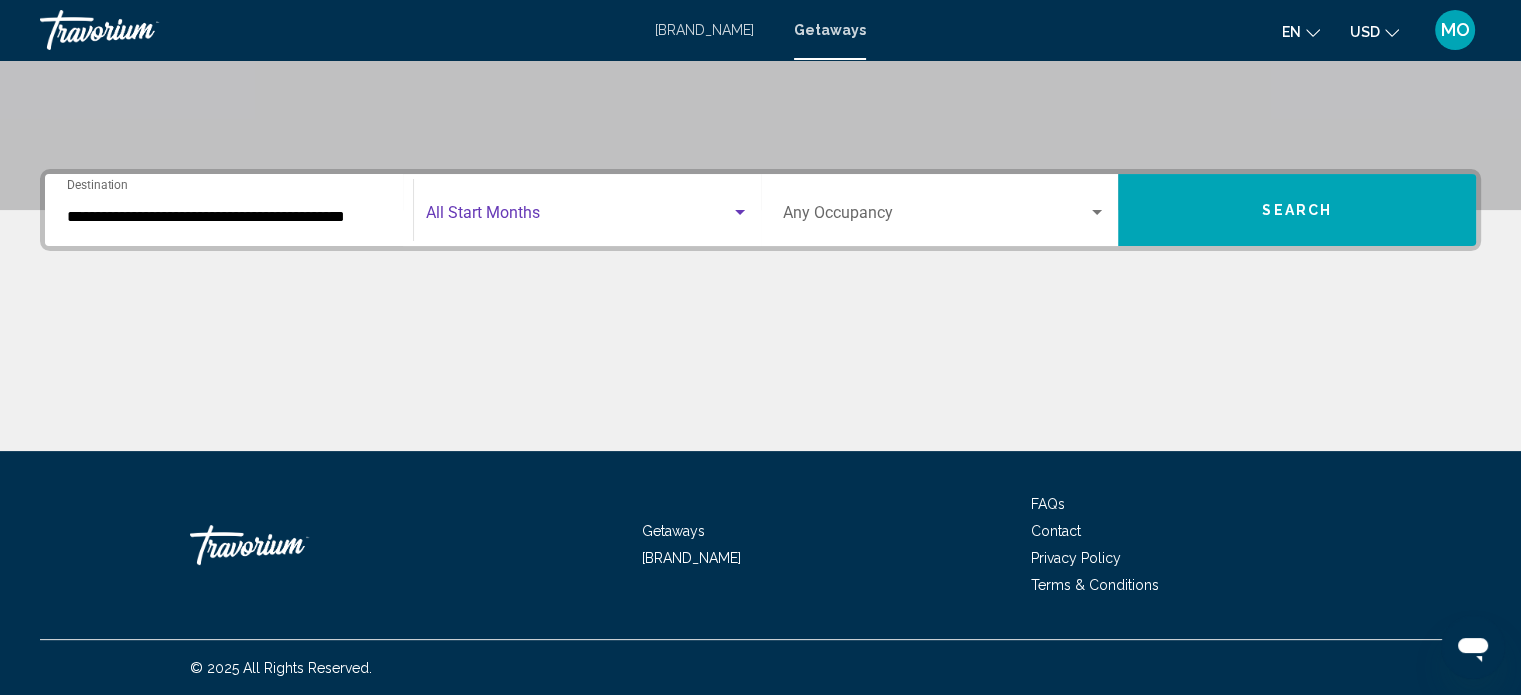 click at bounding box center (578, 217) 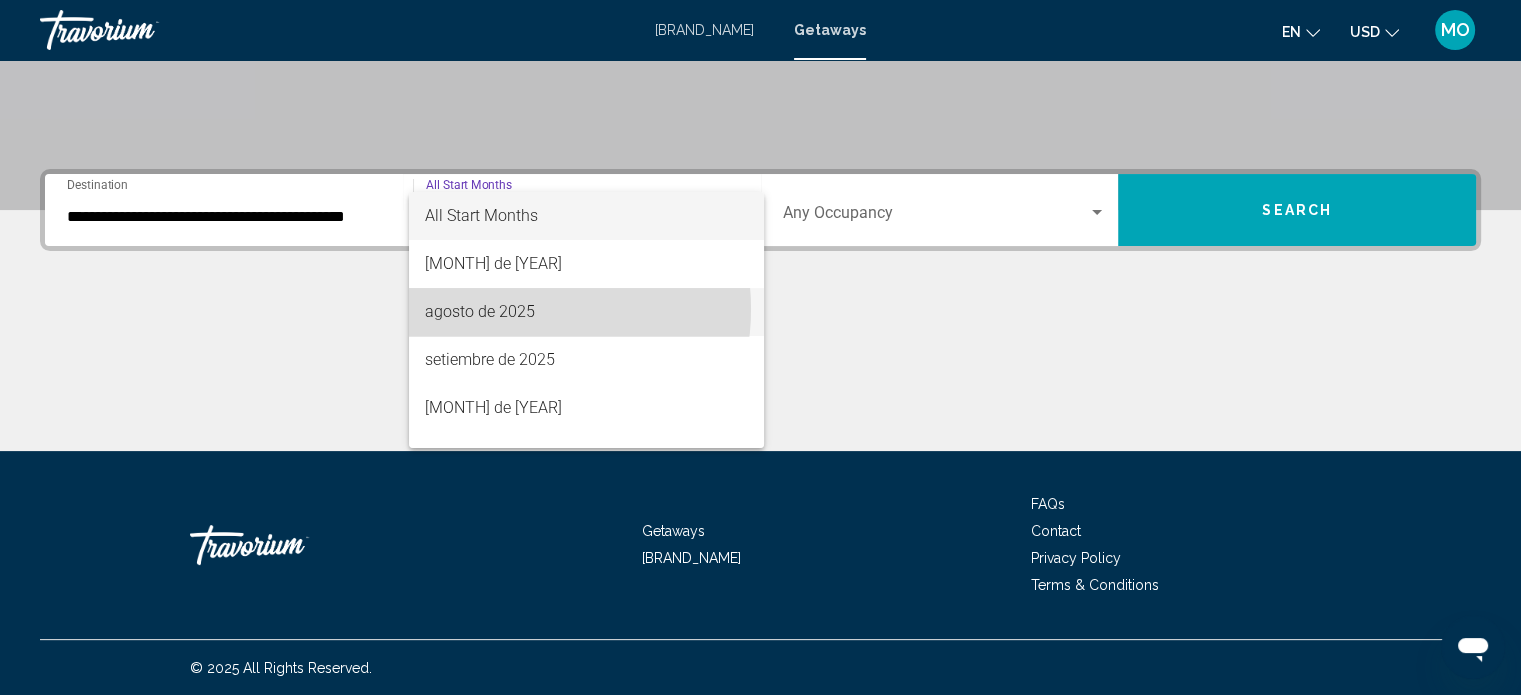 click on "agosto de 2025" at bounding box center [586, 312] 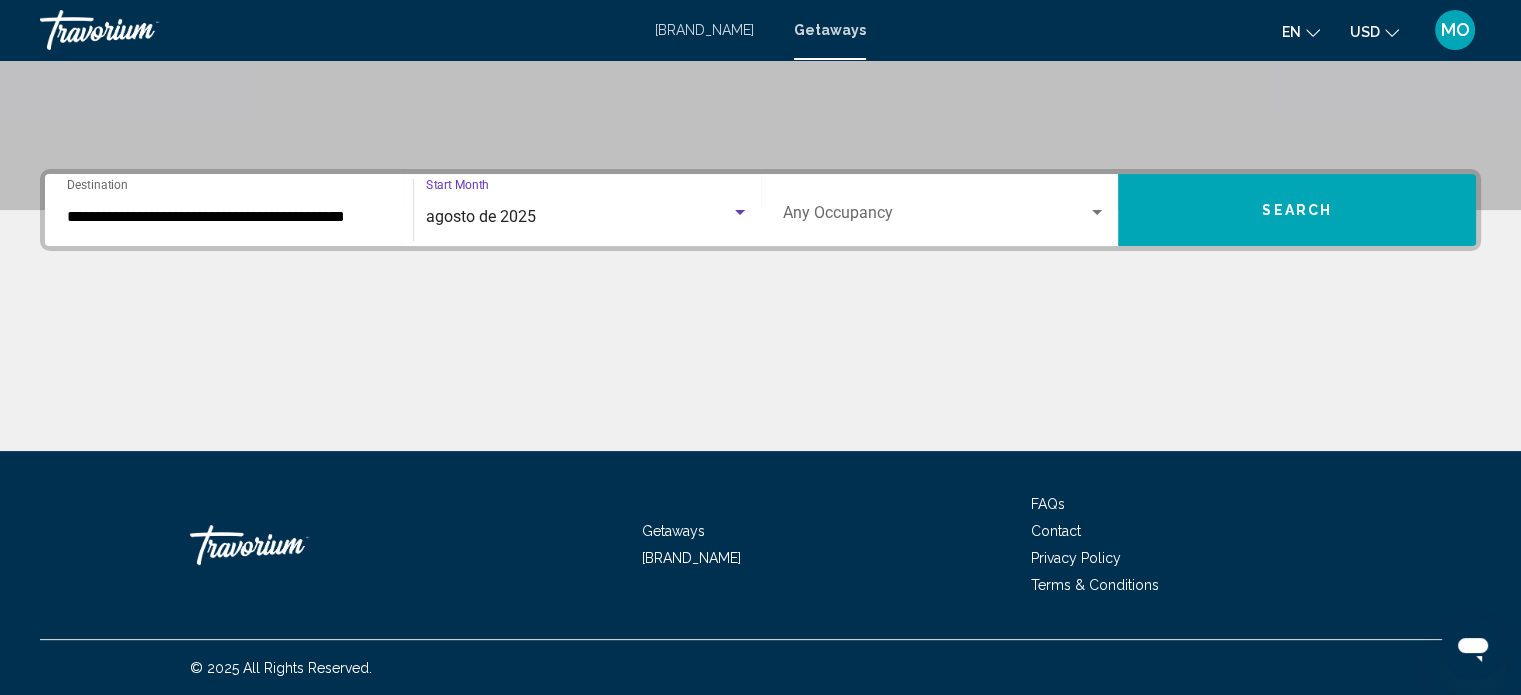 click at bounding box center (936, 217) 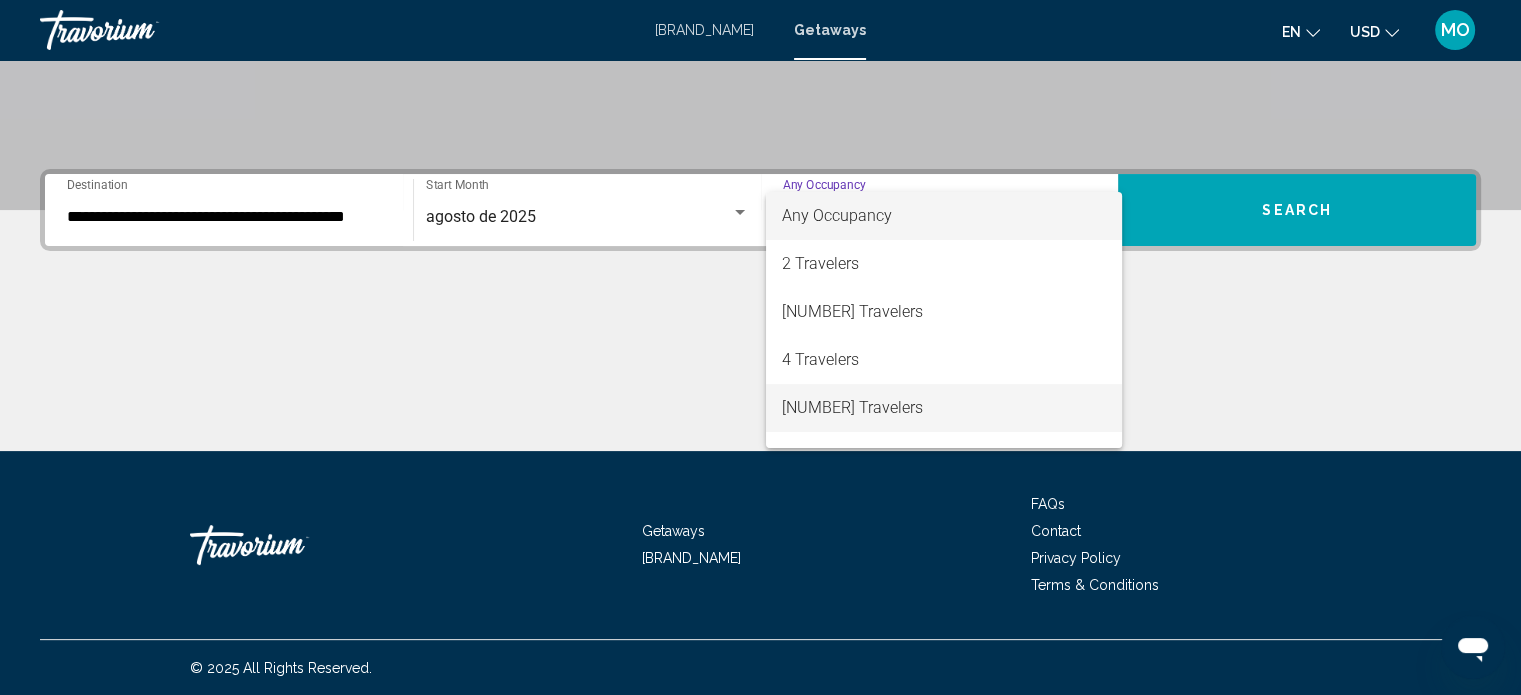 click on "[NUMBER] Travelers" at bounding box center (944, 408) 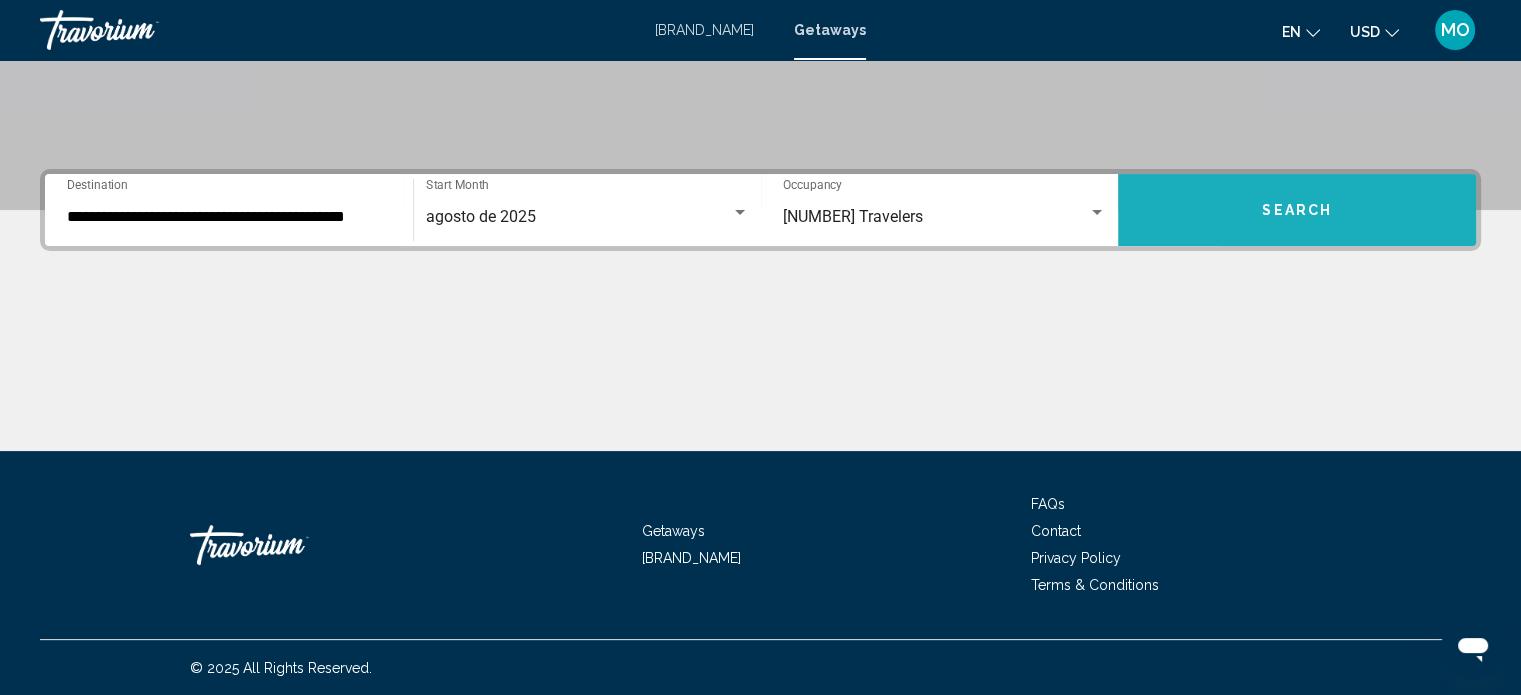 click on "Search" at bounding box center (1297, 210) 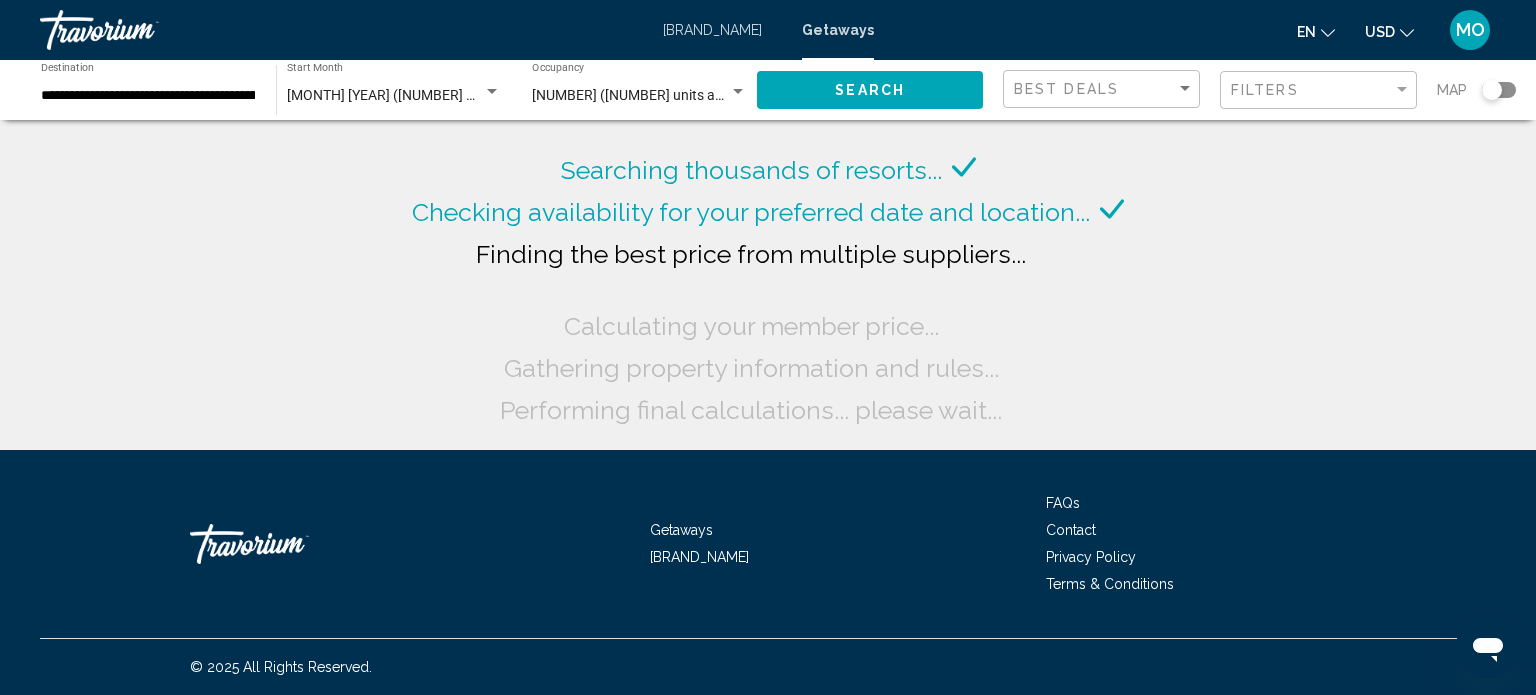 click on "Filters" at bounding box center (1321, 90) 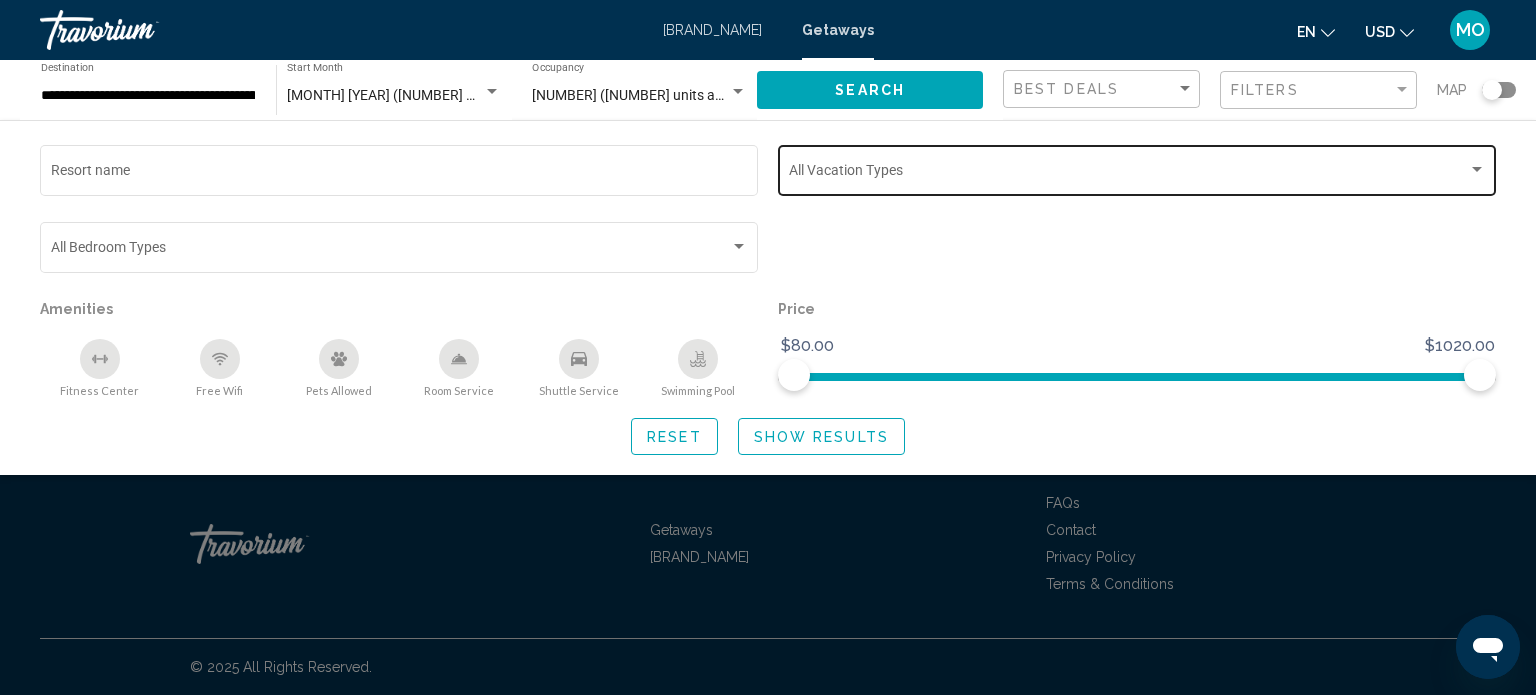 click on "Vacation Types All Vacation Types" at bounding box center [1137, 180] 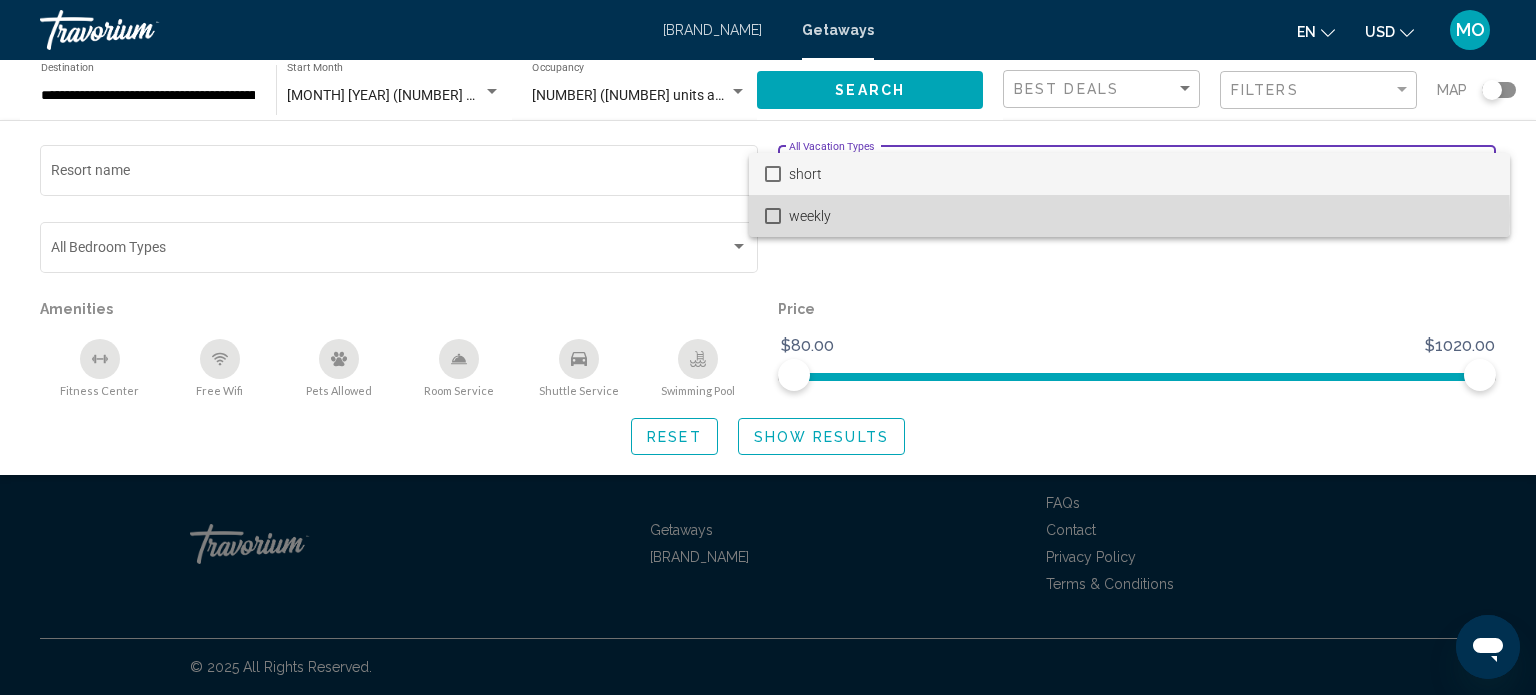 click on "weekly" at bounding box center [1141, 216] 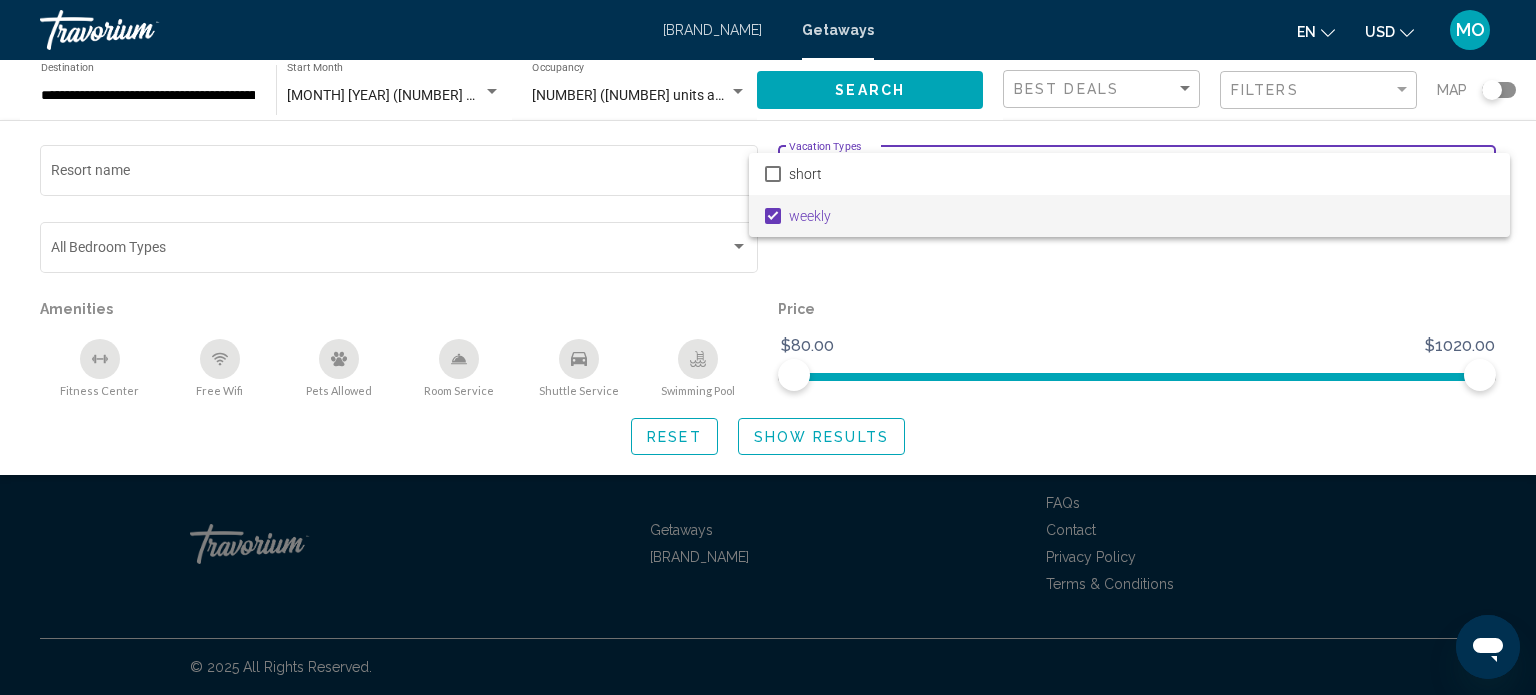 click at bounding box center [768, 347] 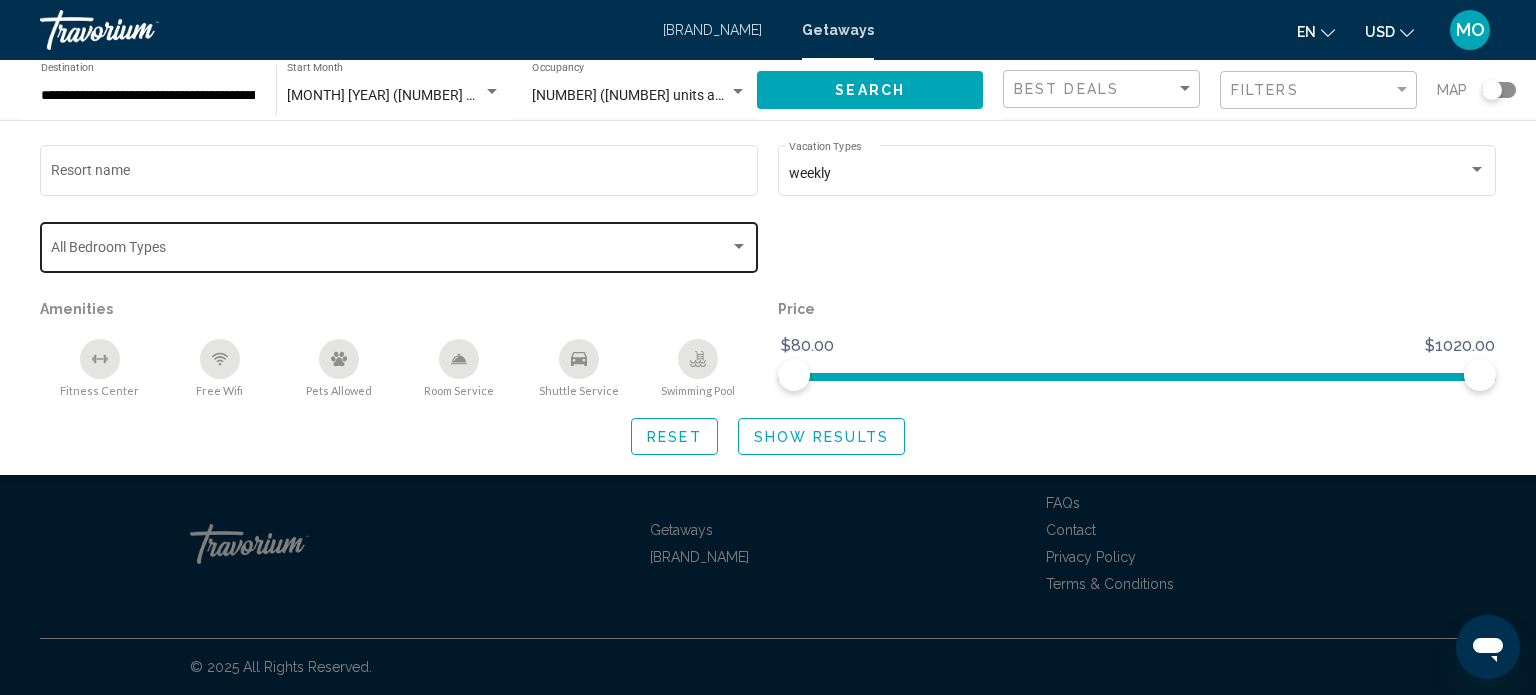 click on "Bedroom Types All Bedroom Types" at bounding box center (399, 245) 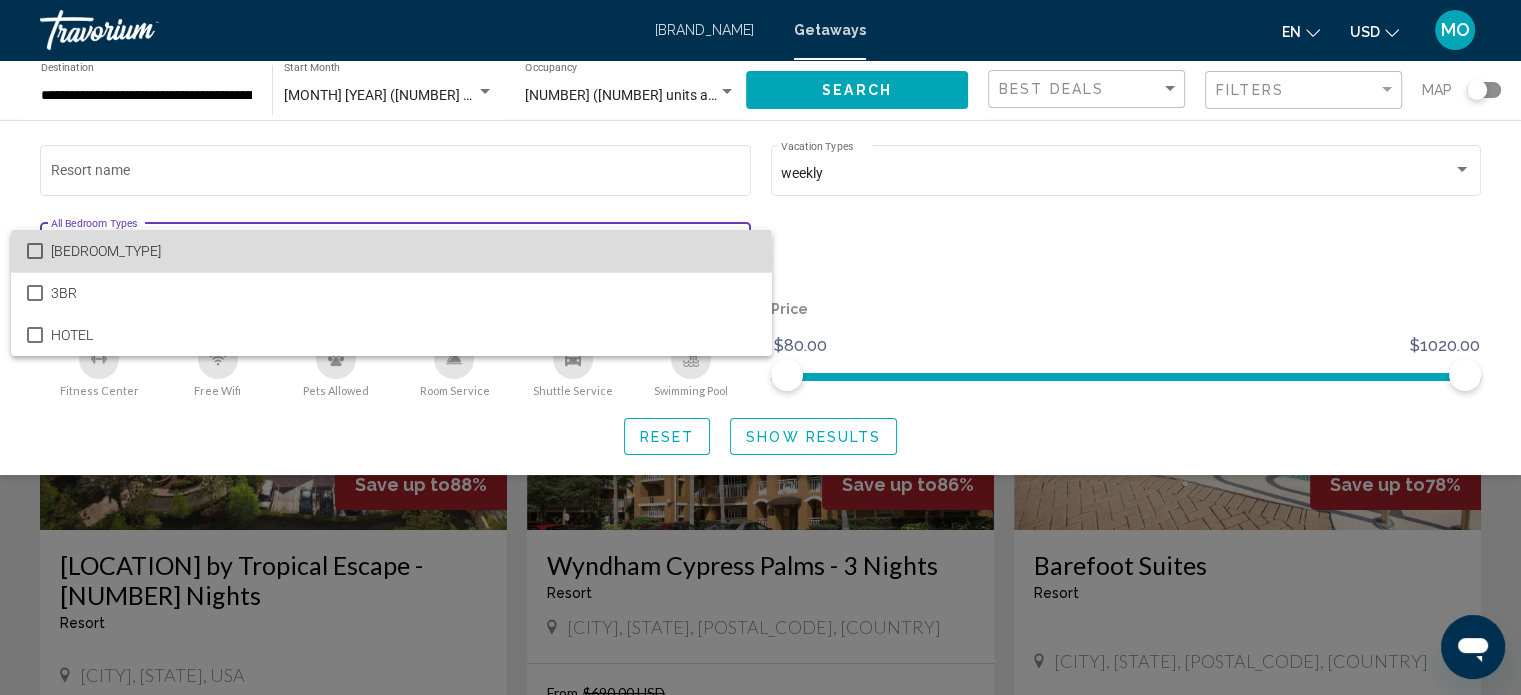 click on "[BEDROOM_TYPE]" at bounding box center [403, 251] 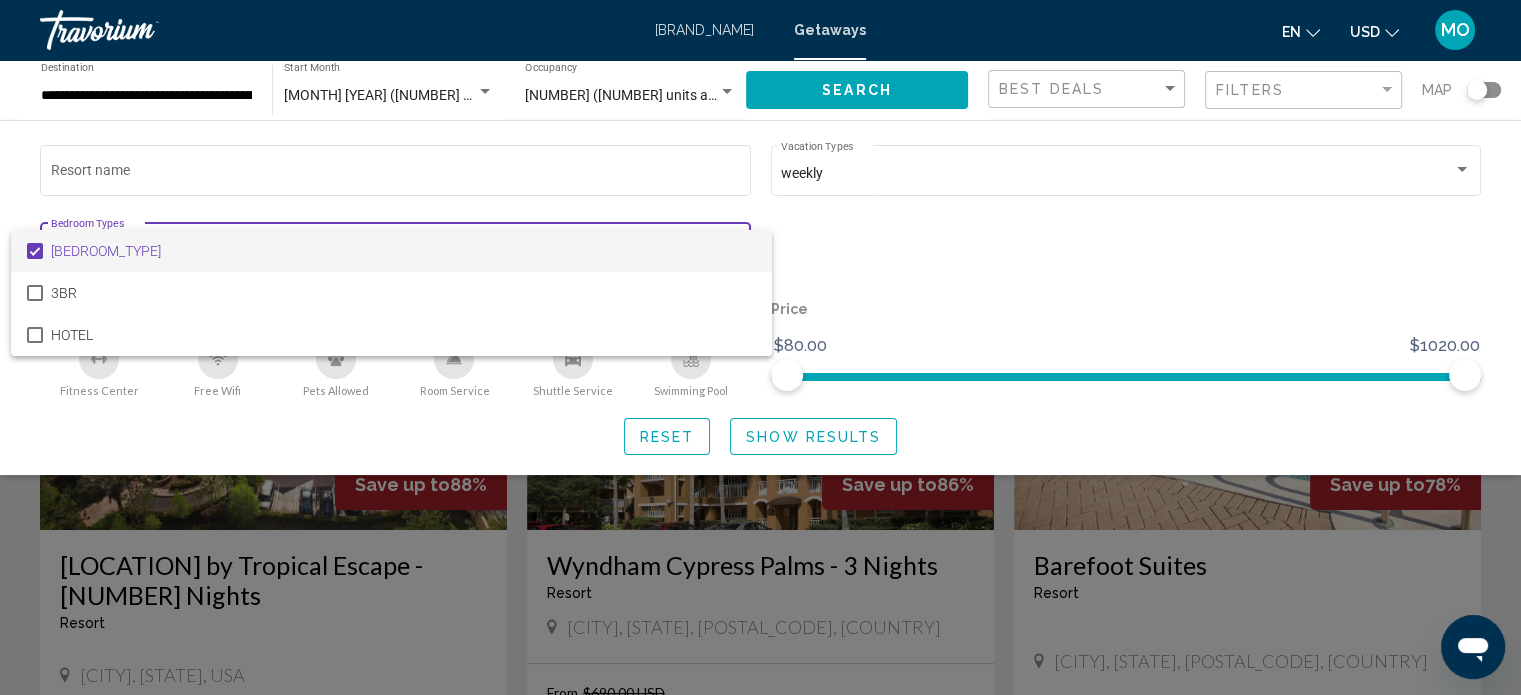 click at bounding box center (760, 347) 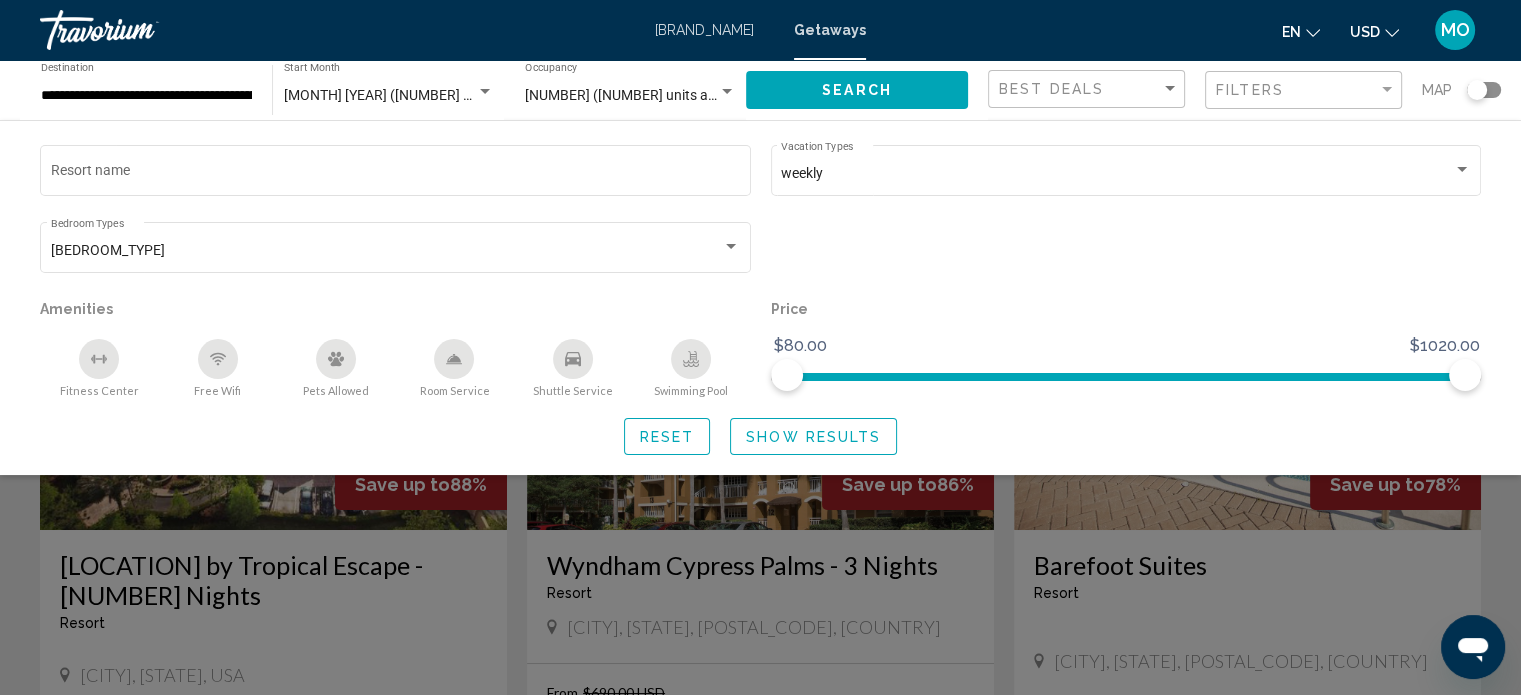 click on "Show Results" at bounding box center [813, 437] 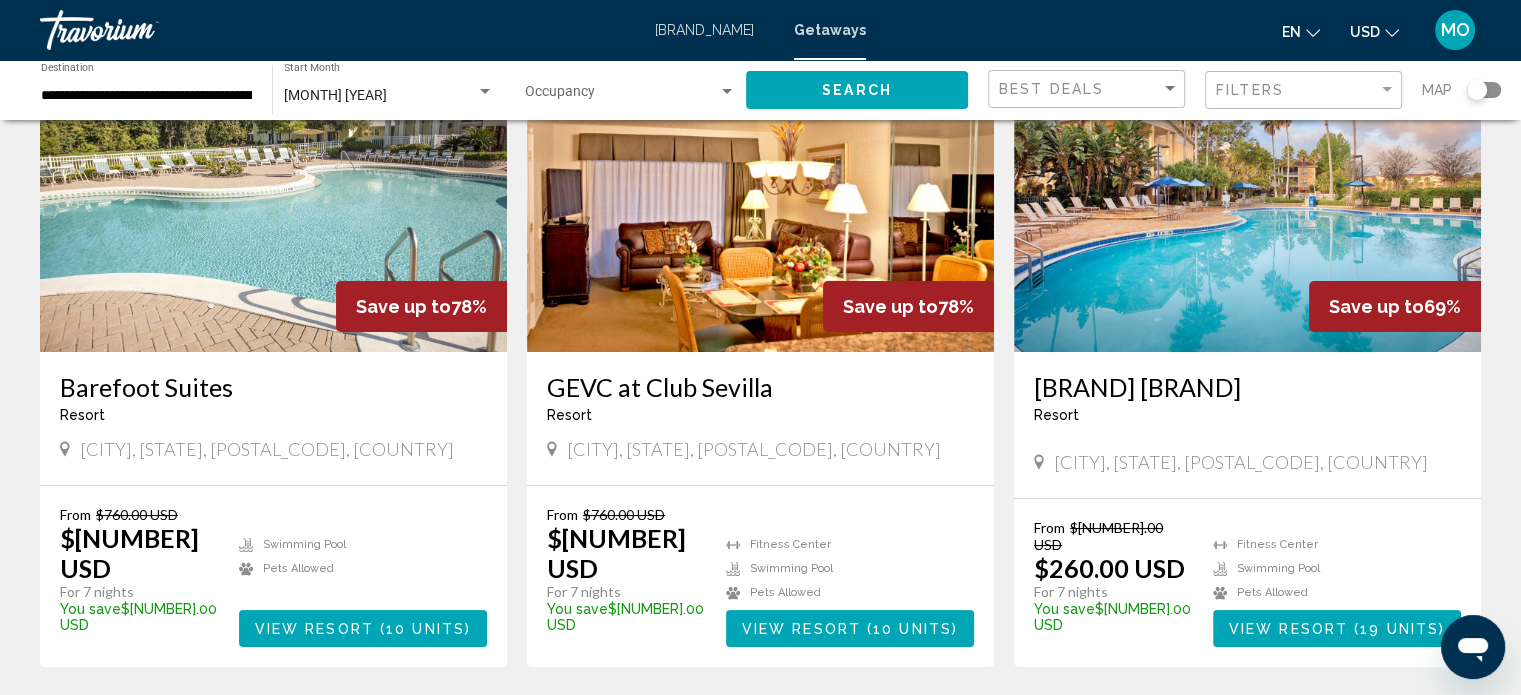 scroll, scrollTop: 164, scrollLeft: 0, axis: vertical 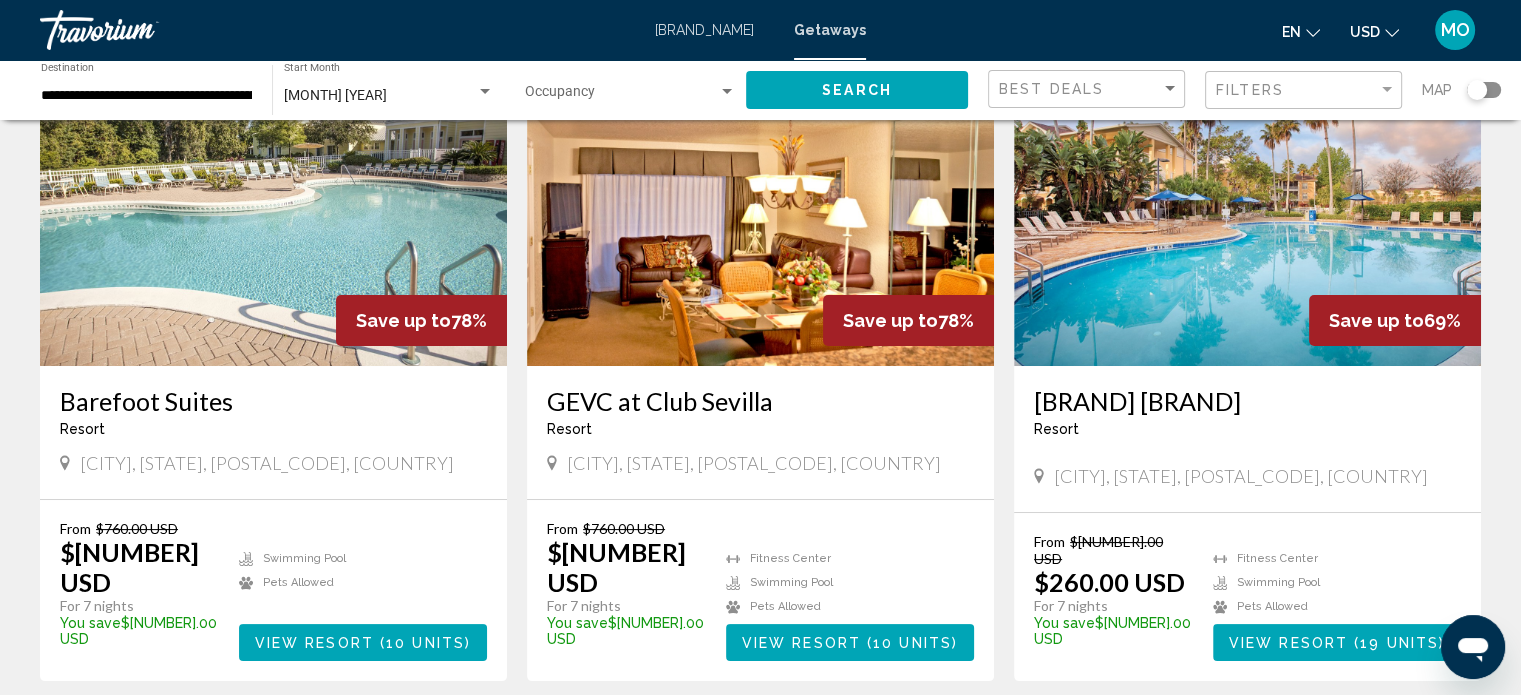 click on "[BRAND] [BRAND]" at bounding box center (1247, 401) 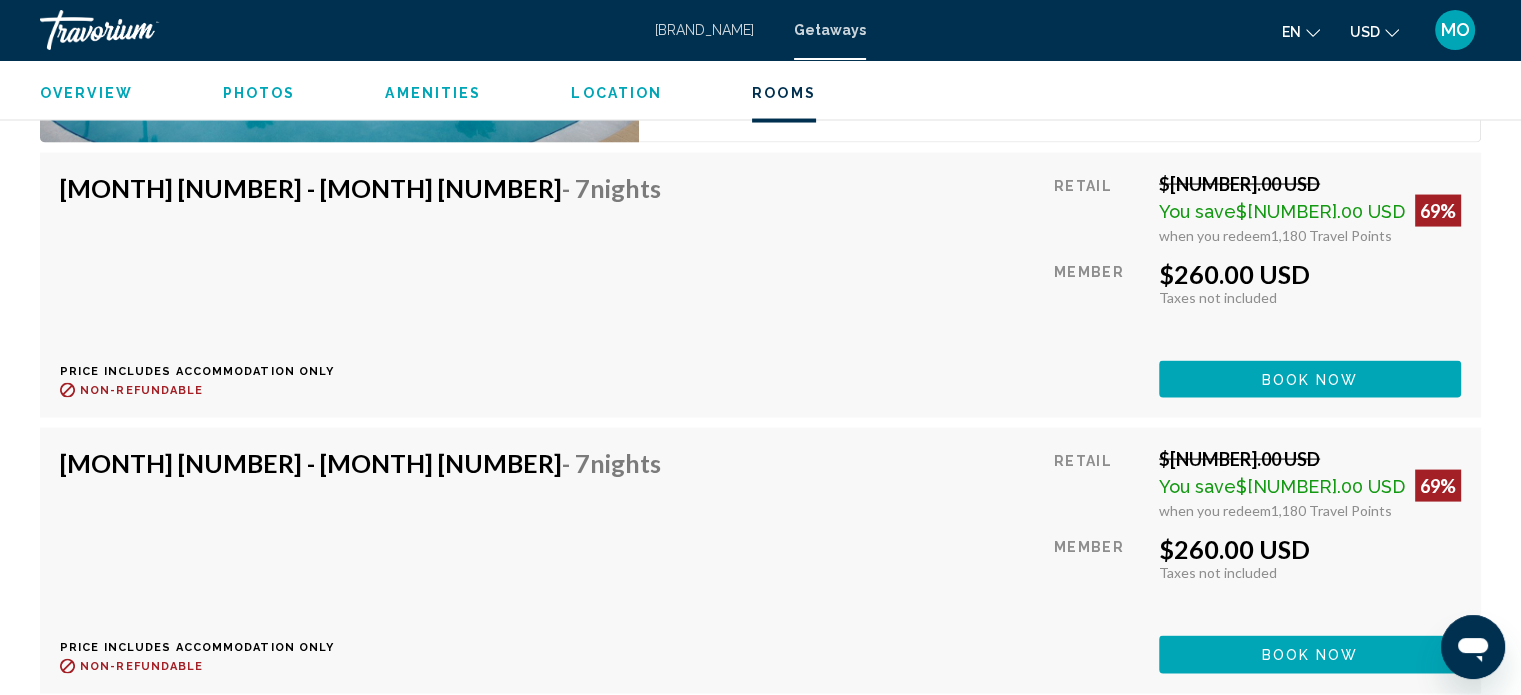 scroll, scrollTop: 3974, scrollLeft: 0, axis: vertical 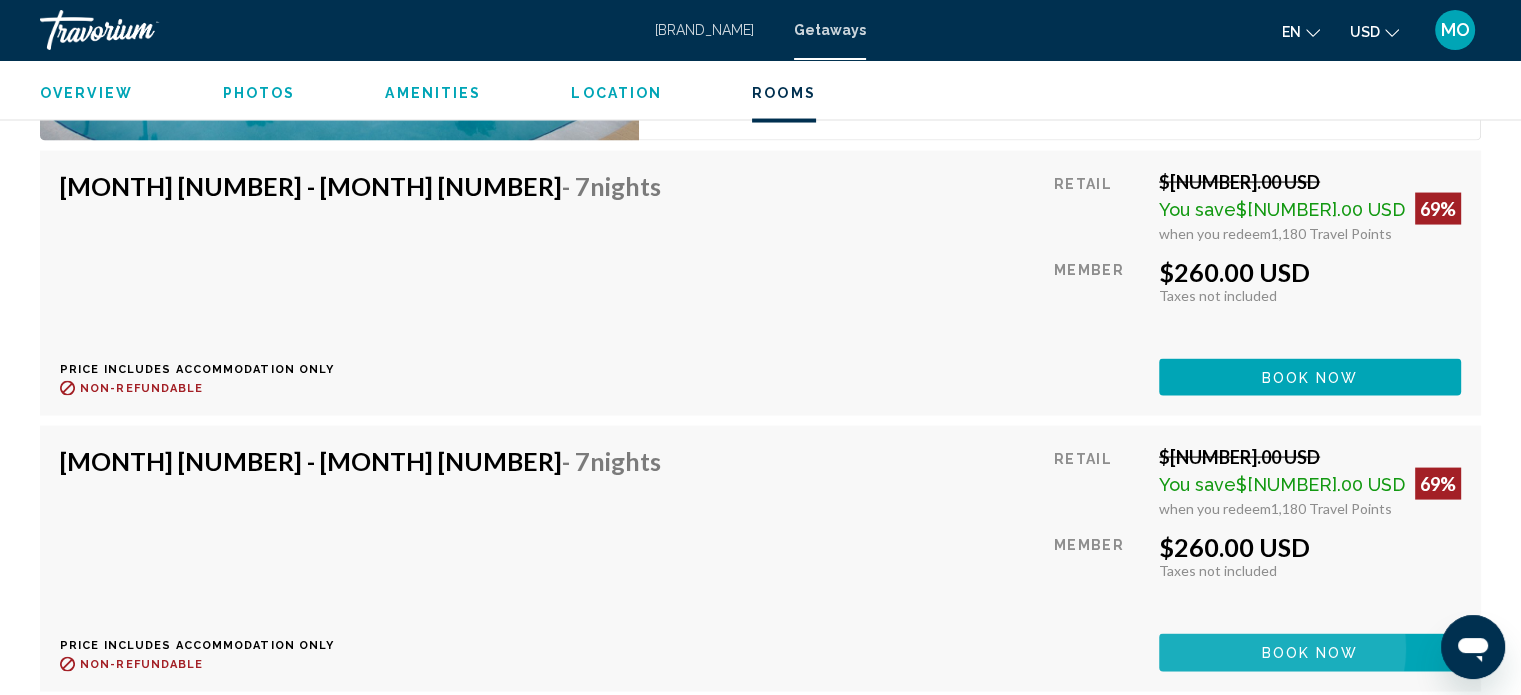 click on "Book now" at bounding box center [1310, 654] 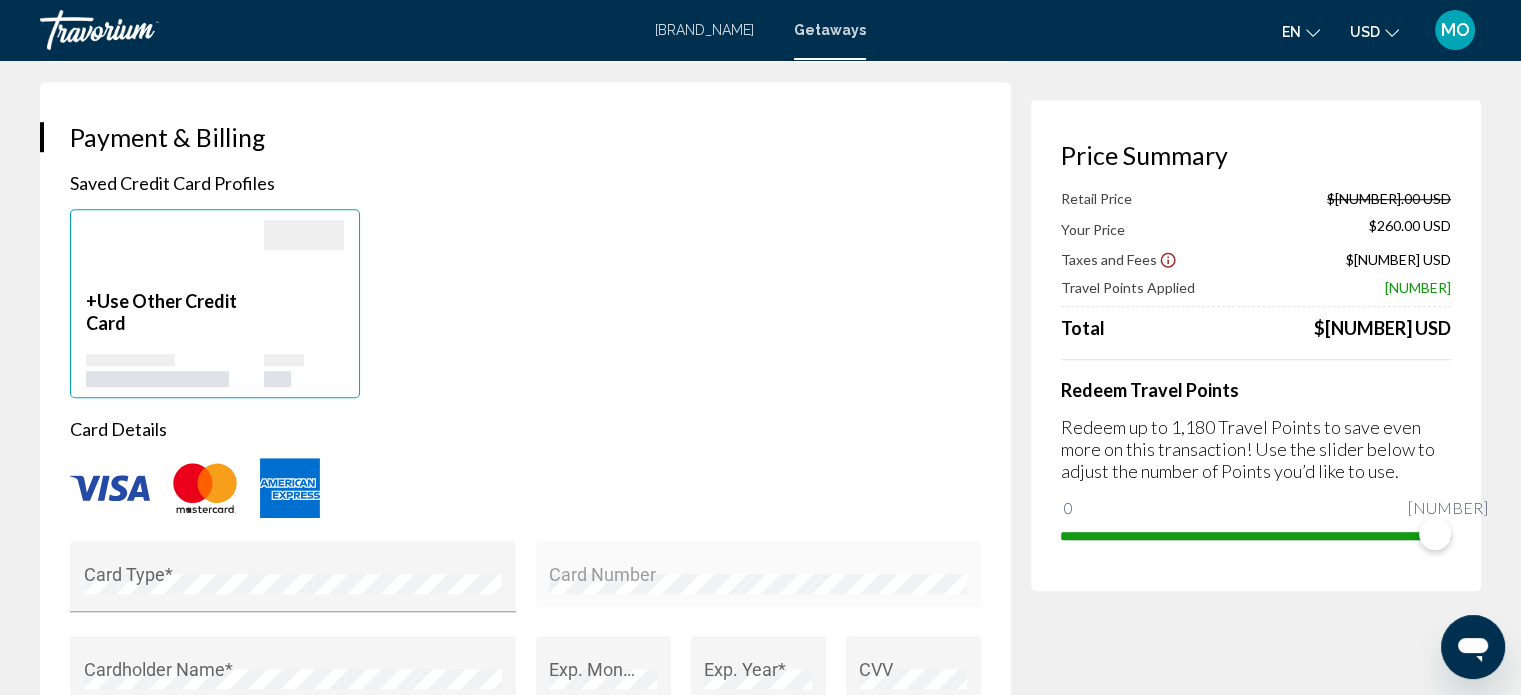 scroll, scrollTop: 1392, scrollLeft: 0, axis: vertical 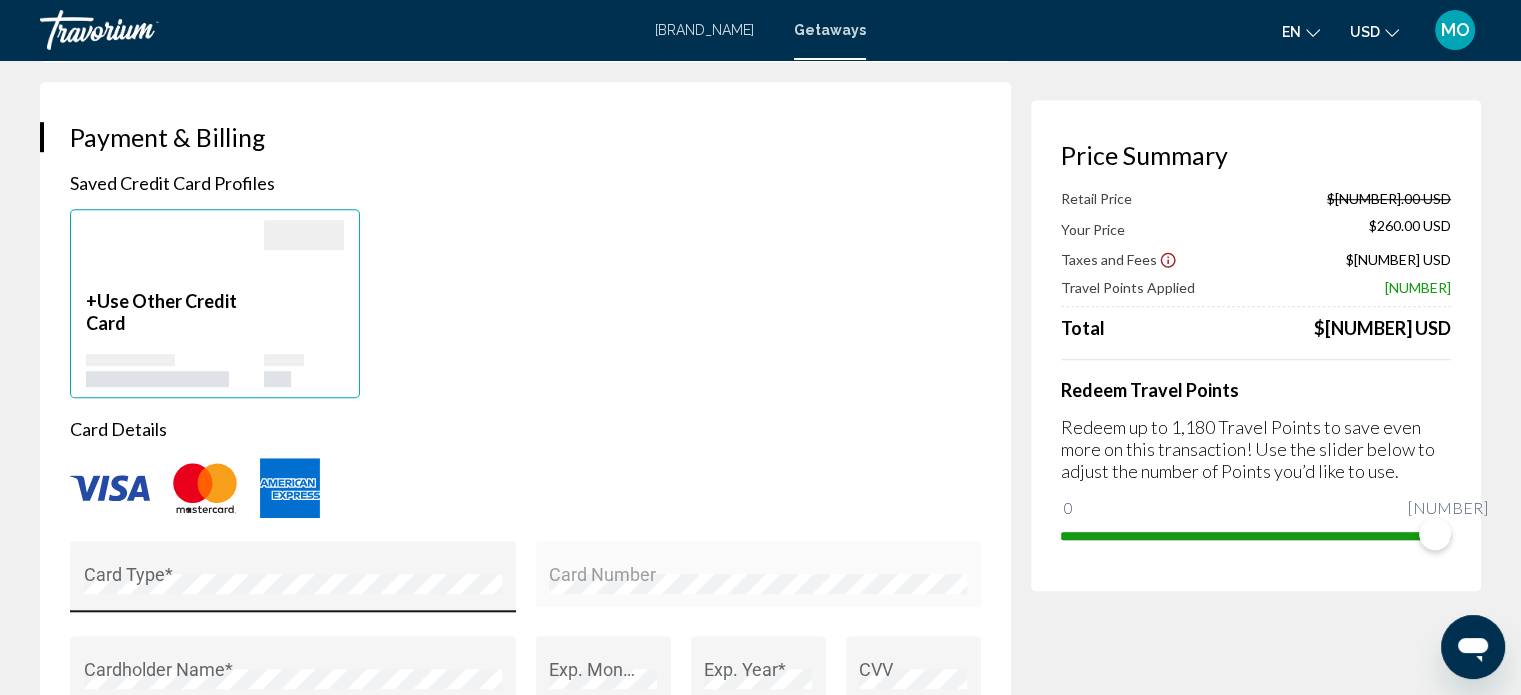 click on "Card Type  *" at bounding box center (293, 583) 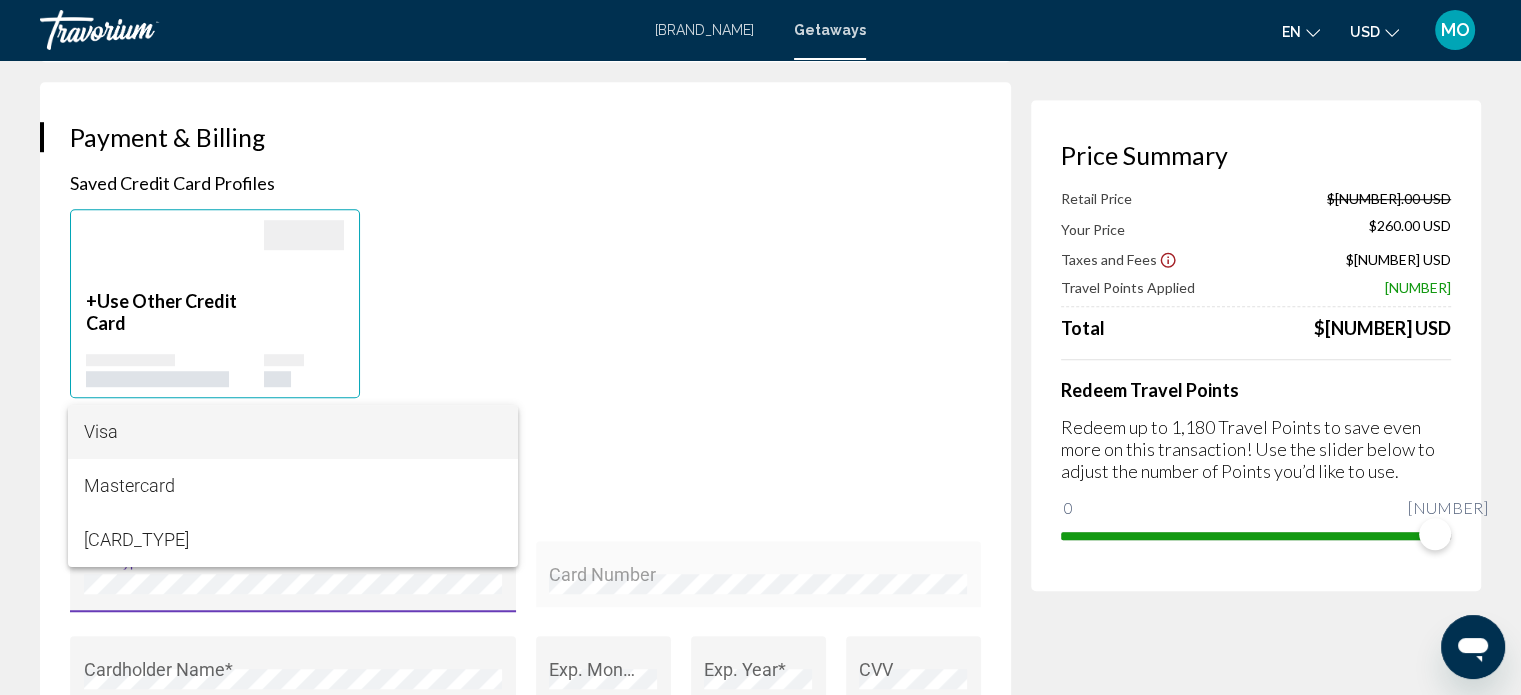 click at bounding box center (760, 347) 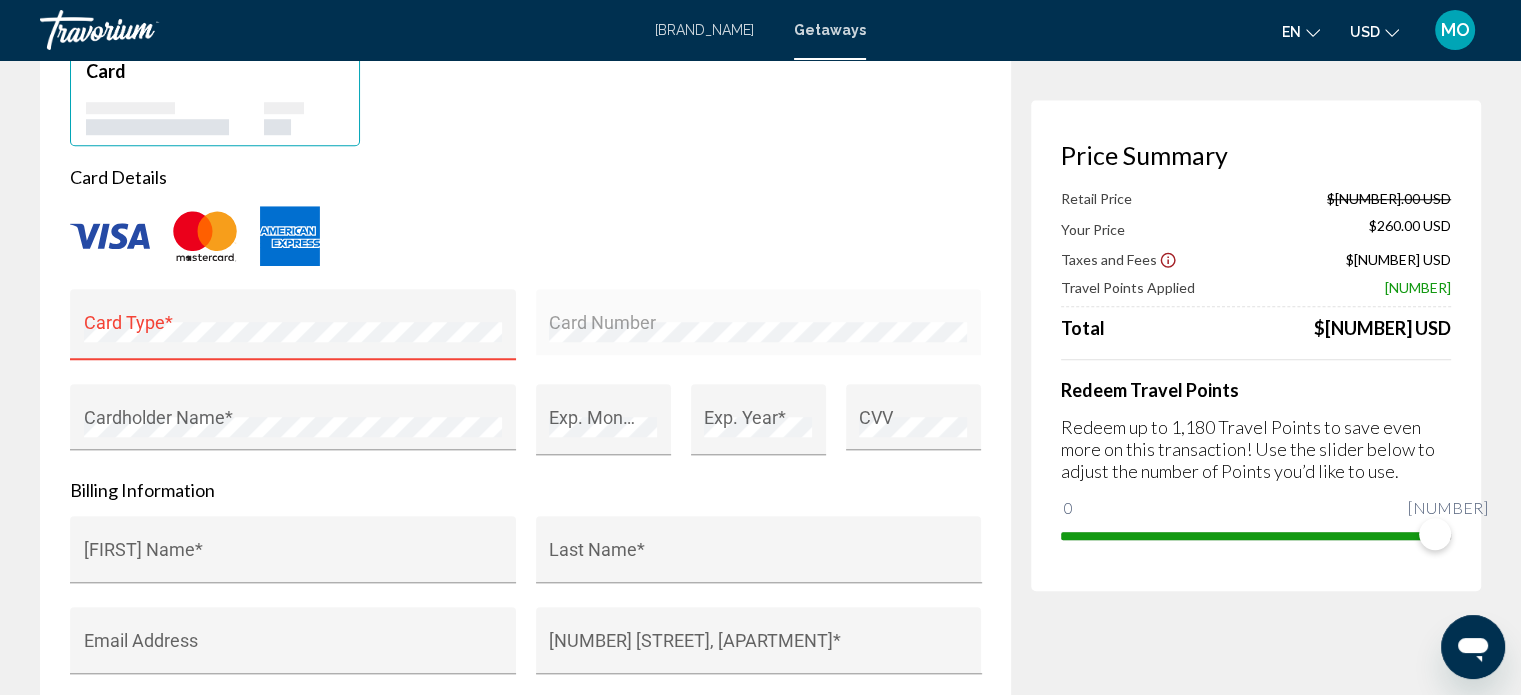 scroll, scrollTop: 1648, scrollLeft: 0, axis: vertical 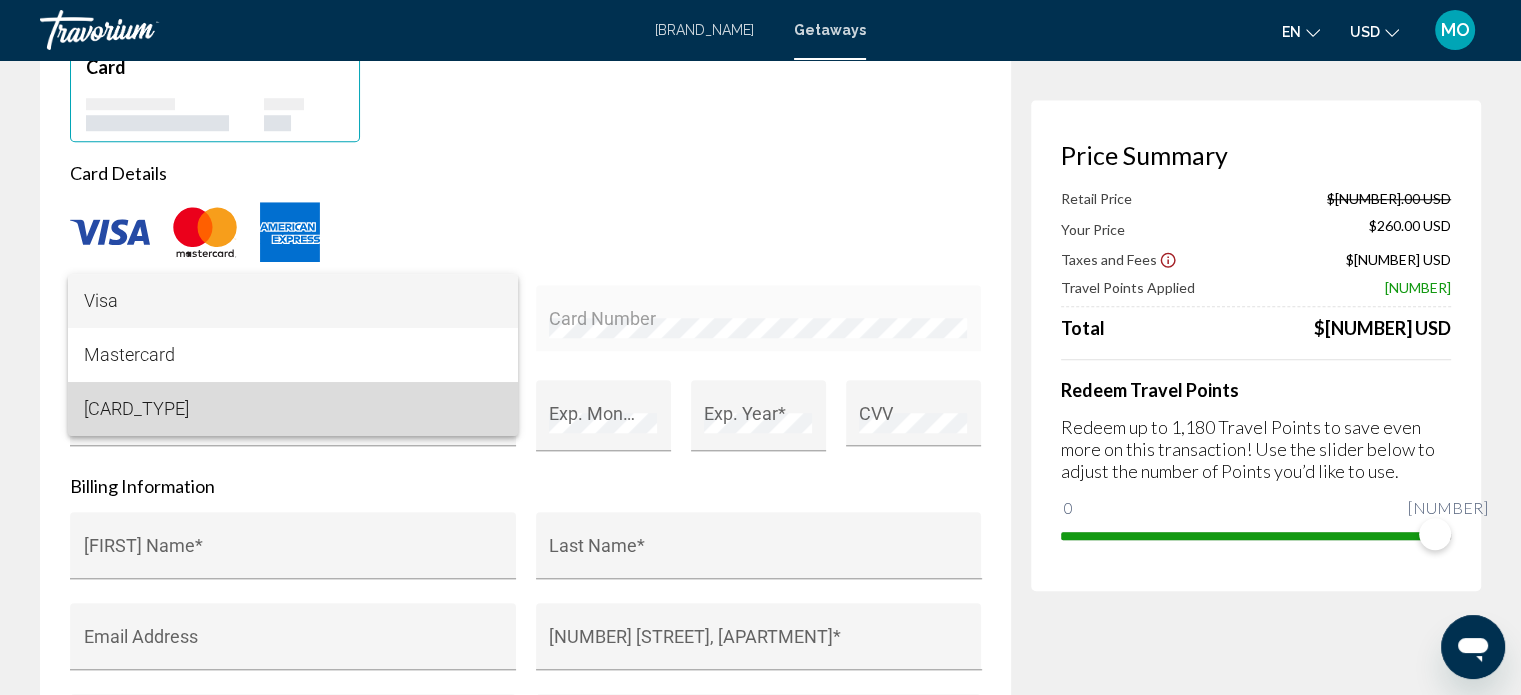 click on "[CARD_TYPE]" at bounding box center (293, 409) 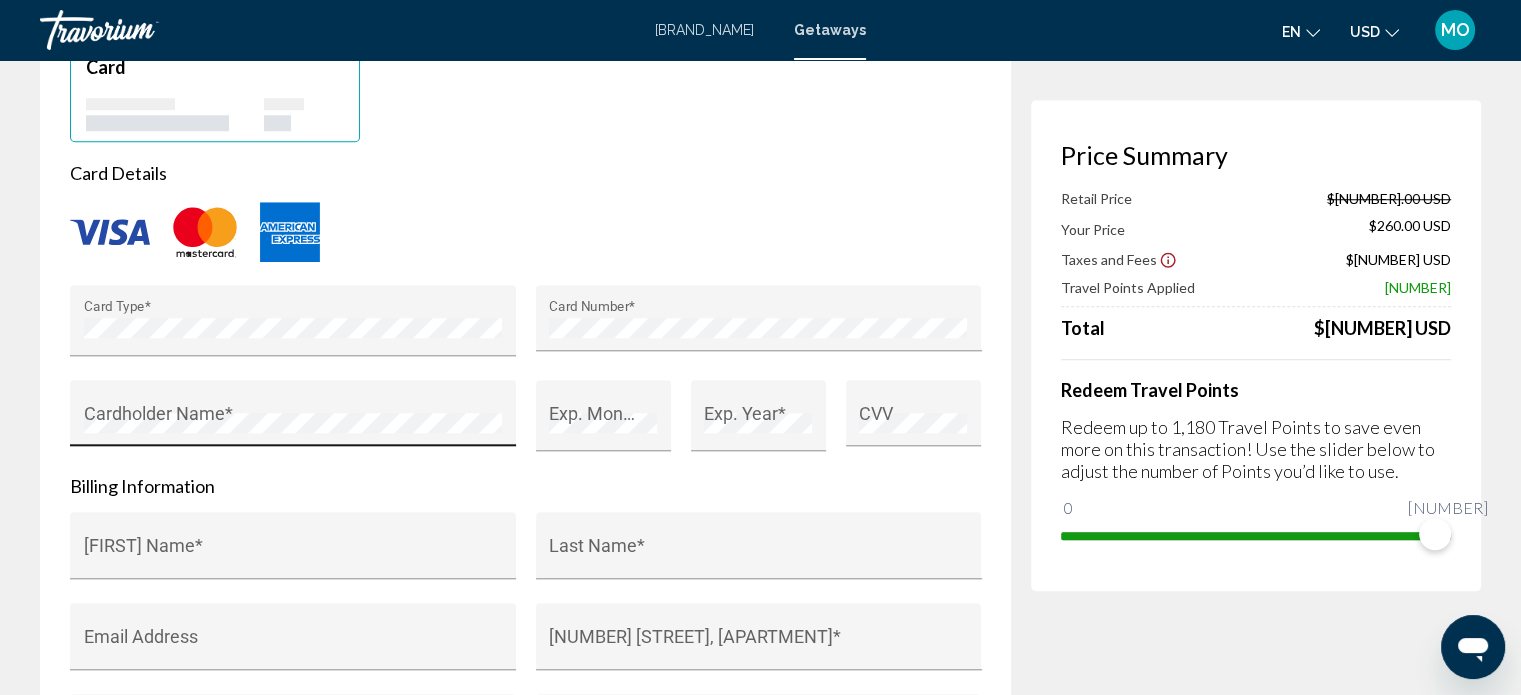 click on "Cardholder Name *" at bounding box center [293, 419] 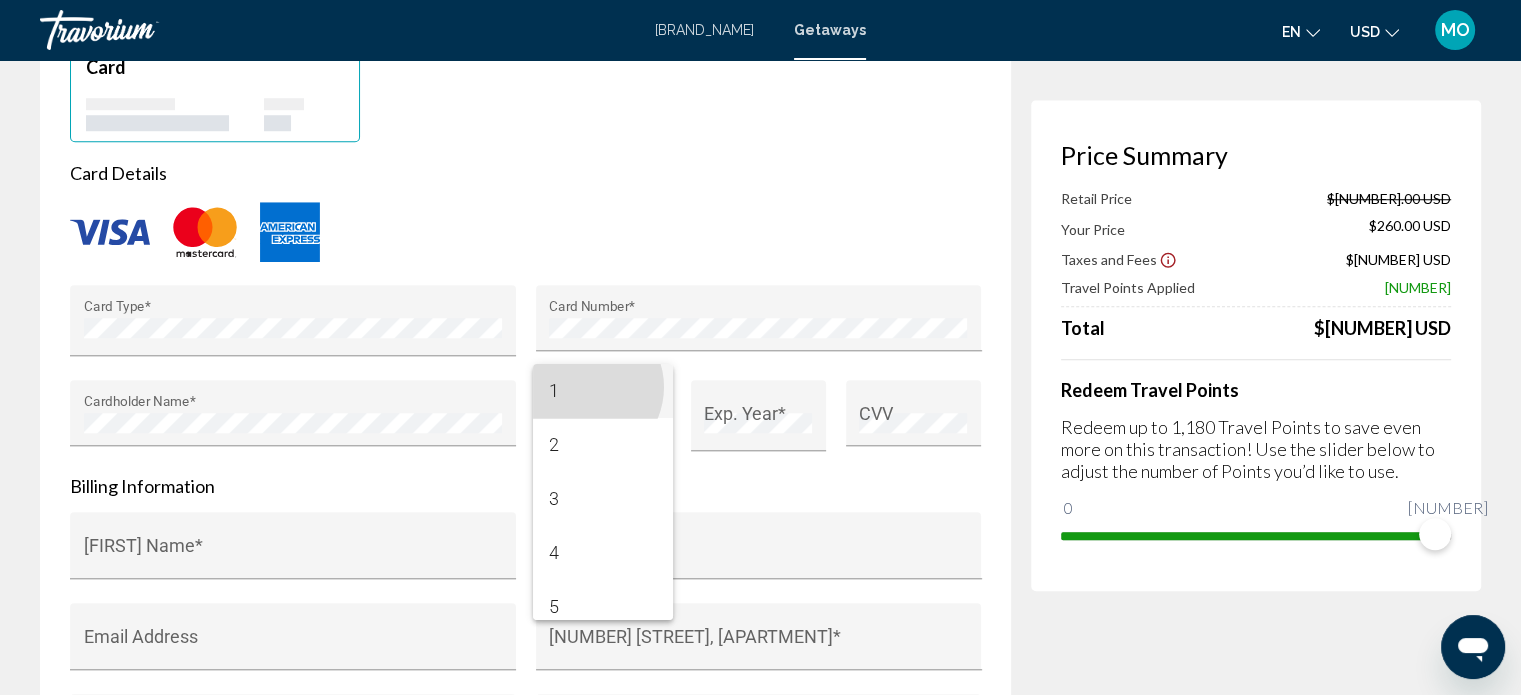 click on "1" at bounding box center [603, 391] 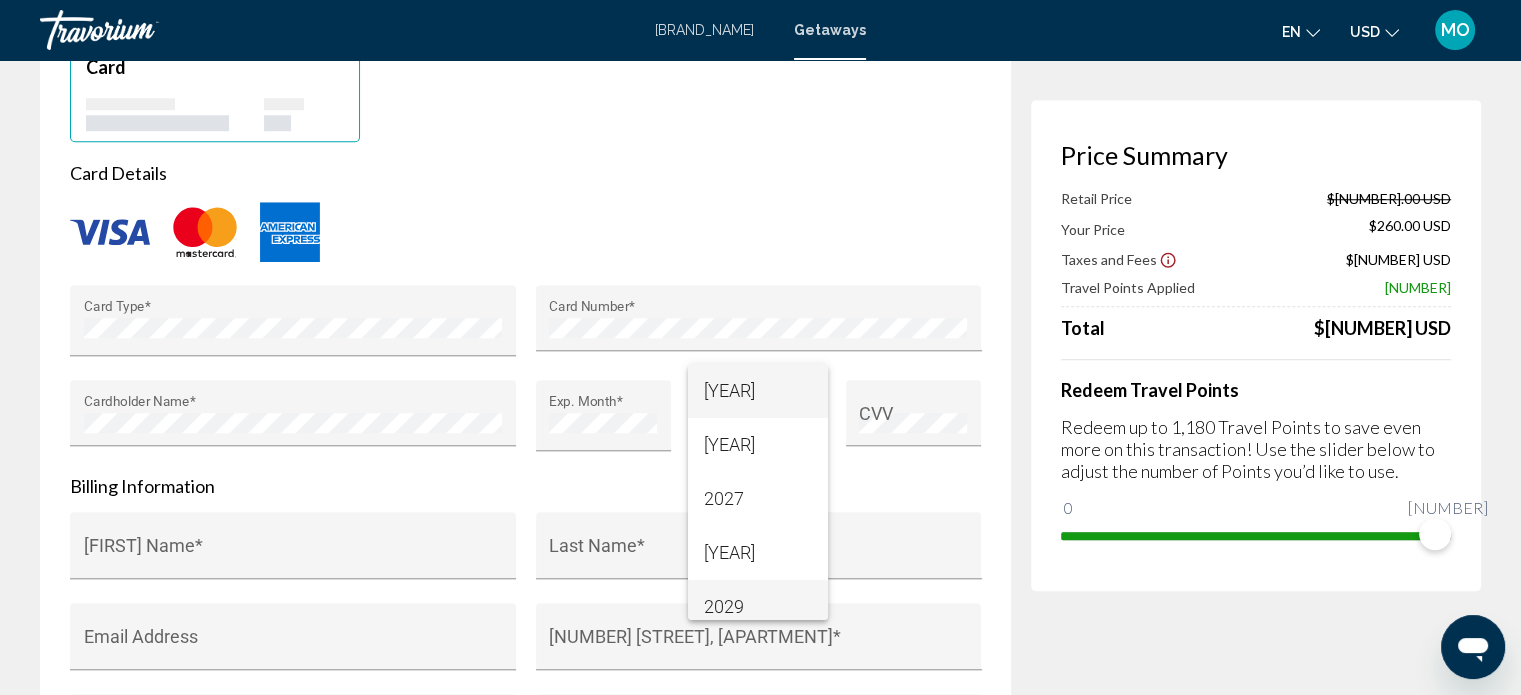 scroll, scrollTop: 108, scrollLeft: 0, axis: vertical 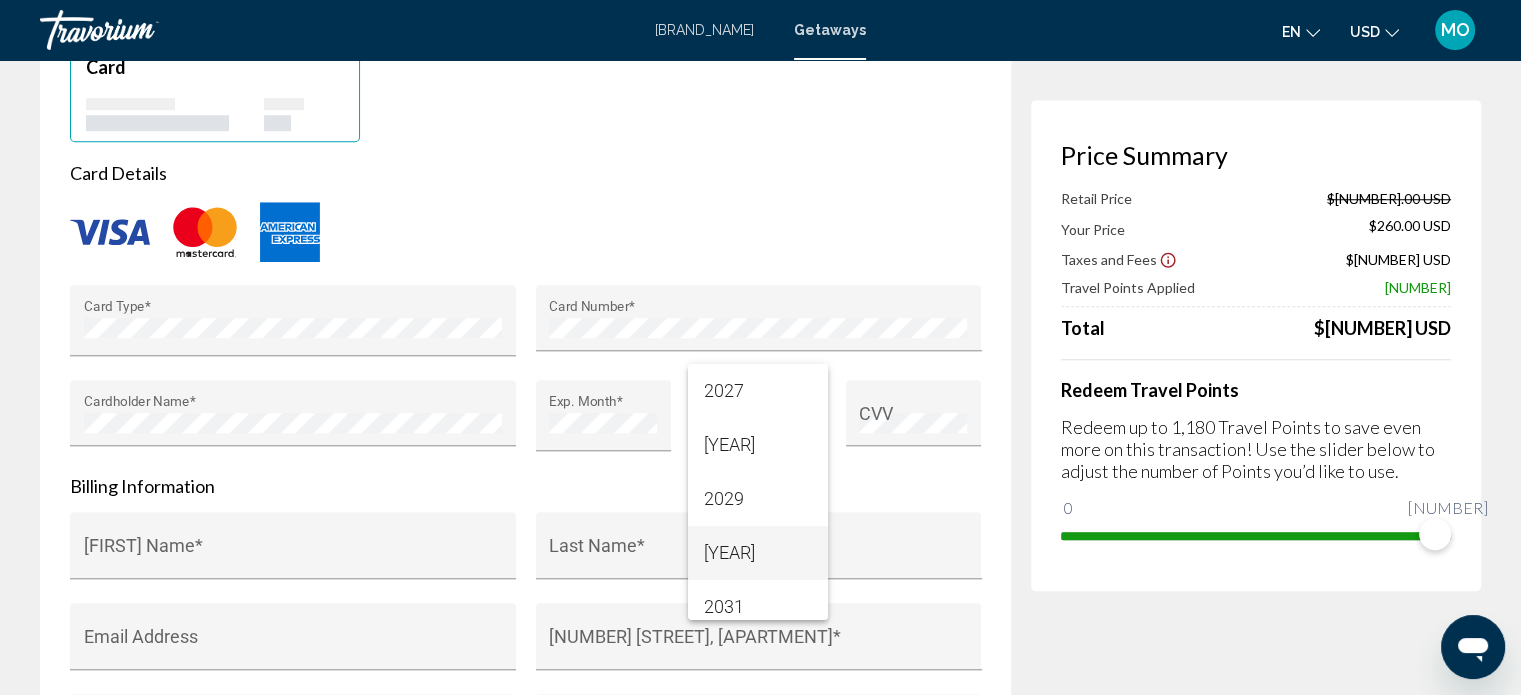 click on "[YEAR]" at bounding box center (758, 553) 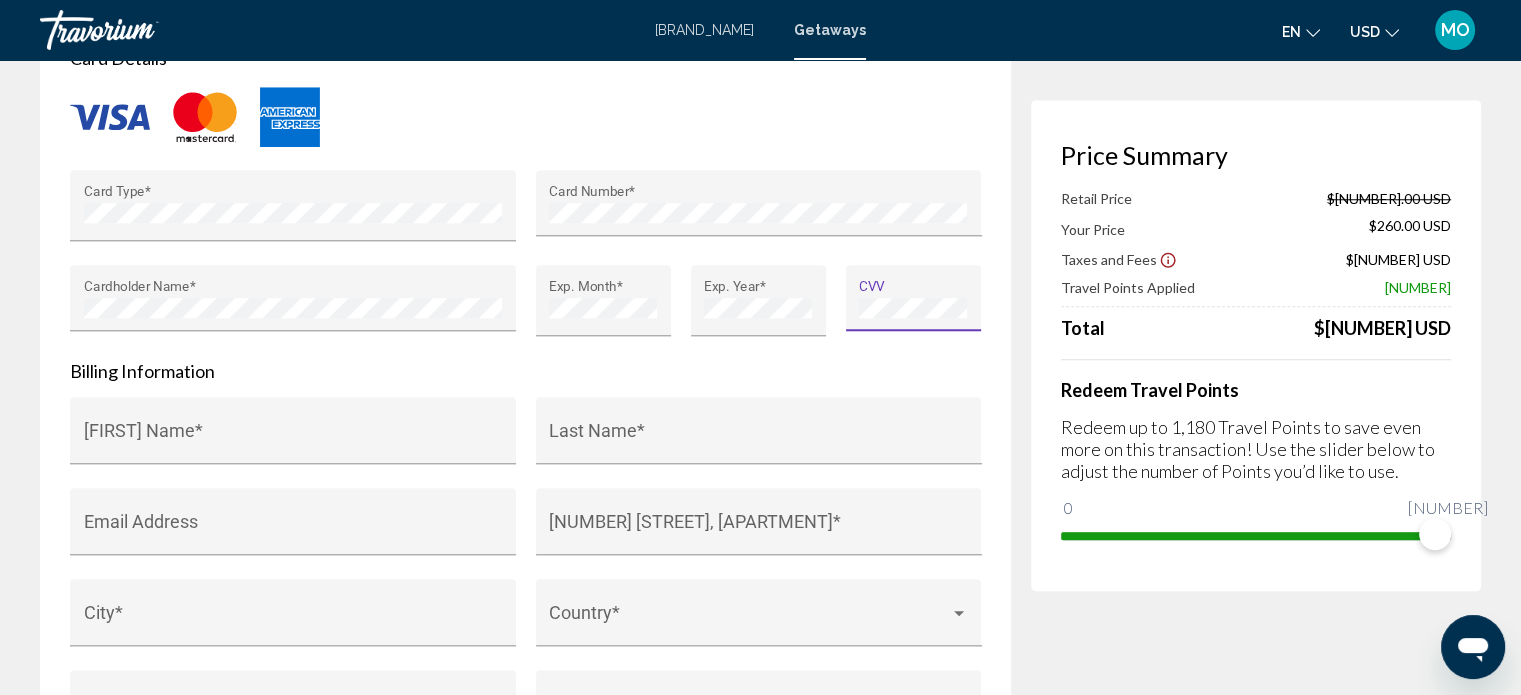 scroll, scrollTop: 1771, scrollLeft: 0, axis: vertical 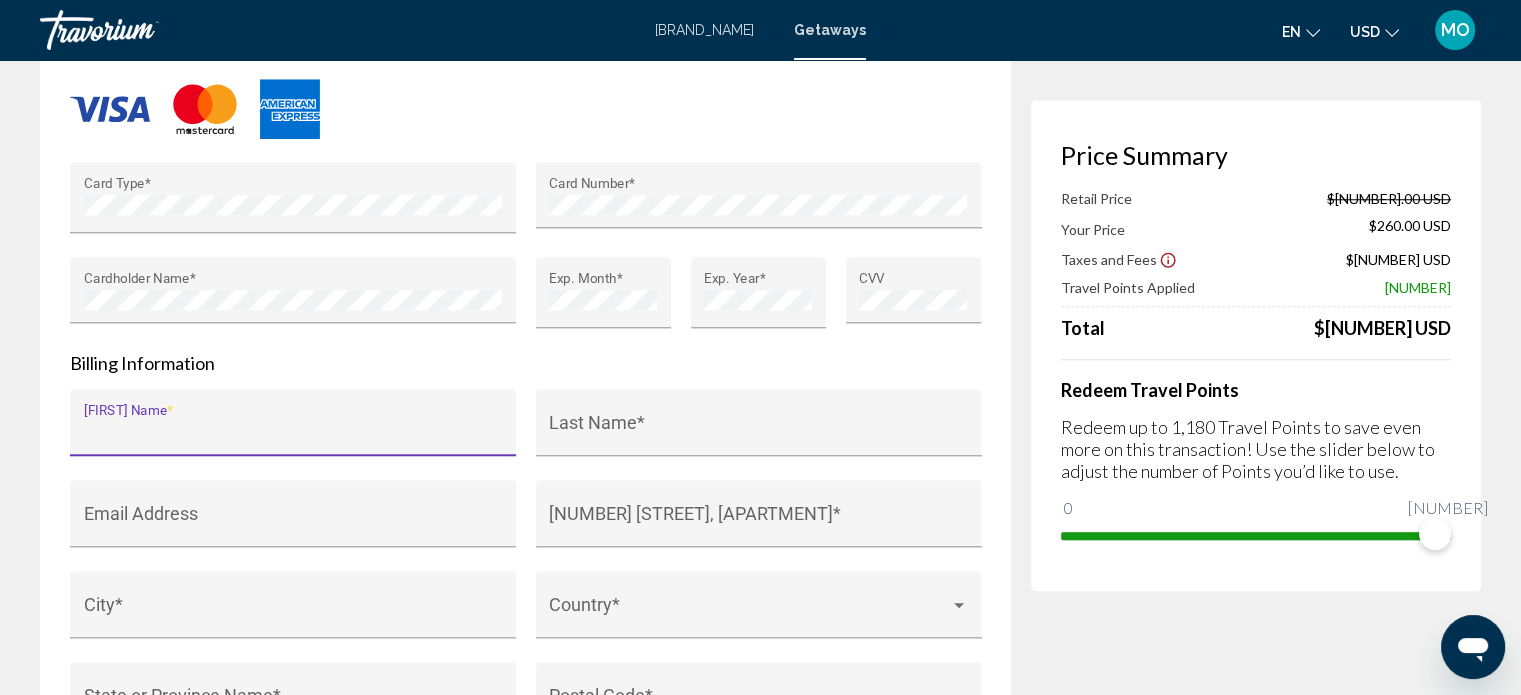 click on "[FIRST] Name  *" at bounding box center (293, 432) 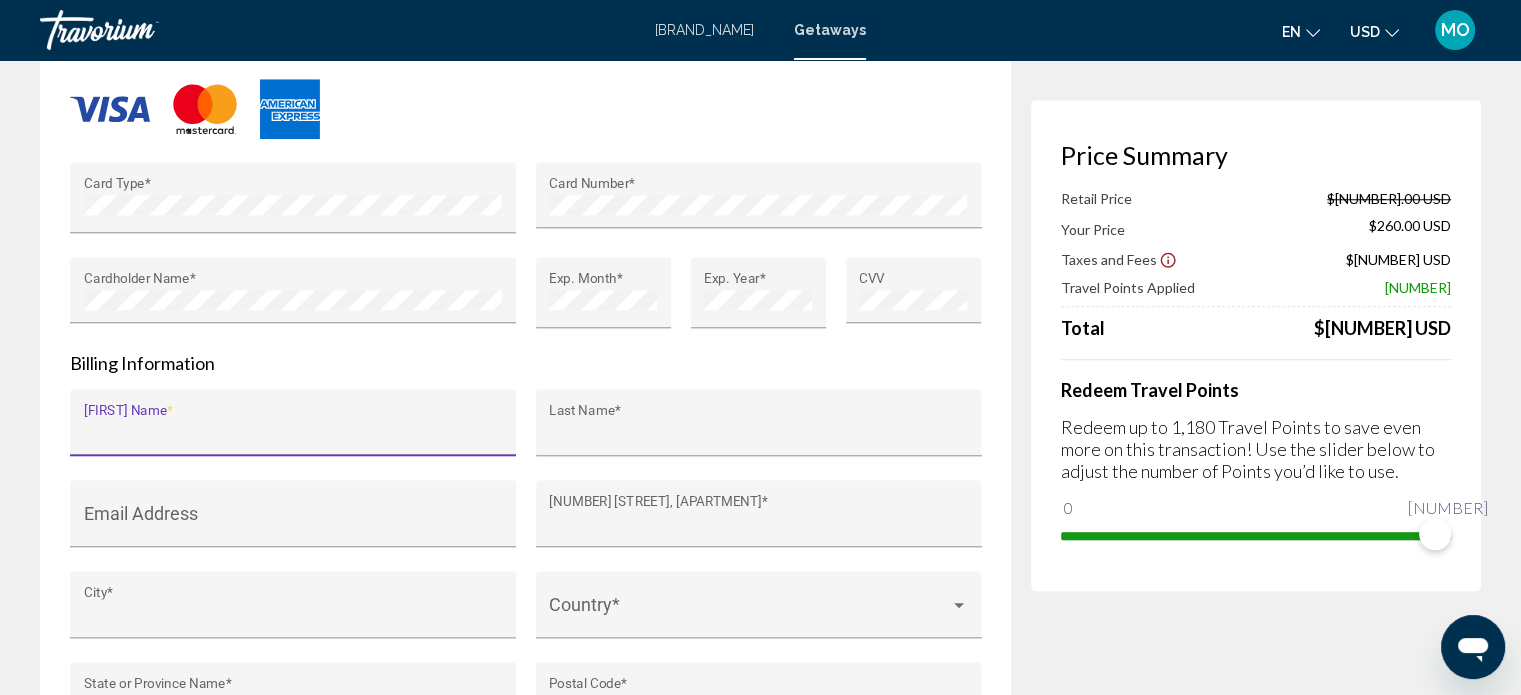 type on "*******" 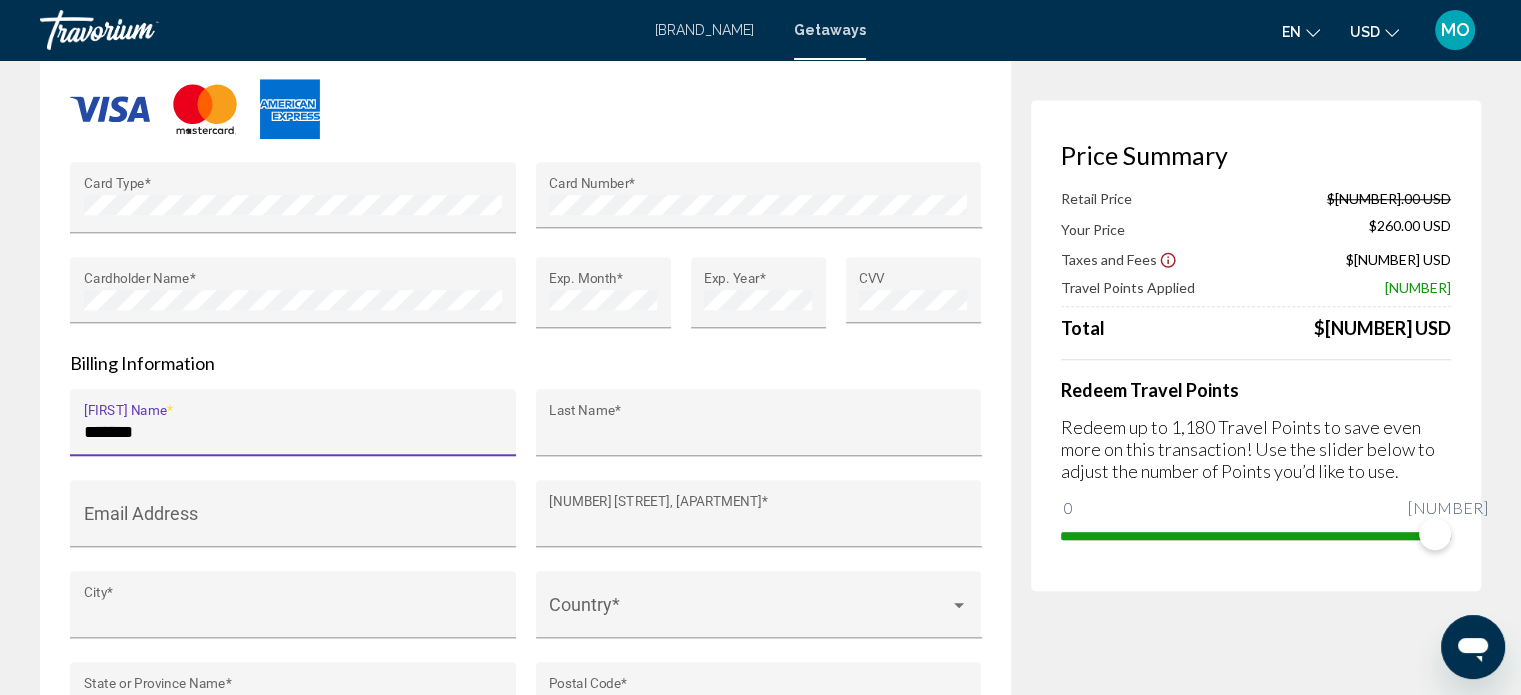 type on "********" 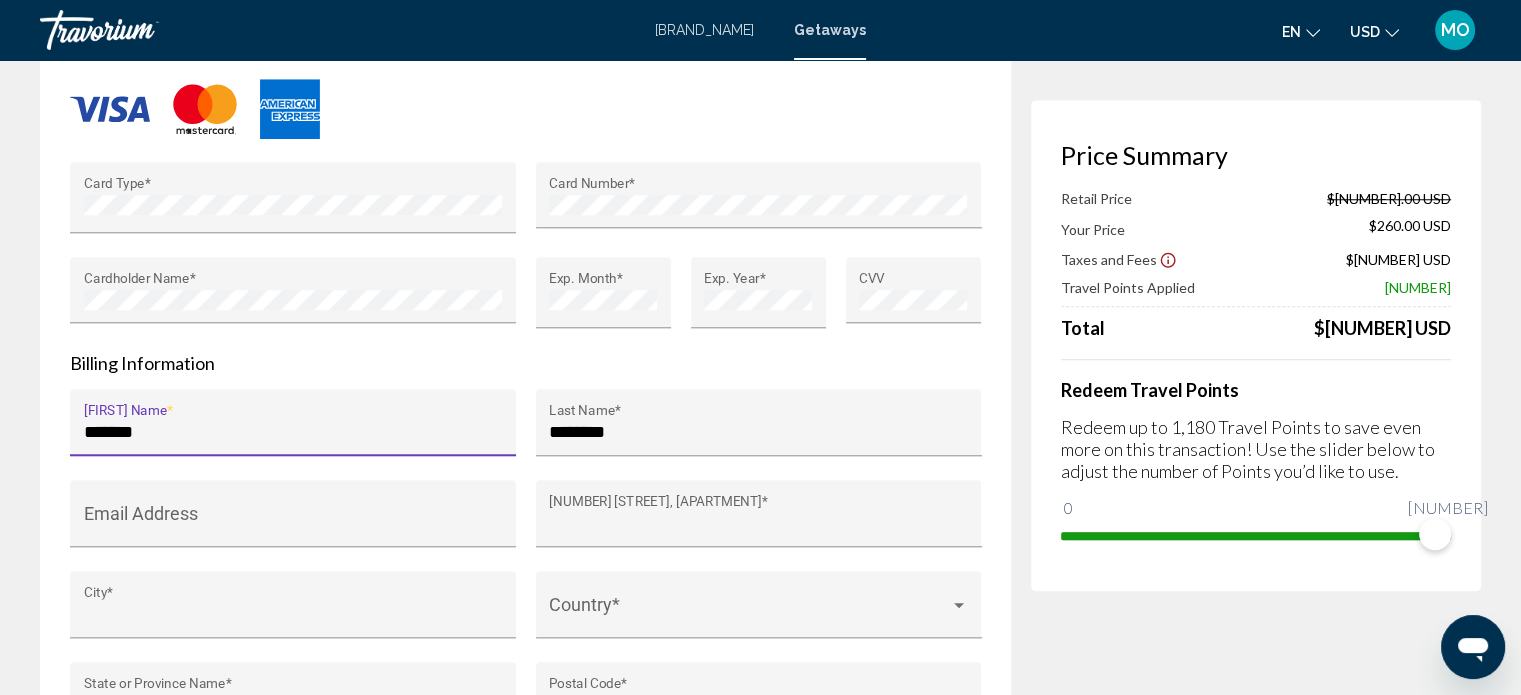type on "**********" 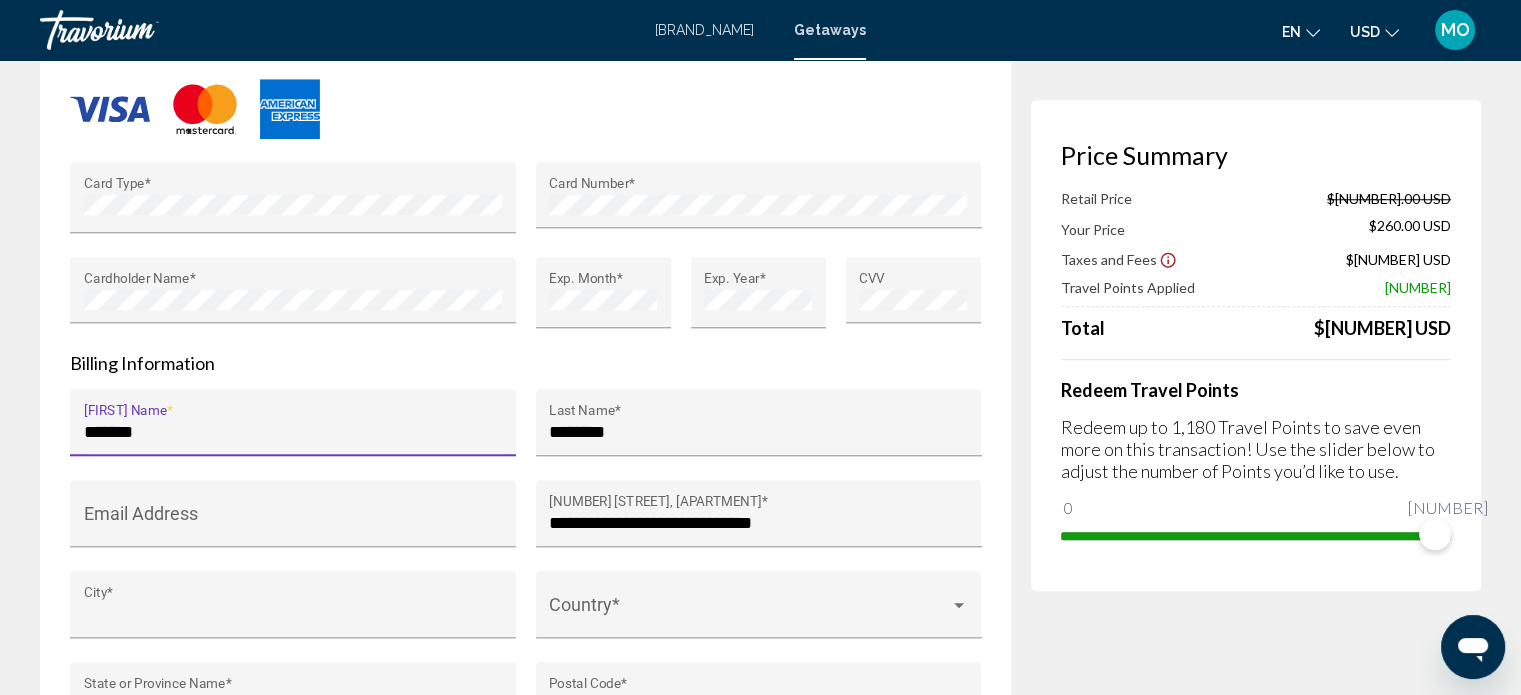 type on "****" 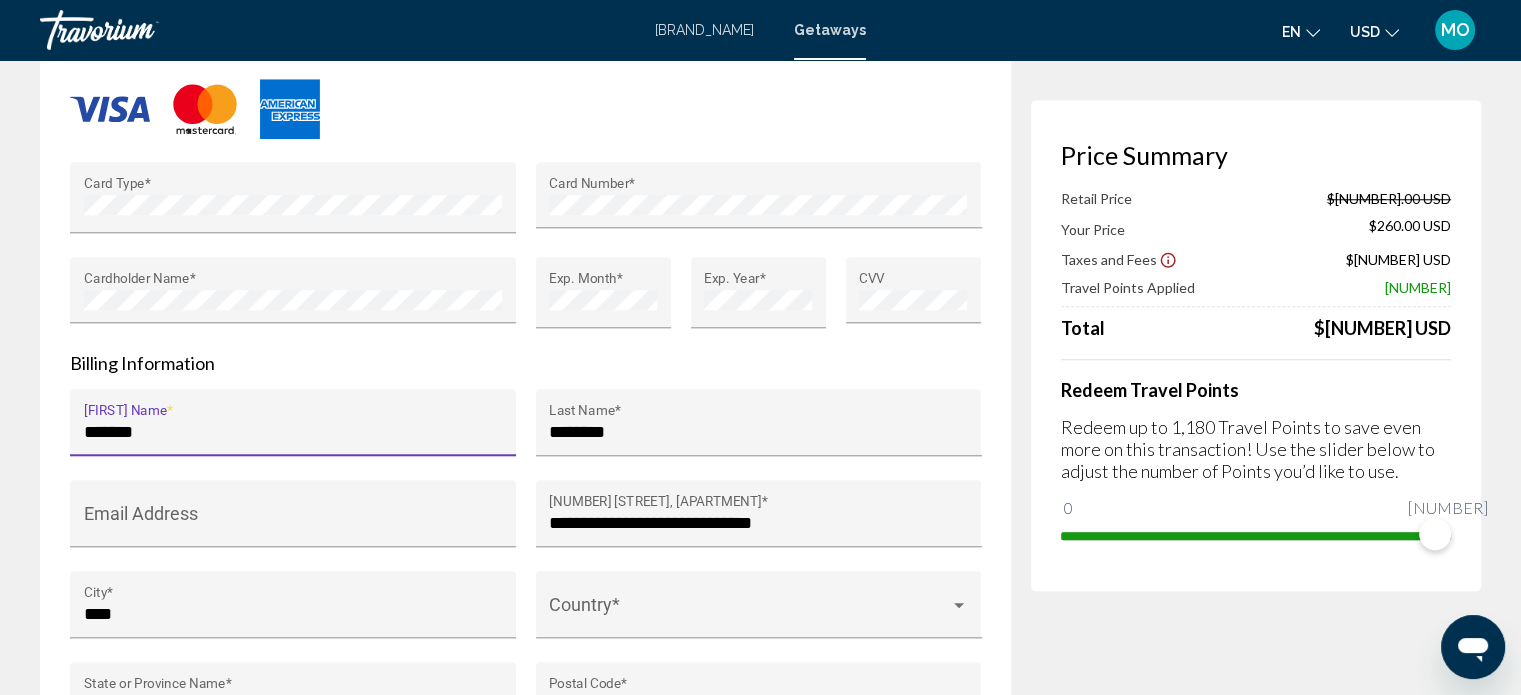 type on "**********" 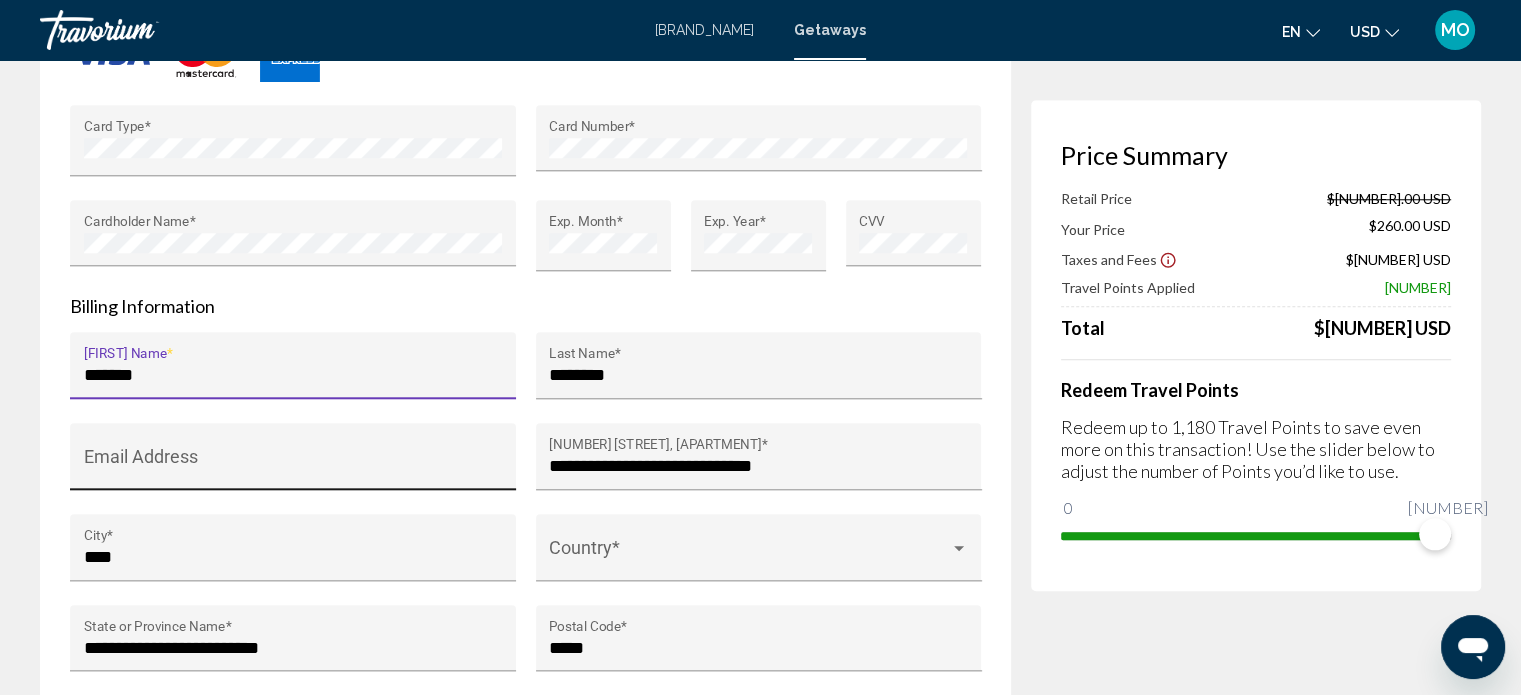 scroll, scrollTop: 1835, scrollLeft: 0, axis: vertical 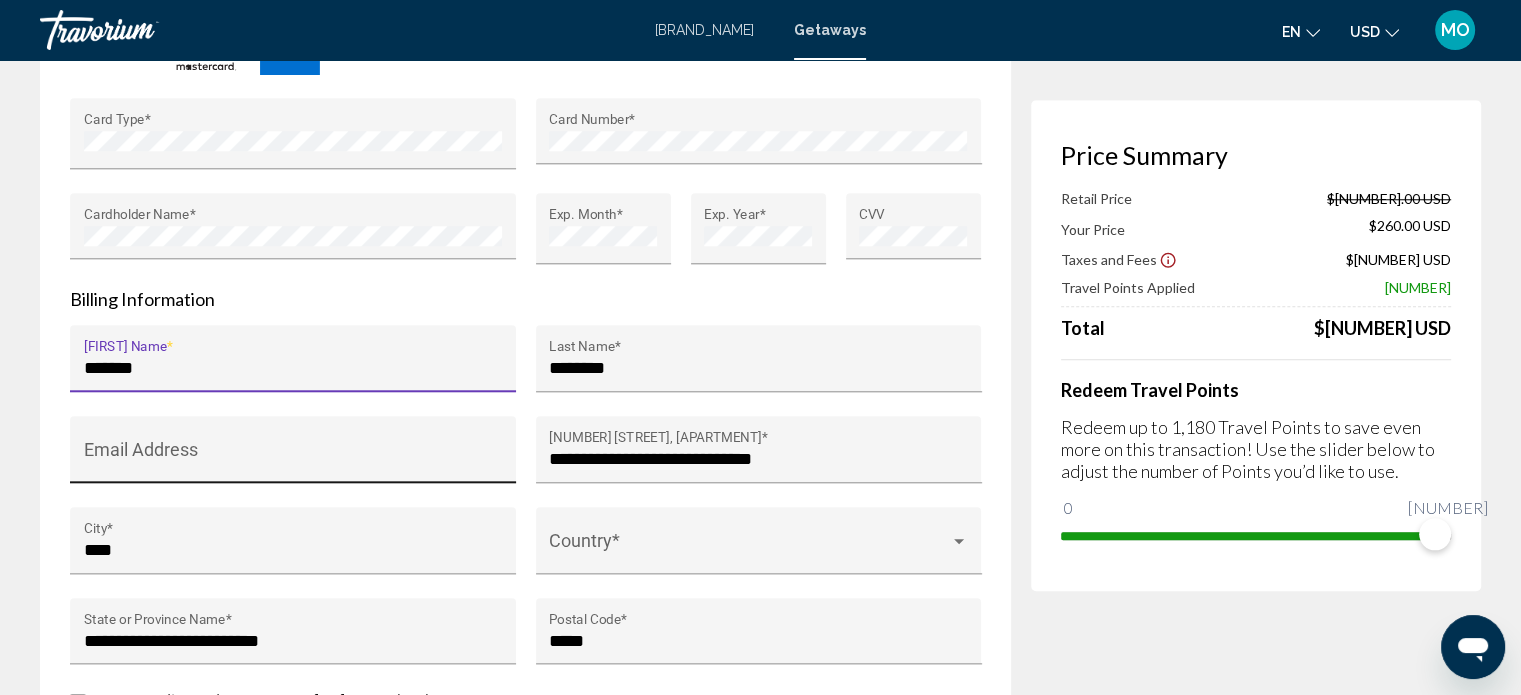 click on "Email Address" at bounding box center (293, 459) 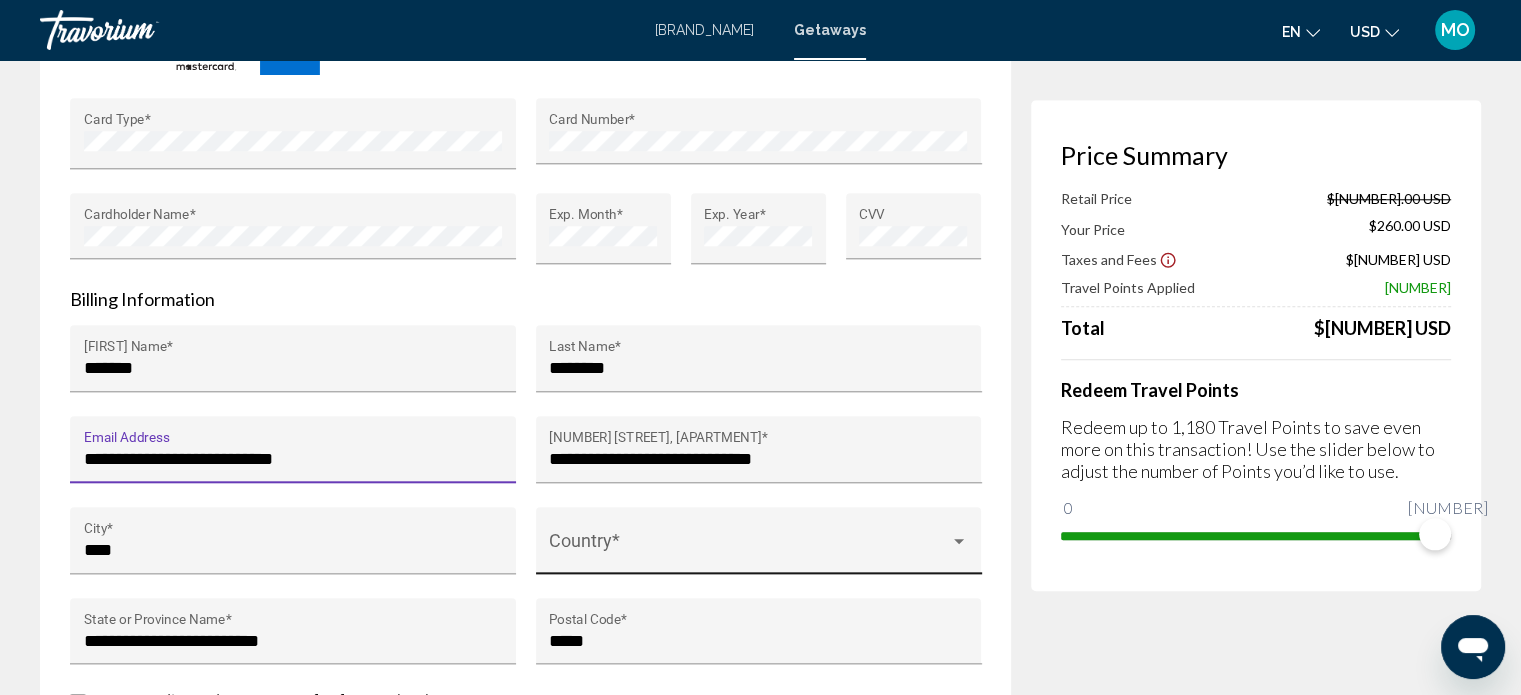 type on "**********" 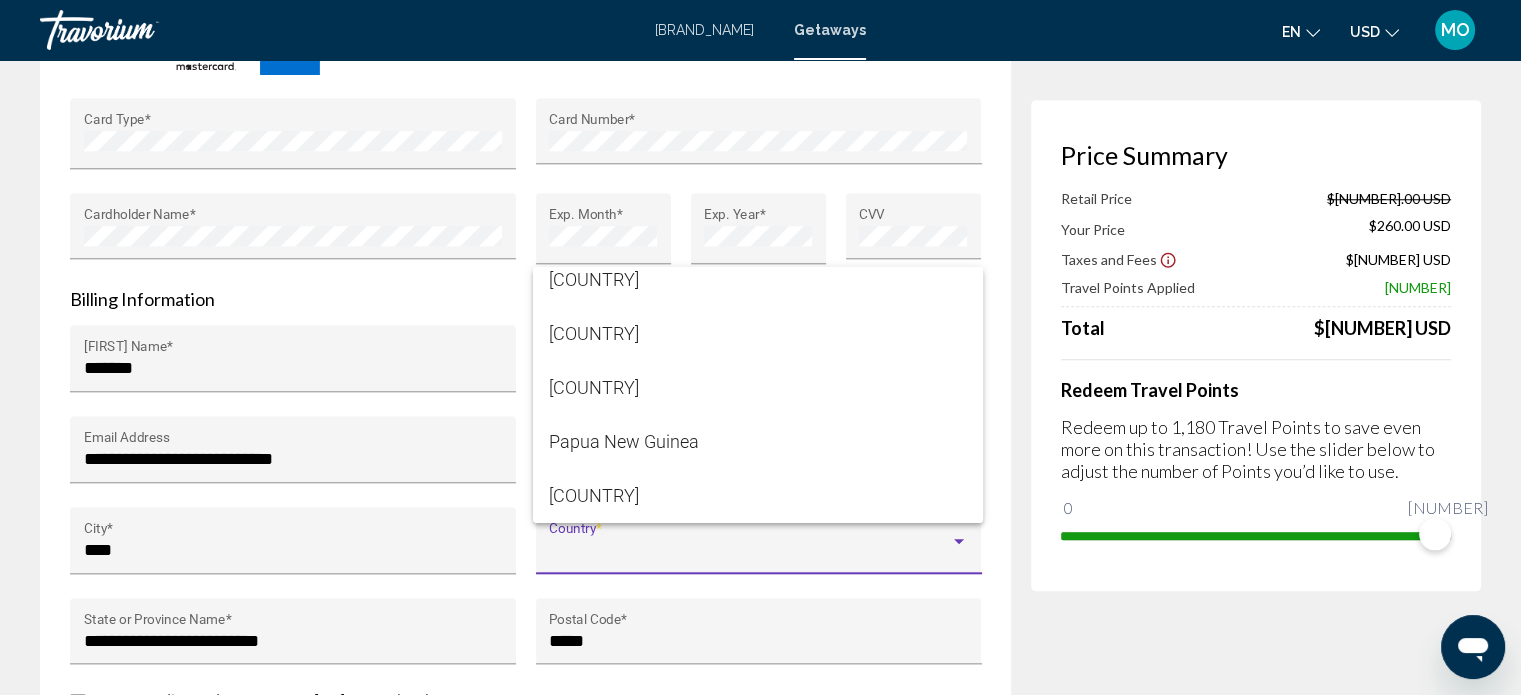 scroll, scrollTop: 9464, scrollLeft: 0, axis: vertical 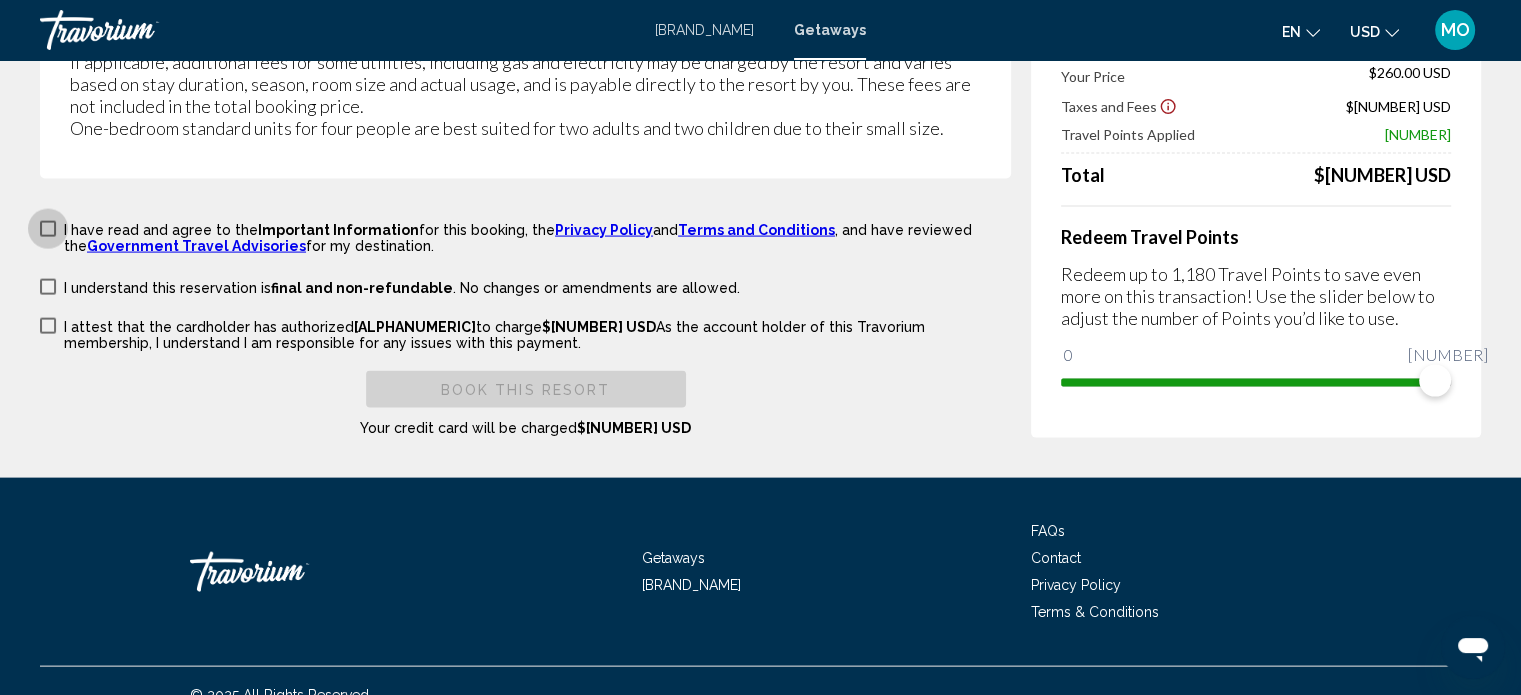 click at bounding box center (48, 229) 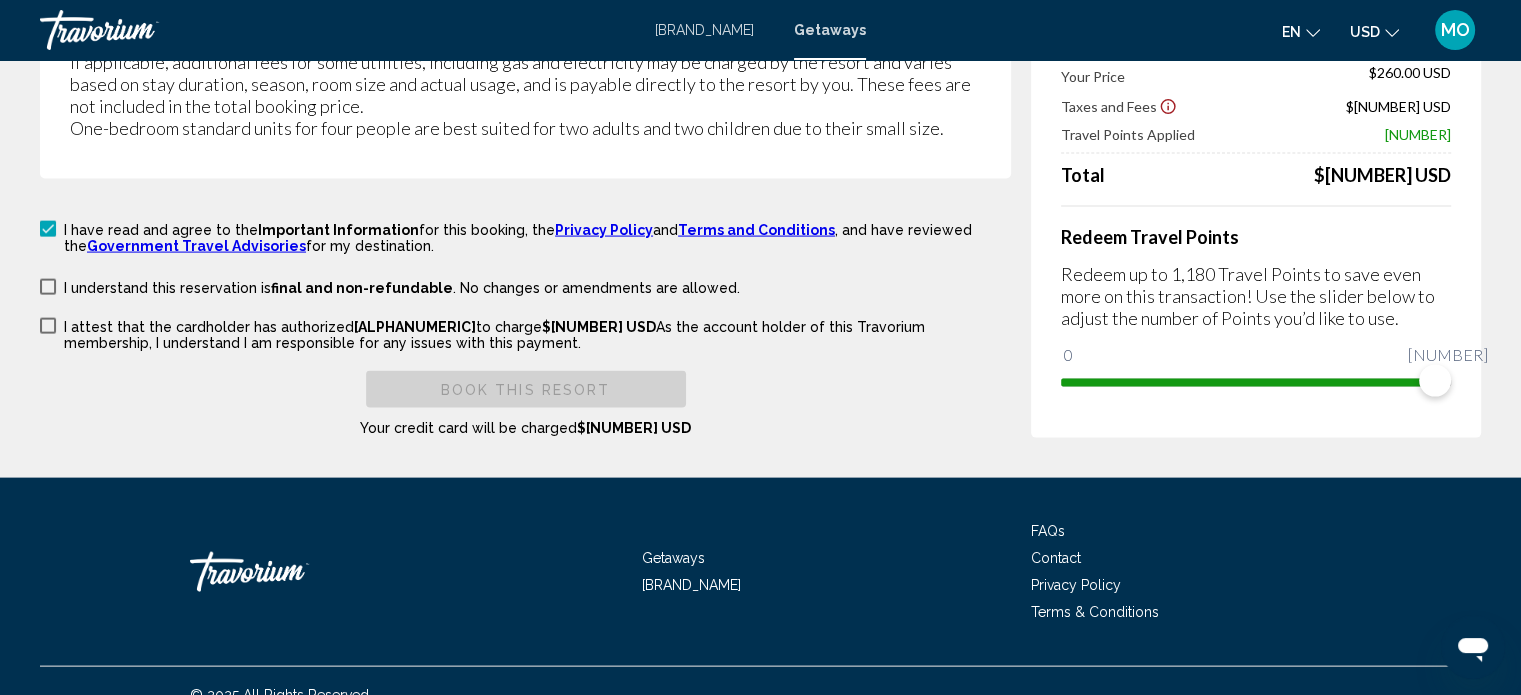 click at bounding box center (48, 287) 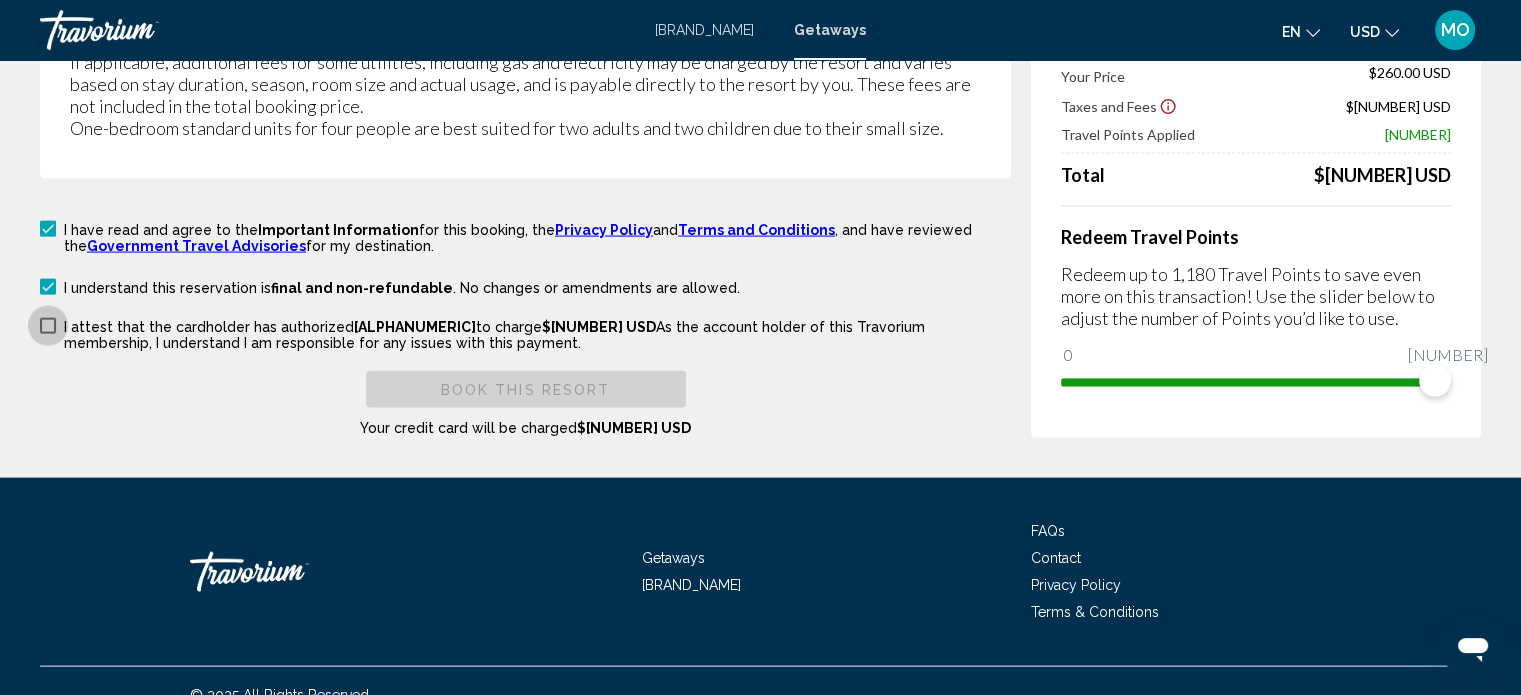click at bounding box center (48, 326) 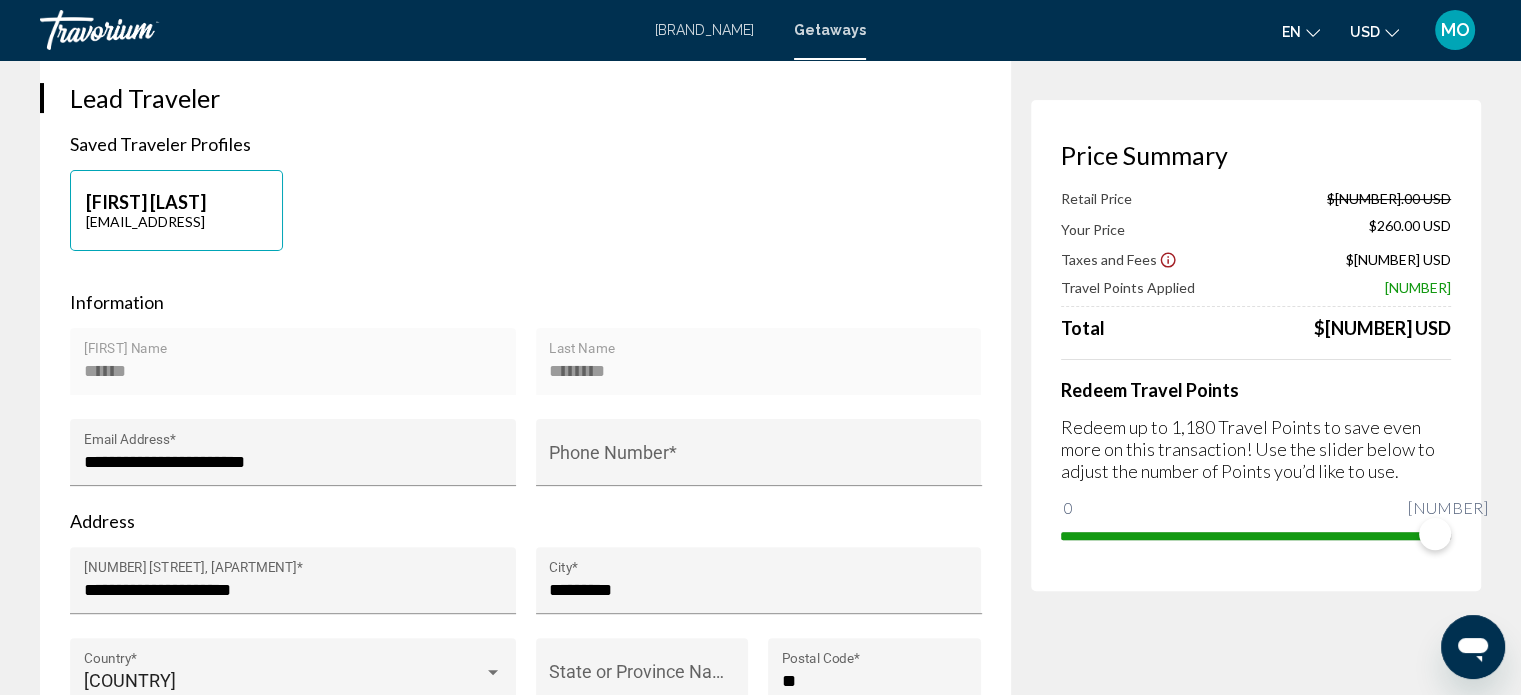 scroll, scrollTop: 418, scrollLeft: 0, axis: vertical 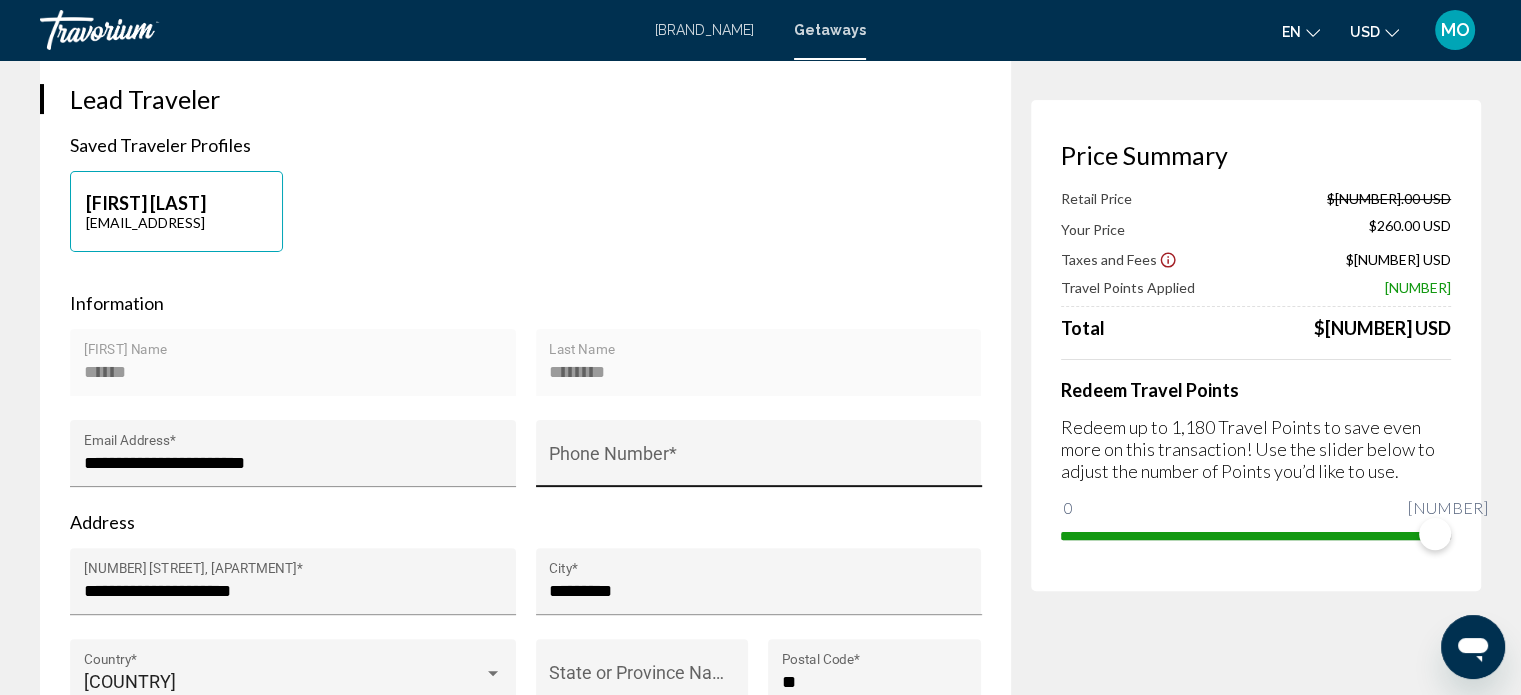 click on "Phone Number  *" at bounding box center (758, 463) 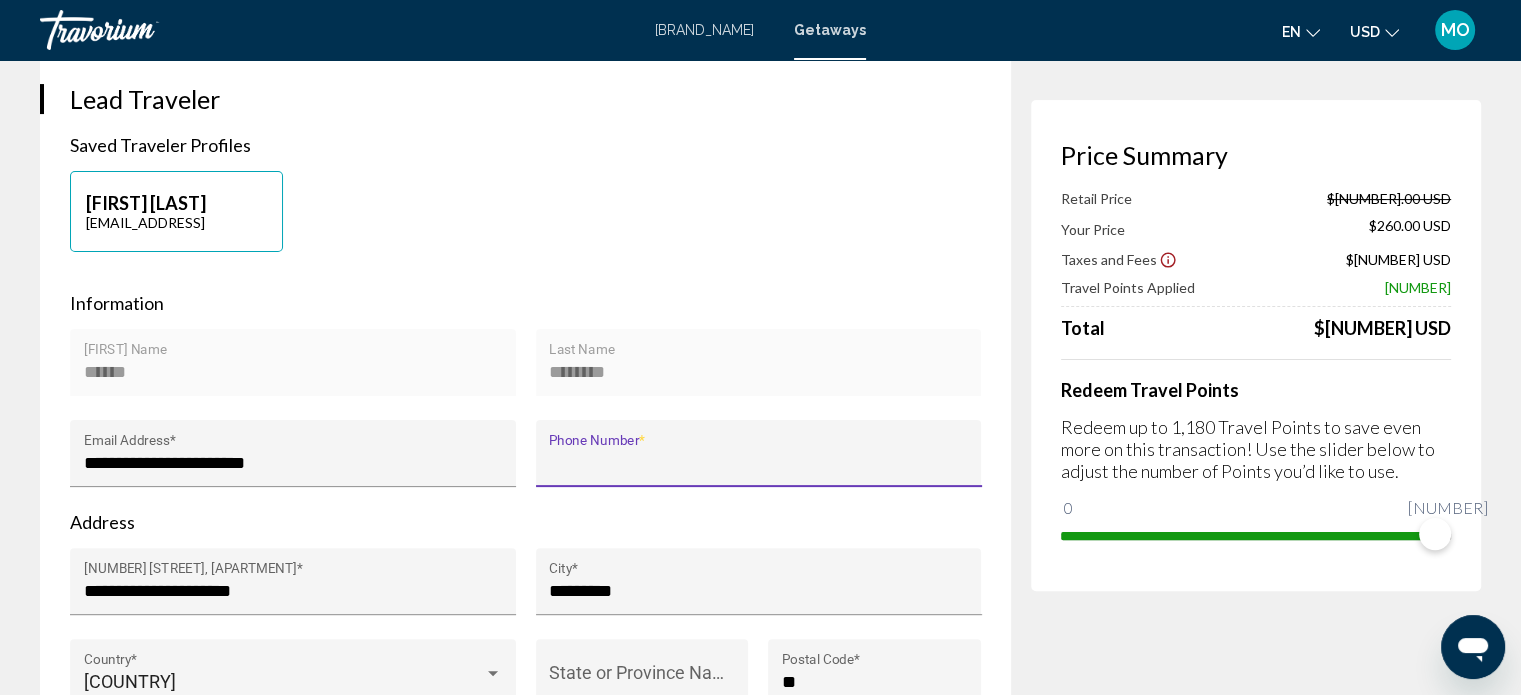 click on "Phone Number  *" at bounding box center (758, 463) 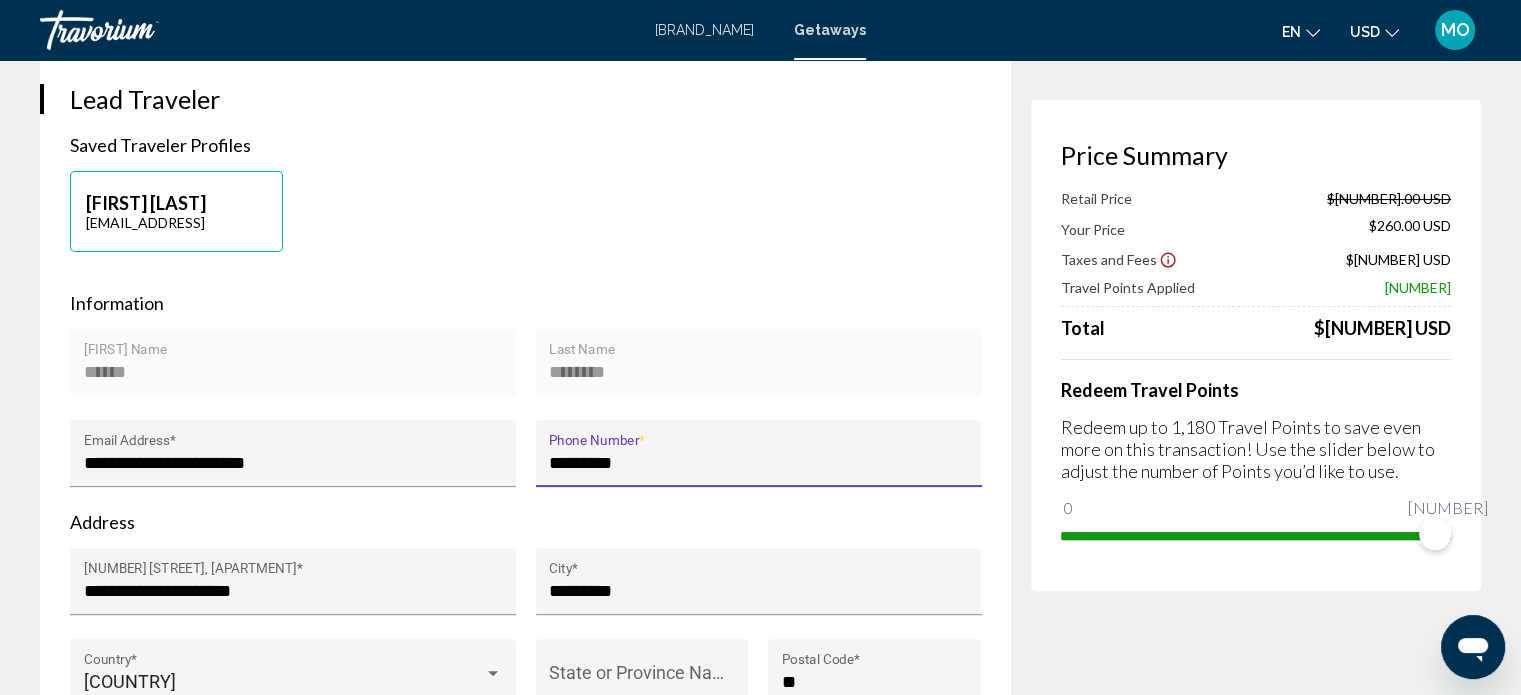 type on "*********" 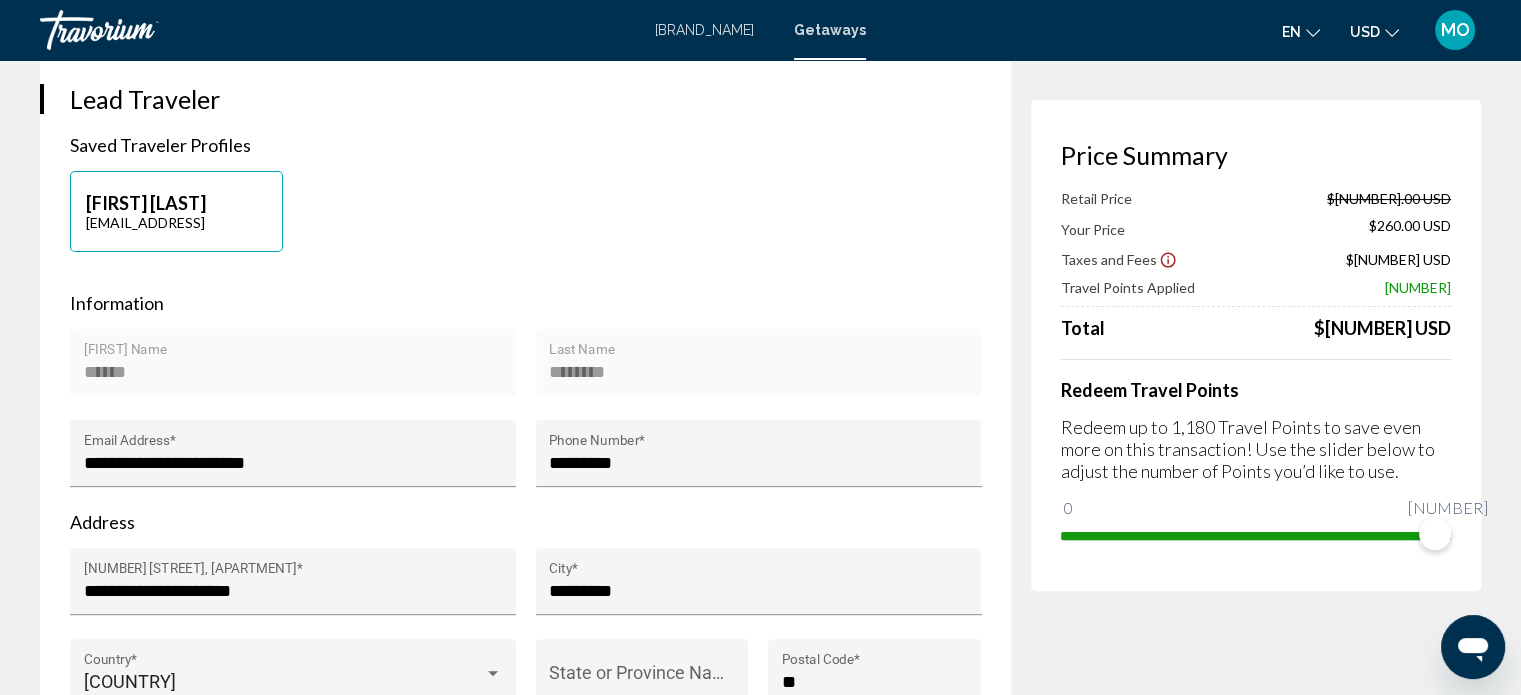 click on "**********" at bounding box center (525, 444) 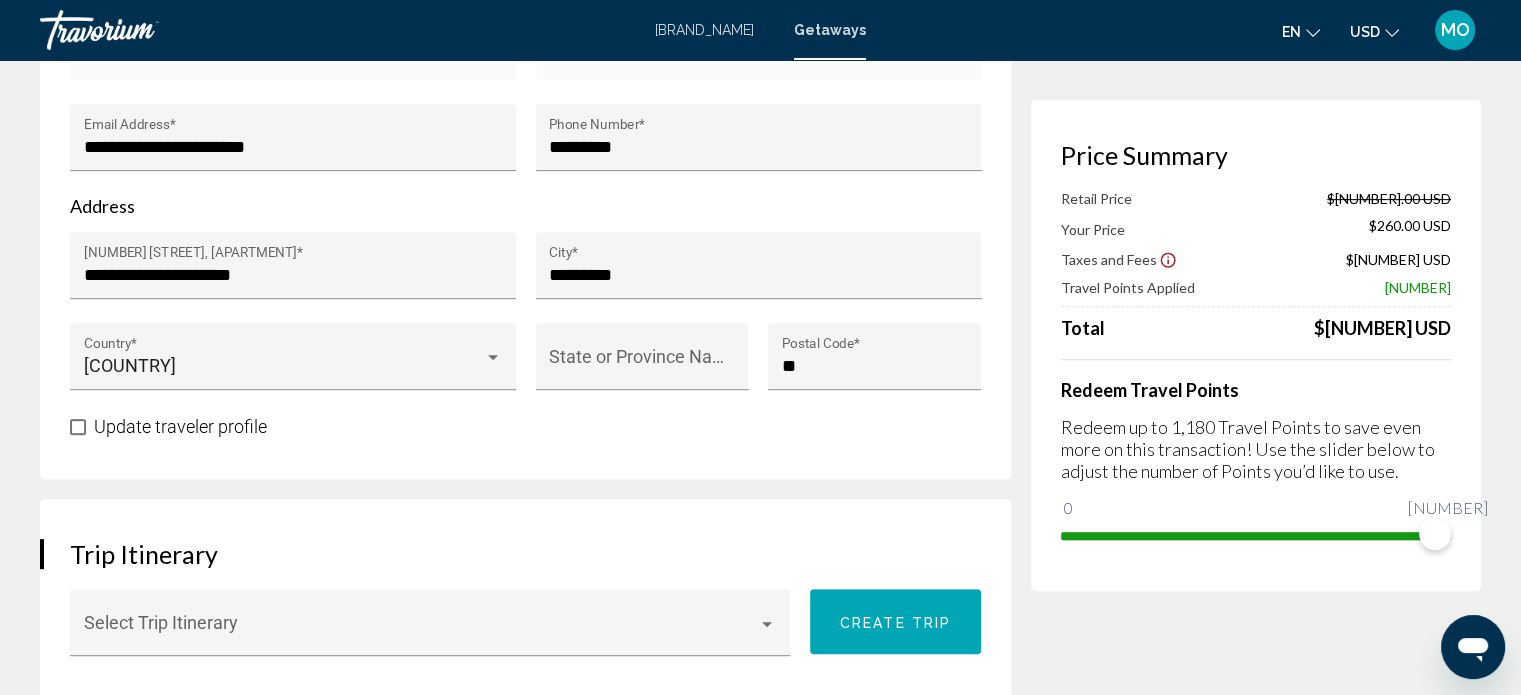 scroll, scrollTop: 736, scrollLeft: 0, axis: vertical 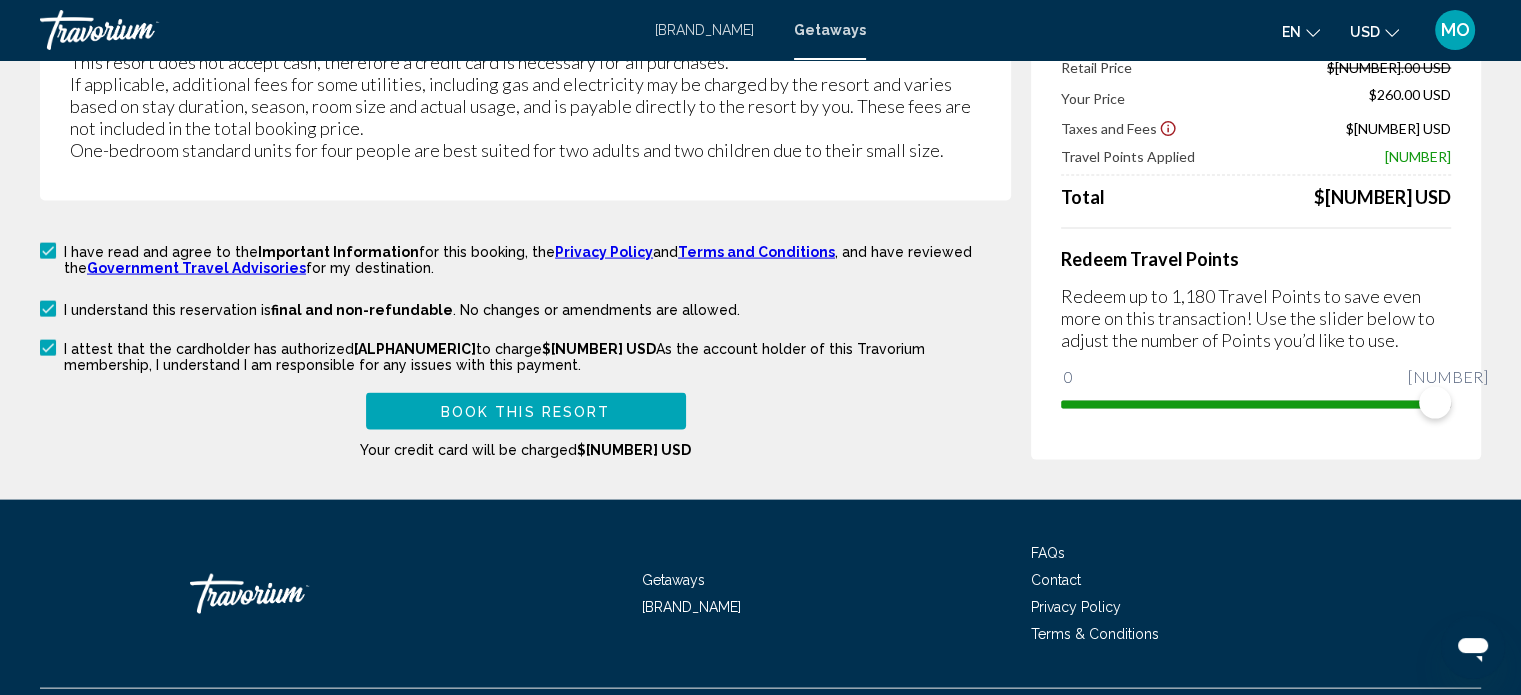 click on "Book this Resort" at bounding box center (526, 412) 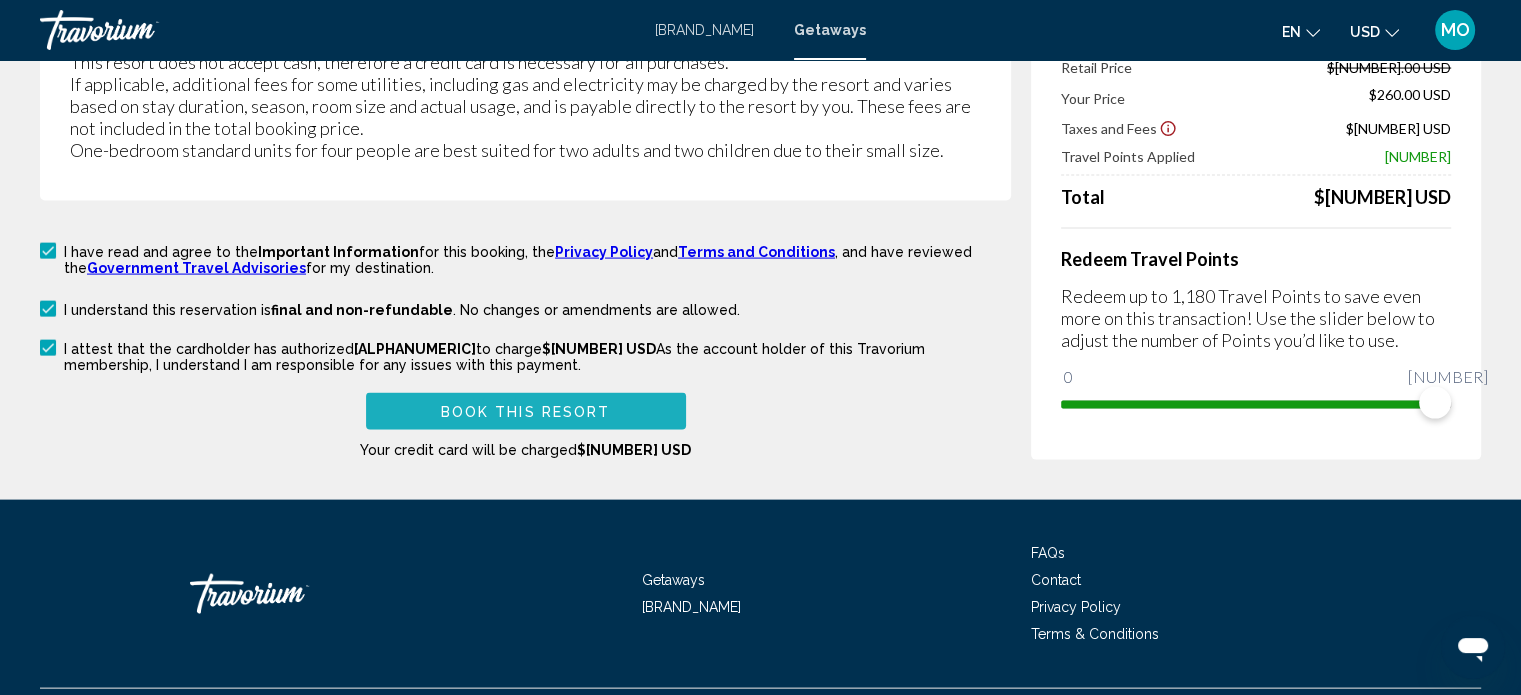 scroll, scrollTop: 728, scrollLeft: 0, axis: vertical 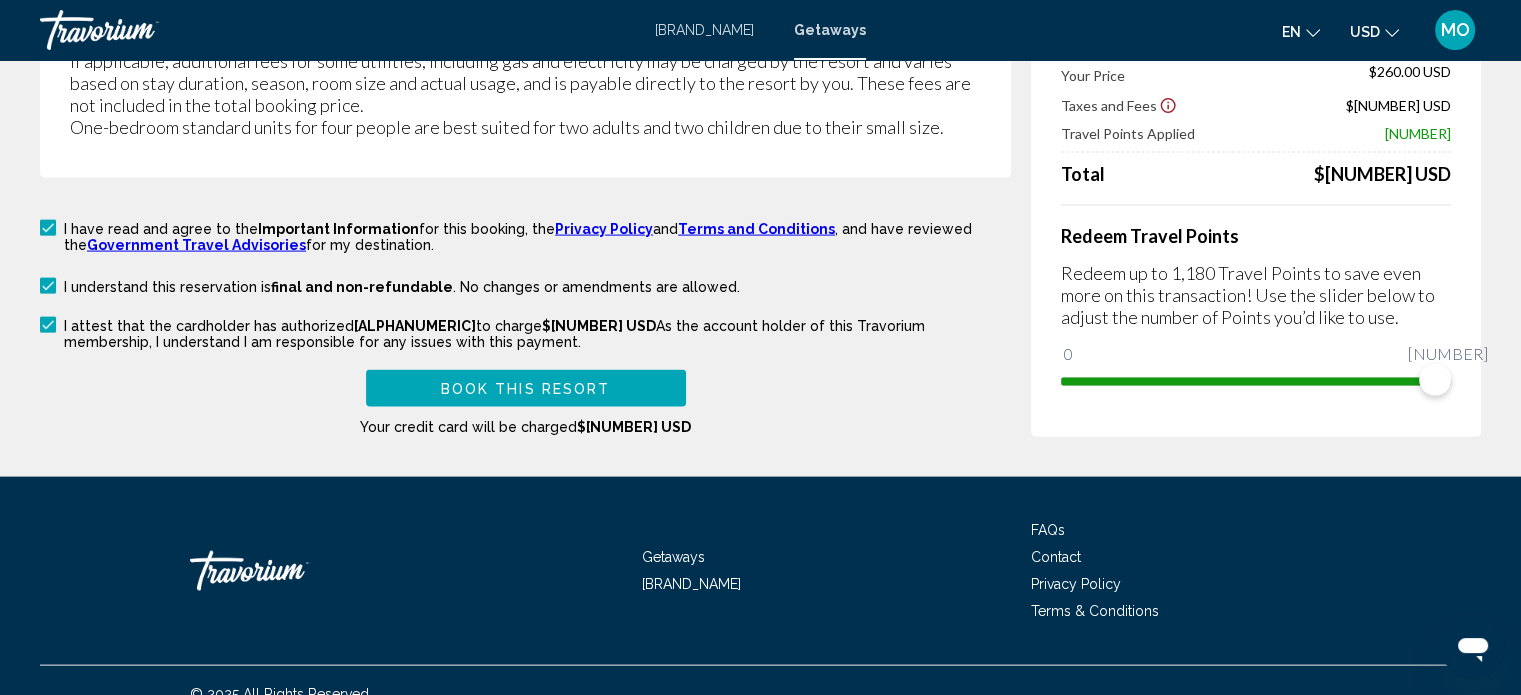 type on "****" 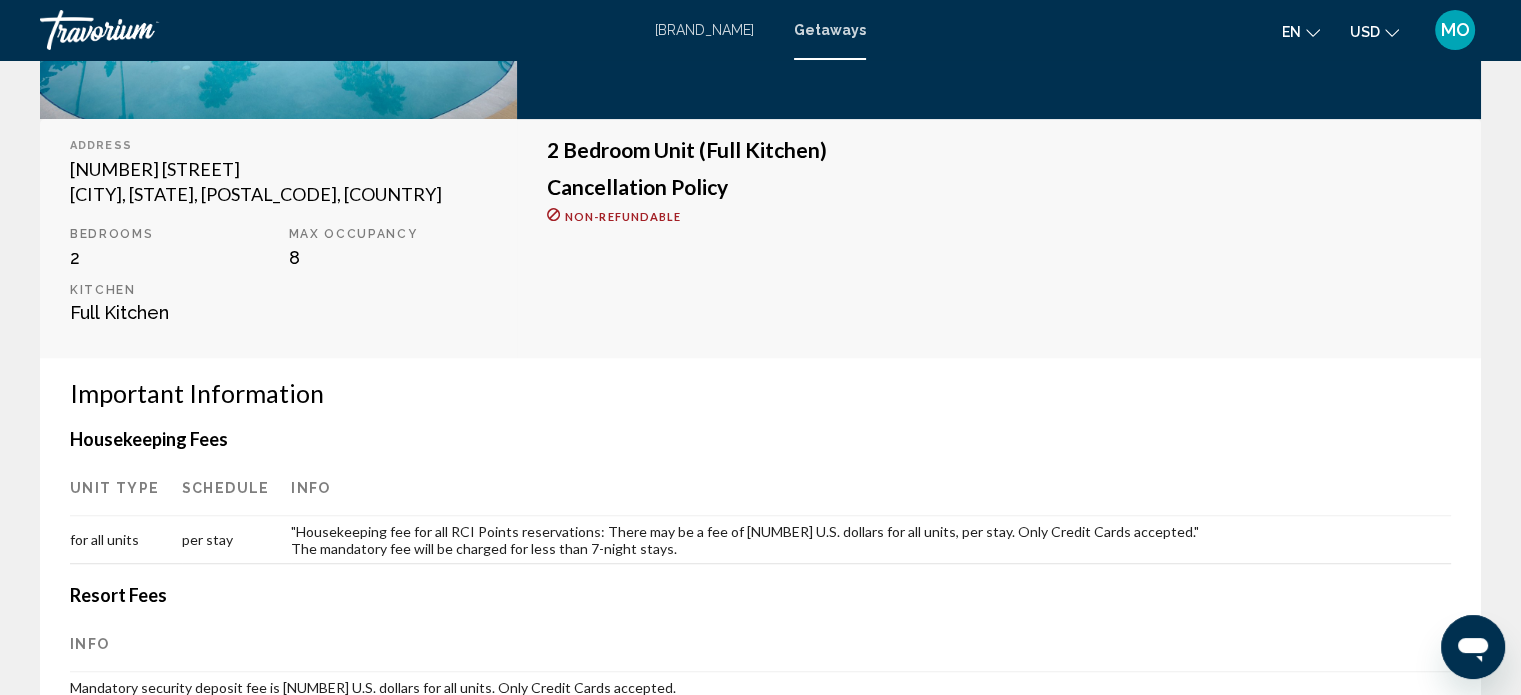 scroll, scrollTop: 0, scrollLeft: 0, axis: both 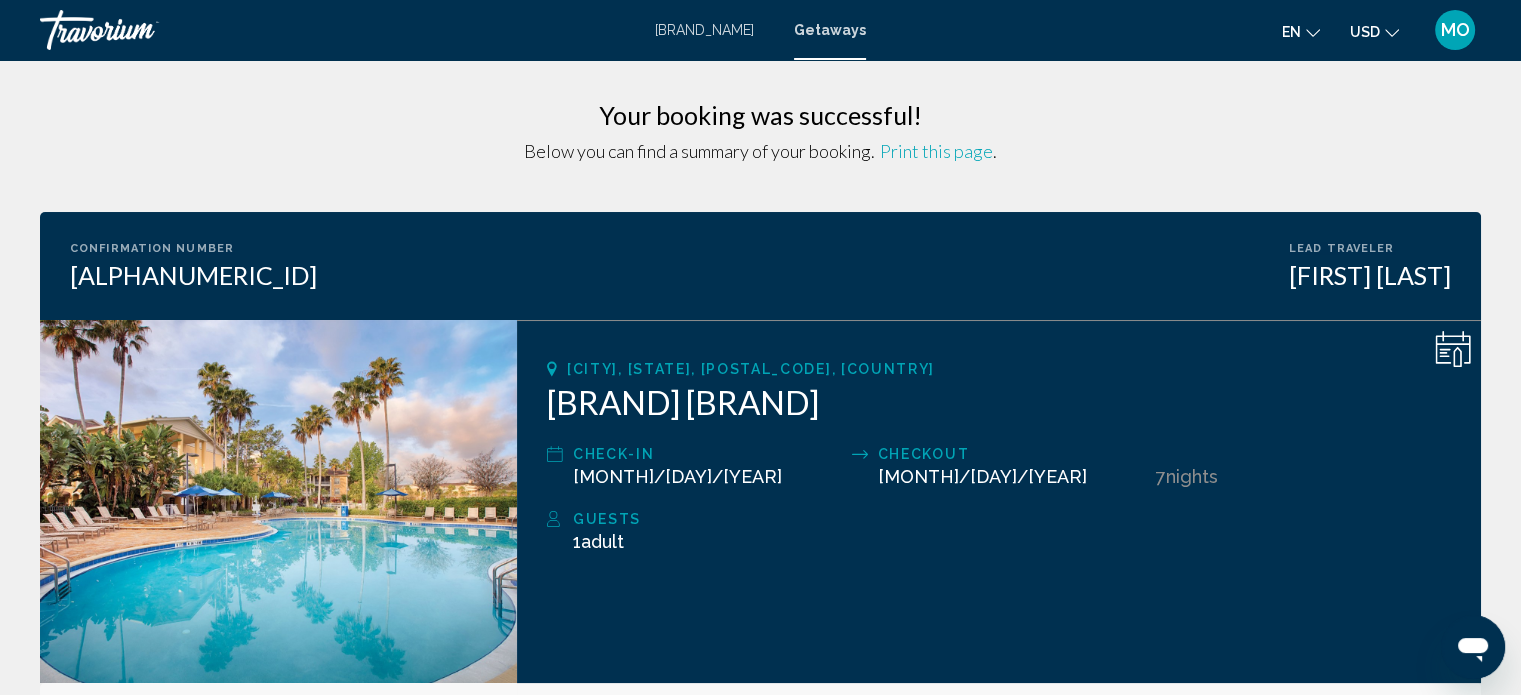 click on "Print this page" at bounding box center (936, 151) 